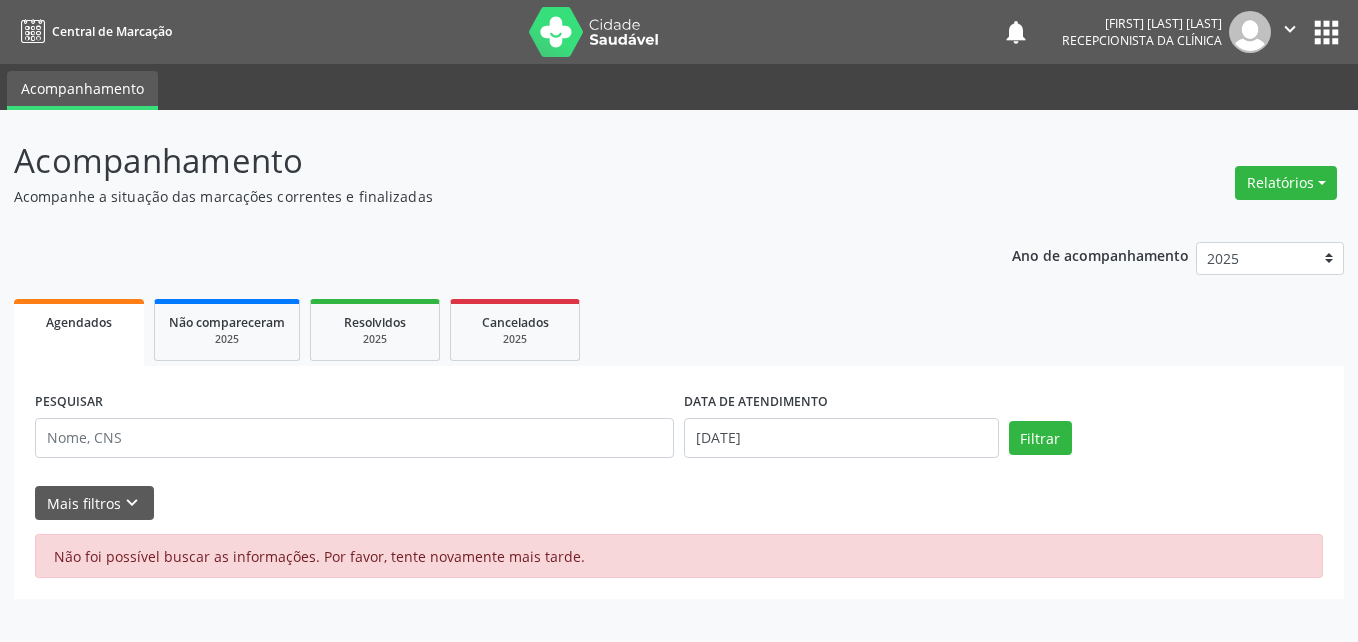 scroll, scrollTop: 0, scrollLeft: 0, axis: both 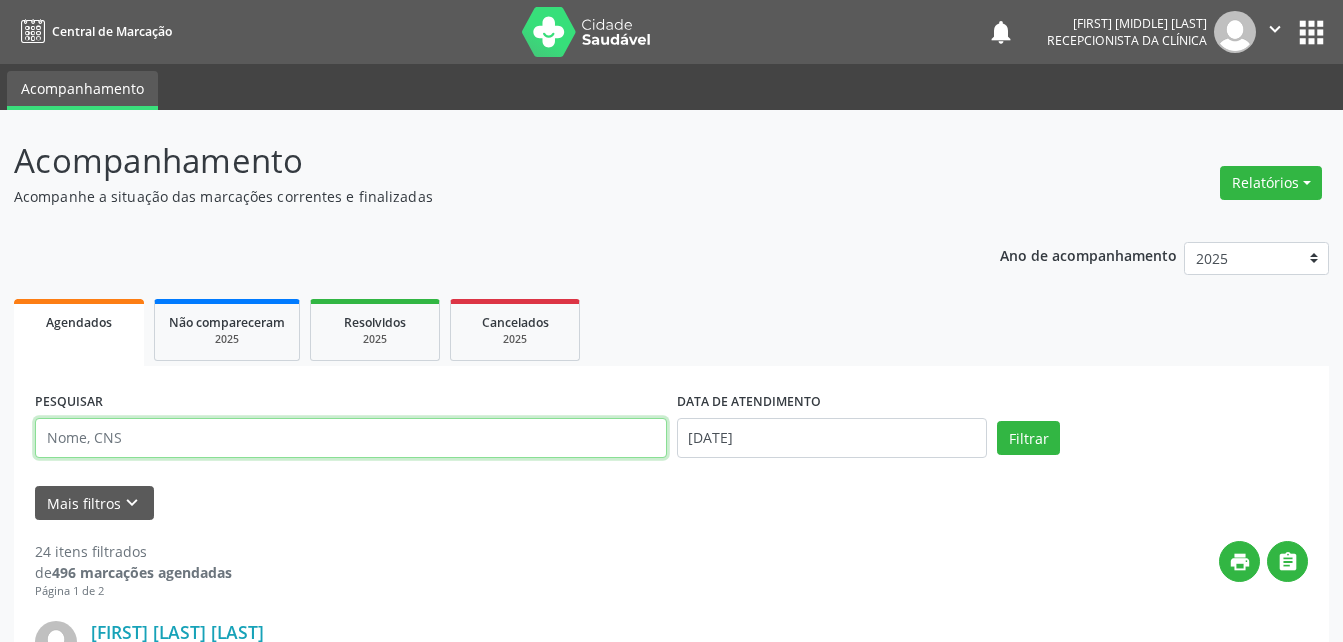 click at bounding box center [351, 438] 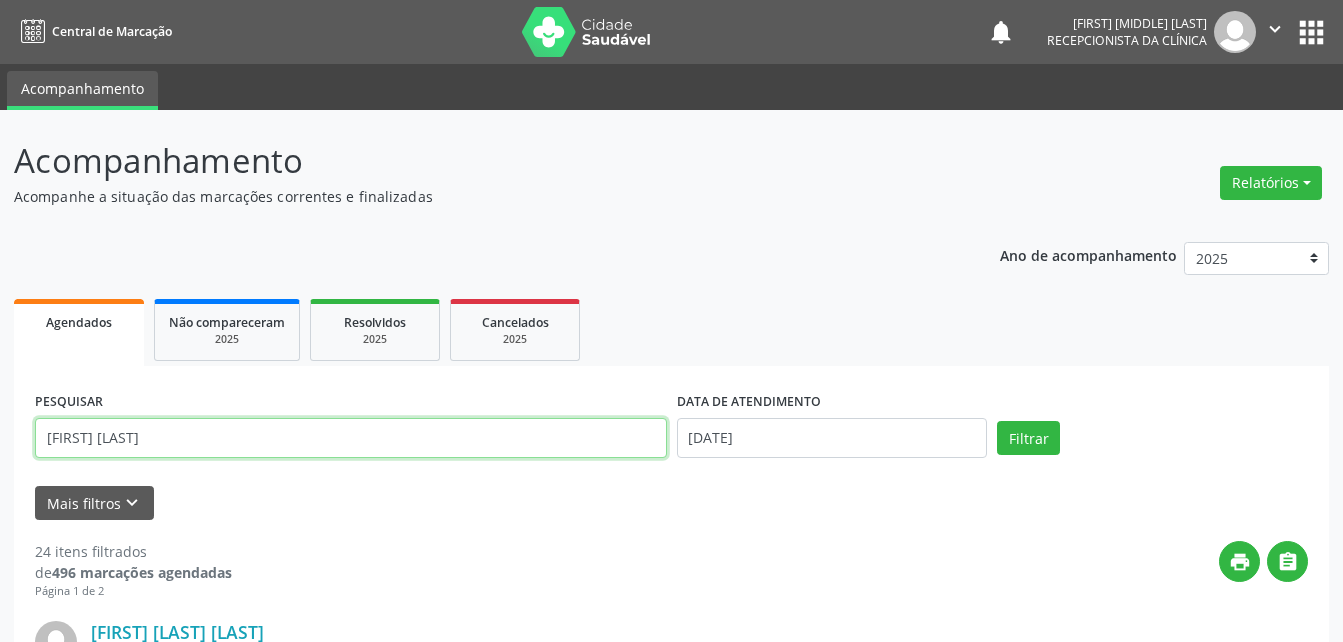type on "[FIRST] [LAST]" 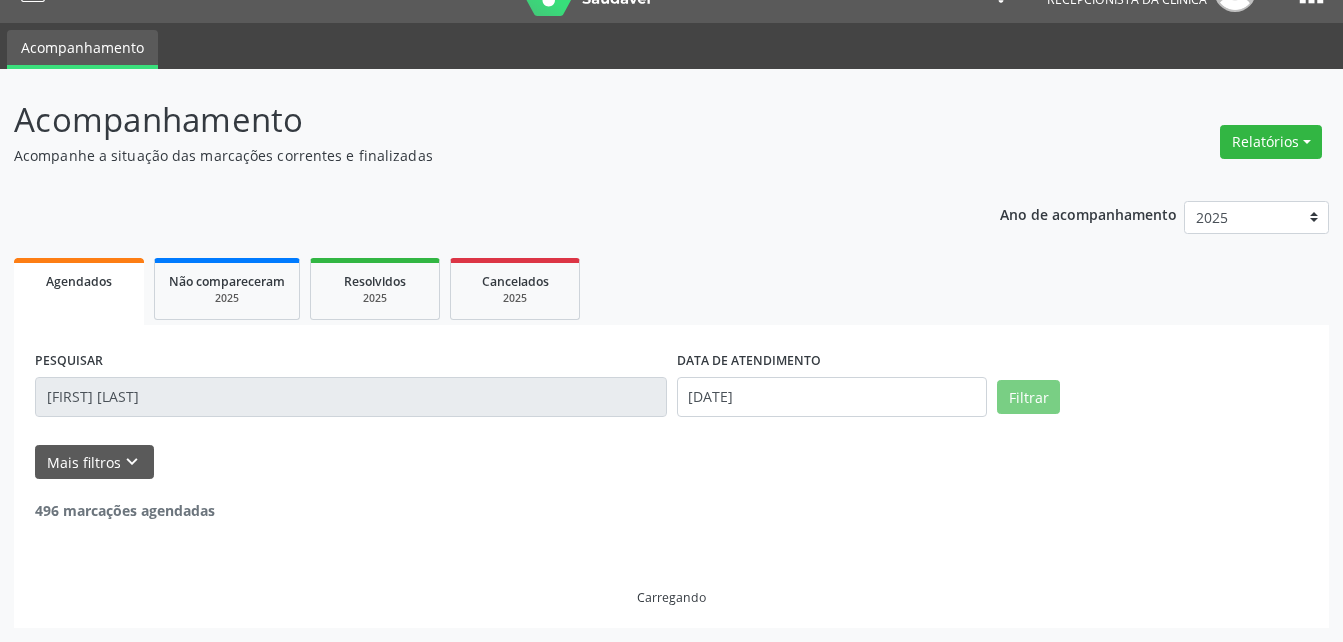 scroll, scrollTop: 0, scrollLeft: 0, axis: both 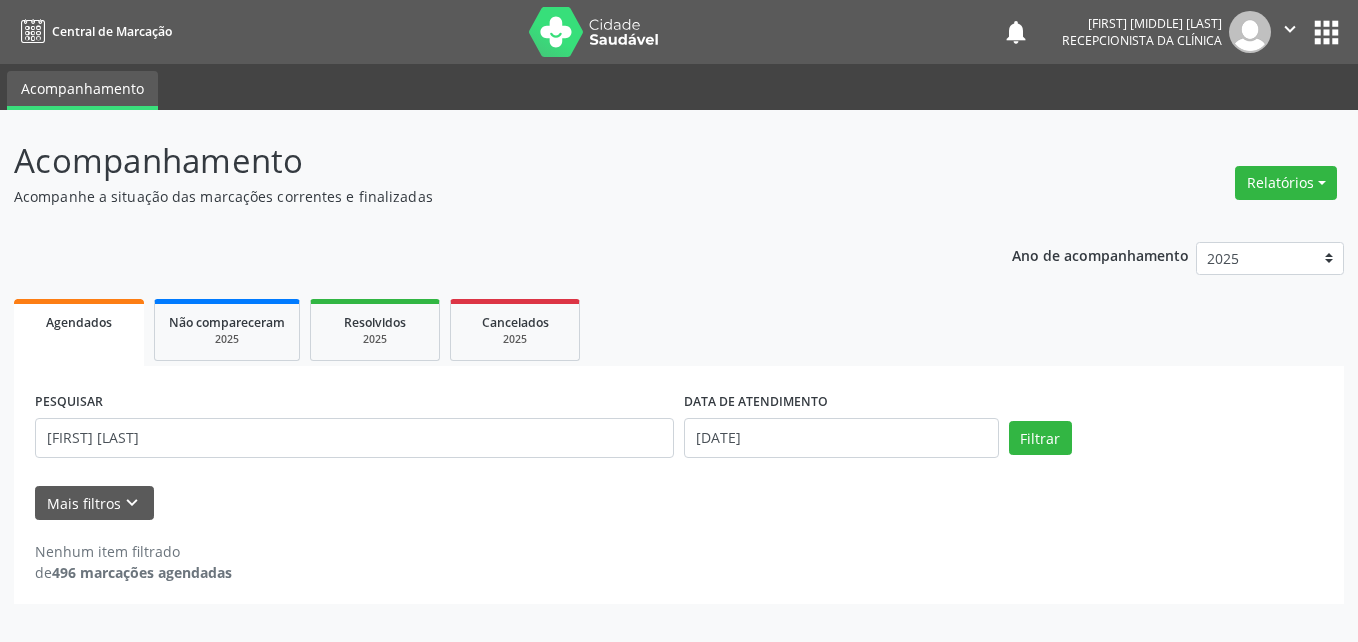click on "Mais filtros
keyboard_arrow_down" at bounding box center (679, 503) 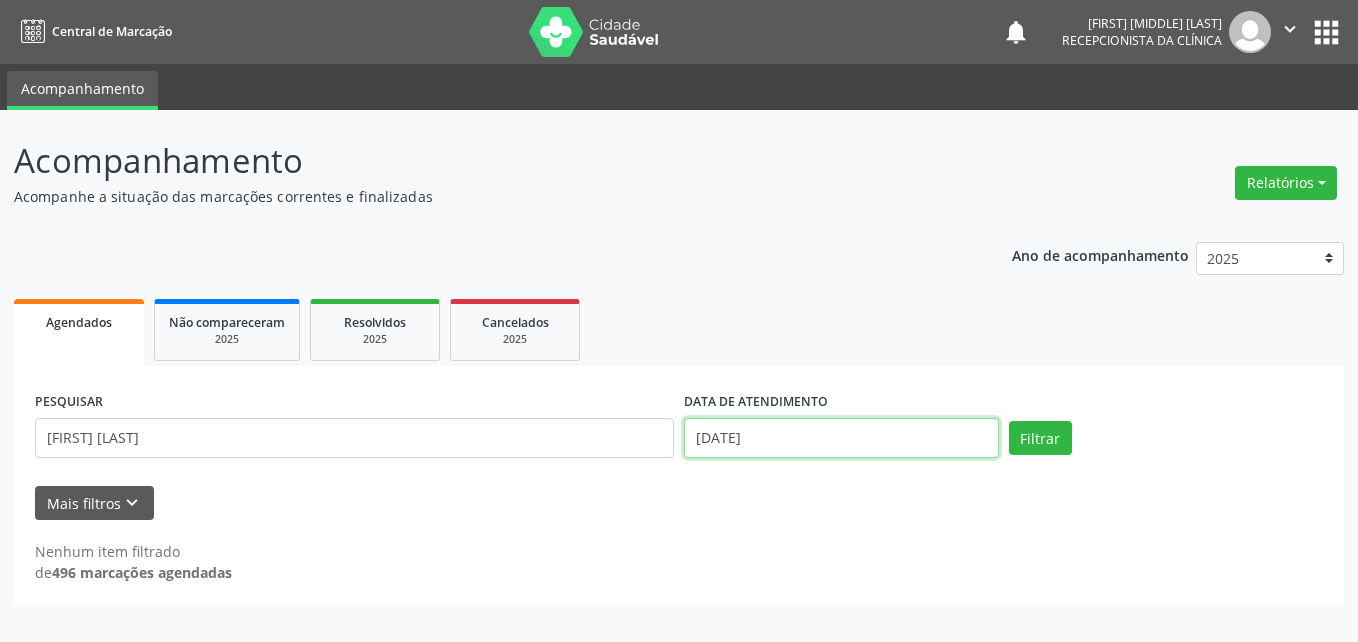 click on "[DATE]" at bounding box center [841, 438] 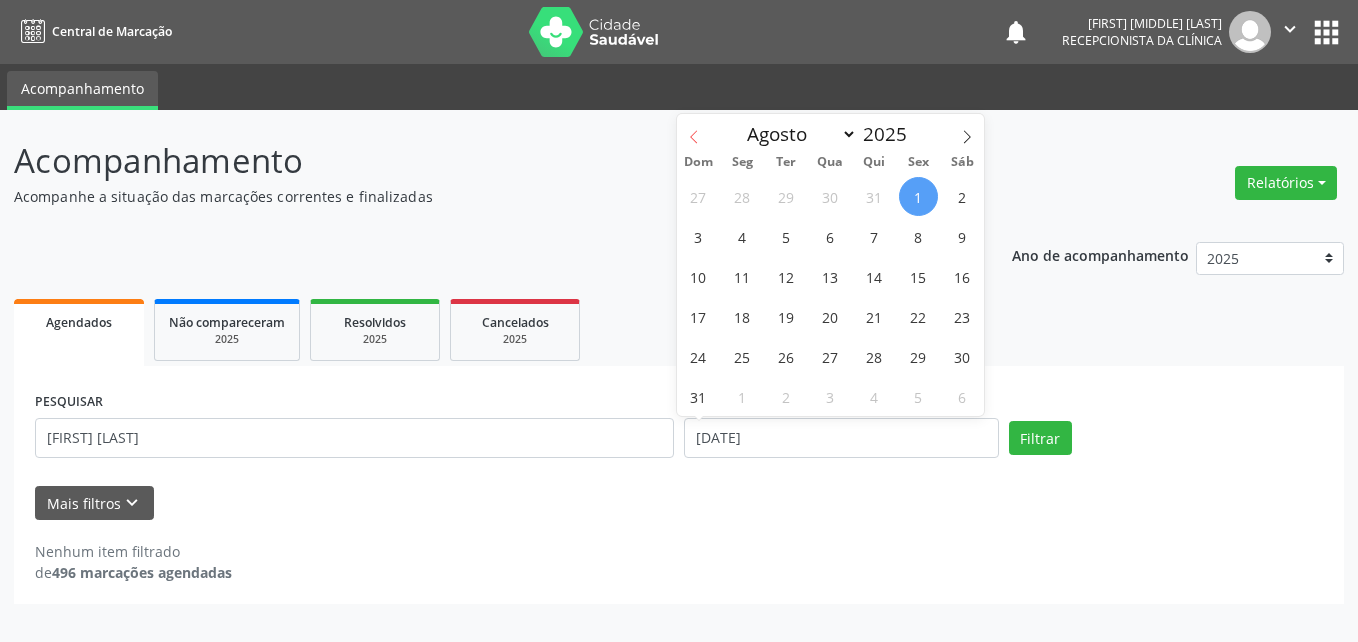 click at bounding box center (694, 131) 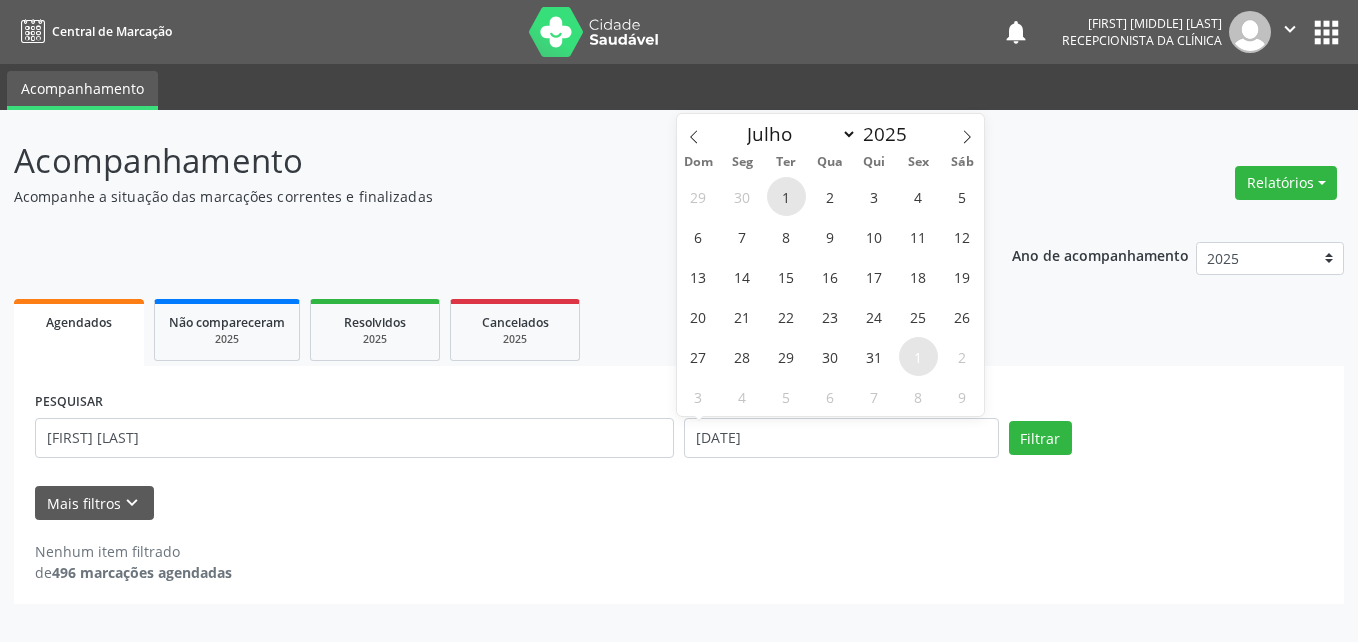 click on "1" at bounding box center (786, 196) 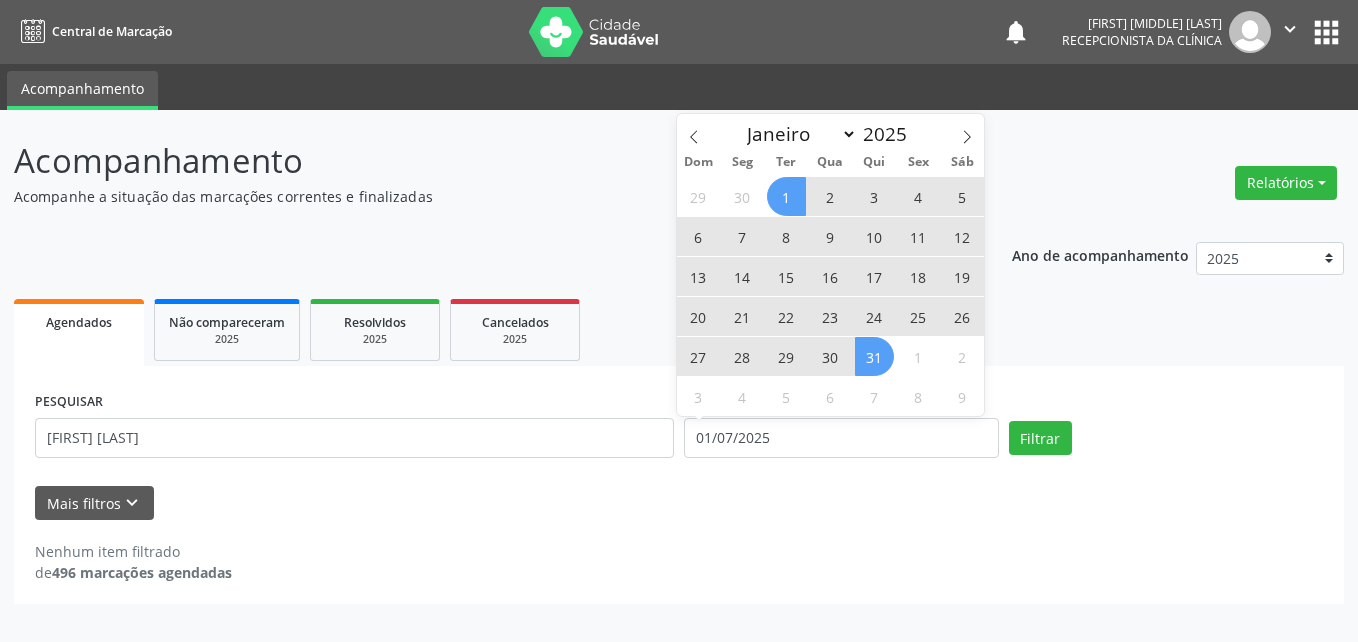 click on "31" at bounding box center (874, 356) 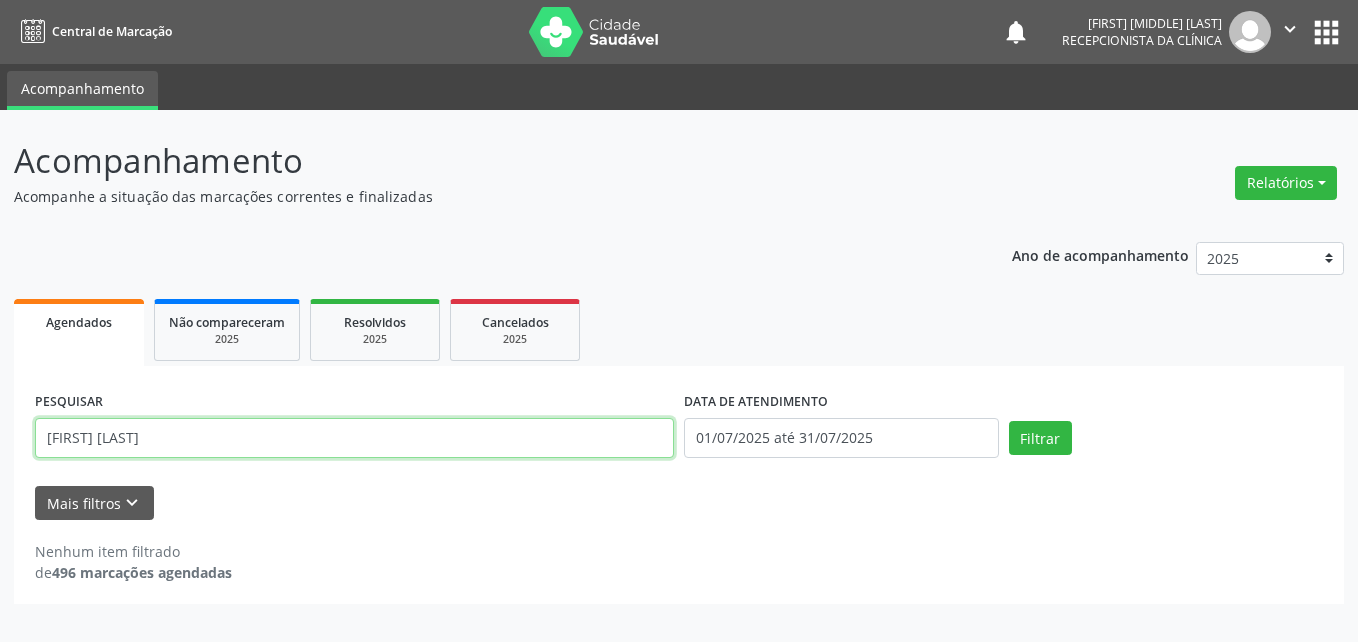 click on "[FIRST] [LAST]" at bounding box center [354, 438] 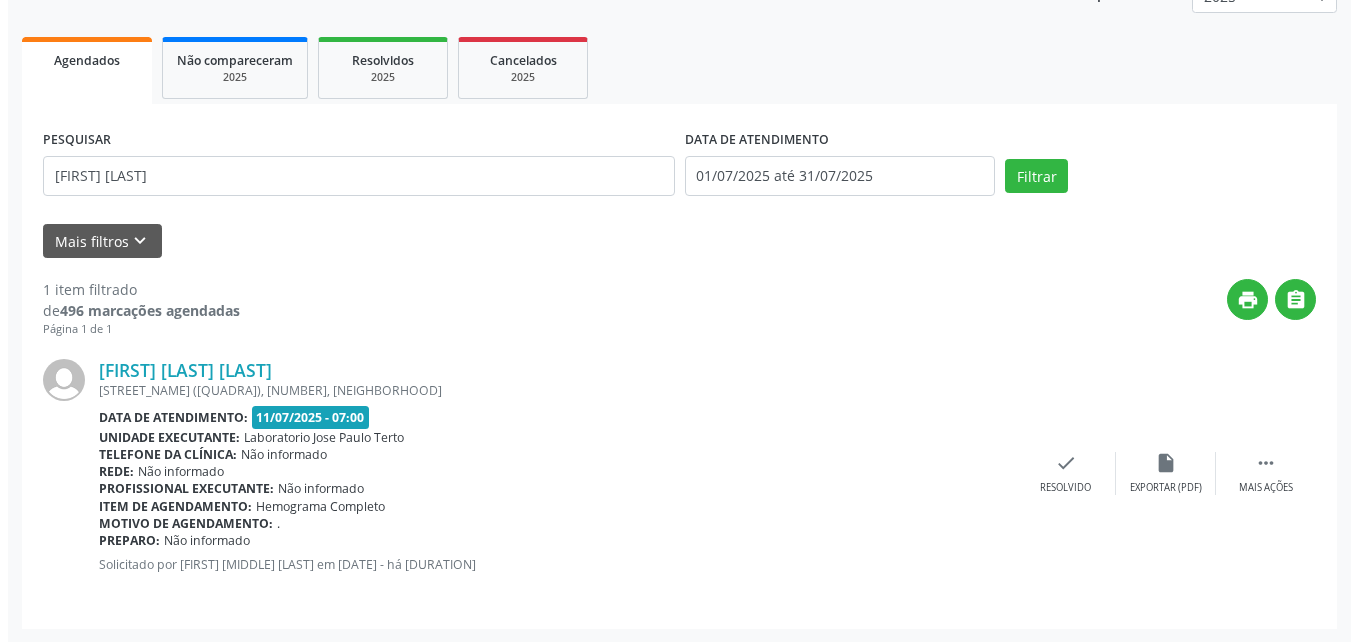 scroll, scrollTop: 263, scrollLeft: 0, axis: vertical 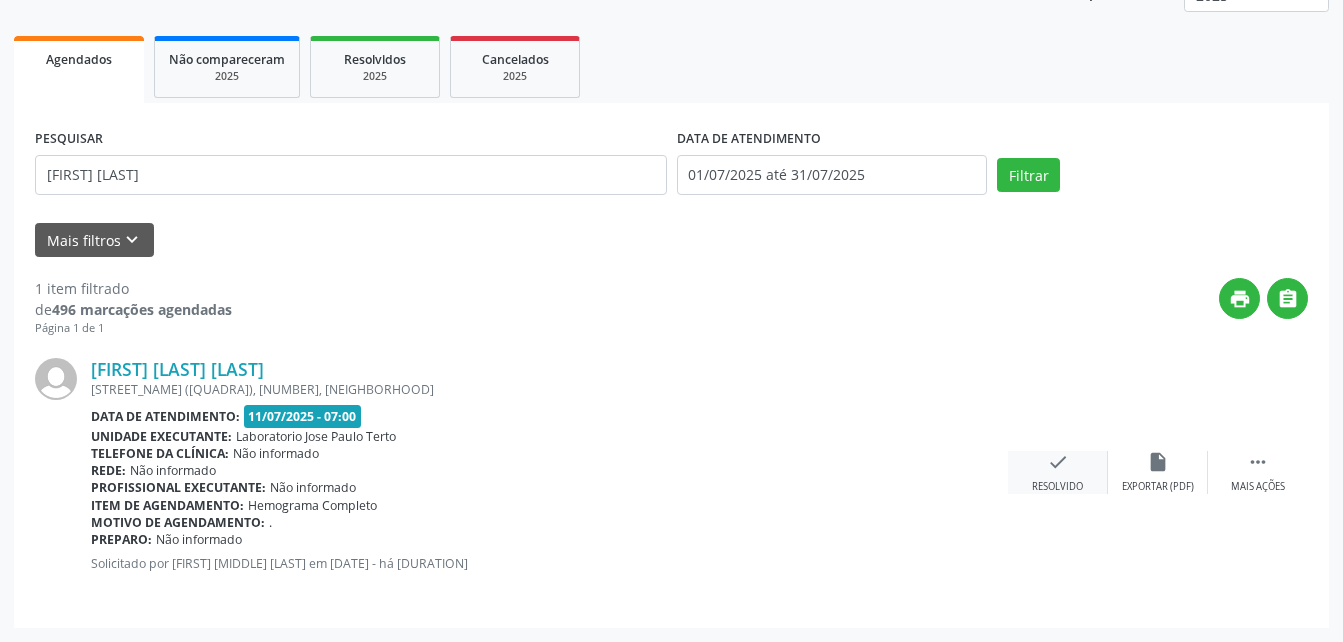 click on "check
Resolvido" at bounding box center (1058, 472) 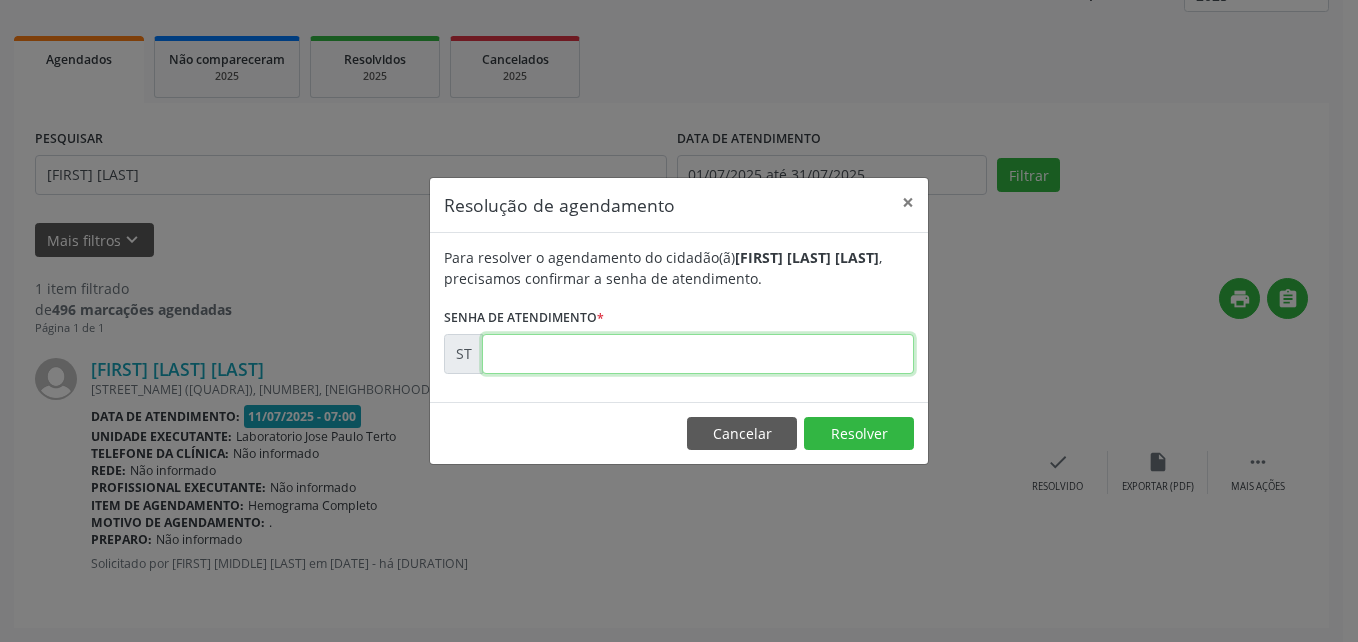 click at bounding box center [698, 354] 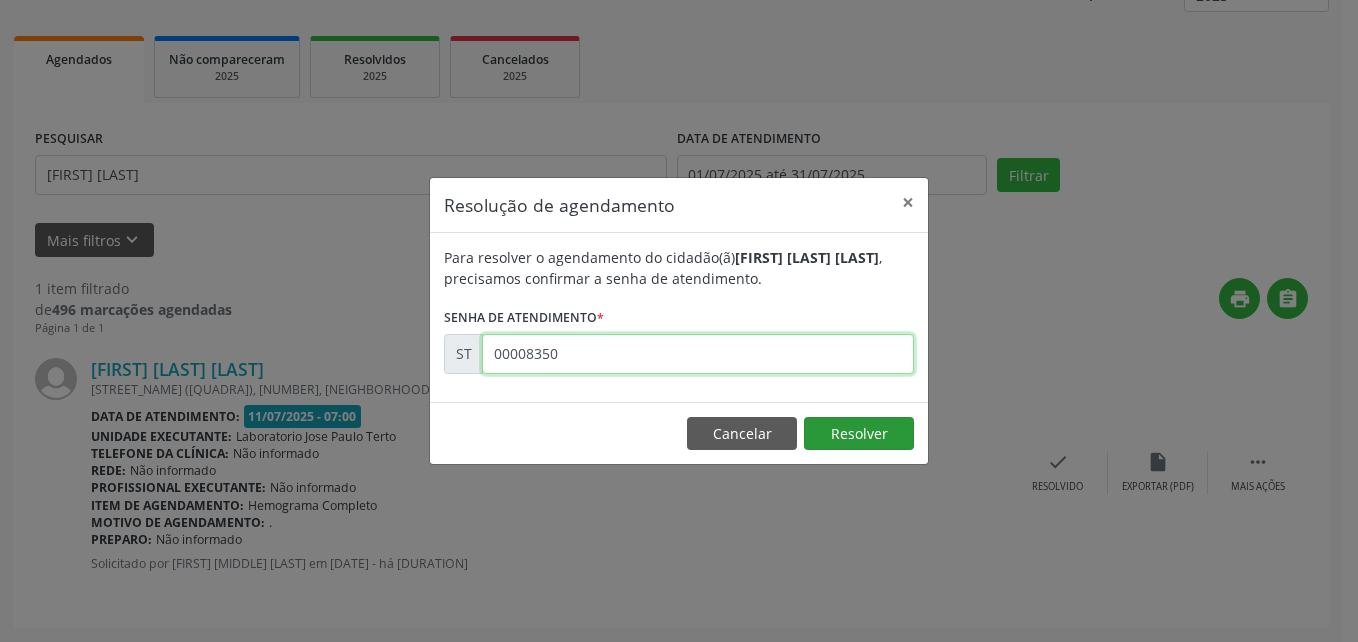 type on "00008350" 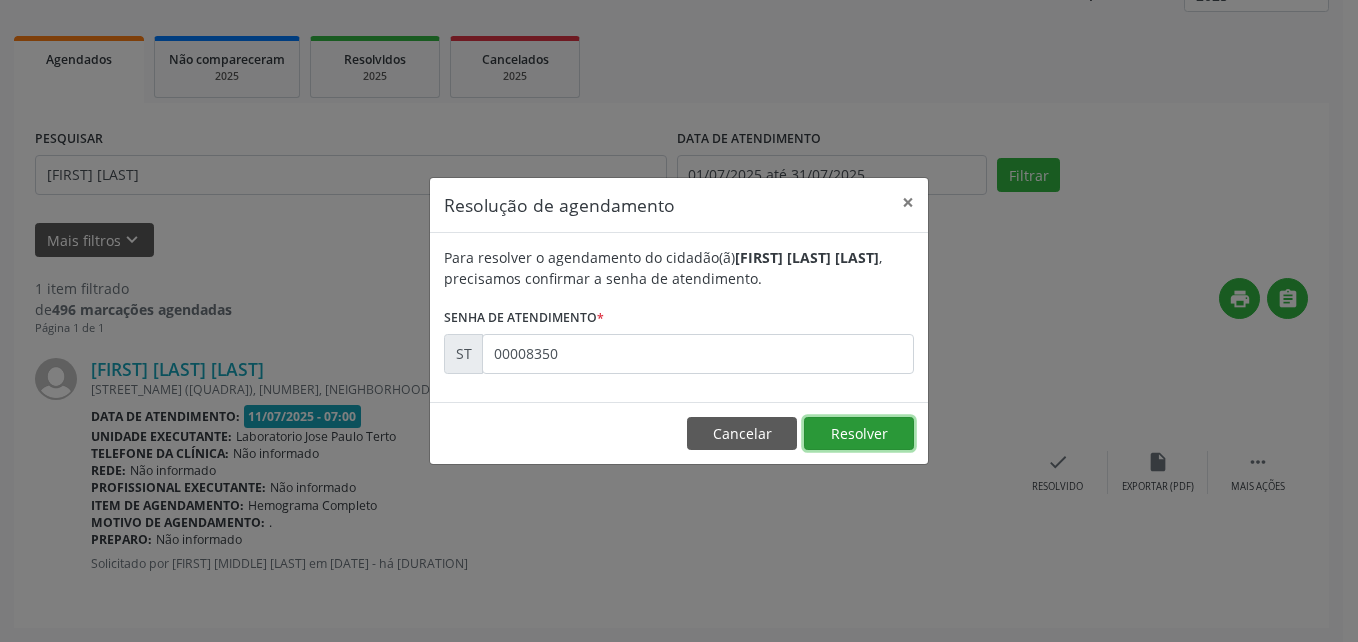 click on "Resolver" at bounding box center [859, 434] 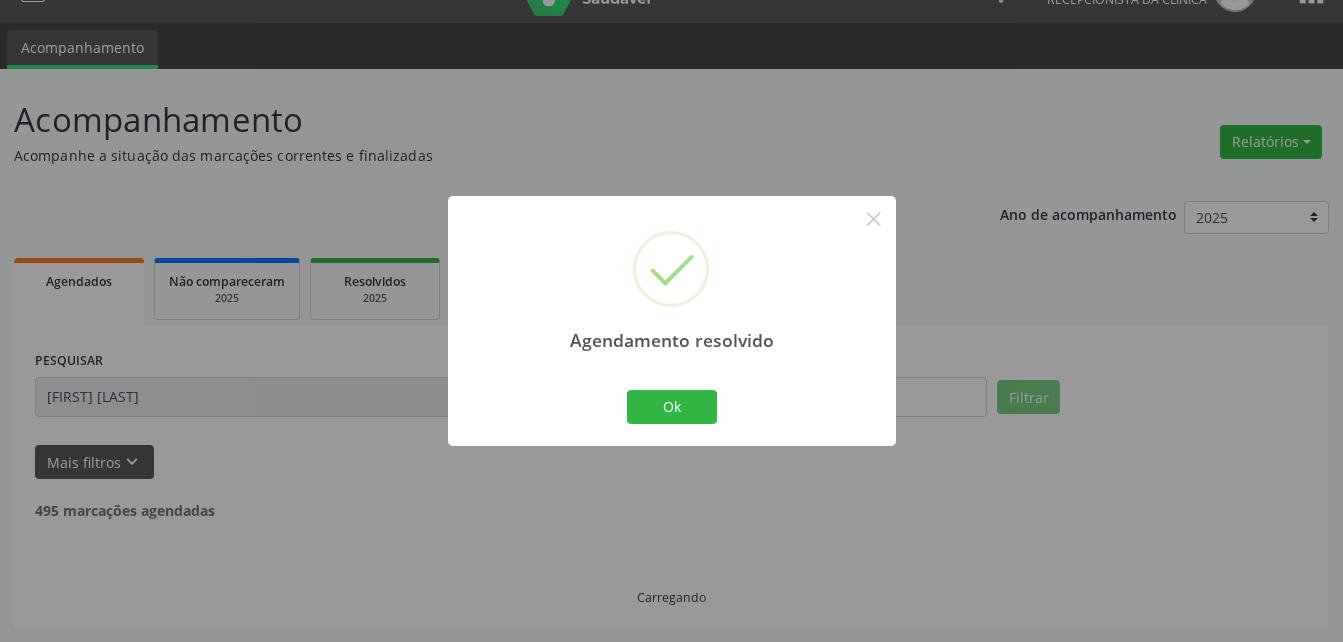 scroll, scrollTop: 0, scrollLeft: 0, axis: both 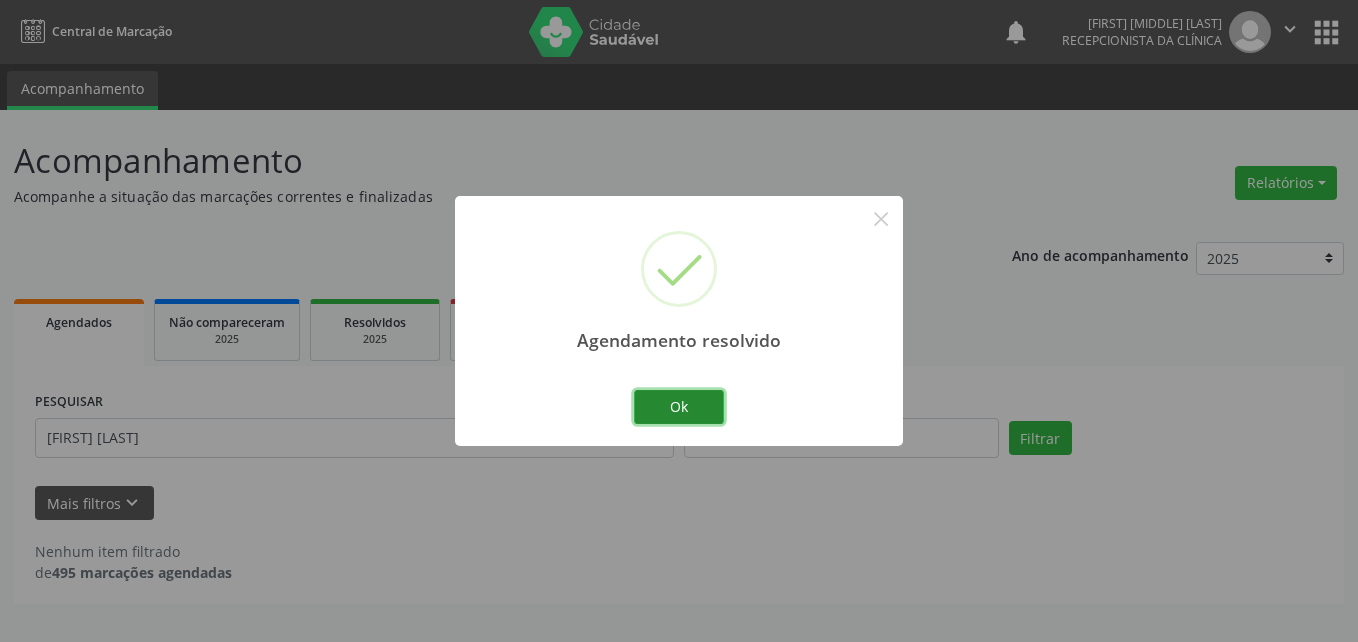click on "Ok" at bounding box center [679, 407] 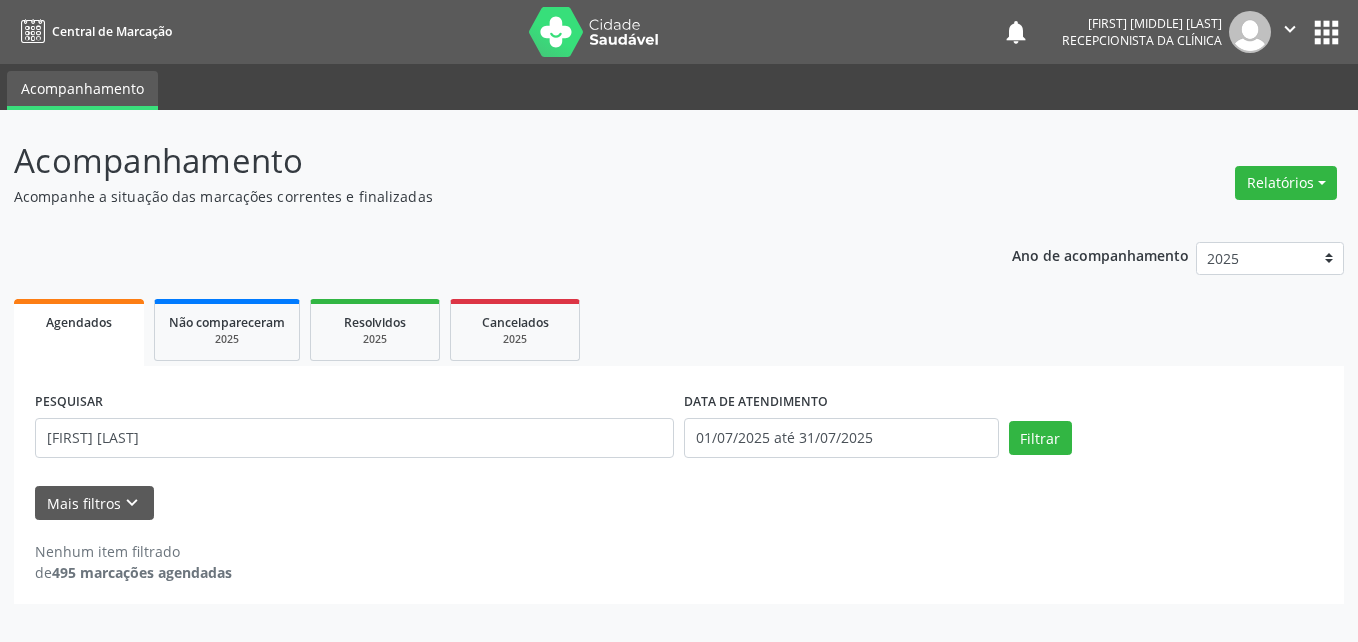 click on "PESQUISAR
[FIRST] [MIDDLE]" at bounding box center [354, 429] 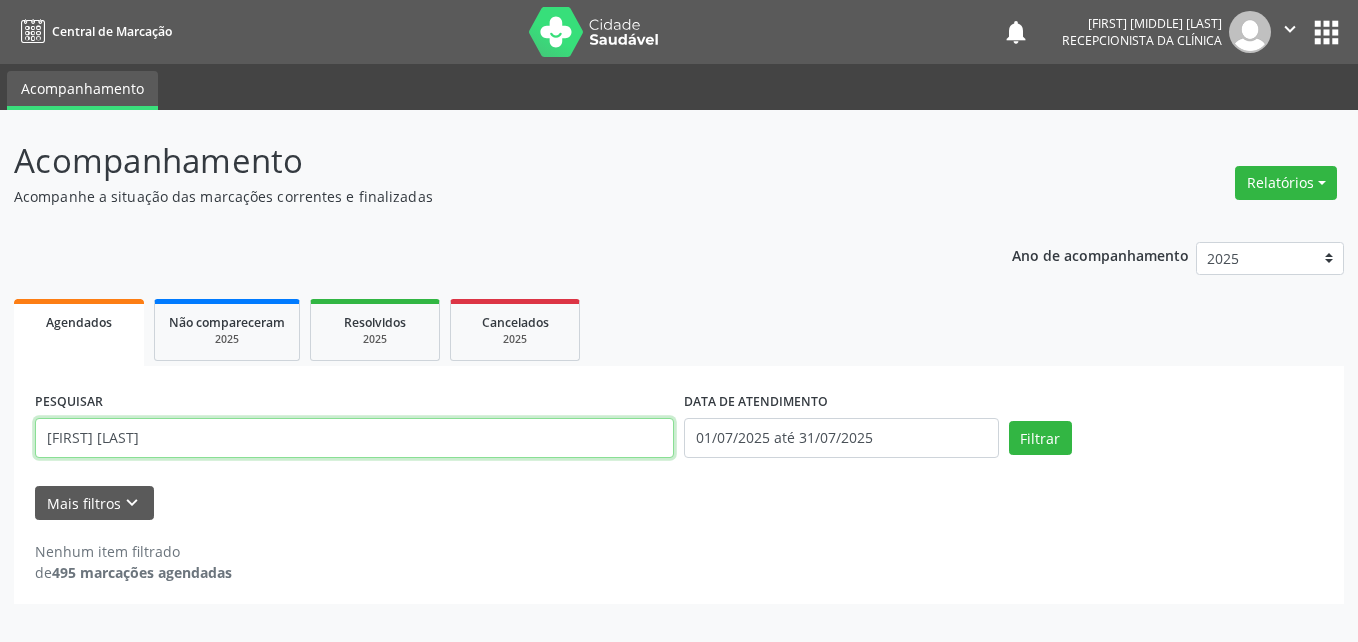 click on "[FIRST] [LAST]" at bounding box center [354, 438] 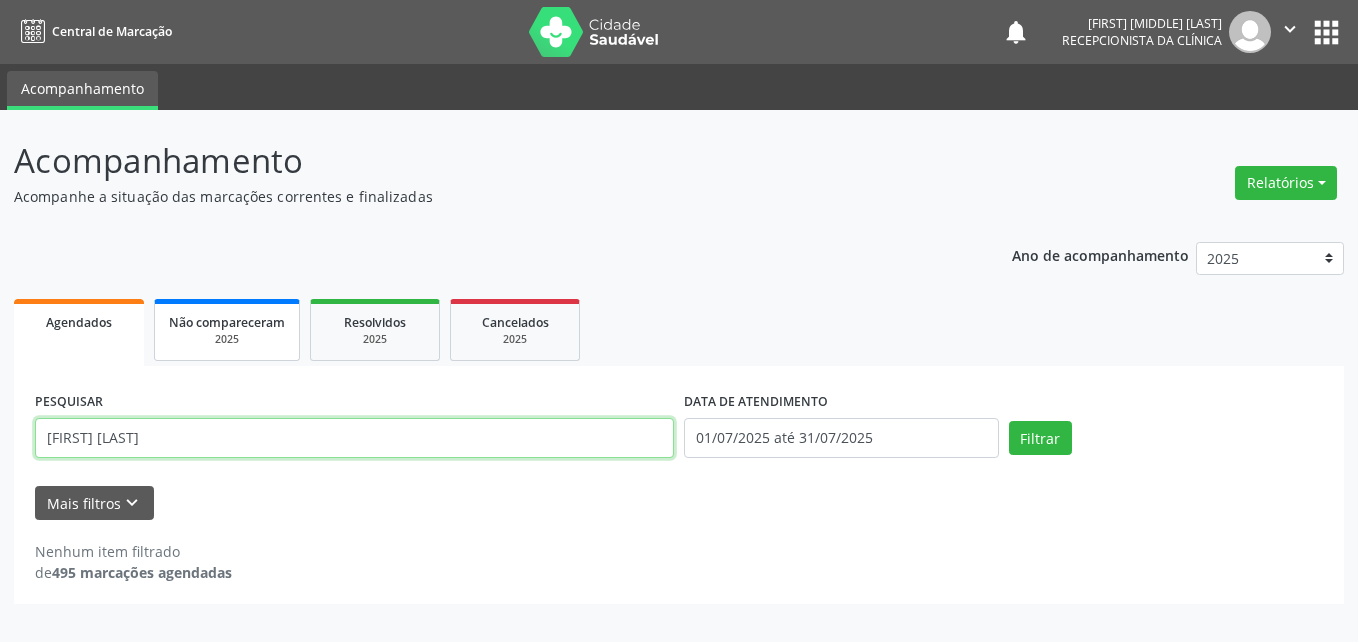 type on "[FIRST] [LAST]" 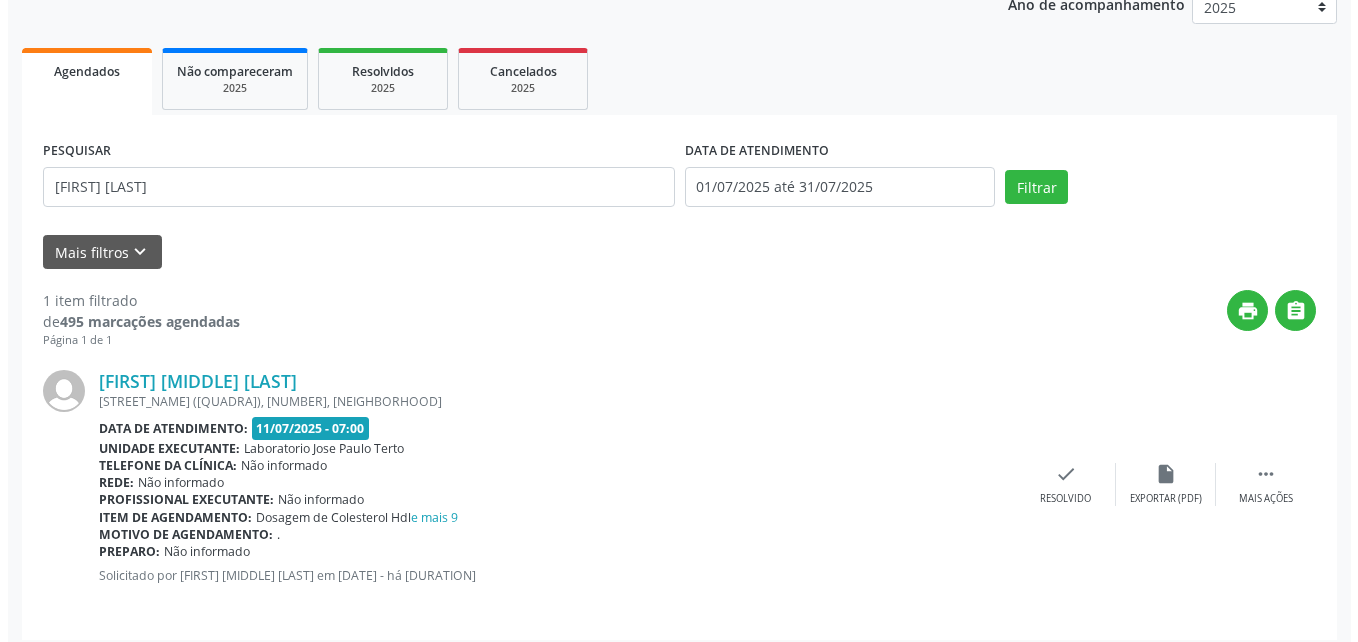 scroll, scrollTop: 263, scrollLeft: 0, axis: vertical 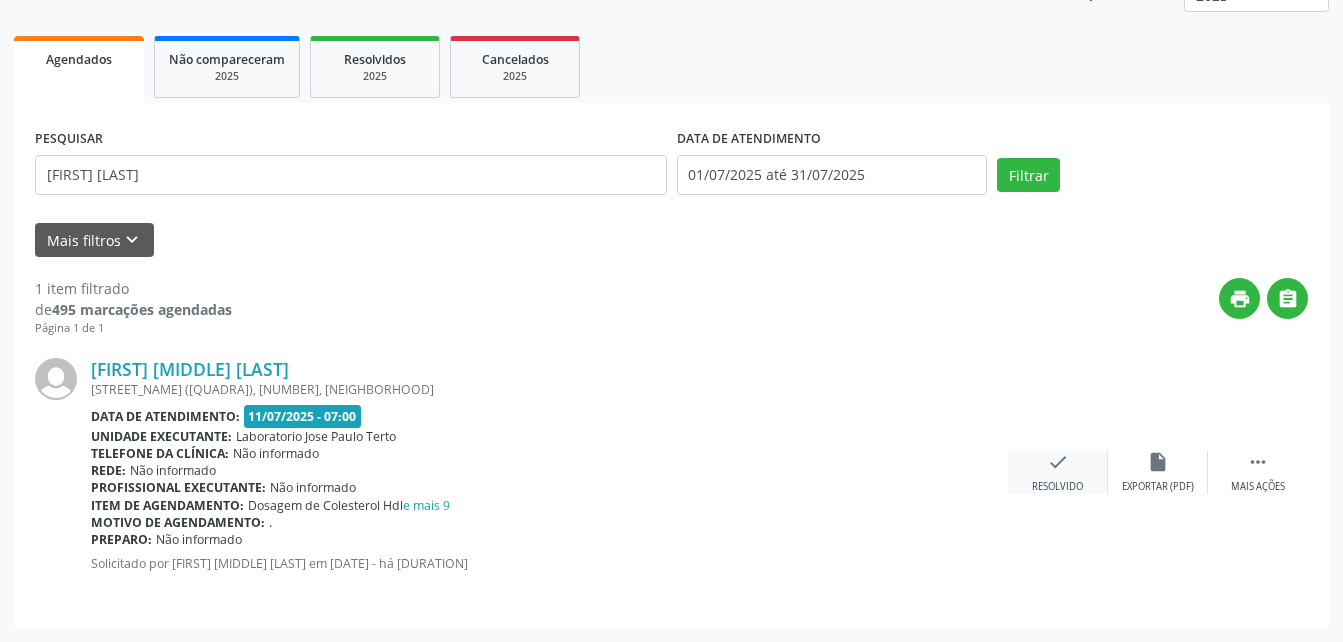 click on "check" at bounding box center [1058, 462] 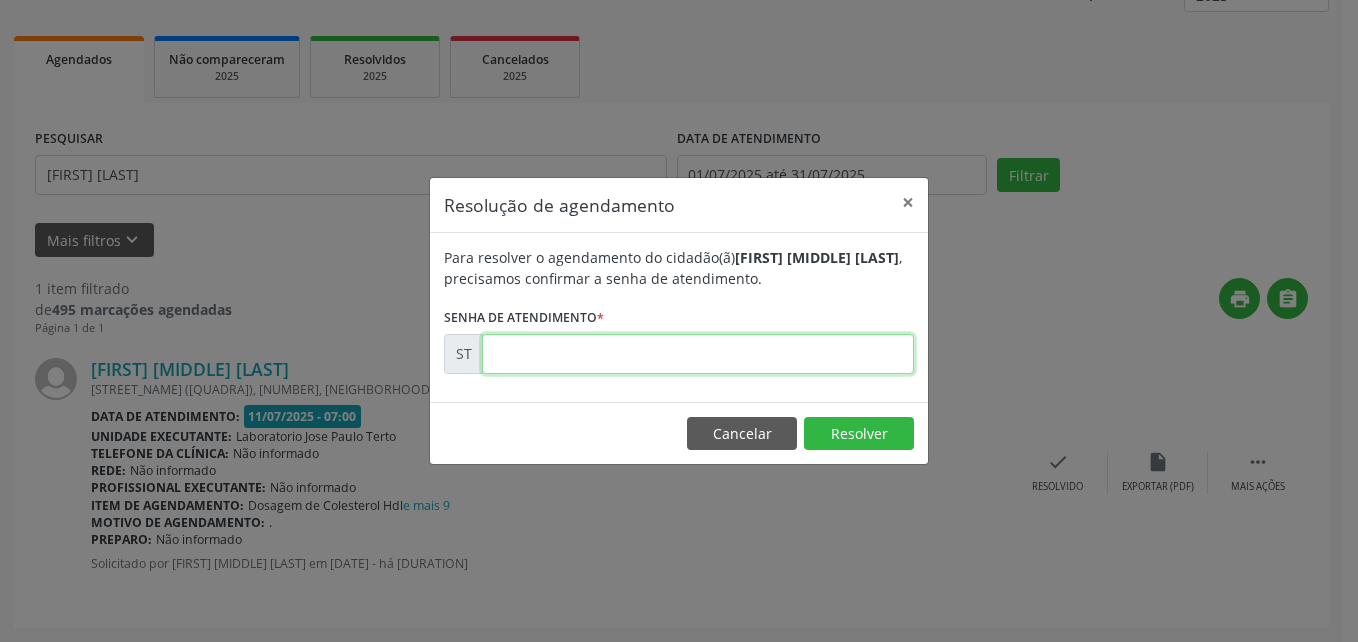 click at bounding box center (698, 354) 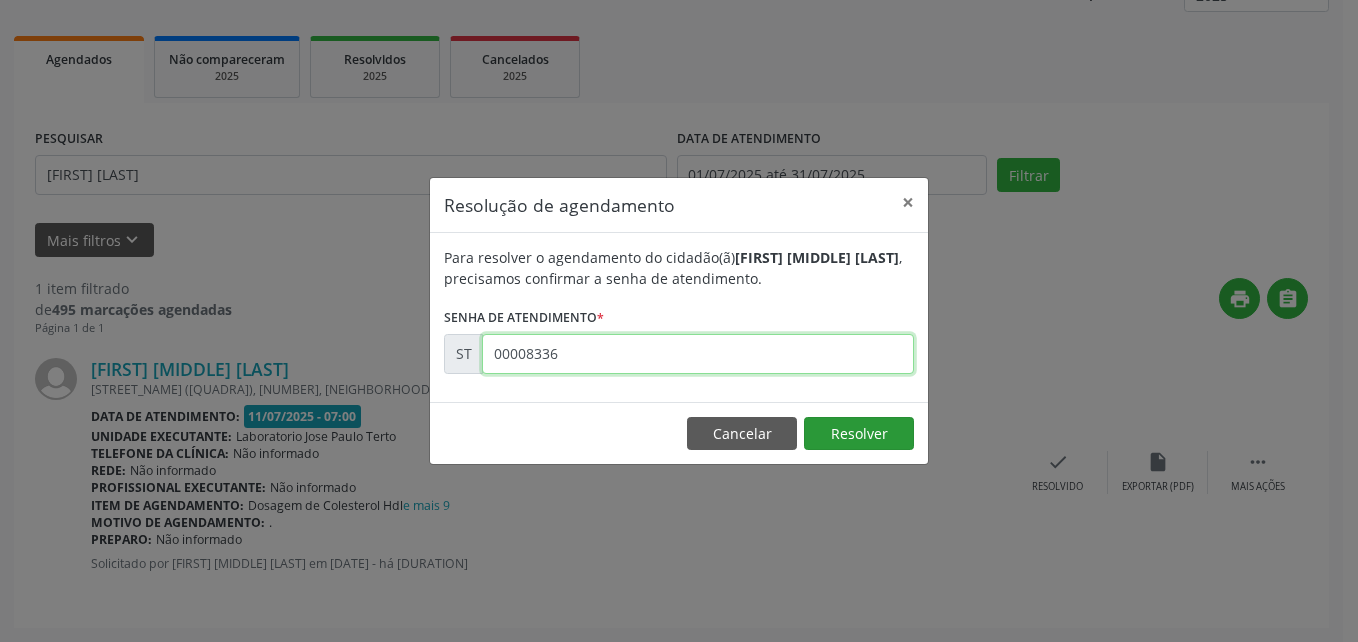 type on "00008336" 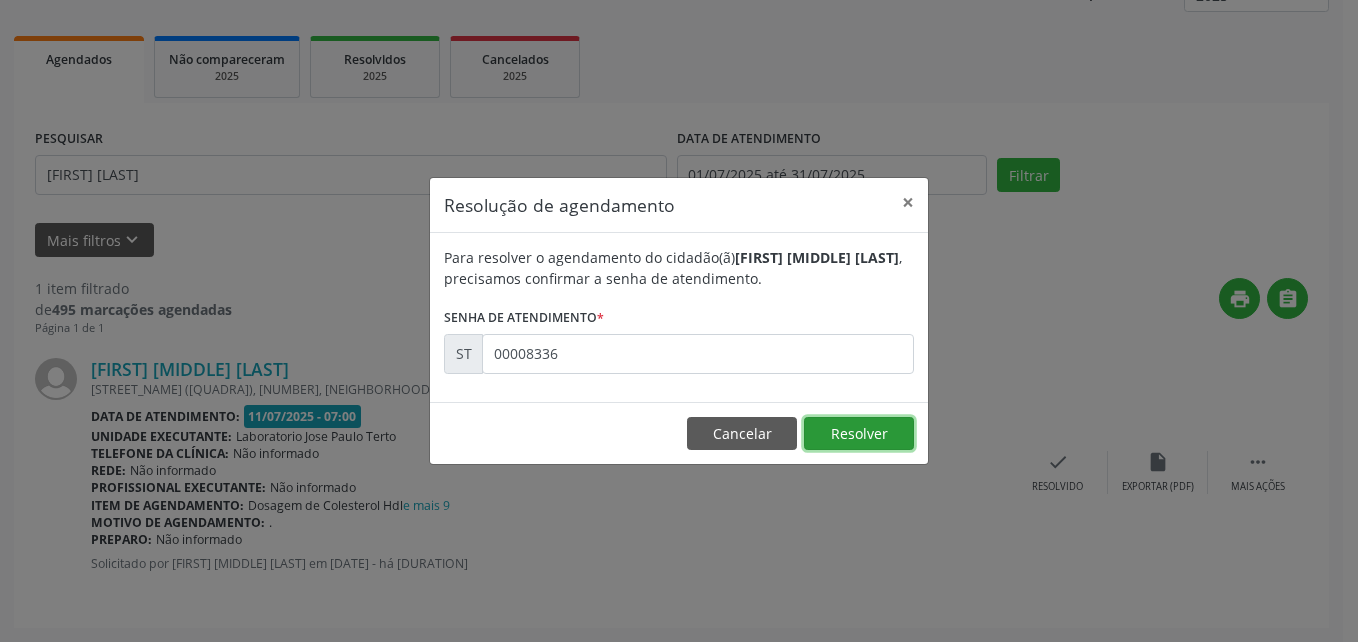 click on "Resolver" at bounding box center [859, 434] 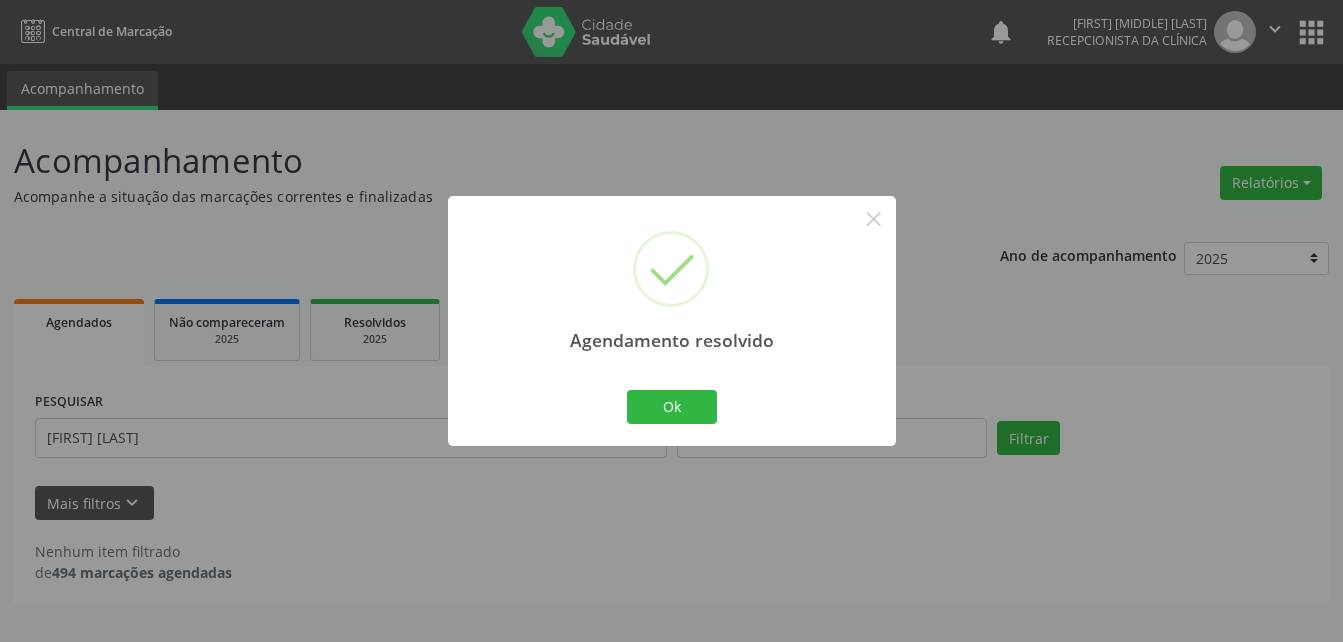 scroll, scrollTop: 0, scrollLeft: 0, axis: both 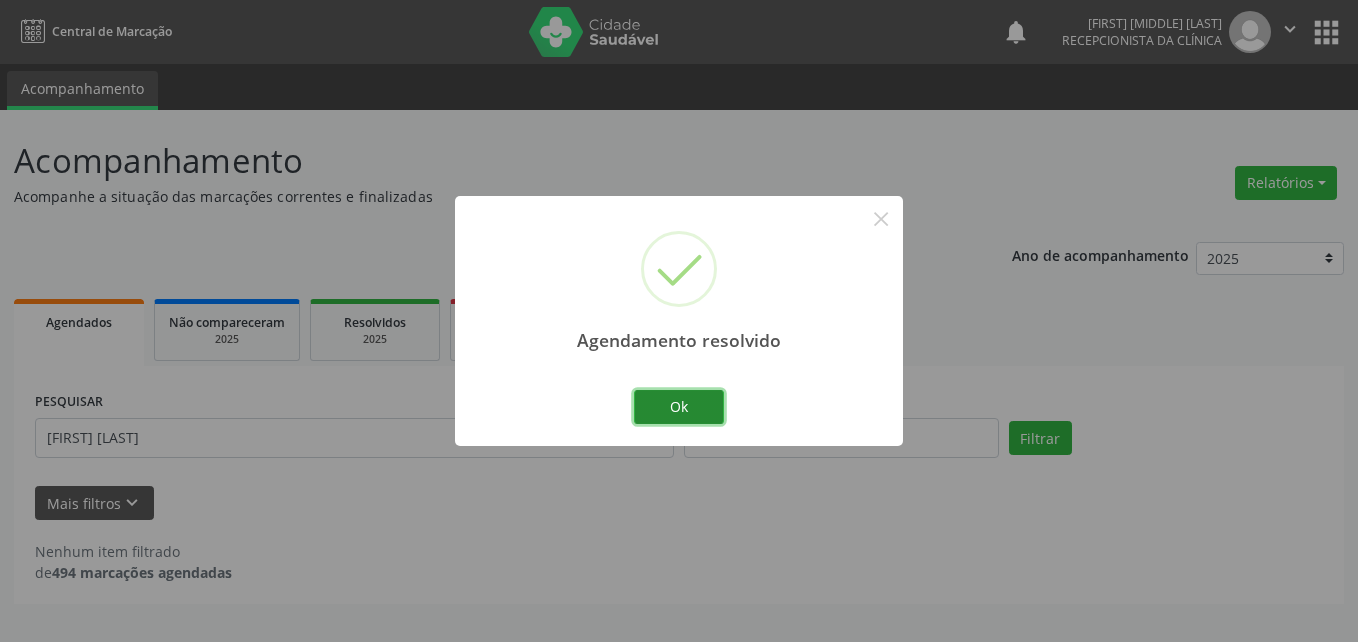 click on "Ok" at bounding box center [679, 407] 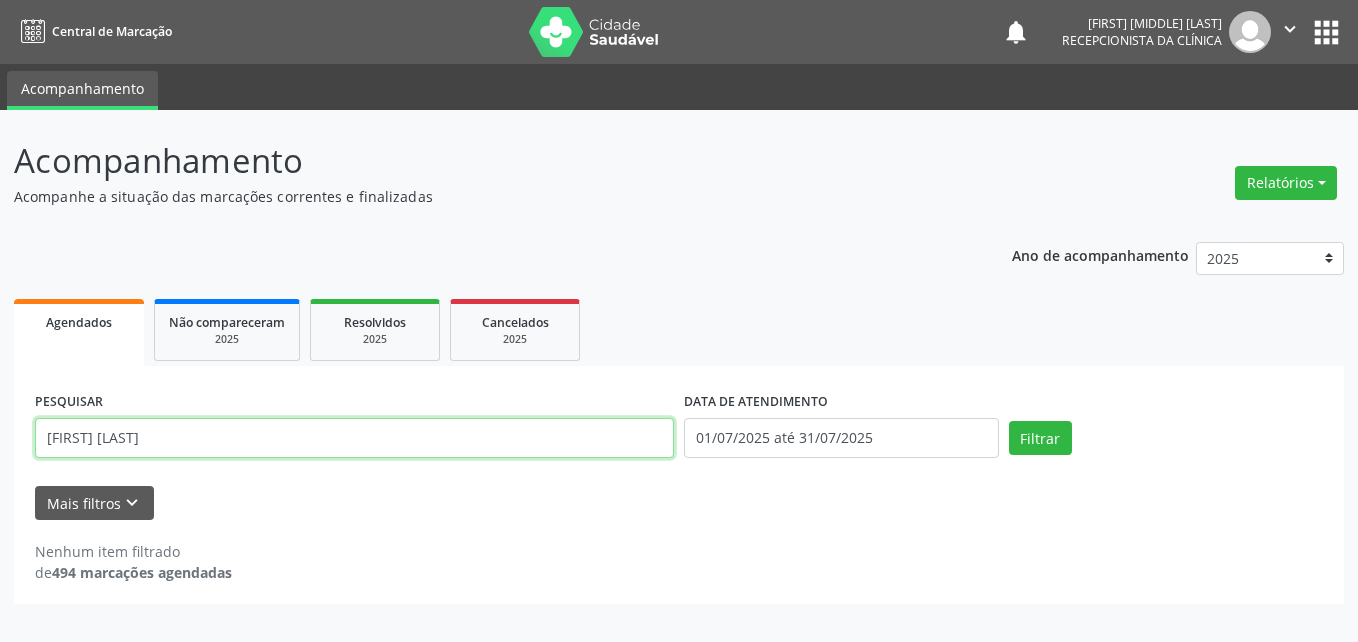 click on "[FIRST] [LAST]" at bounding box center (354, 438) 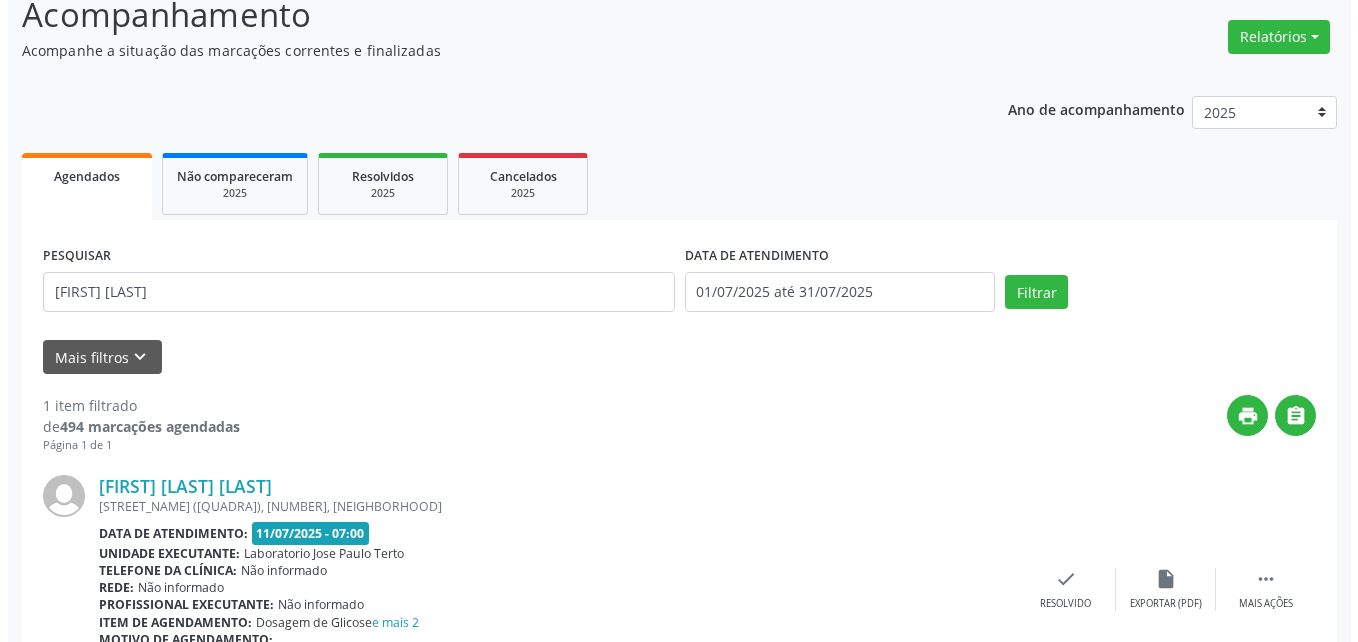 scroll, scrollTop: 263, scrollLeft: 0, axis: vertical 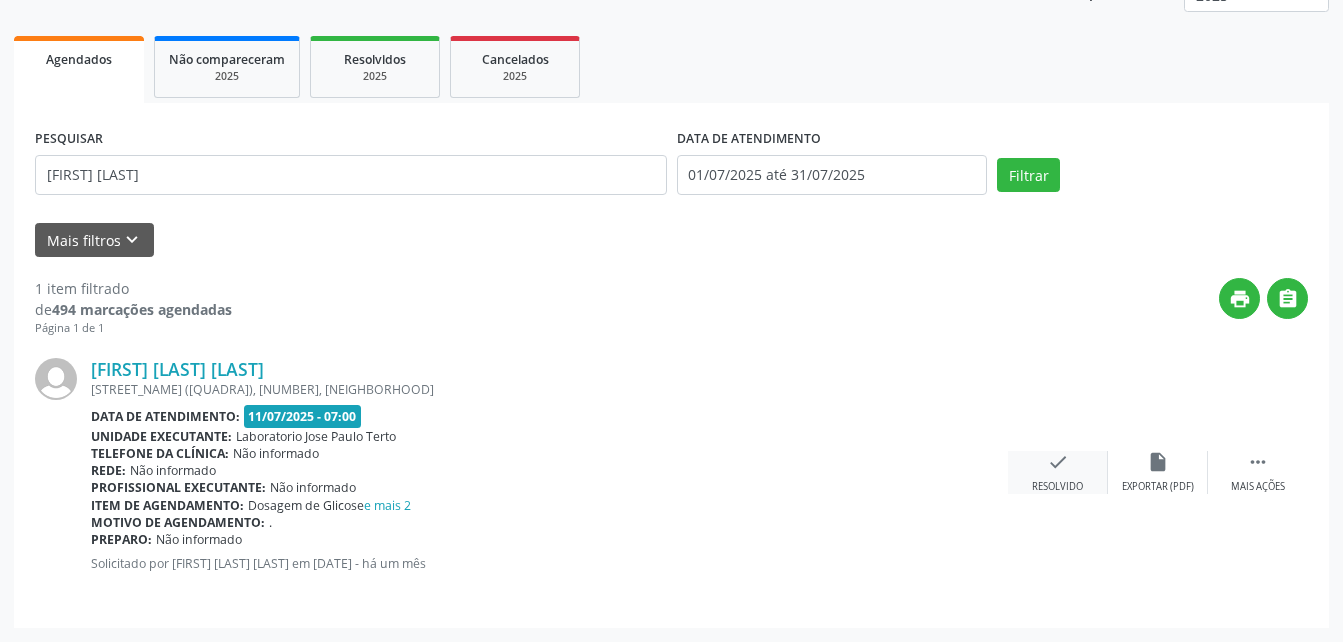 click on "Resolvido" at bounding box center (1057, 487) 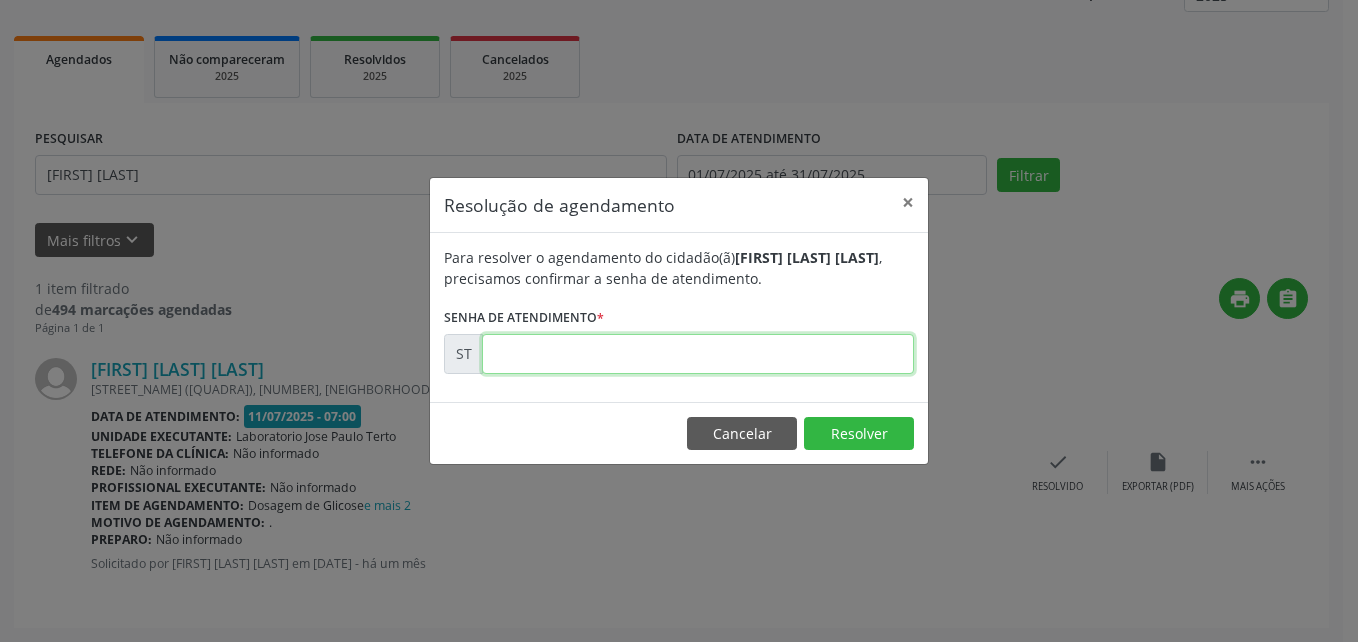 click at bounding box center [698, 354] 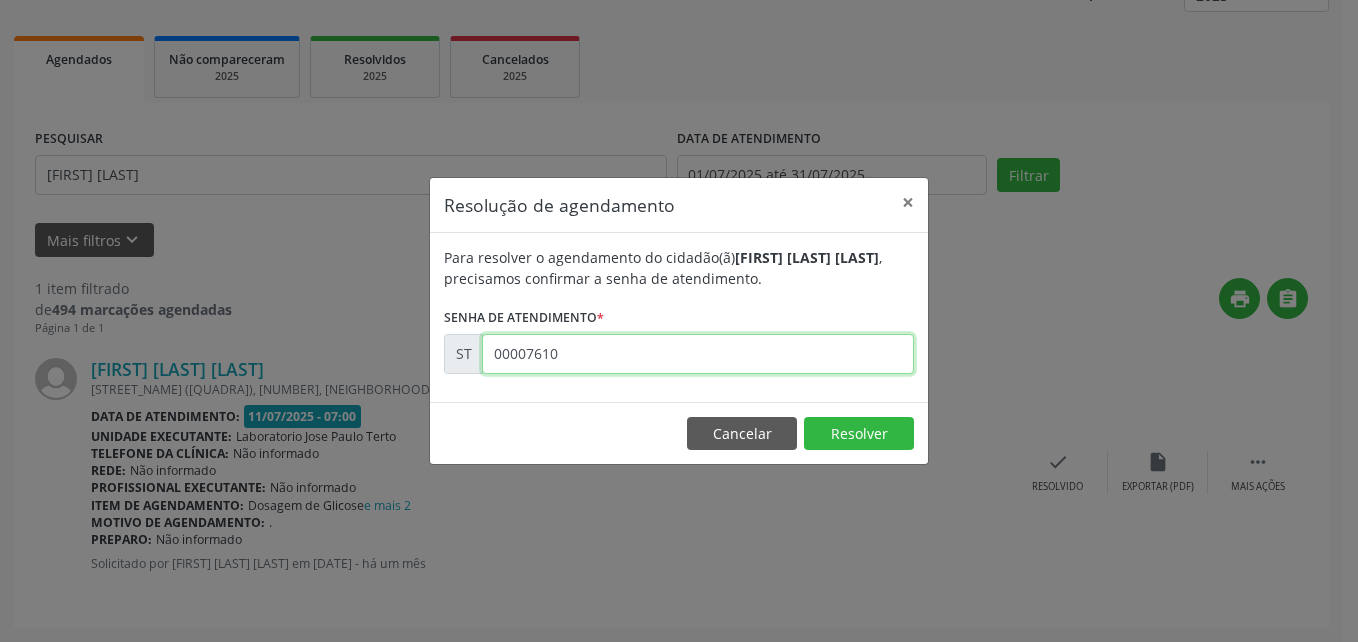 type on "00007610" 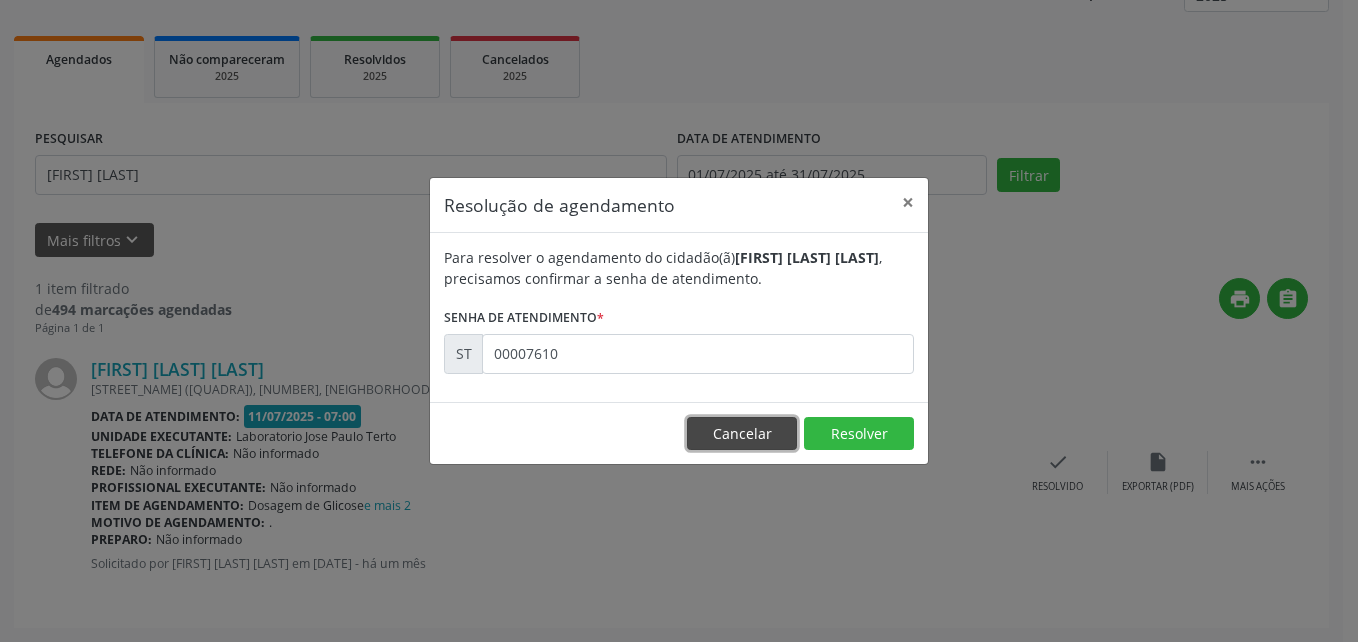 type 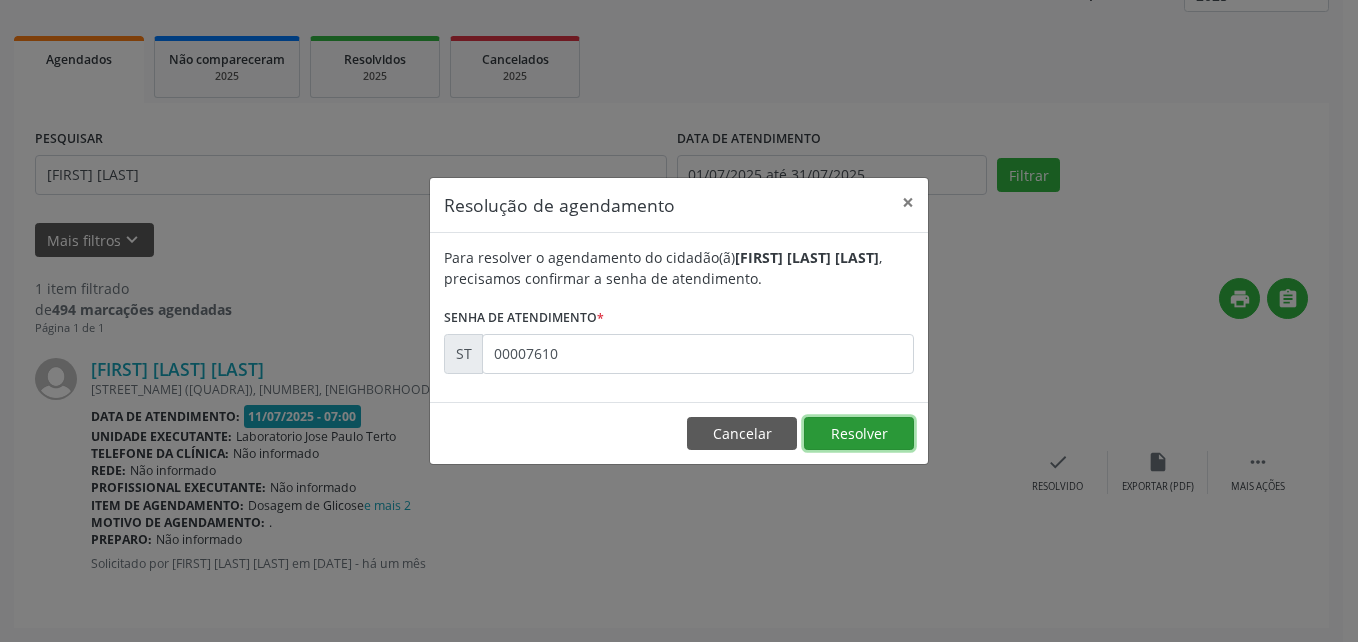 click on "Resolver" at bounding box center [859, 434] 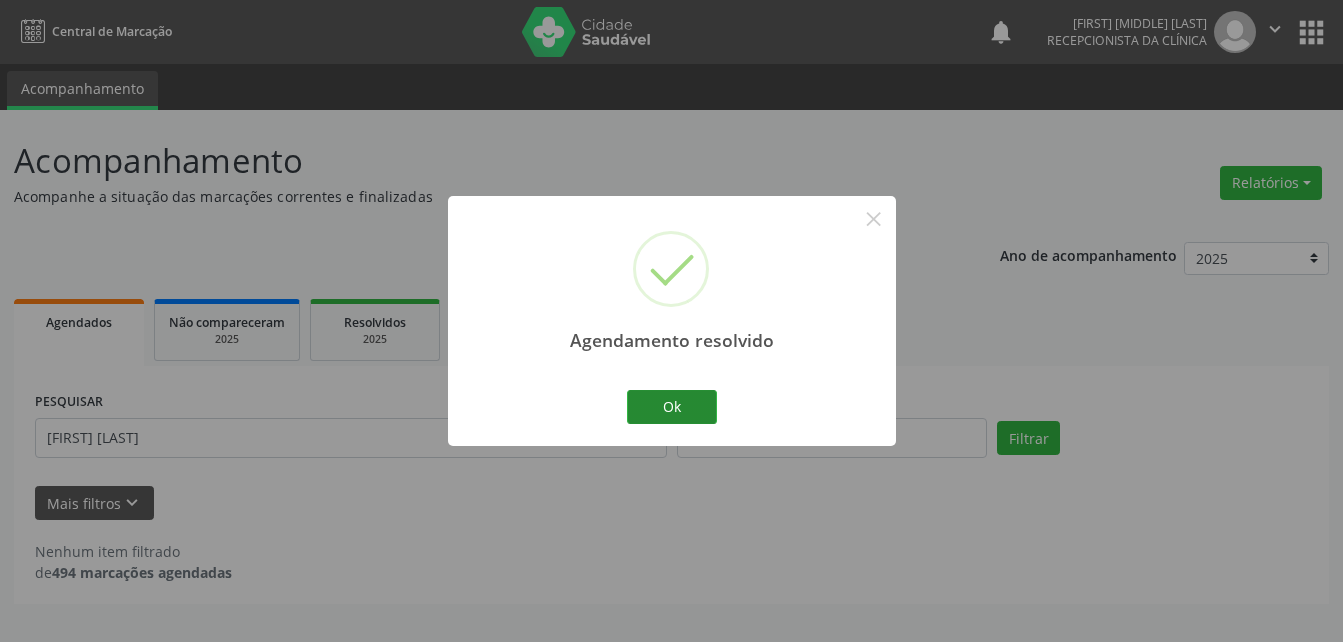 scroll, scrollTop: 0, scrollLeft: 0, axis: both 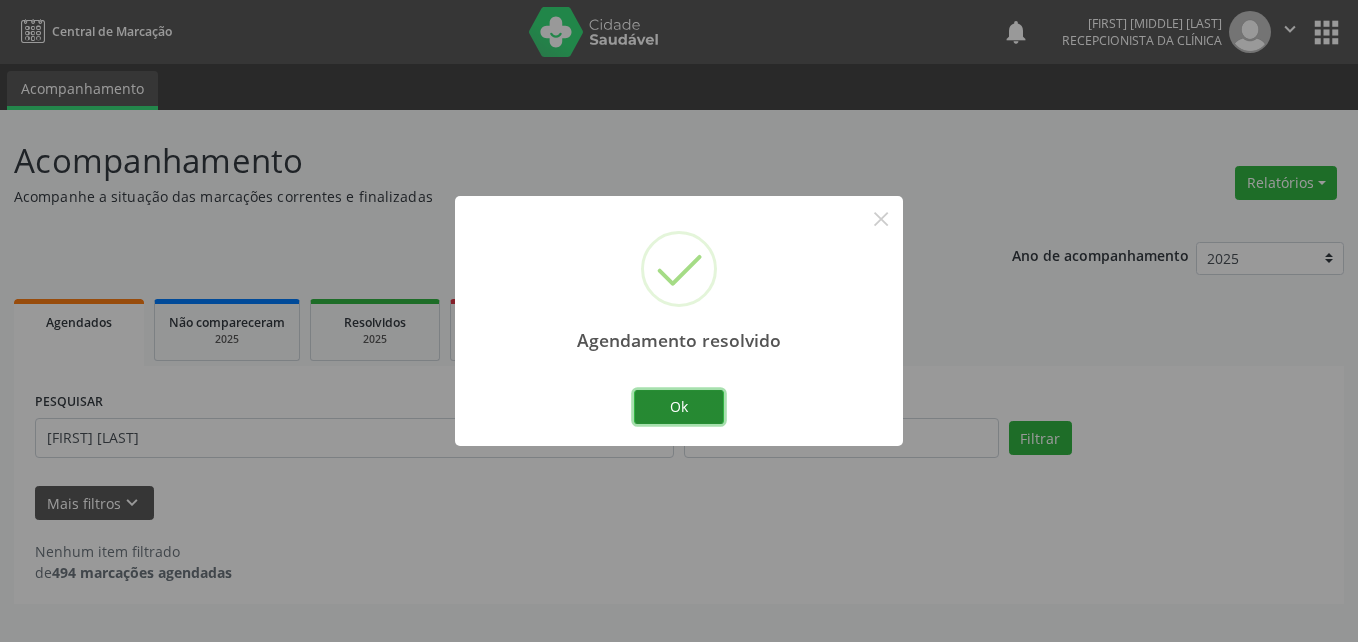 click on "Ok" at bounding box center (679, 407) 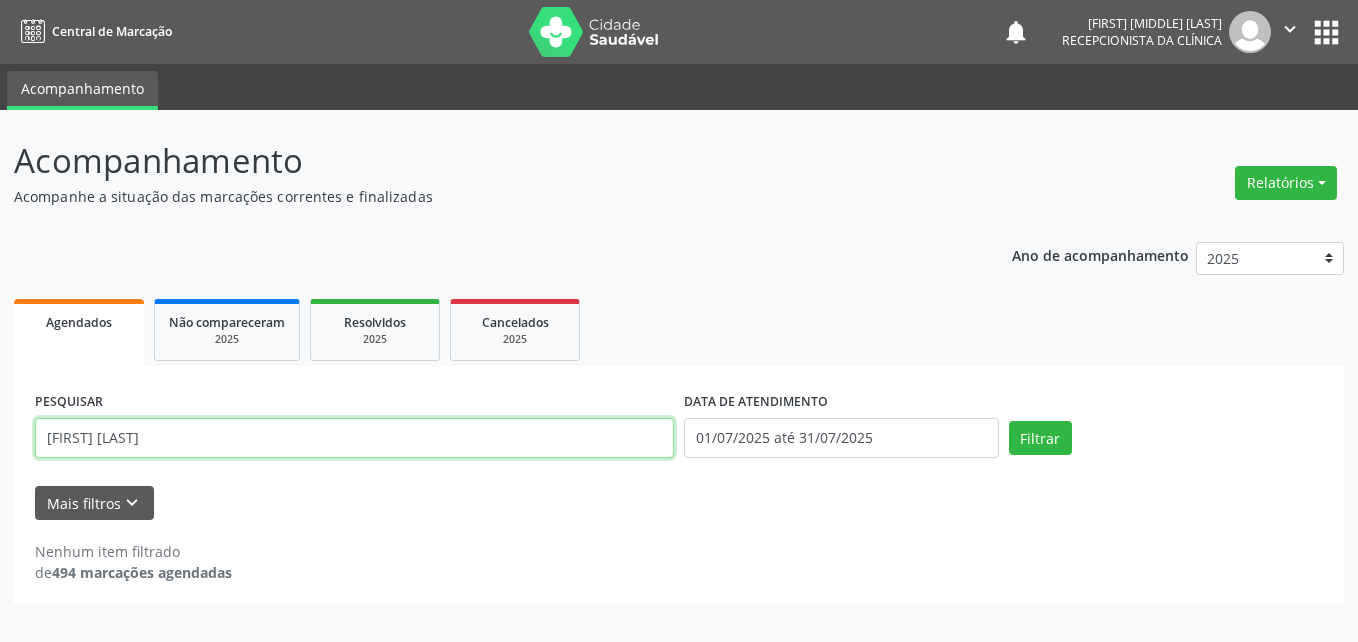 click on "[FIRST] [LAST]" at bounding box center [354, 438] 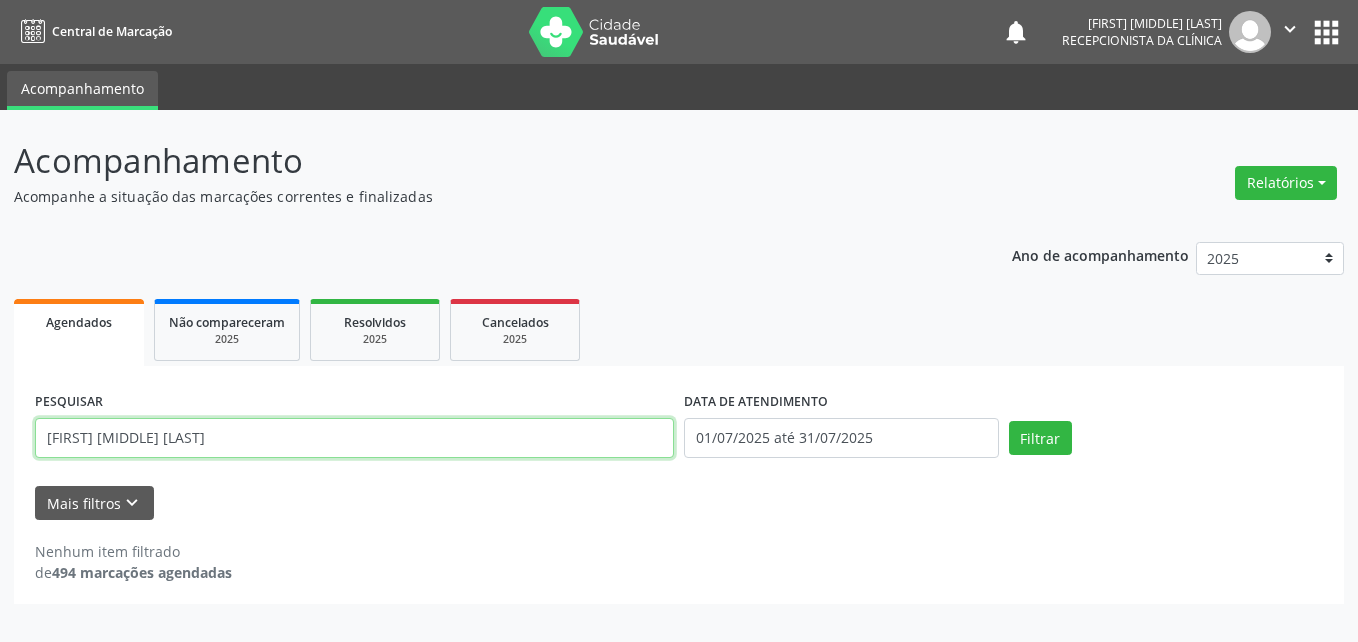 type on "[FIRST] [MIDDLE] [LAST]" 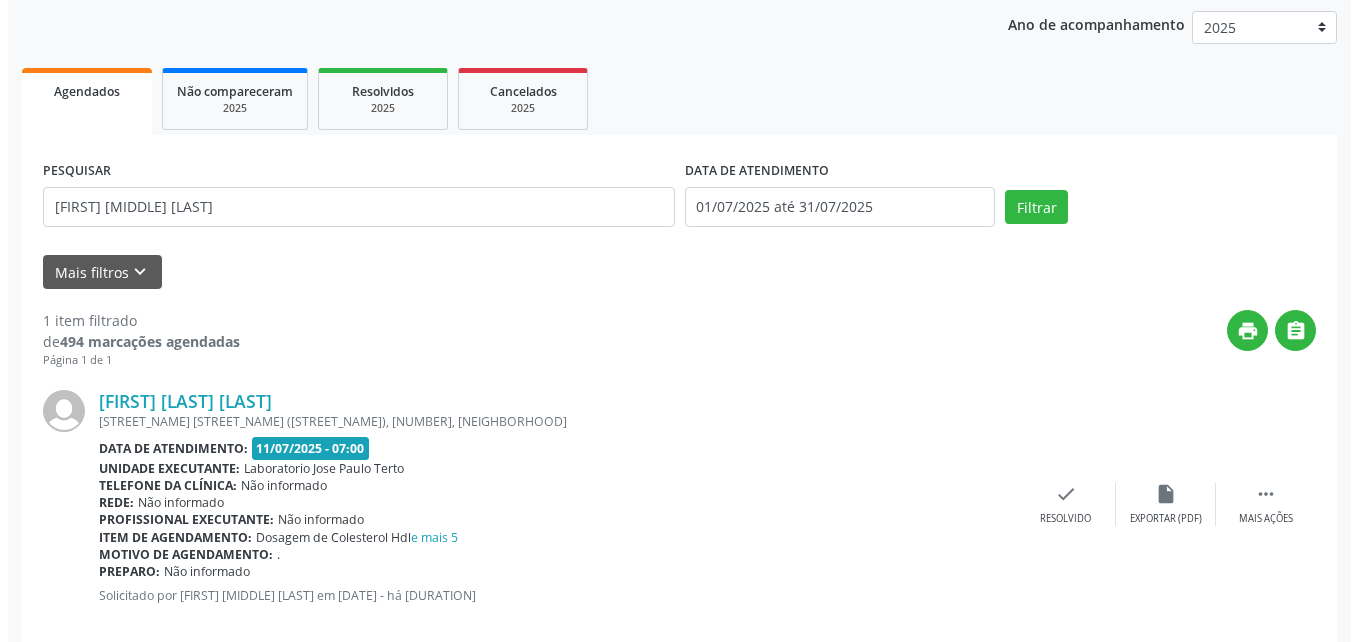 scroll, scrollTop: 263, scrollLeft: 0, axis: vertical 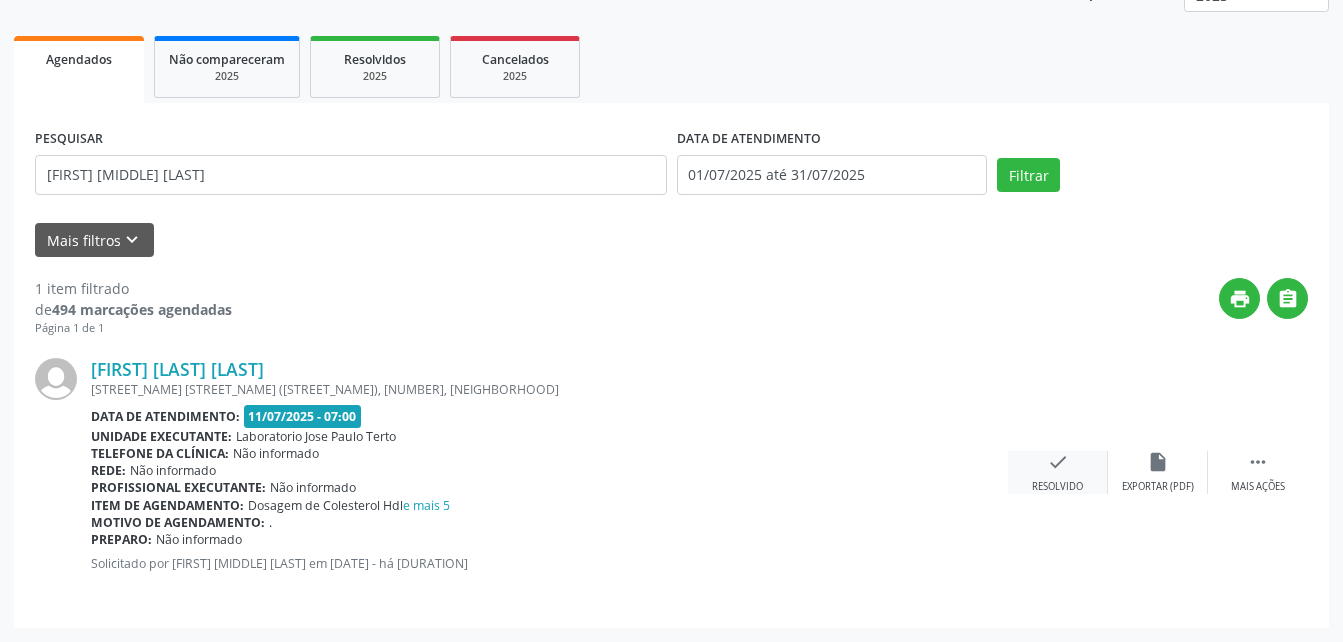 click on "check" at bounding box center (1058, 462) 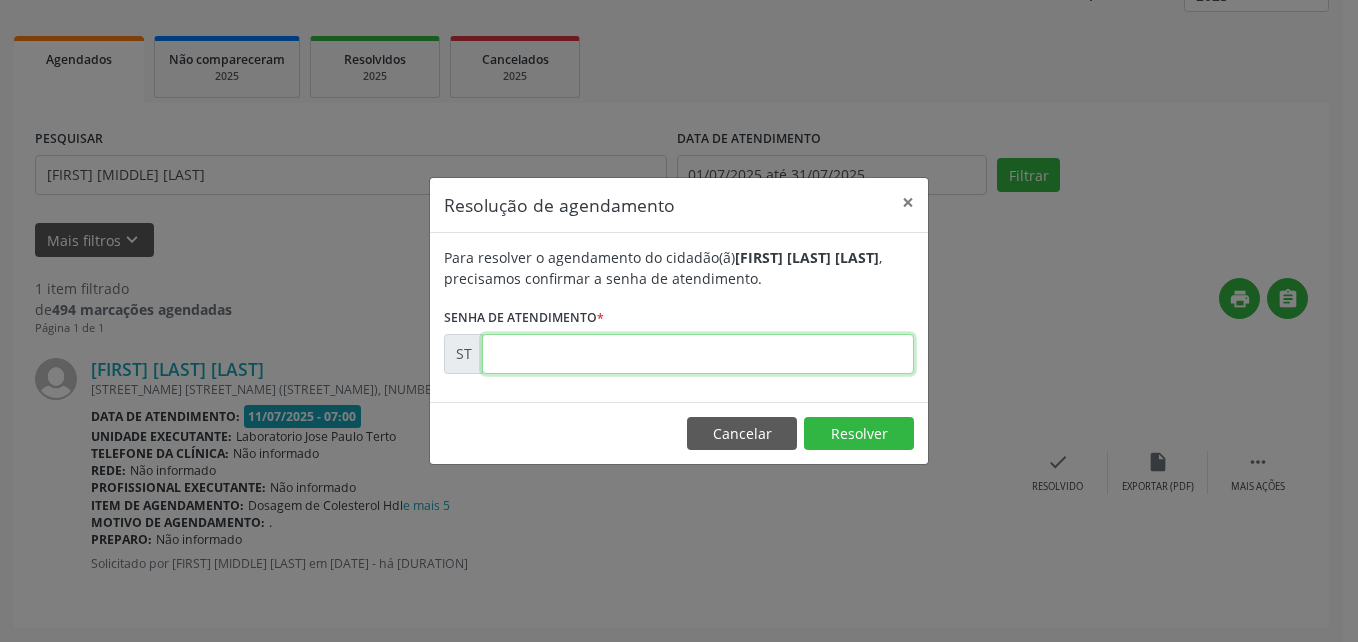 click at bounding box center (698, 354) 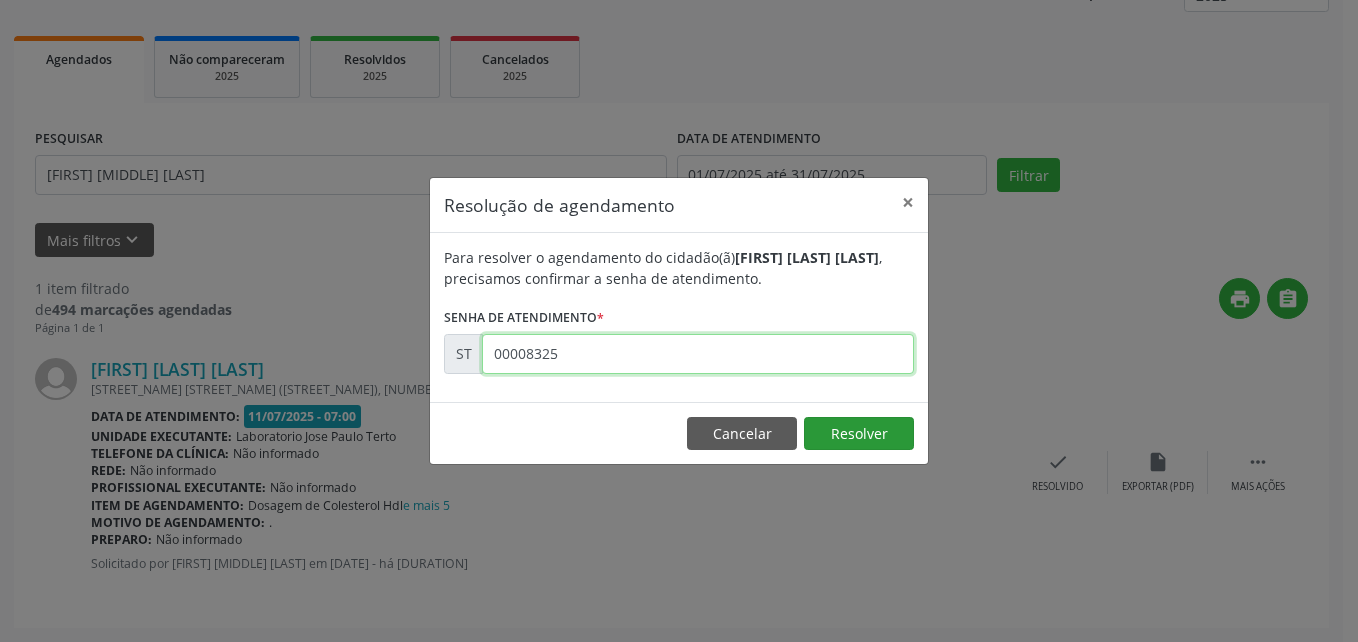 type on "00008325" 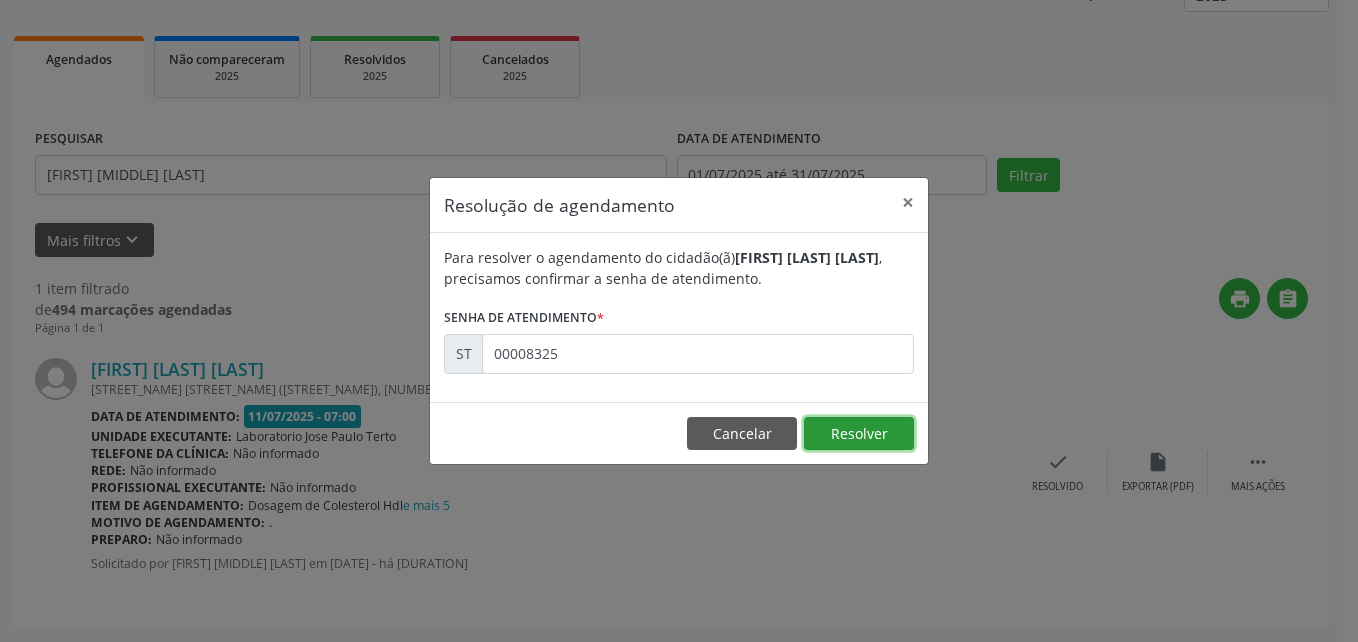 click on "Resolver" at bounding box center (859, 434) 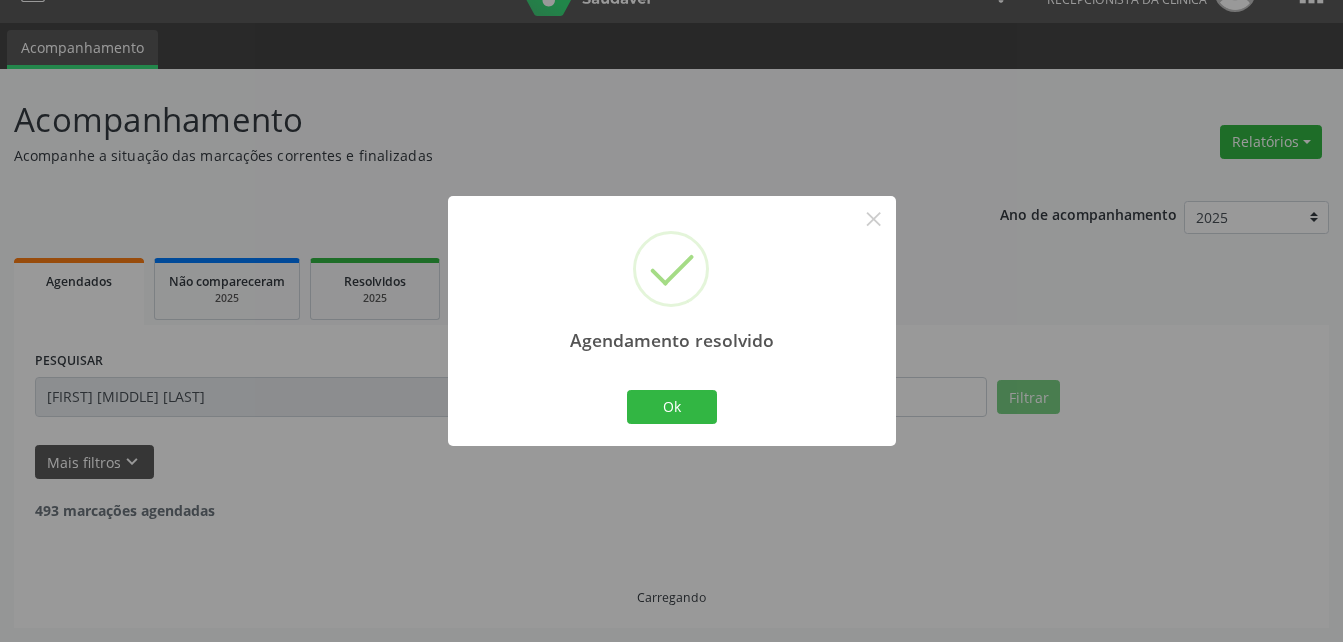 scroll, scrollTop: 0, scrollLeft: 0, axis: both 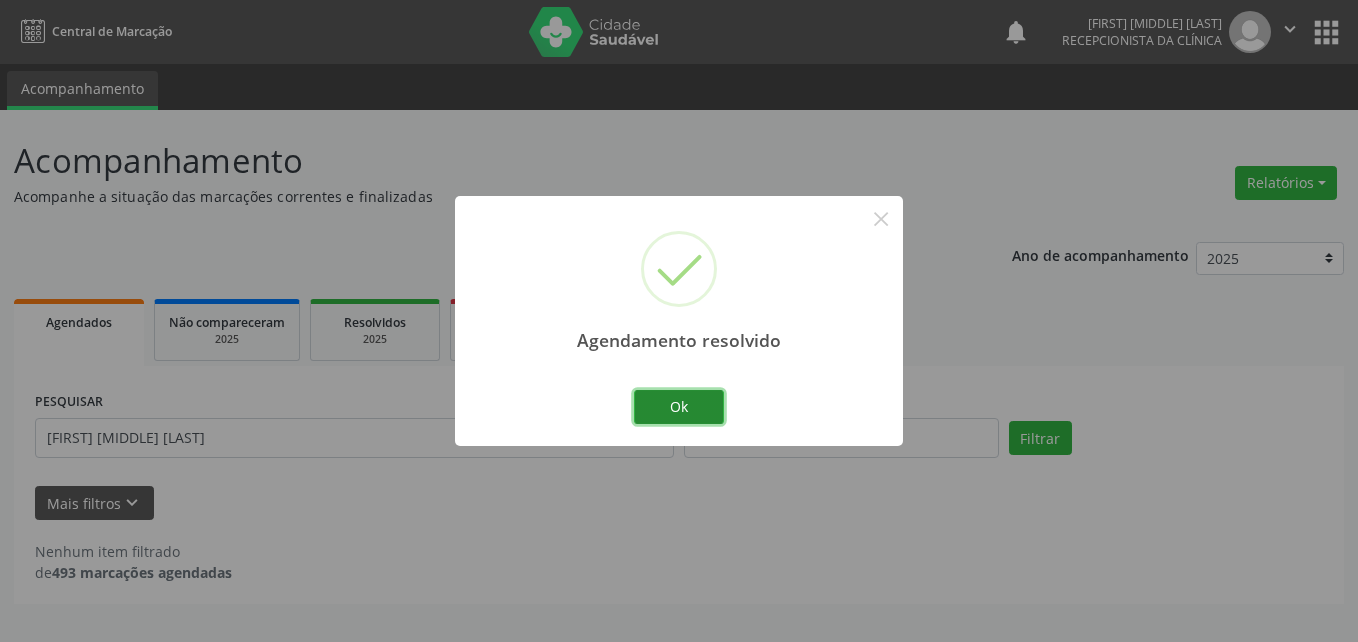 click on "Ok" at bounding box center (679, 407) 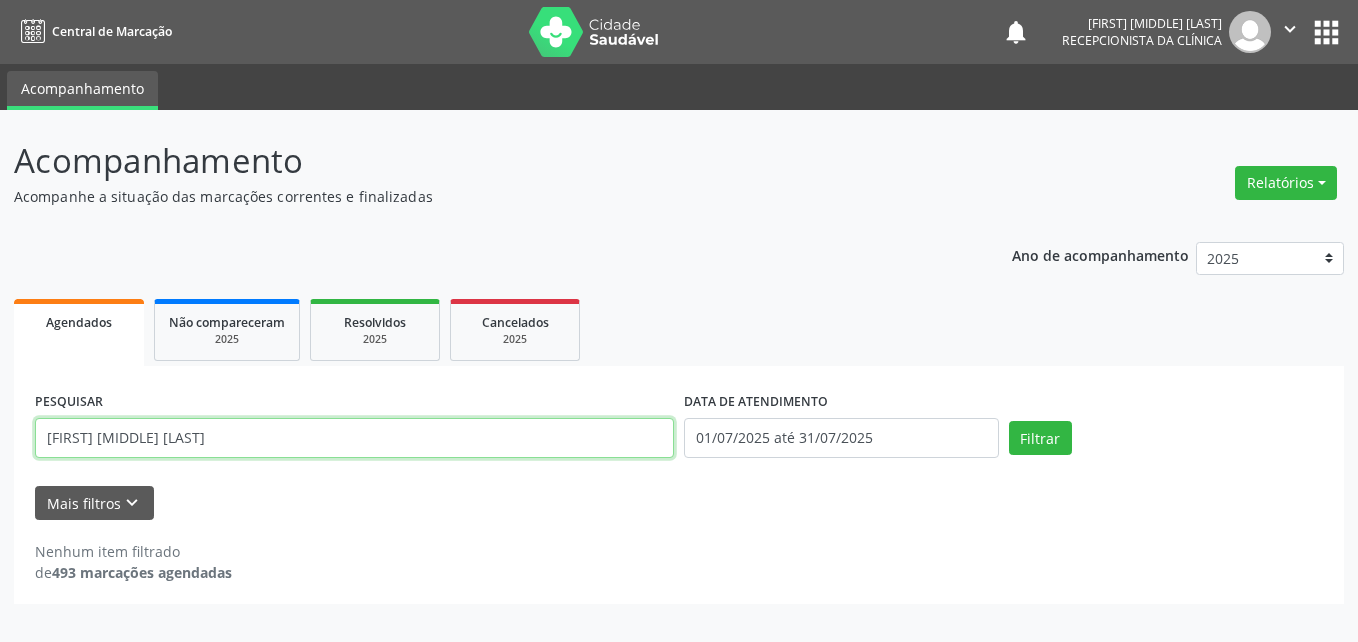click on "[FIRST] [MIDDLE] [LAST]" at bounding box center [354, 438] 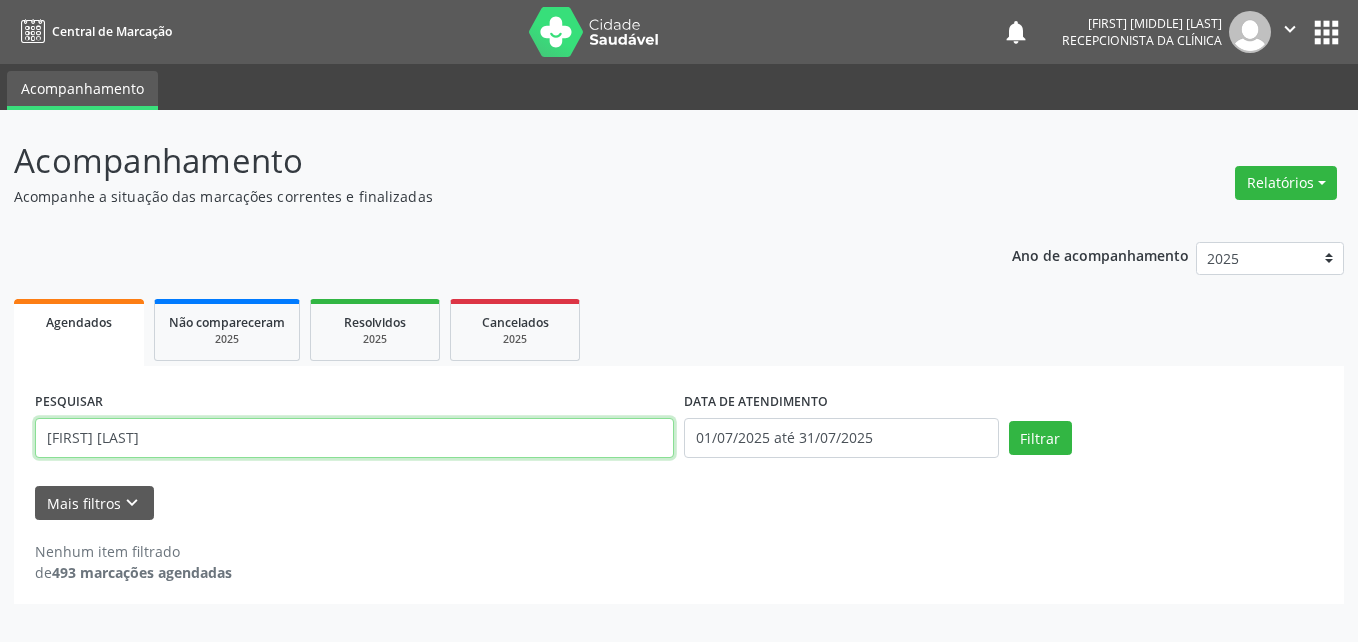 type on "[FIRST] [LAST]" 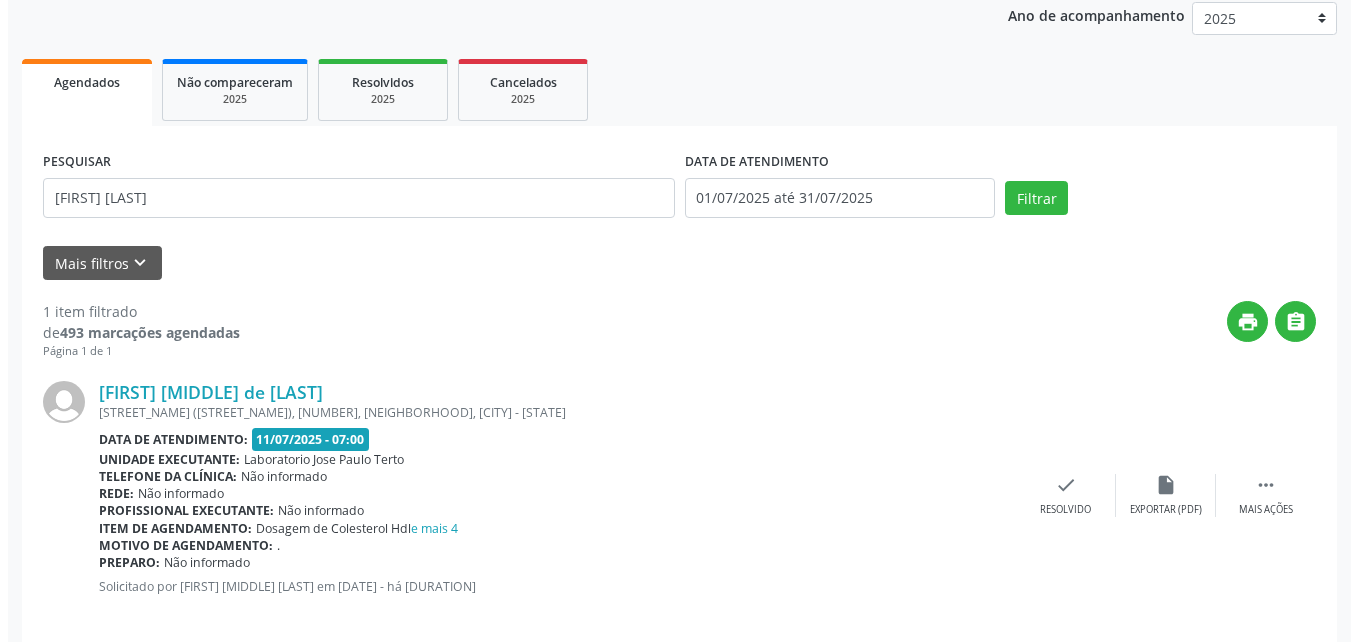 scroll, scrollTop: 263, scrollLeft: 0, axis: vertical 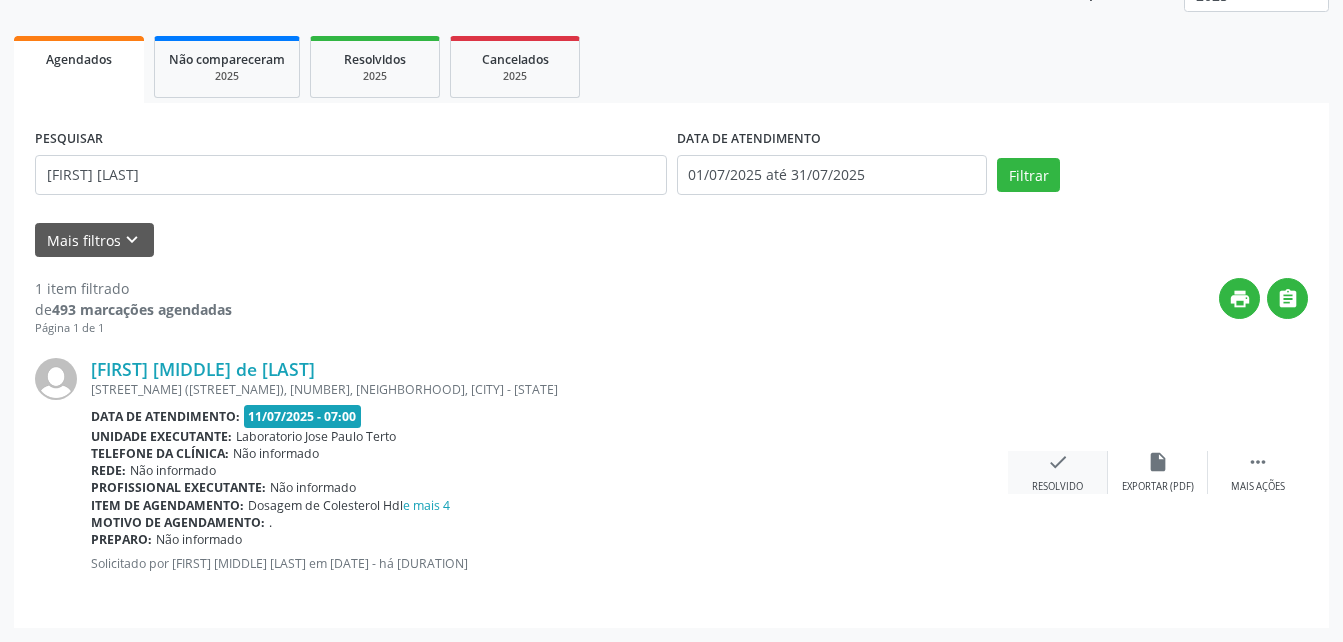 click on "check" at bounding box center [1058, 462] 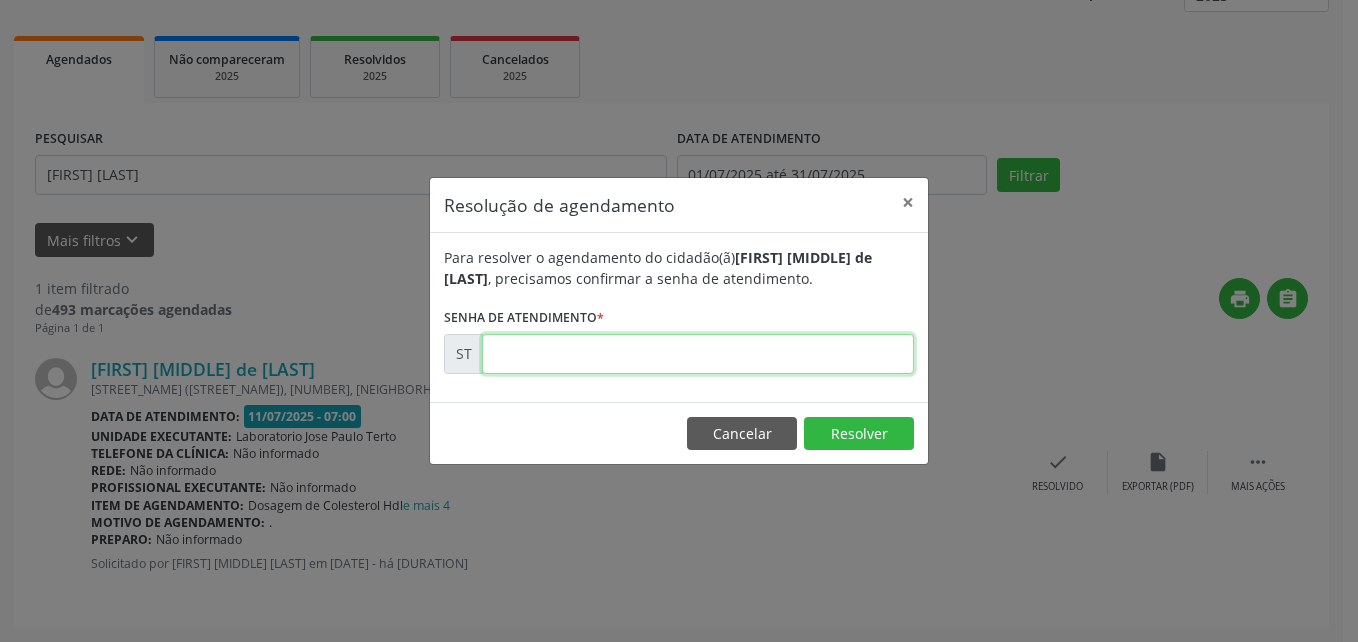 click at bounding box center (698, 354) 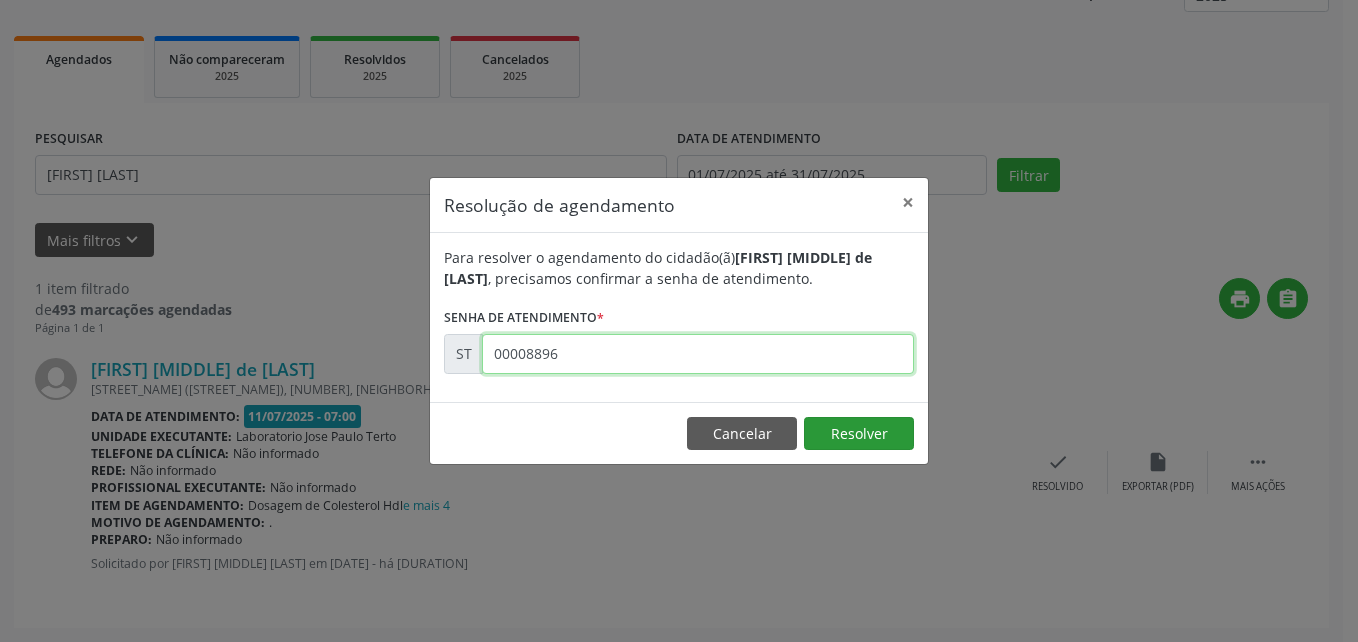 type on "00008896" 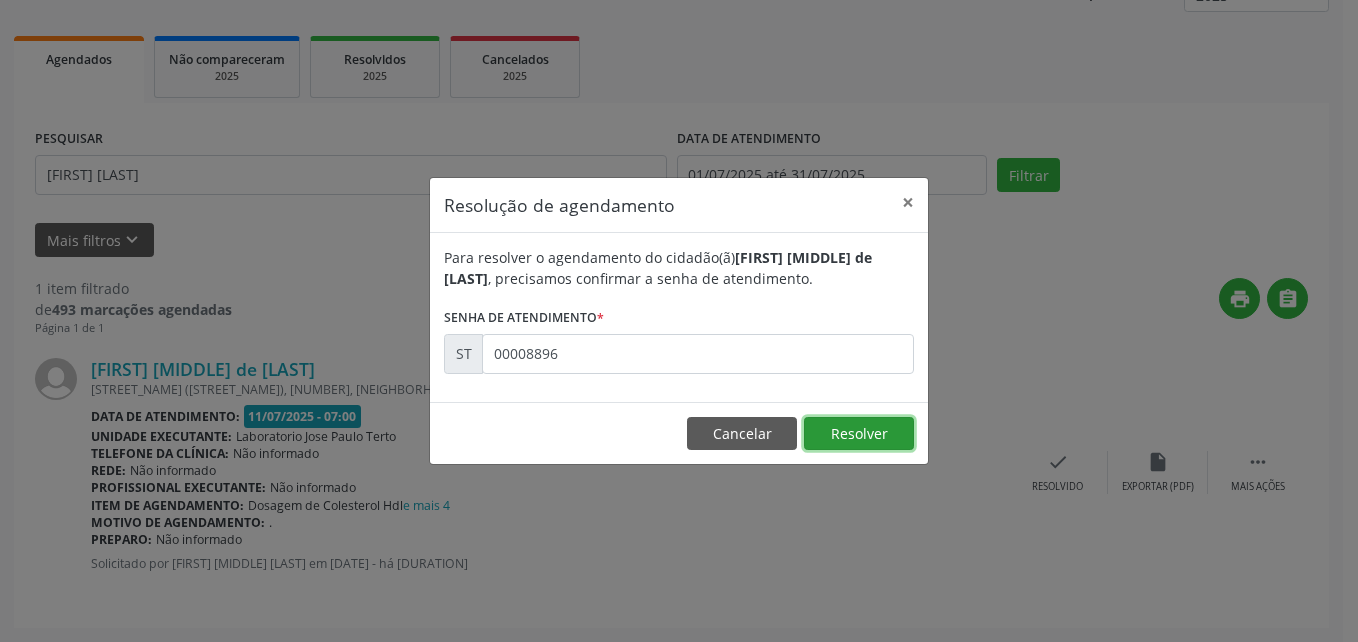 click on "Resolver" at bounding box center (859, 434) 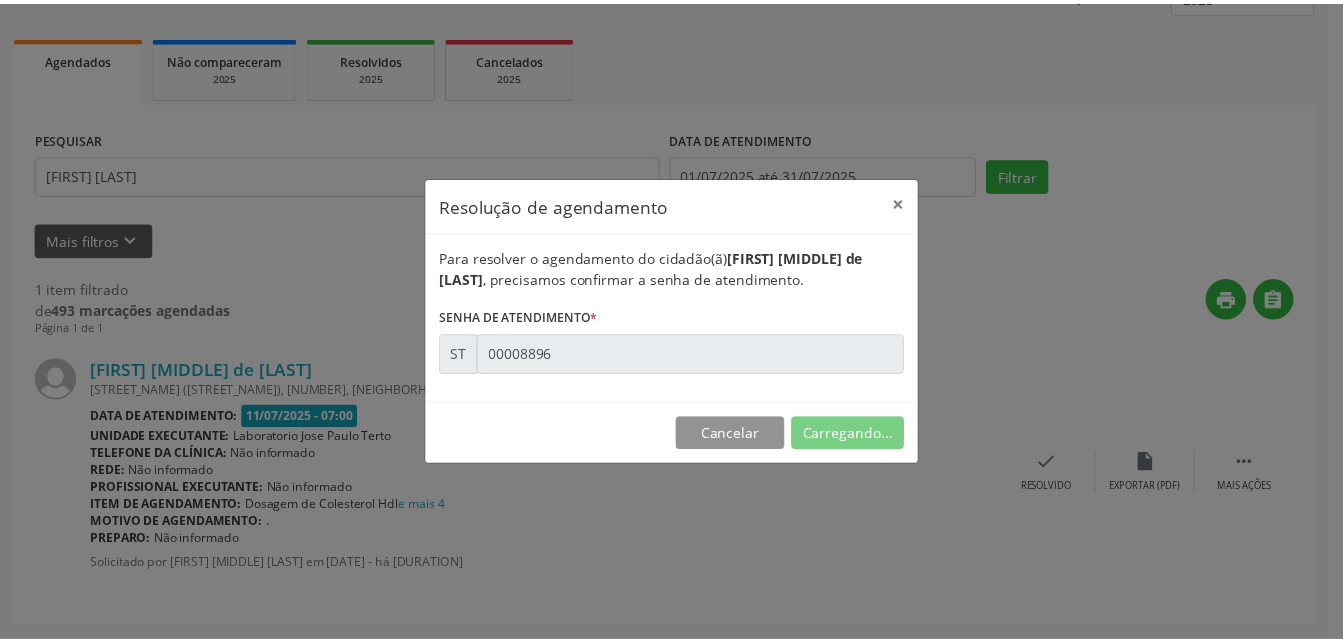 scroll, scrollTop: 20, scrollLeft: 0, axis: vertical 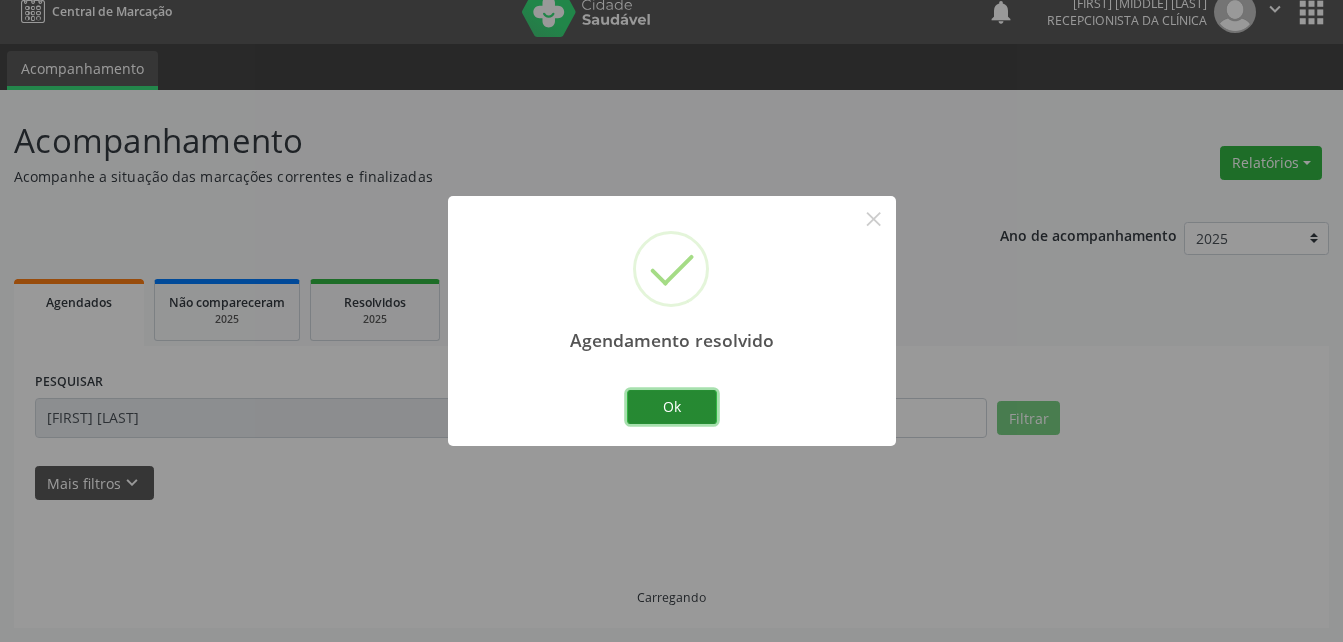 click on "Ok" at bounding box center (672, 407) 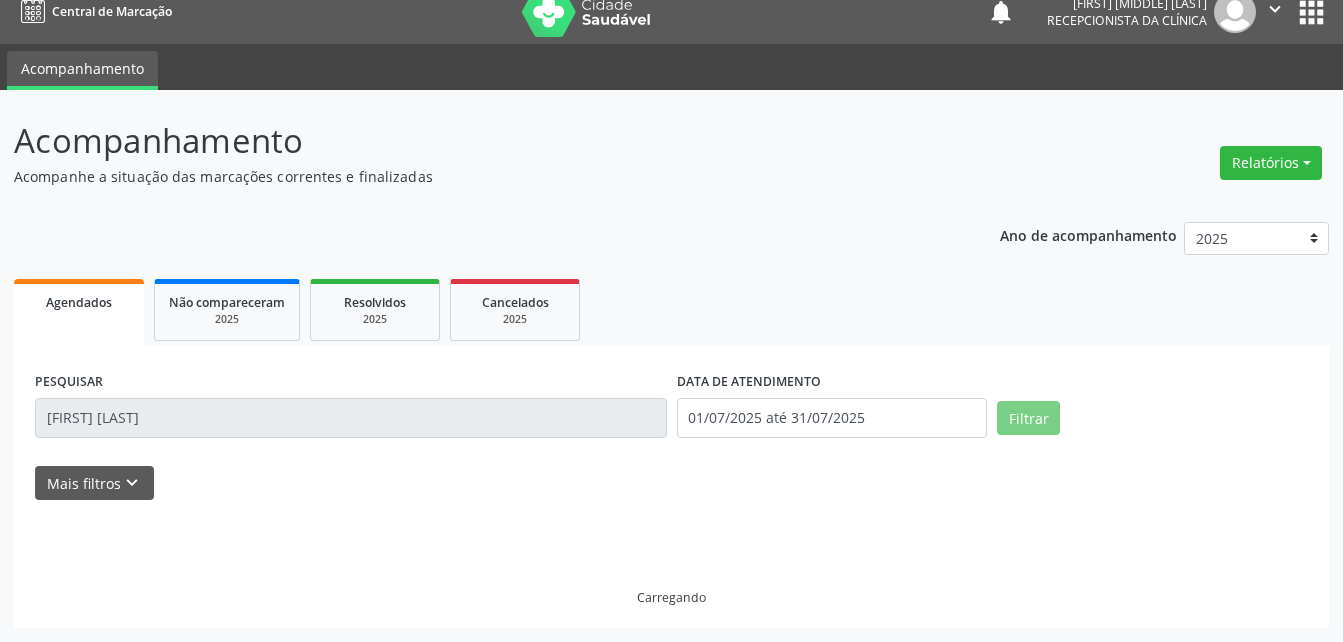 scroll, scrollTop: 0, scrollLeft: 0, axis: both 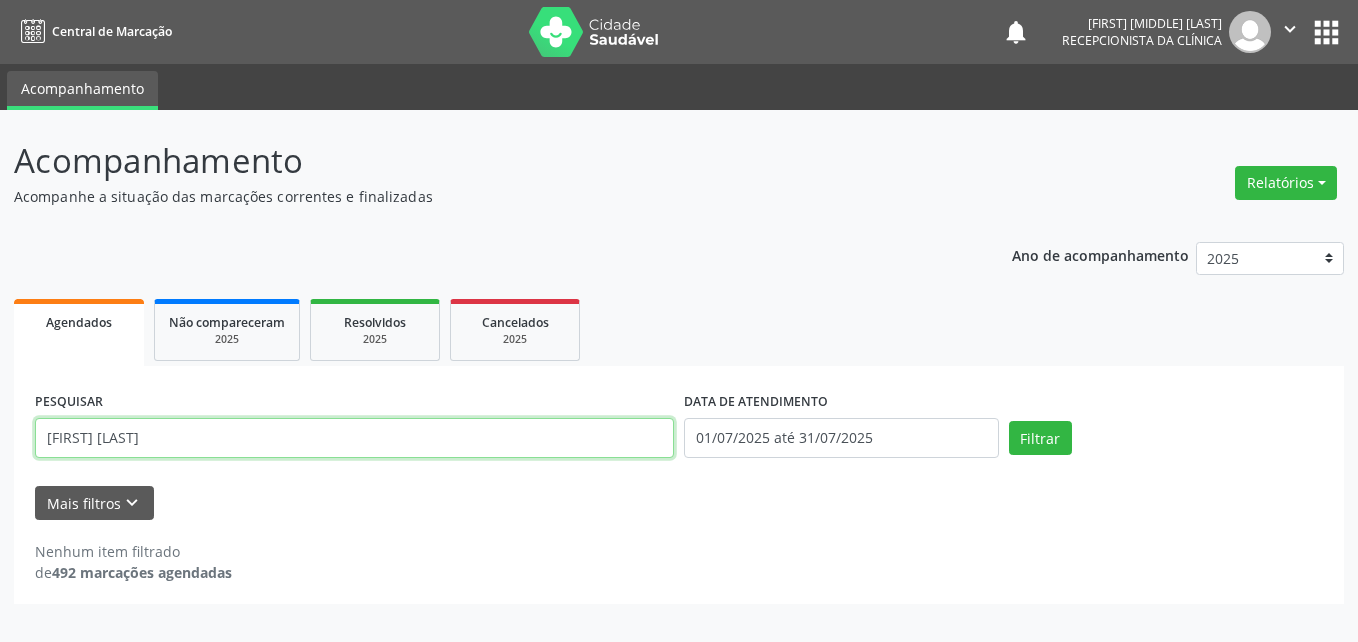 click on "[FIRST] [LAST]" at bounding box center [354, 438] 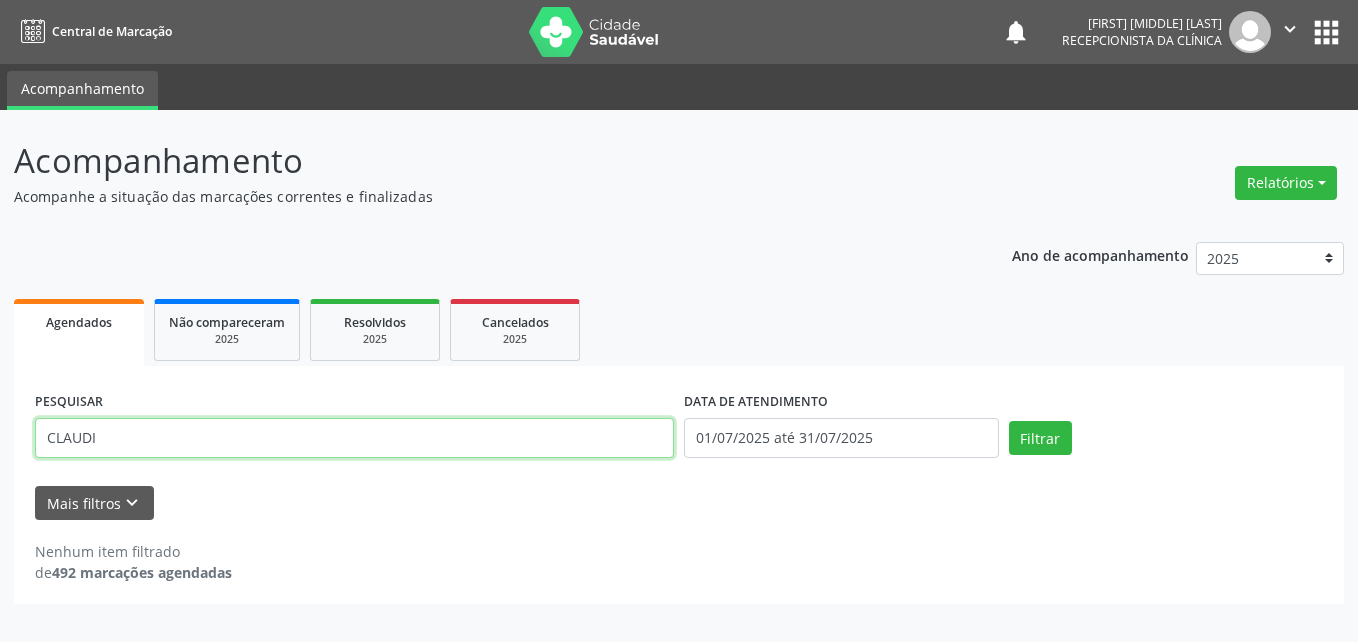 click on "CLAUDI" at bounding box center (354, 438) 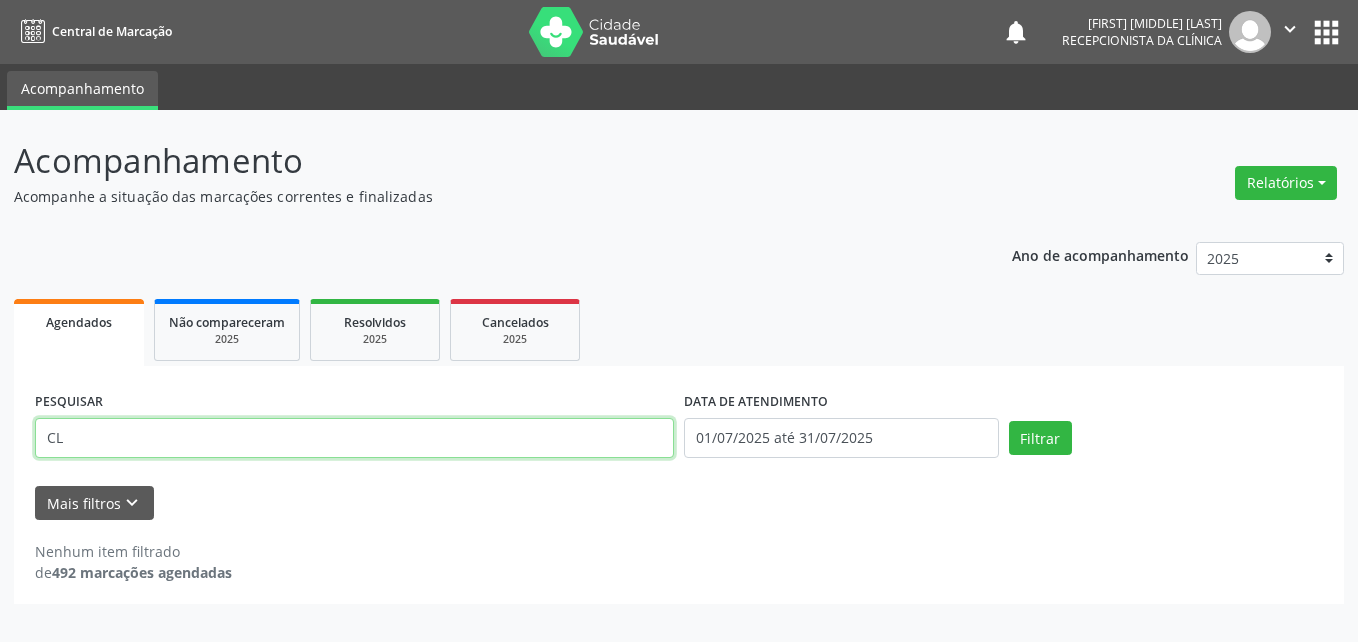 type on "C" 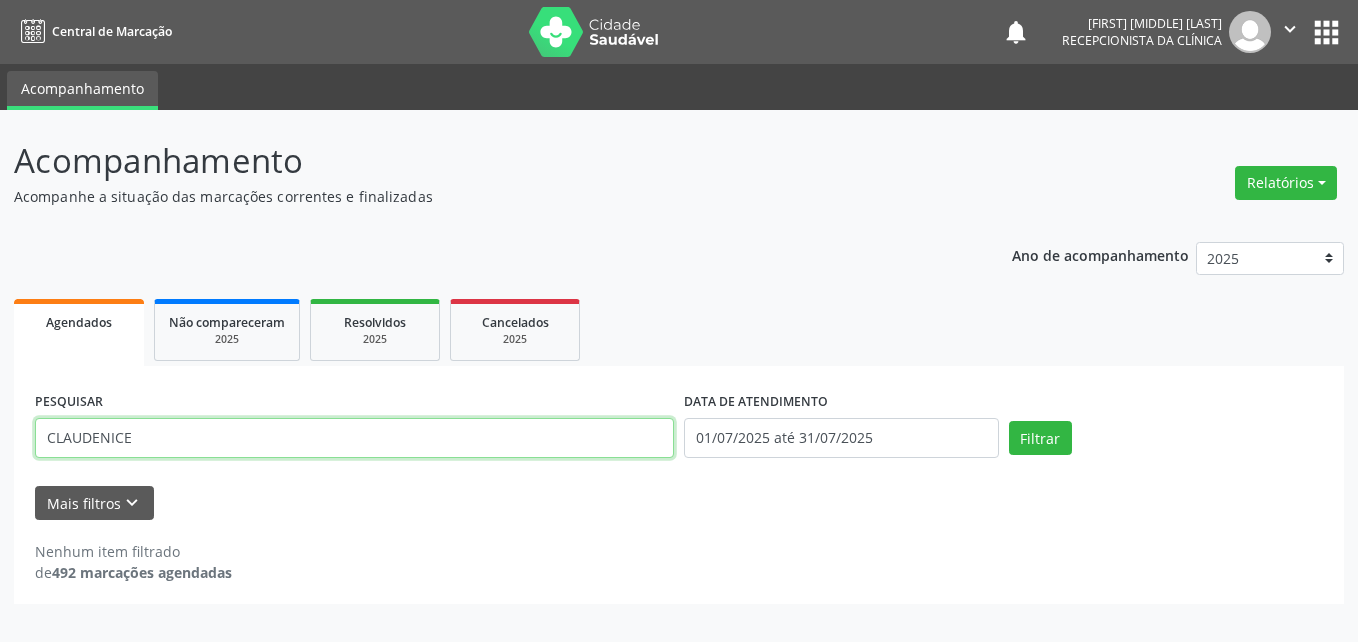 type on "CLAUDENICE" 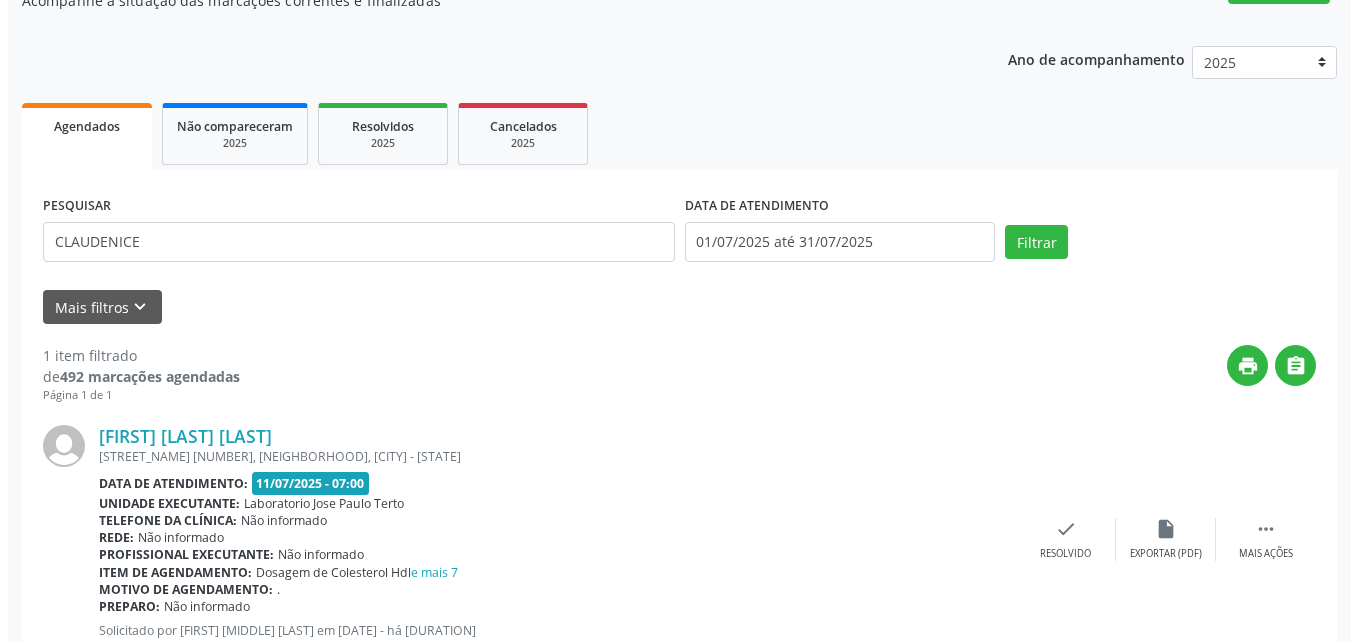 scroll, scrollTop: 263, scrollLeft: 0, axis: vertical 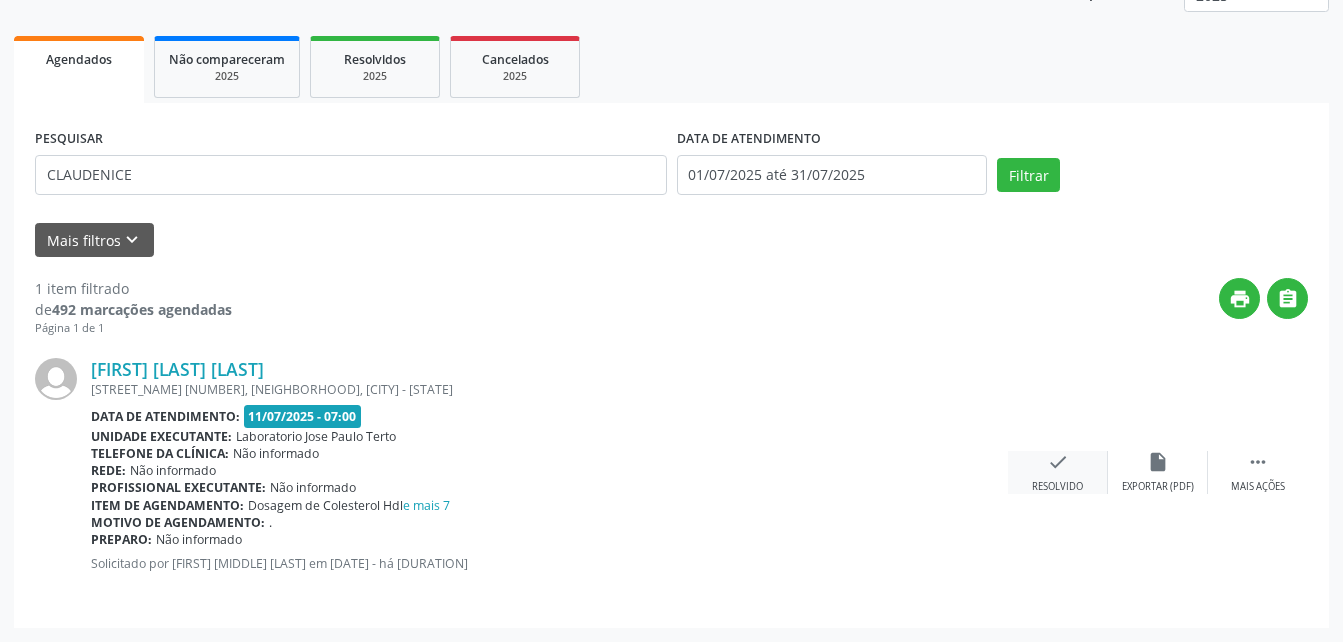 click on "check
Resolvido" at bounding box center (1058, 472) 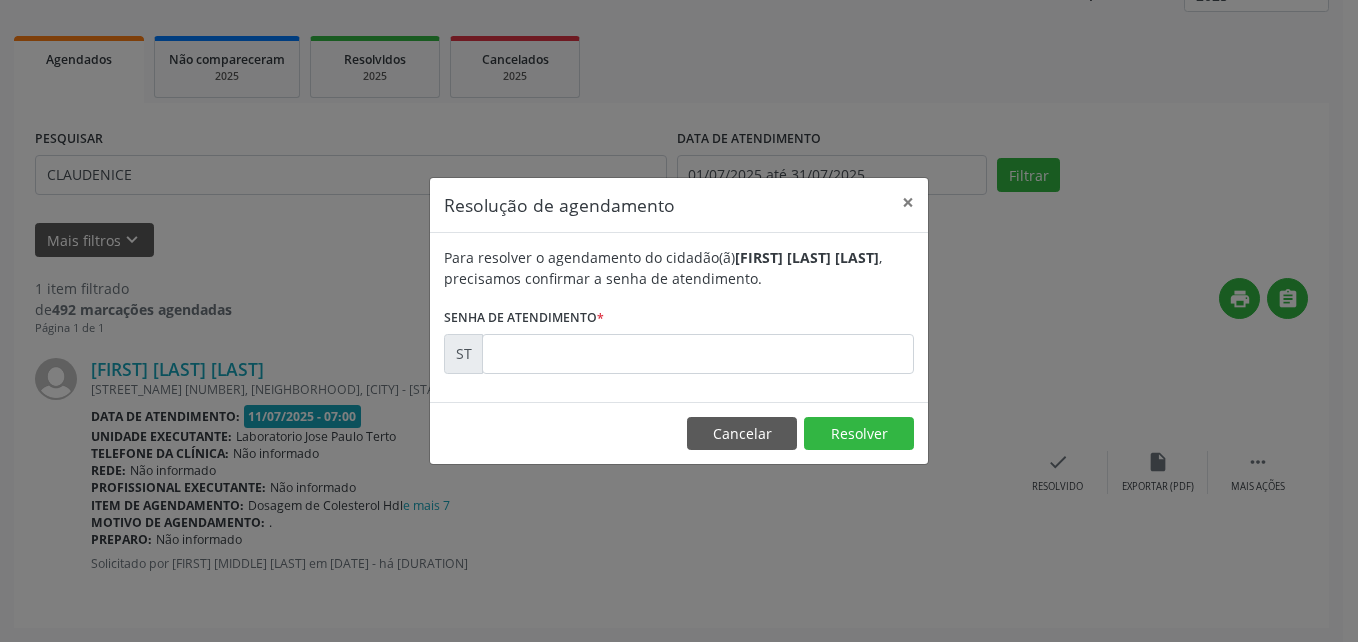drag, startPoint x: 700, startPoint y: 376, endPoint x: 706, endPoint y: 364, distance: 13.416408 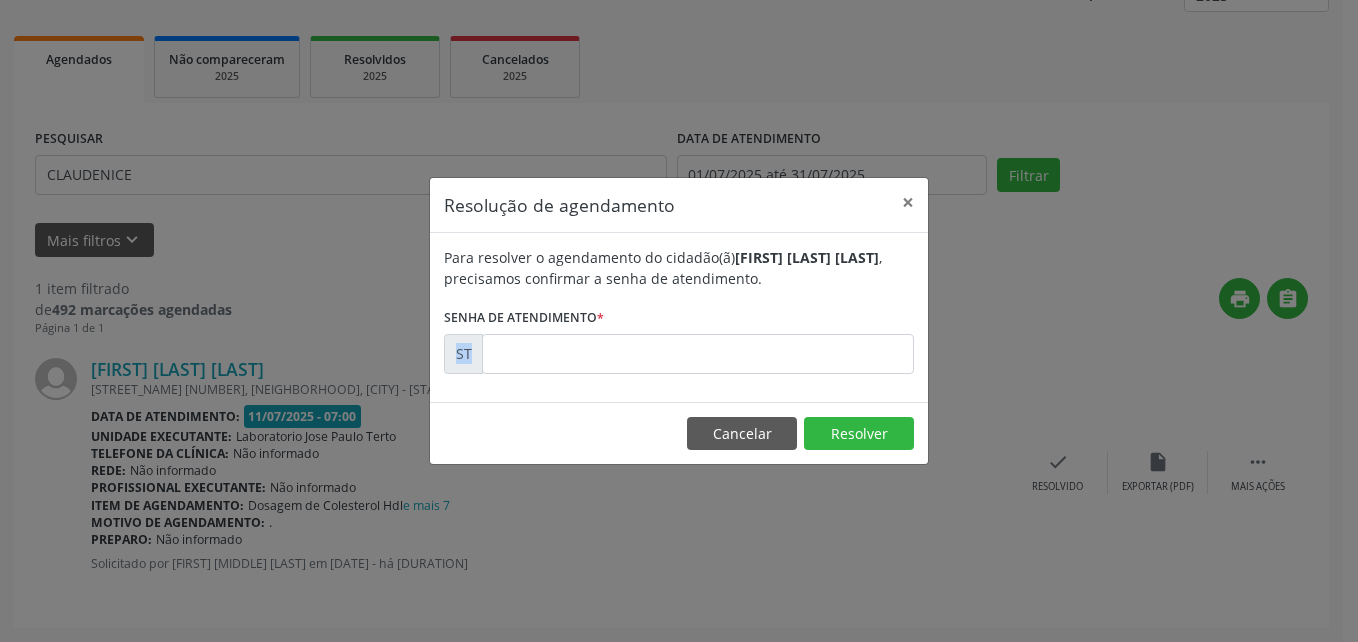 click at bounding box center [698, 354] 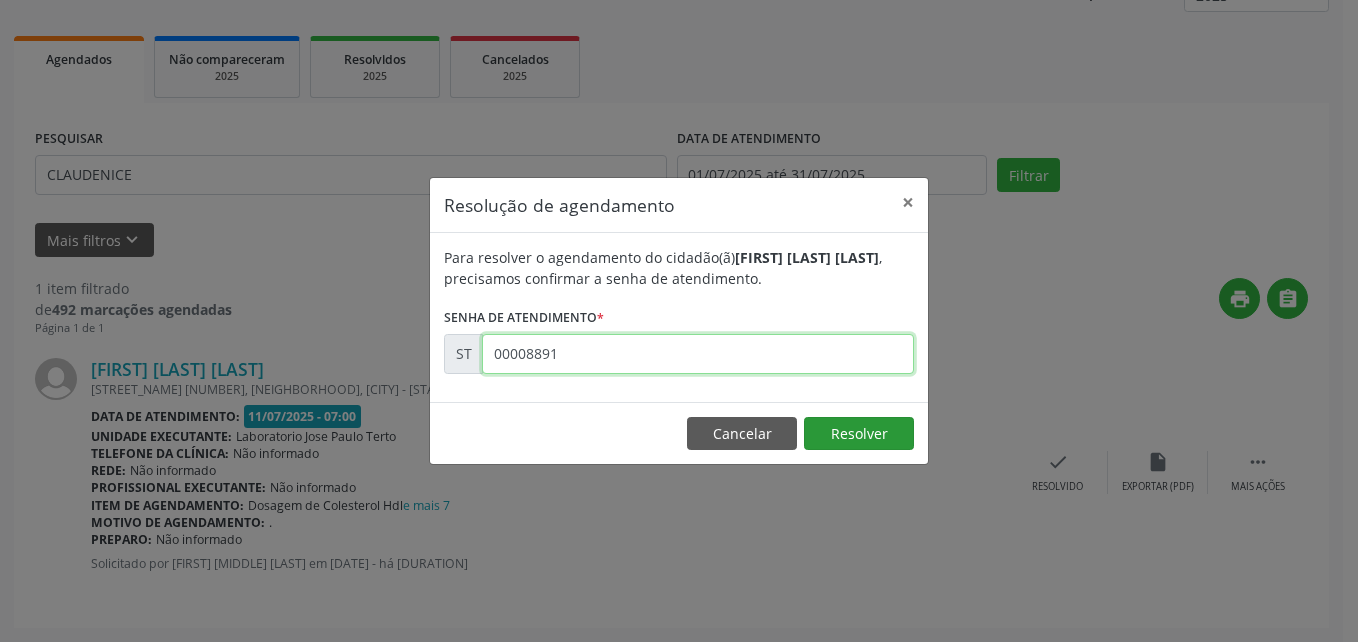 type on "00008891" 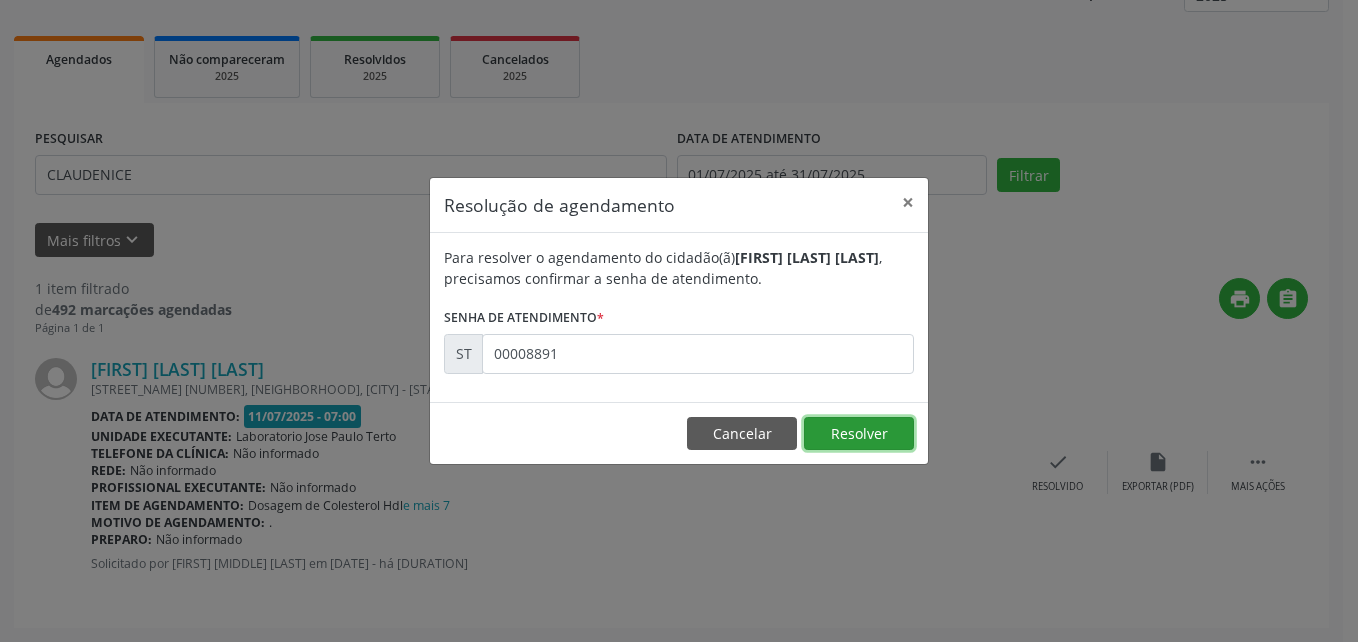 click on "Resolver" at bounding box center [859, 434] 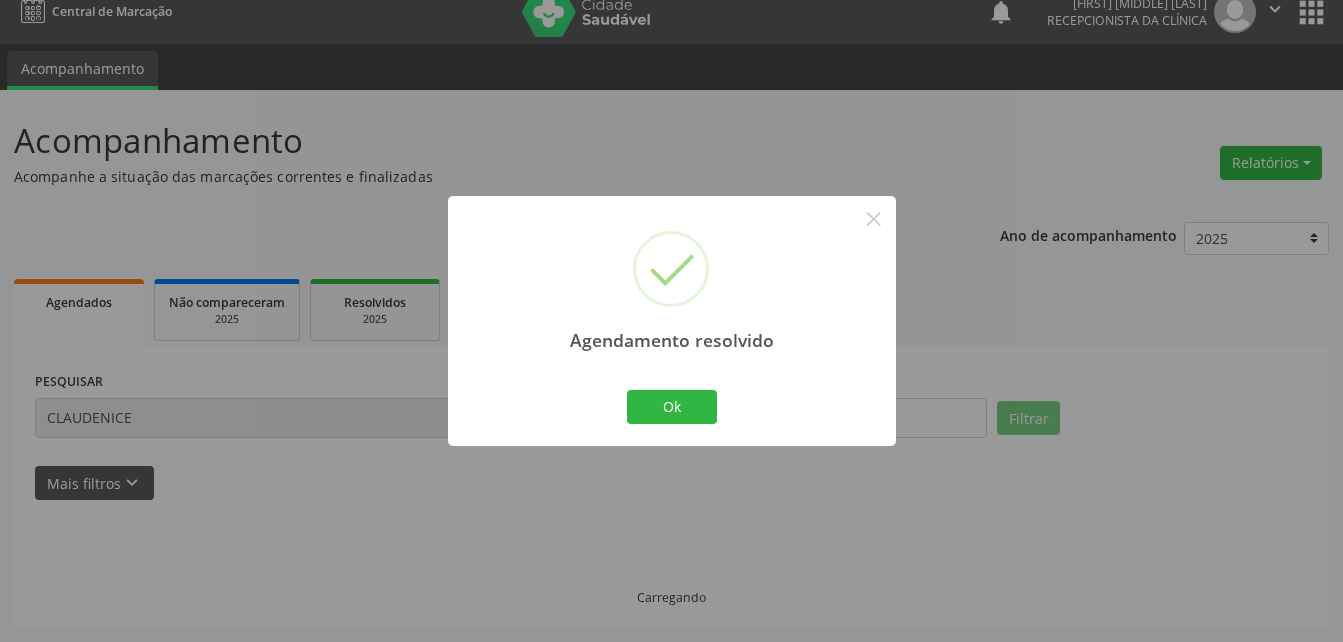scroll, scrollTop: 0, scrollLeft: 0, axis: both 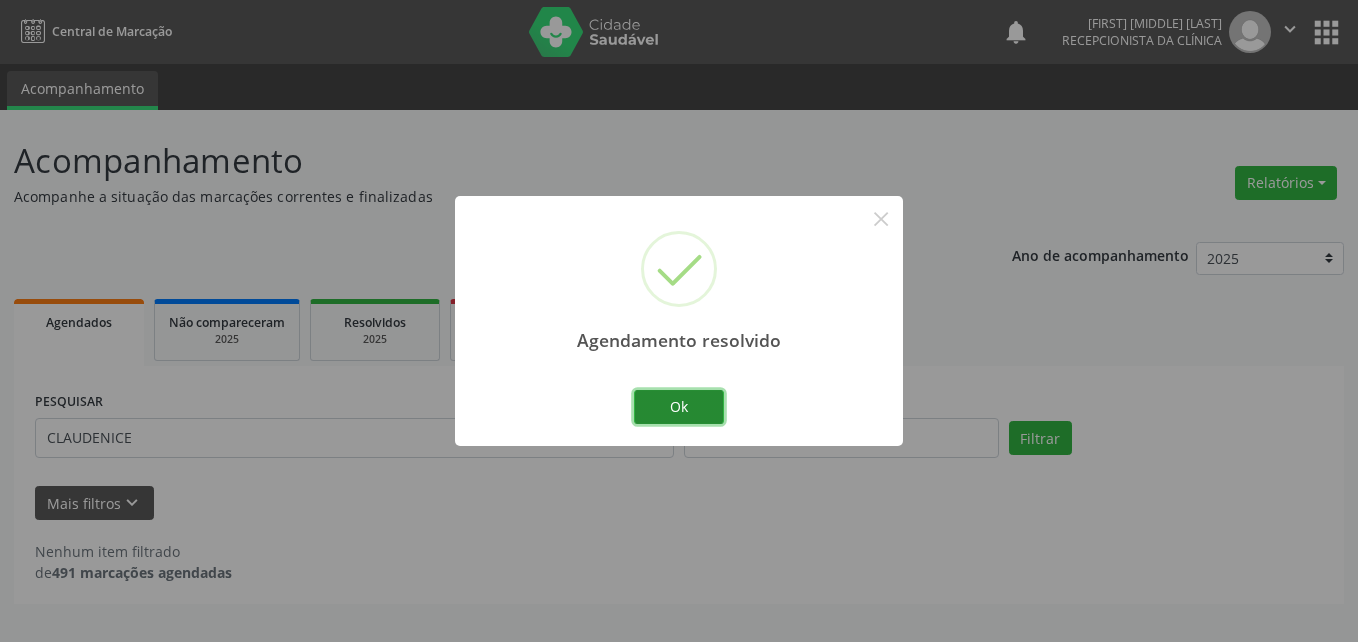 click on "Ok" at bounding box center [679, 407] 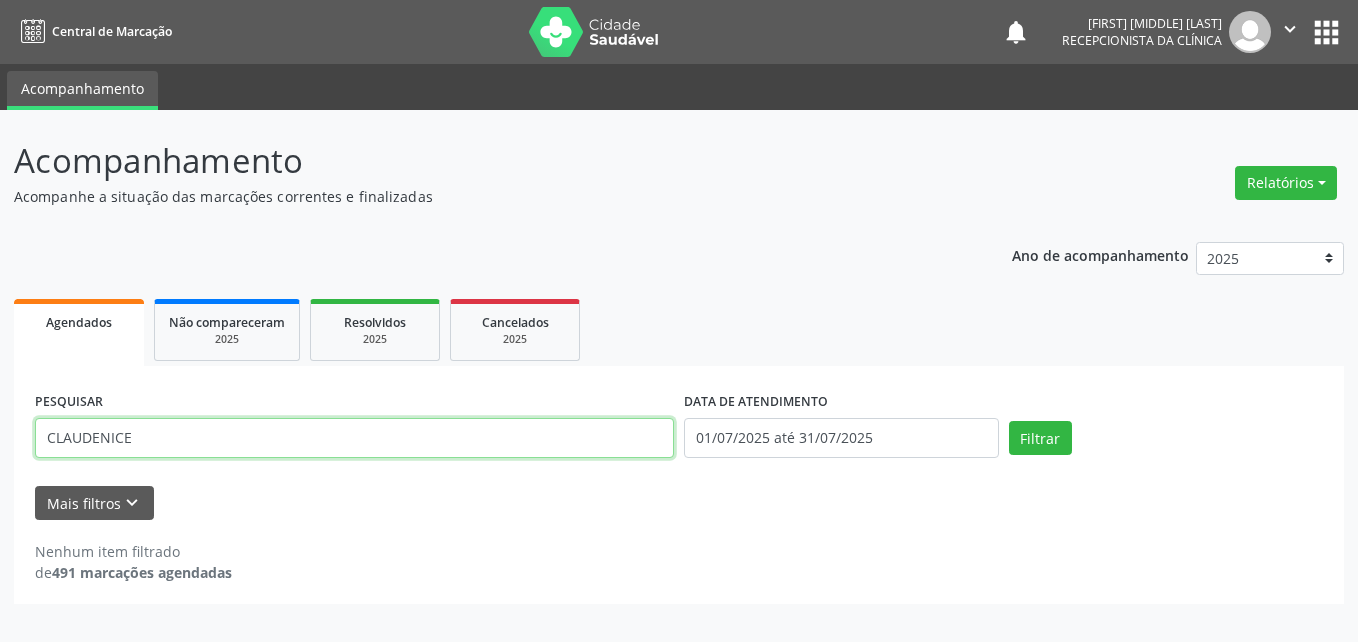 click on "CLAUDENICE" at bounding box center [354, 438] 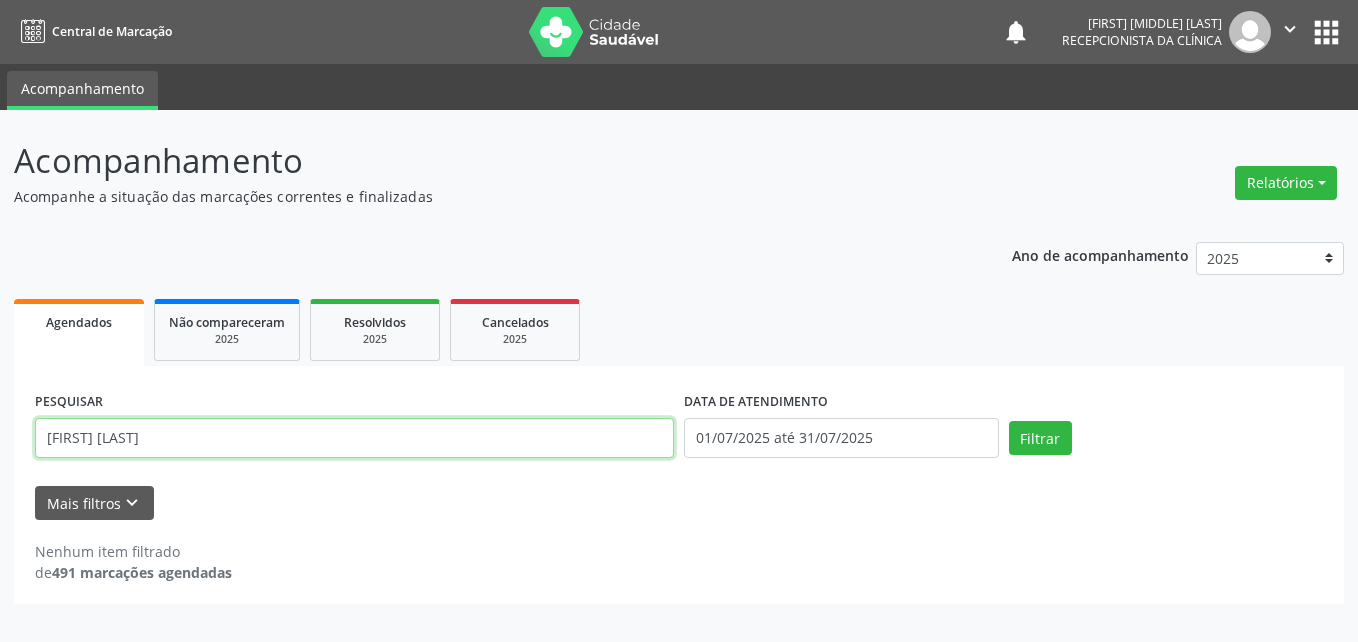 type on "[FIRST] [LAST]" 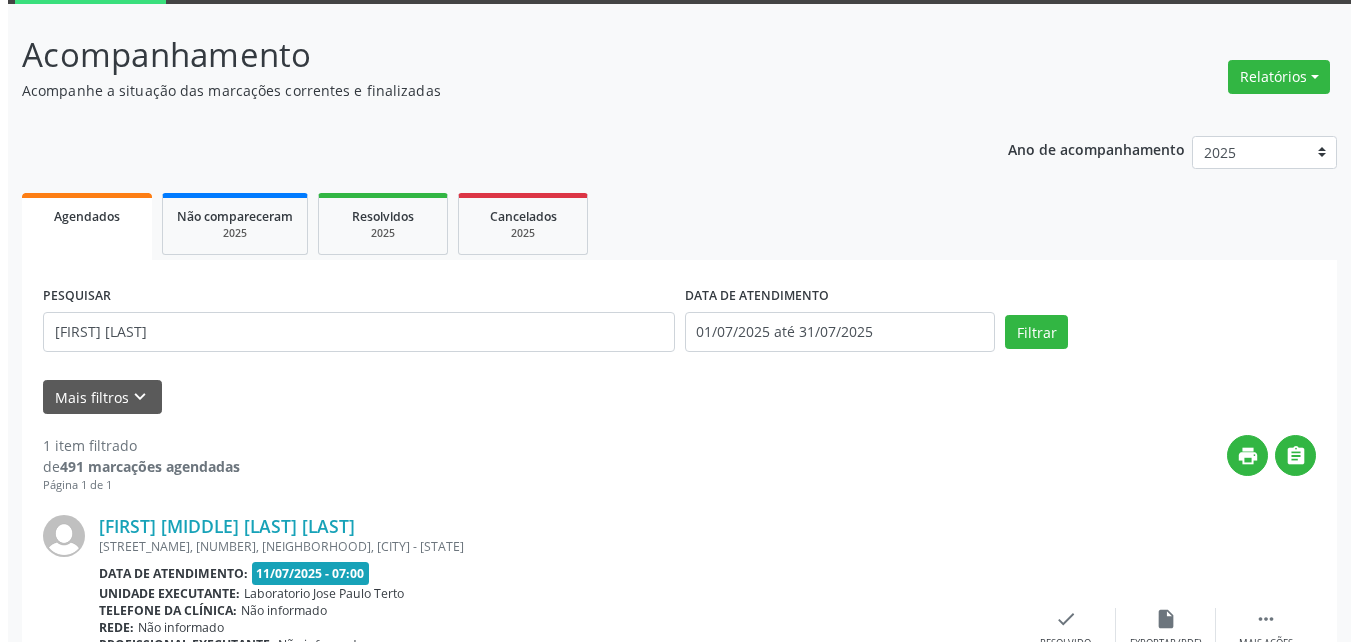 scroll, scrollTop: 263, scrollLeft: 0, axis: vertical 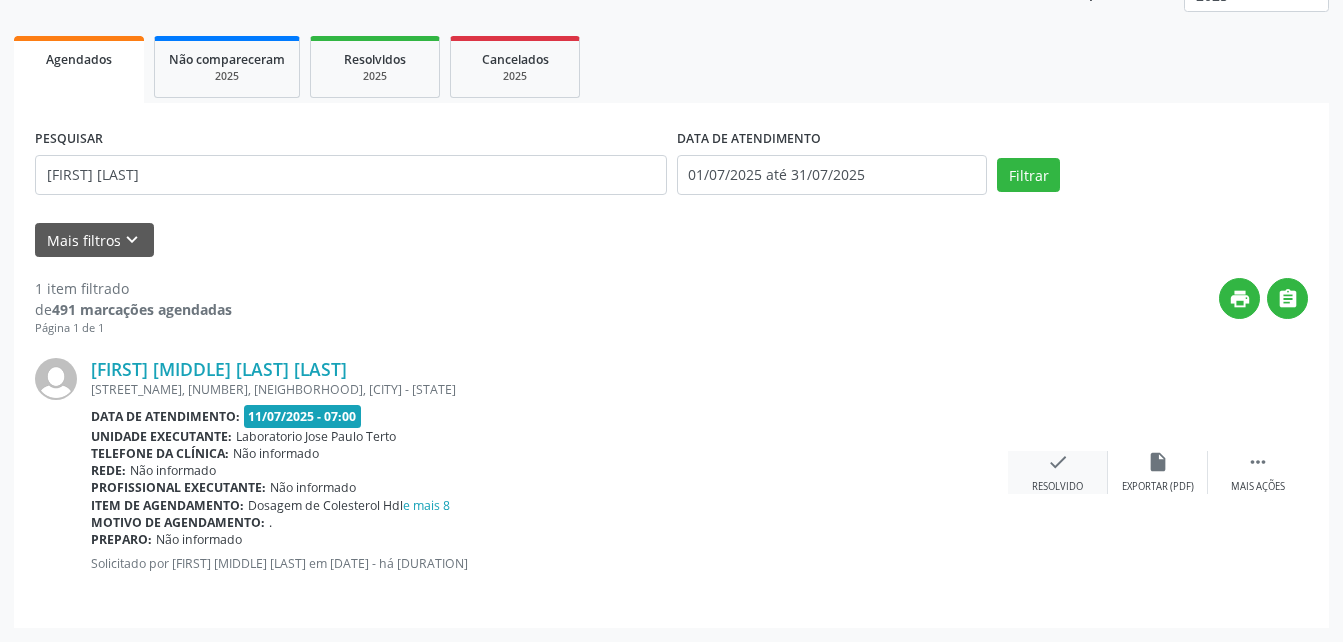 click on "check" at bounding box center [1058, 462] 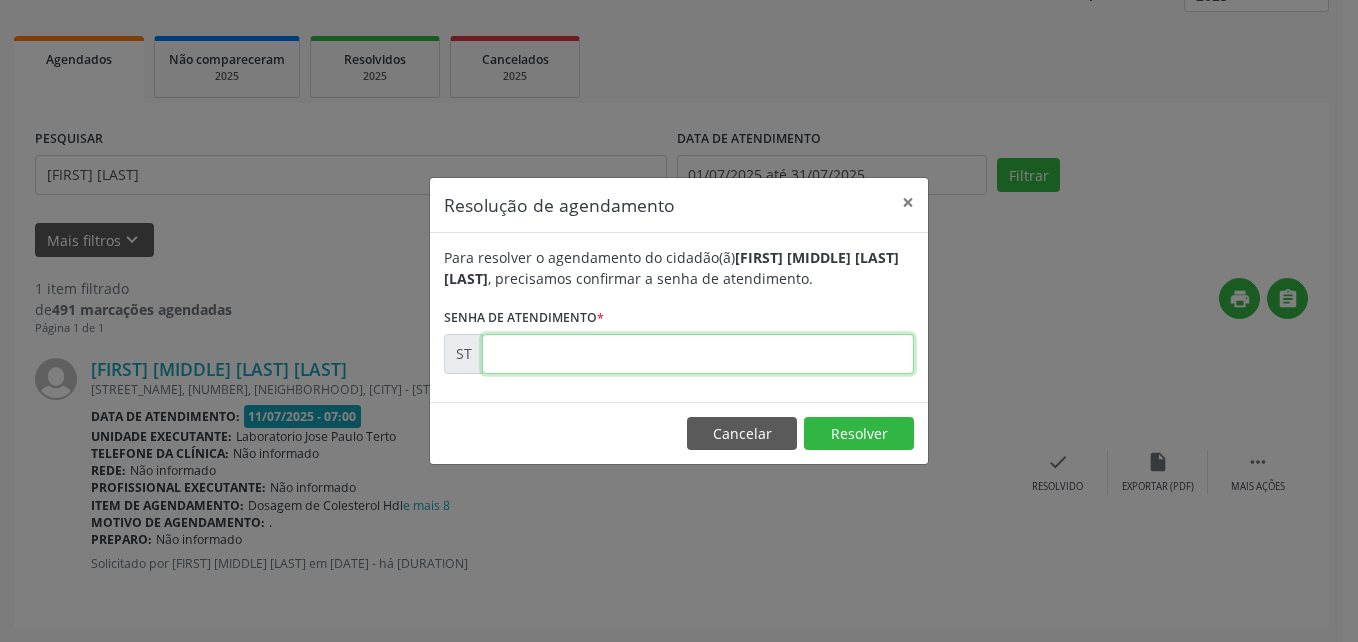 click at bounding box center (698, 354) 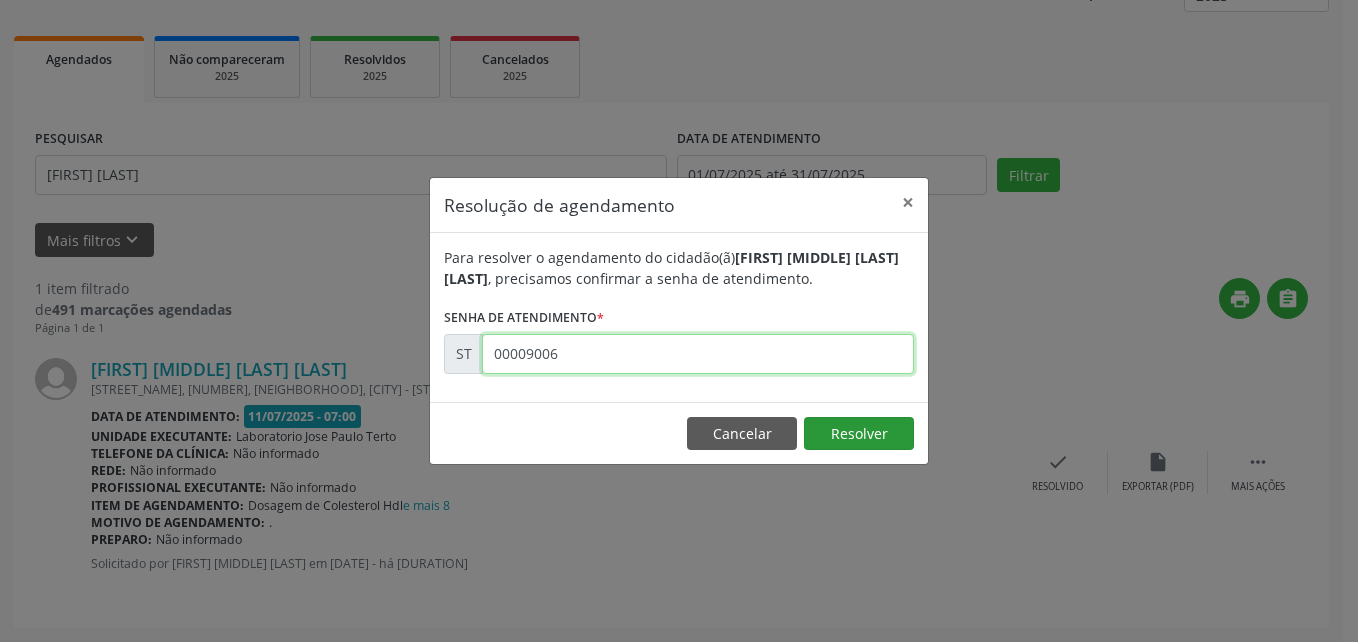 type on "00009006" 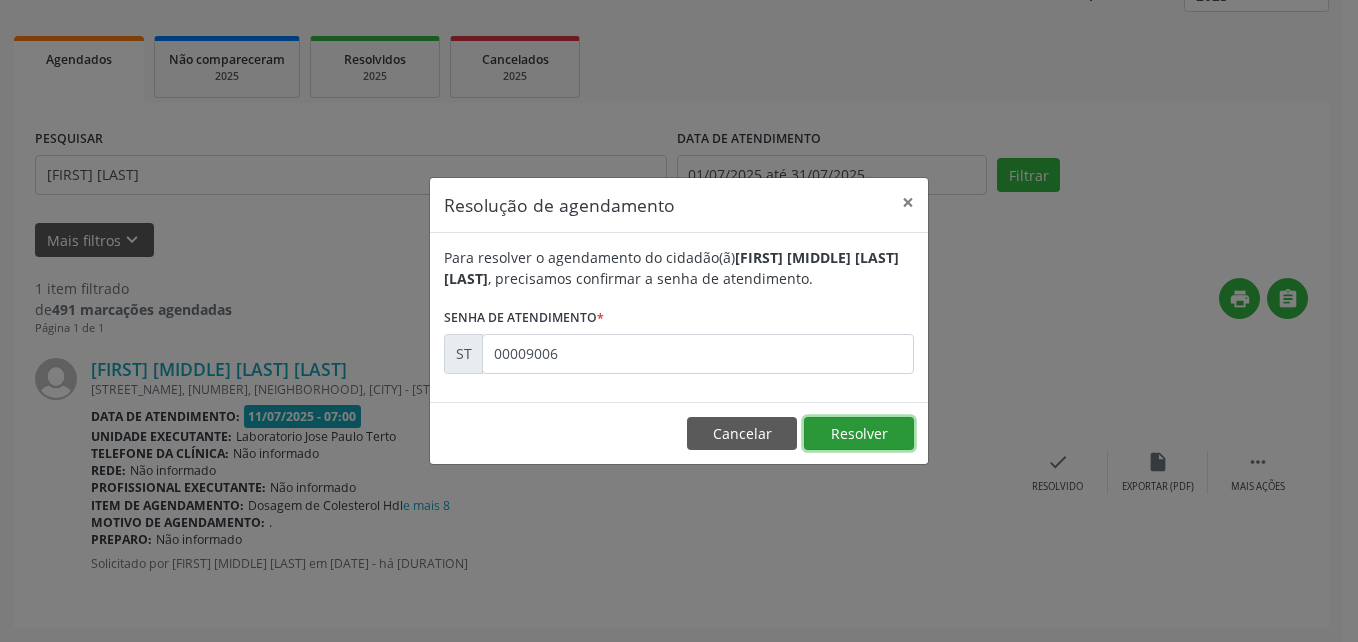 click on "Resolver" at bounding box center (859, 434) 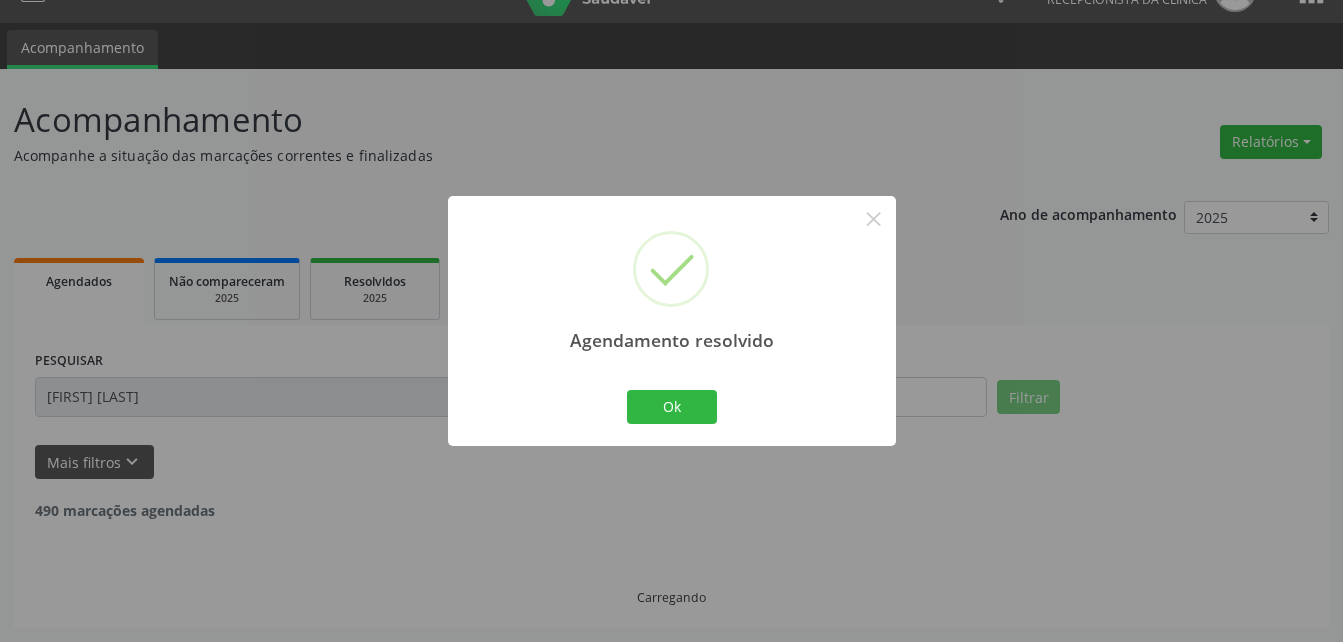 scroll, scrollTop: 0, scrollLeft: 0, axis: both 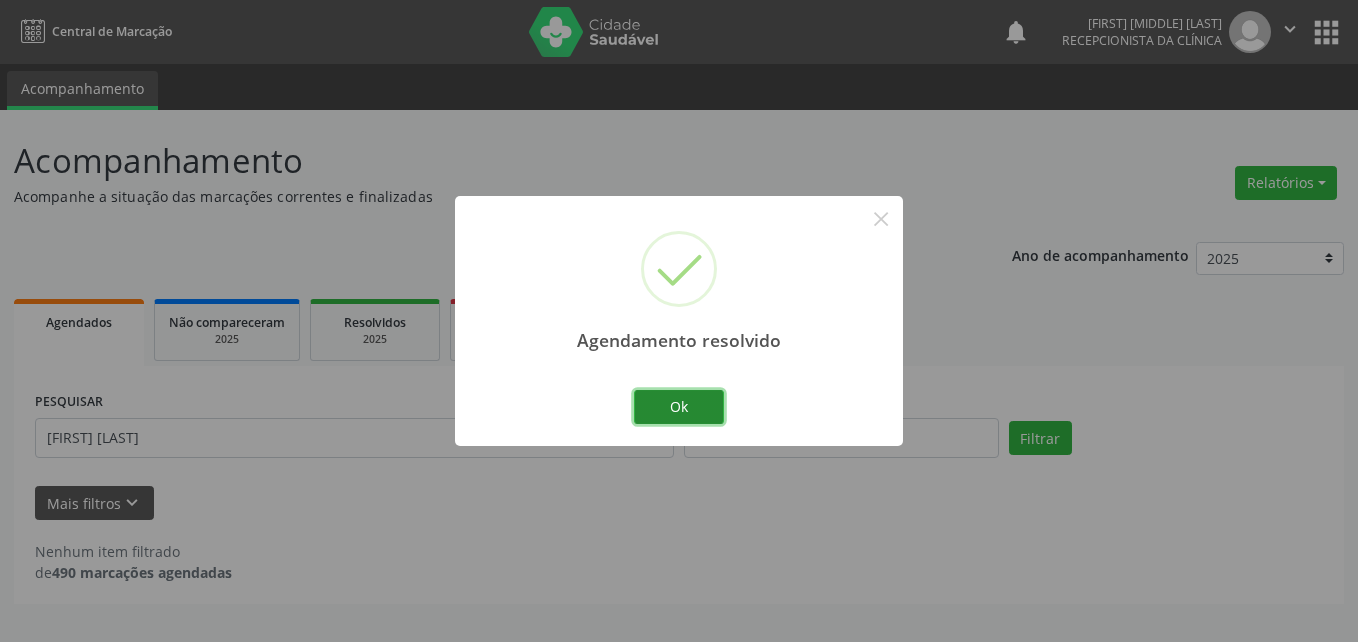 click on "Ok" at bounding box center (679, 407) 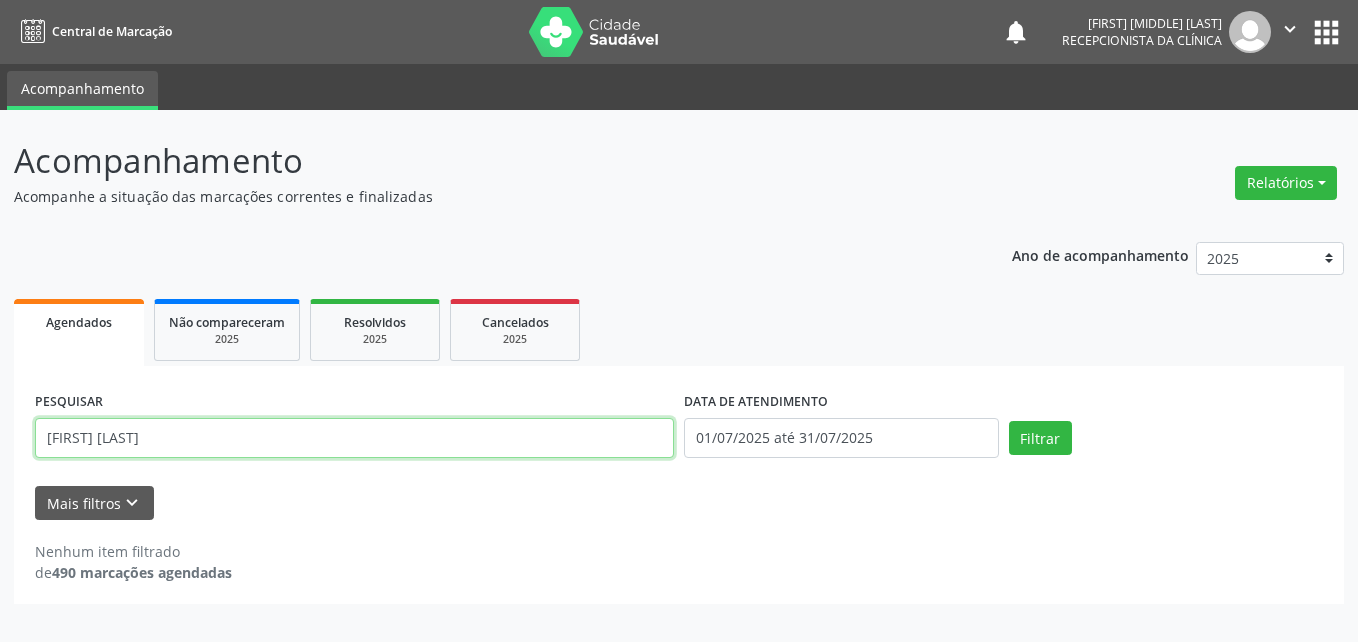 click on "[FIRST] [LAST]" at bounding box center (354, 438) 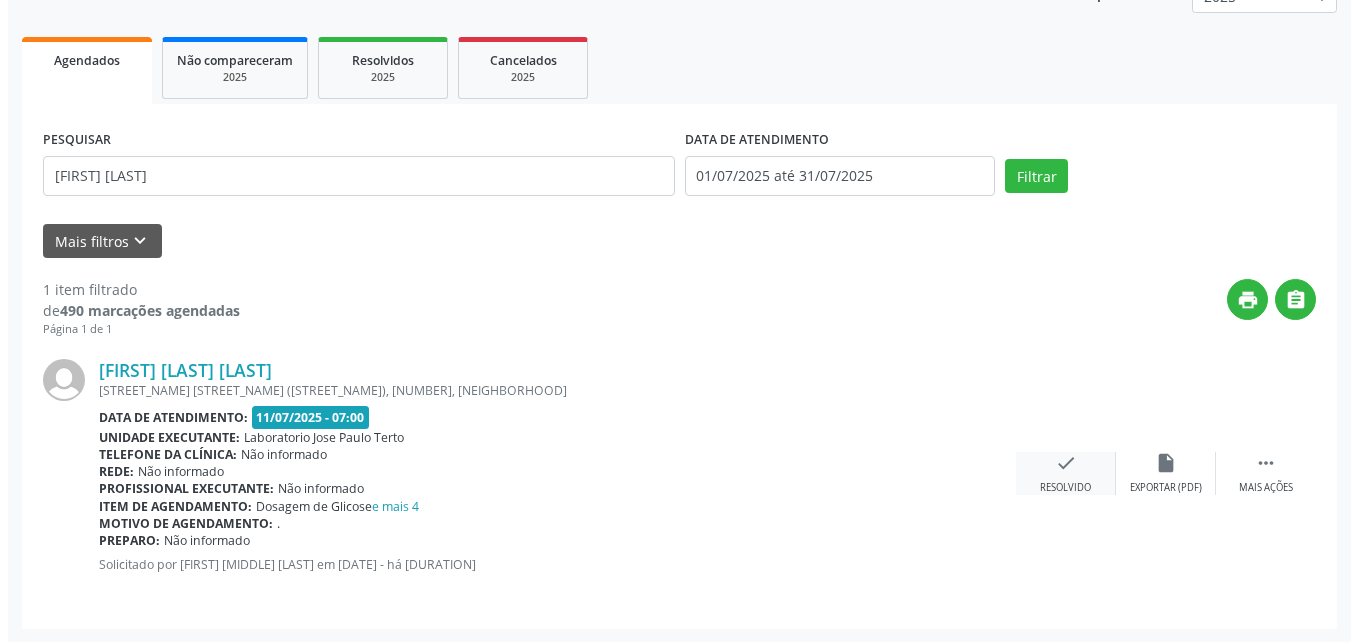 scroll, scrollTop: 263, scrollLeft: 0, axis: vertical 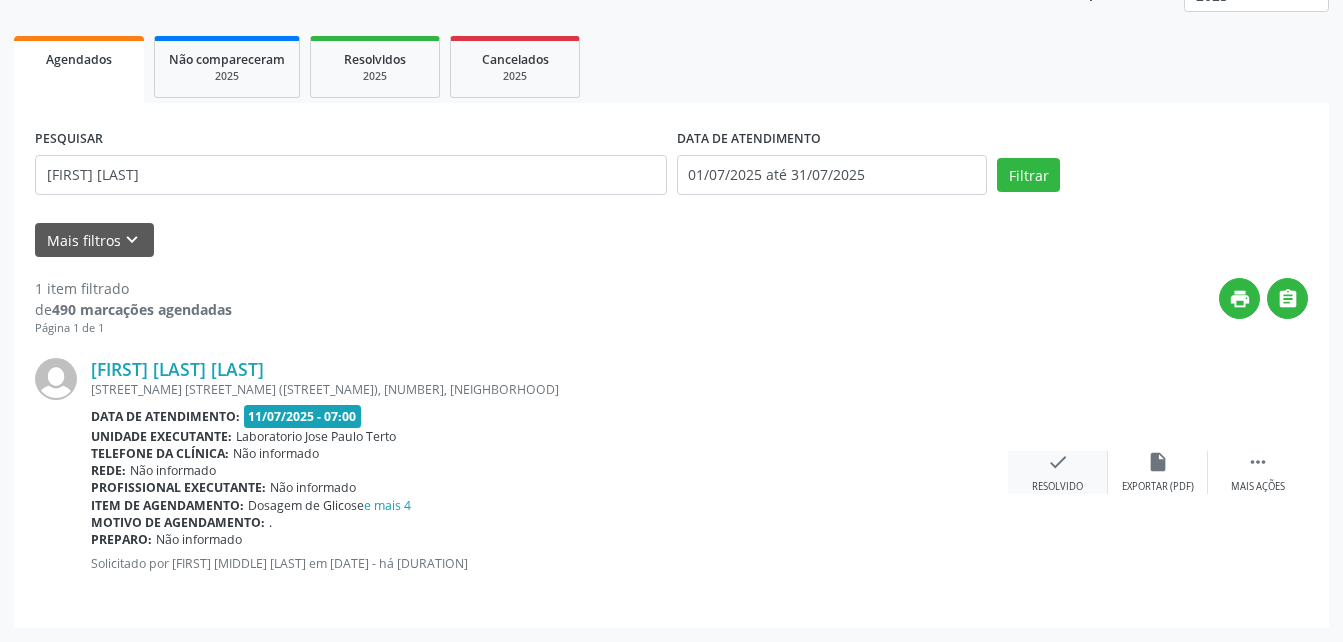 click on "check
Resolvido" at bounding box center [1058, 472] 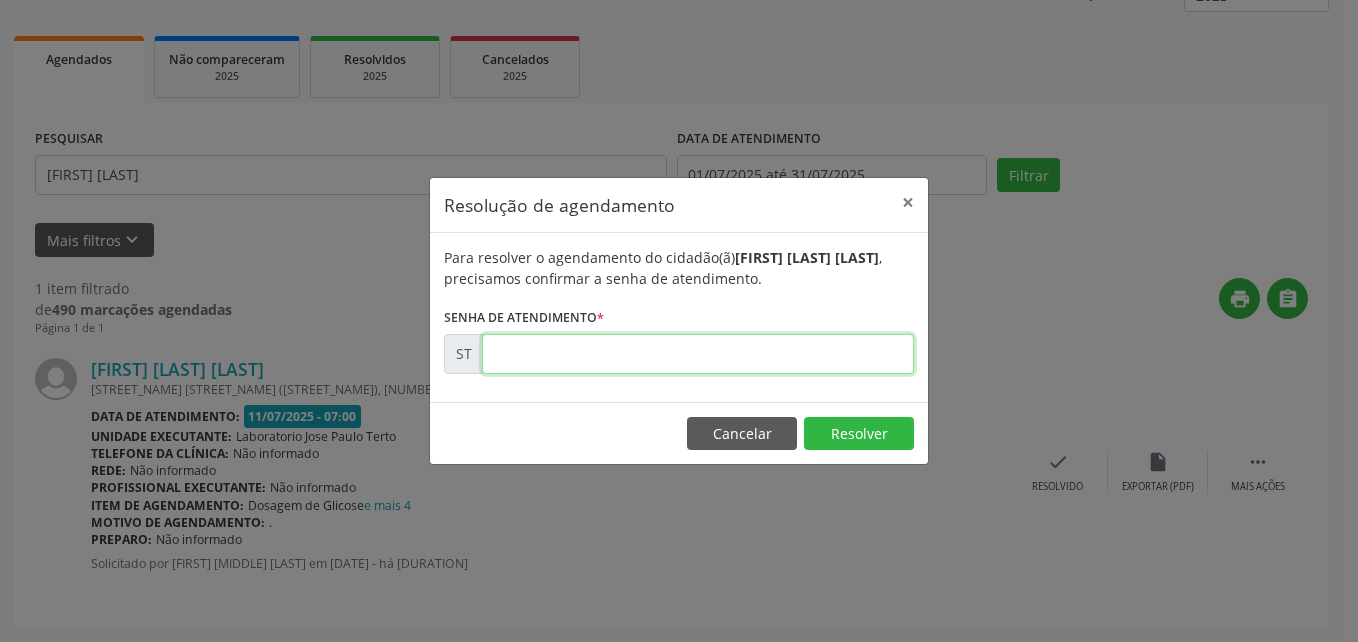 click at bounding box center [698, 354] 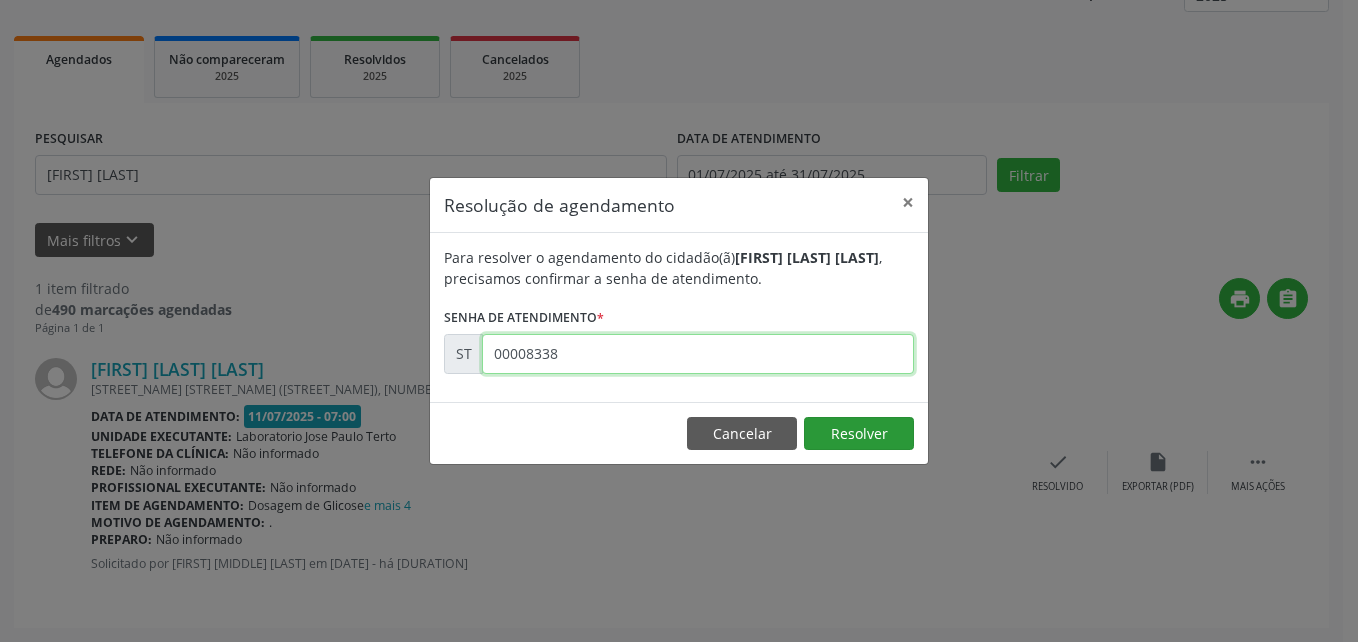 type on "00008338" 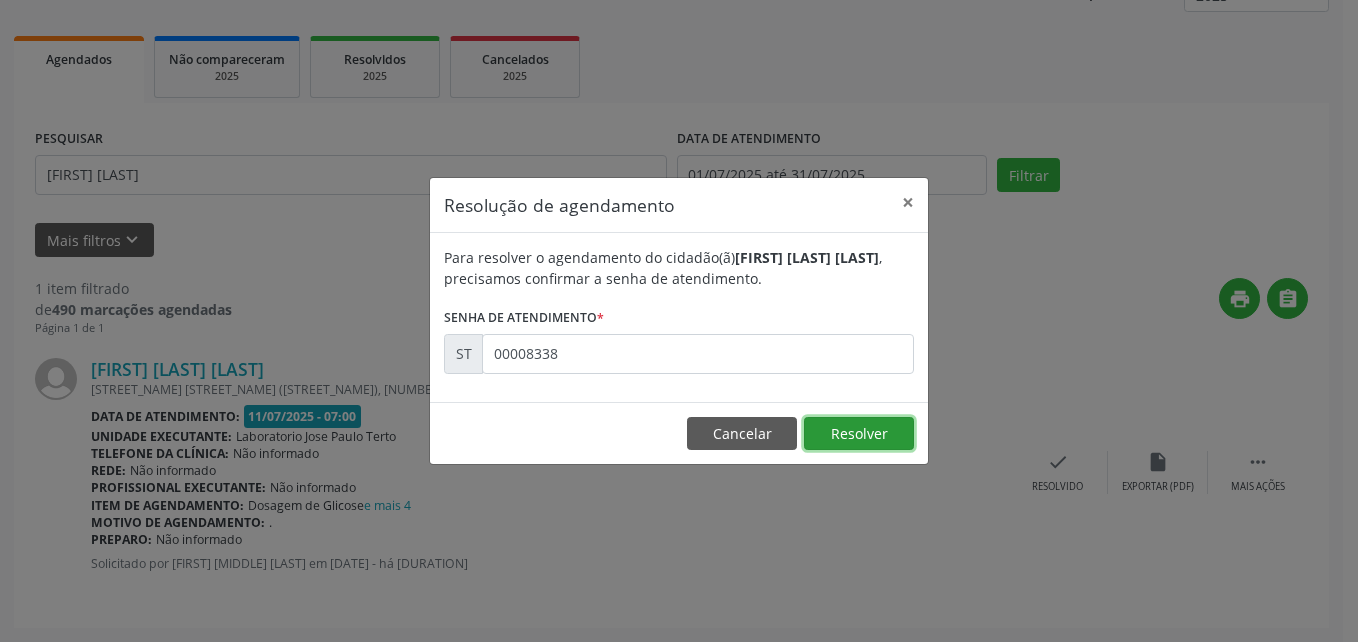click on "Resolver" at bounding box center [859, 434] 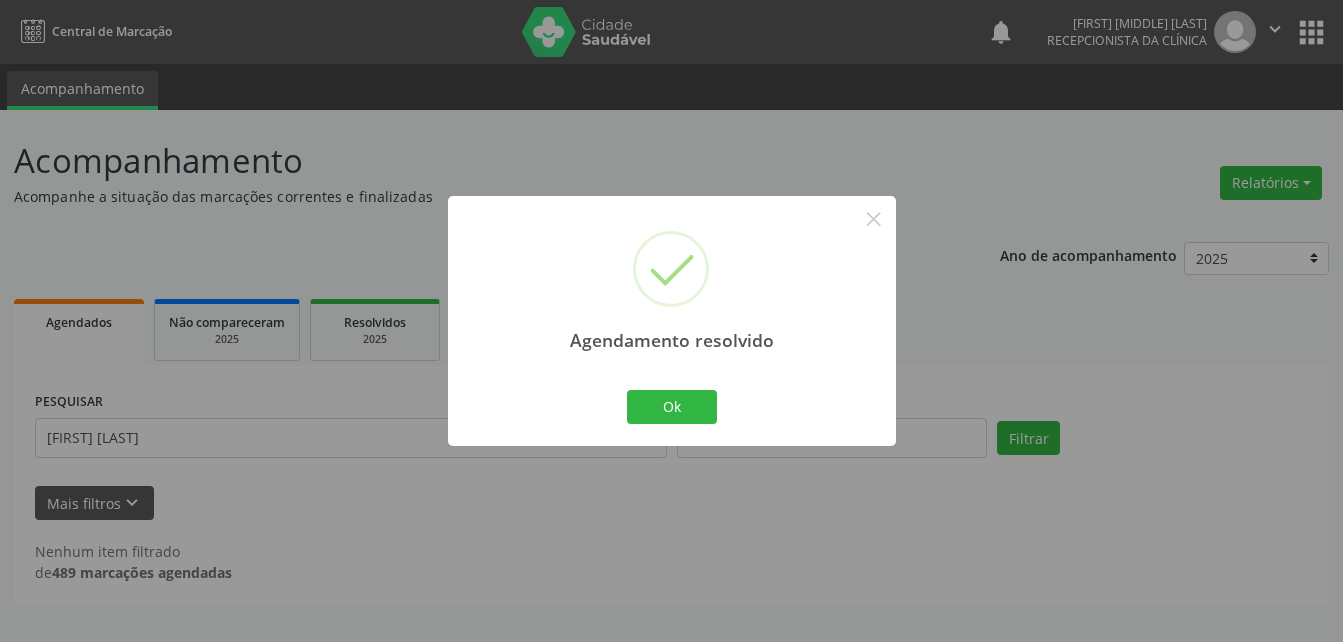 scroll, scrollTop: 0, scrollLeft: 0, axis: both 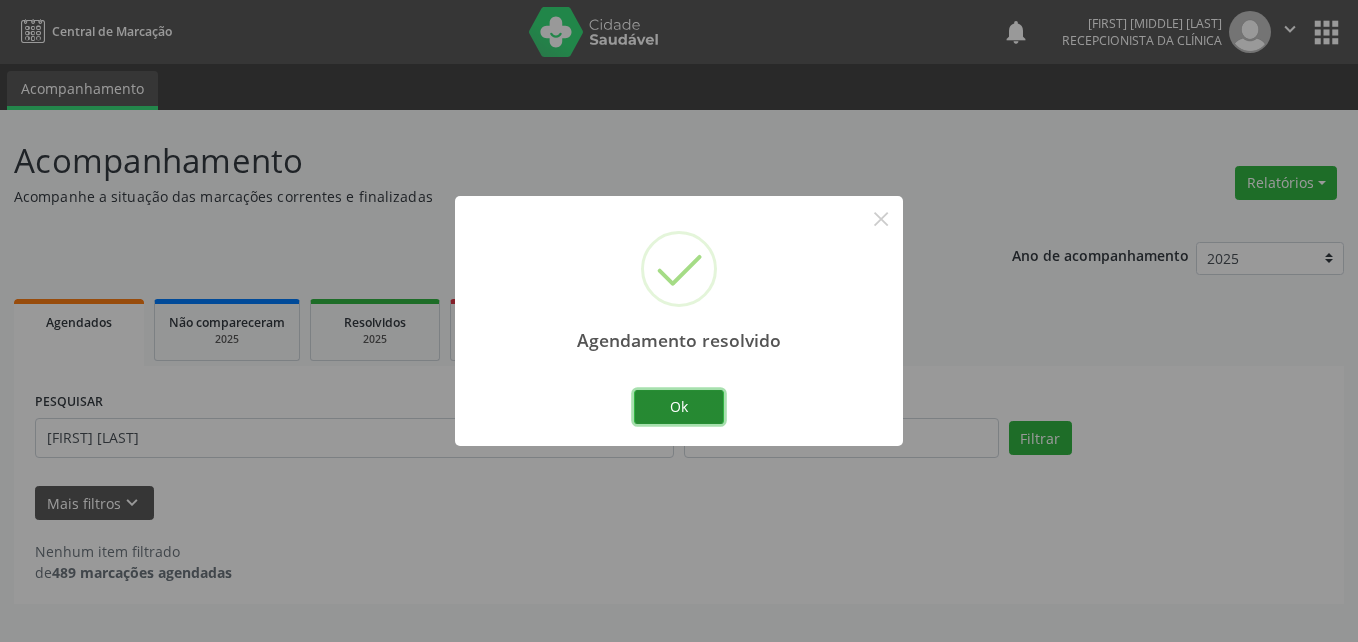 click on "Ok" at bounding box center (679, 407) 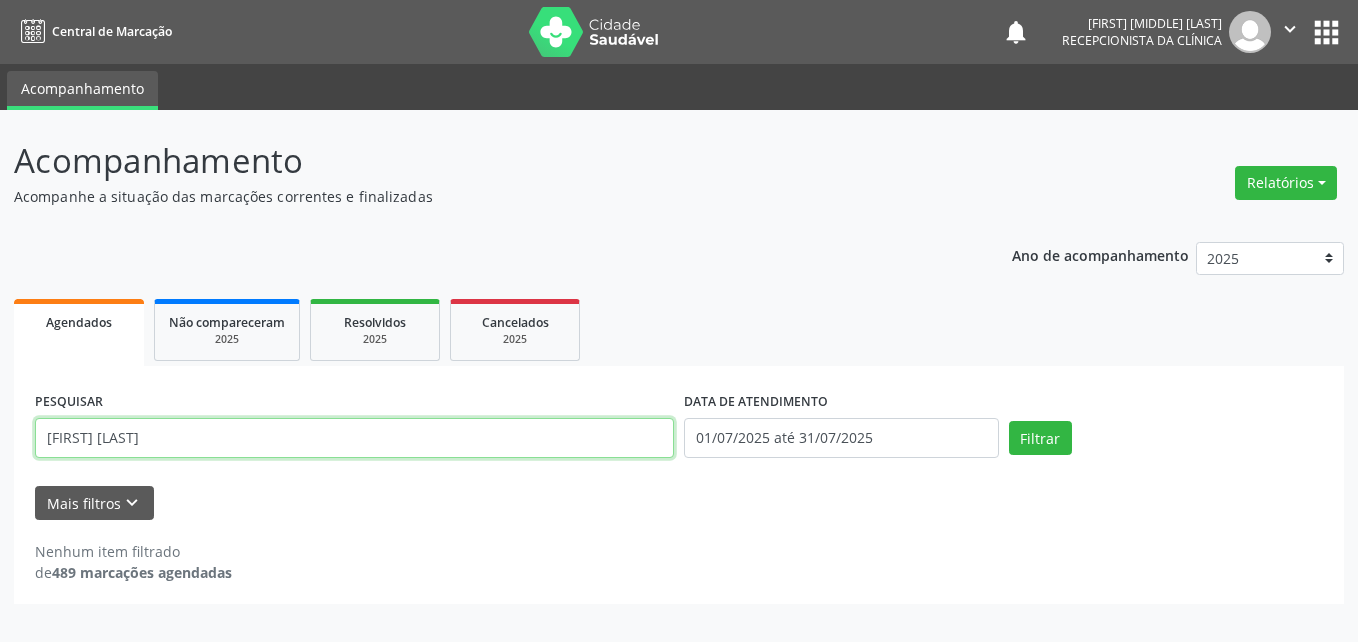 click on "[FIRST] [LAST]" at bounding box center (354, 438) 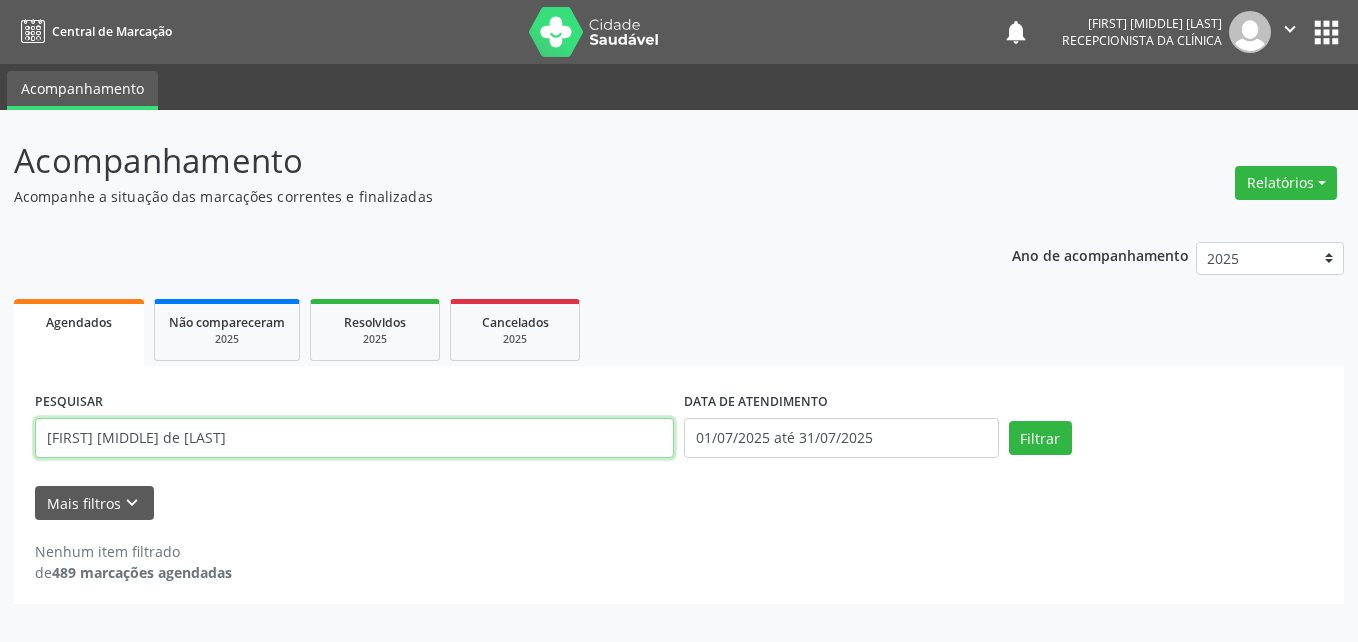 type on "[FIRST] [MIDDLE] de [LAST]" 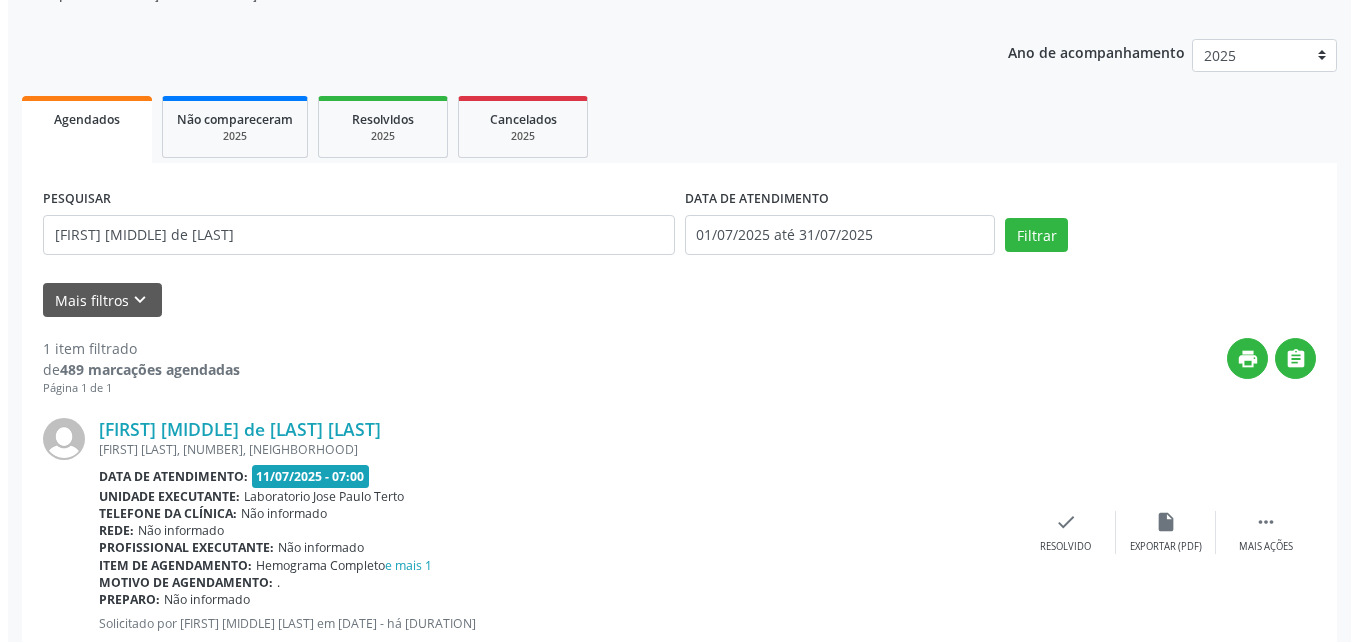 scroll, scrollTop: 263, scrollLeft: 0, axis: vertical 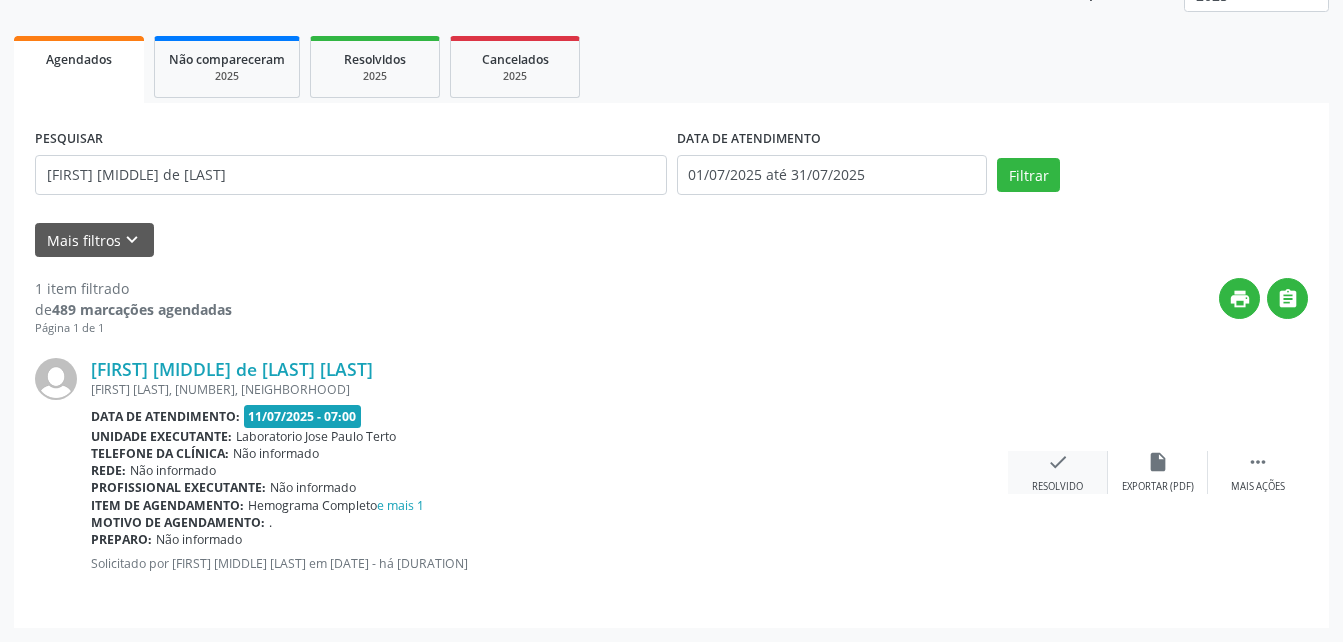 click on "Resolvido" at bounding box center (1057, 487) 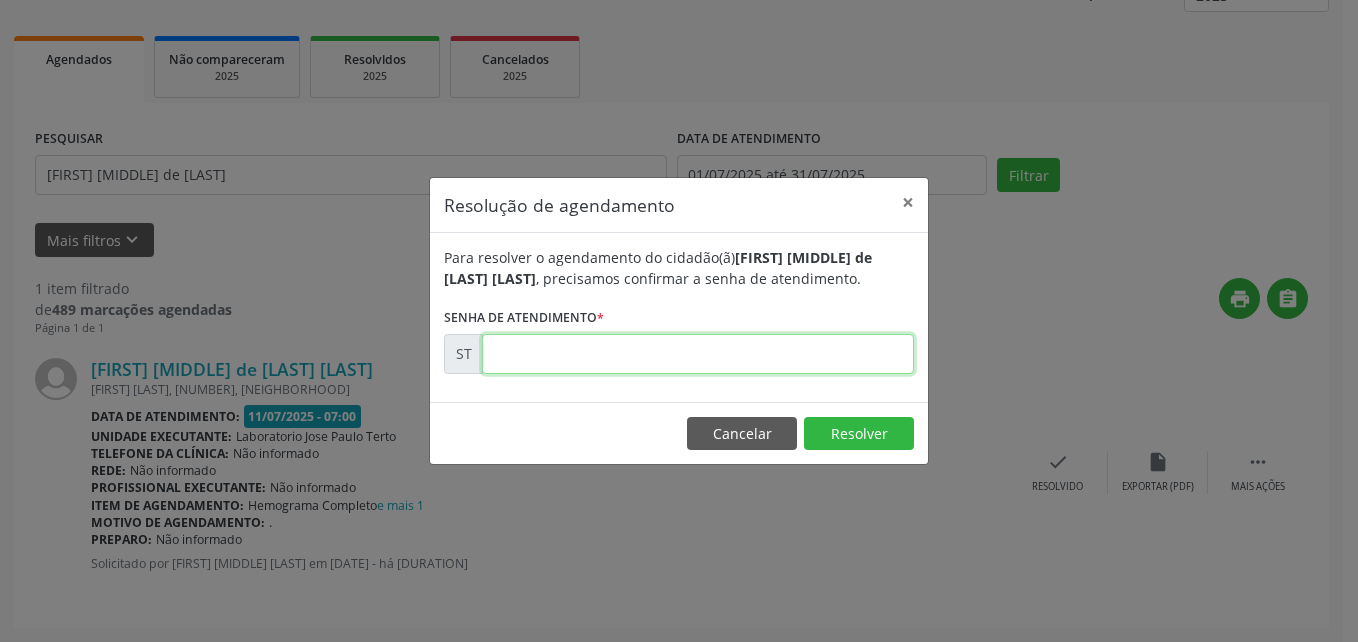 click at bounding box center [698, 354] 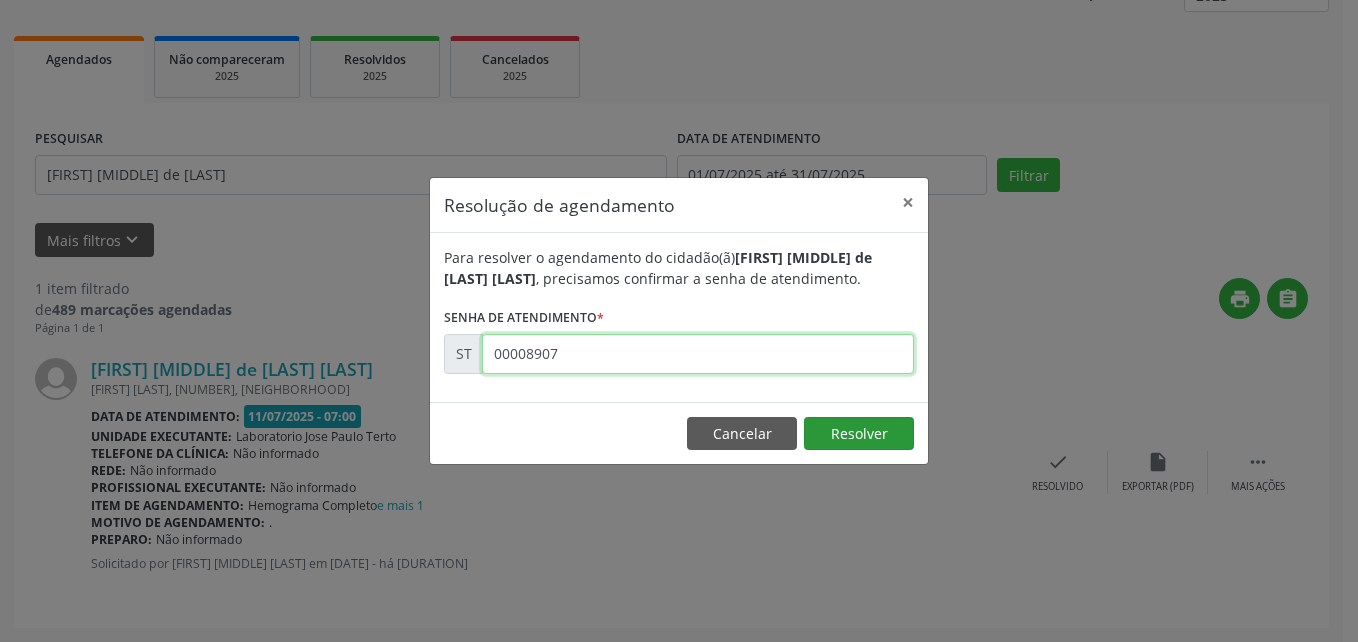 type on "00008907" 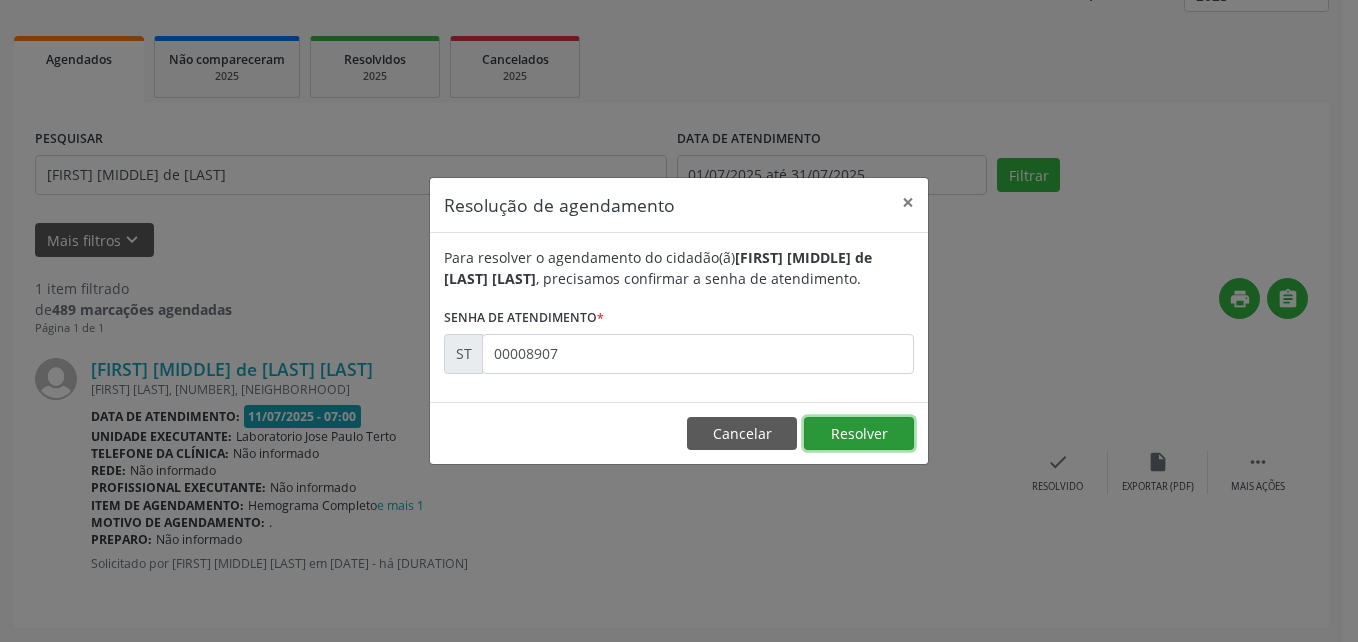 click on "Resolver" at bounding box center [859, 434] 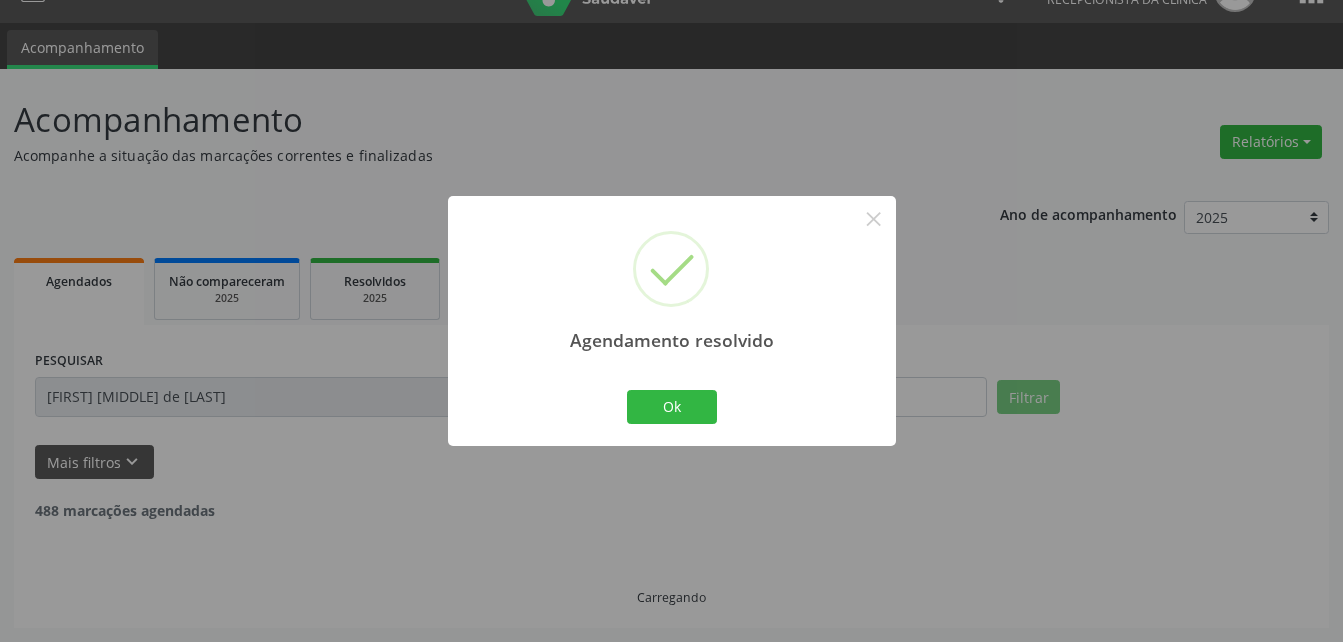 scroll, scrollTop: 0, scrollLeft: 0, axis: both 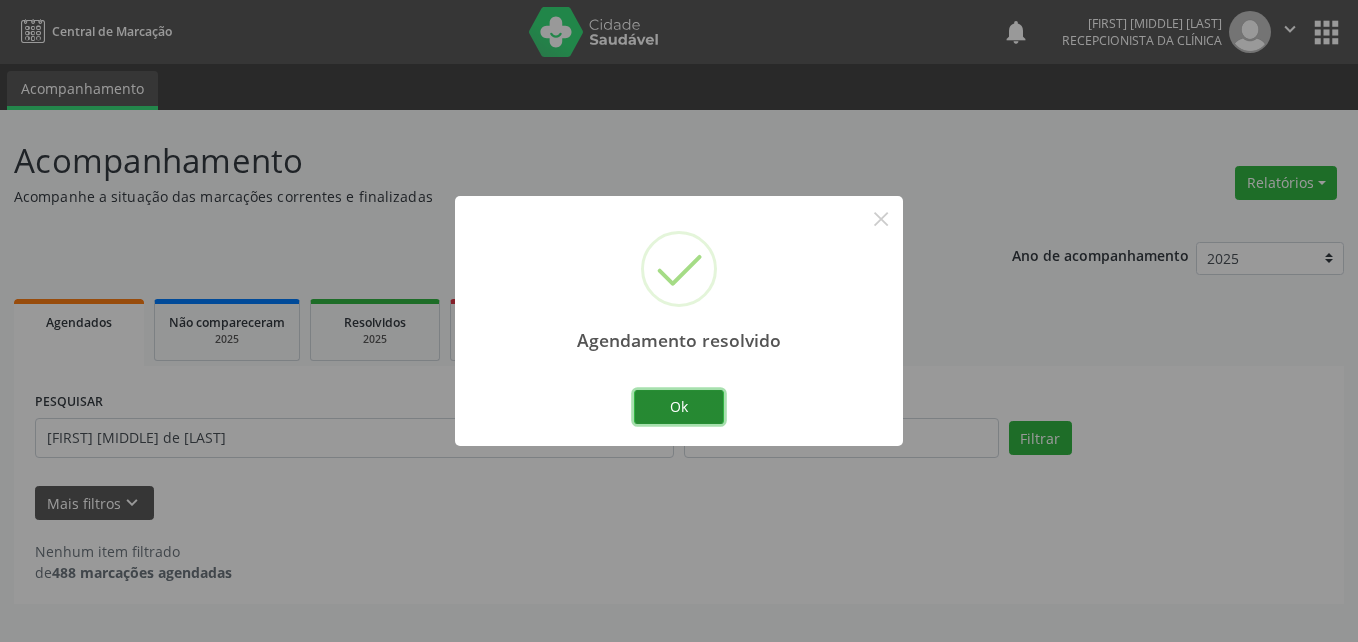 click on "Ok" at bounding box center (679, 407) 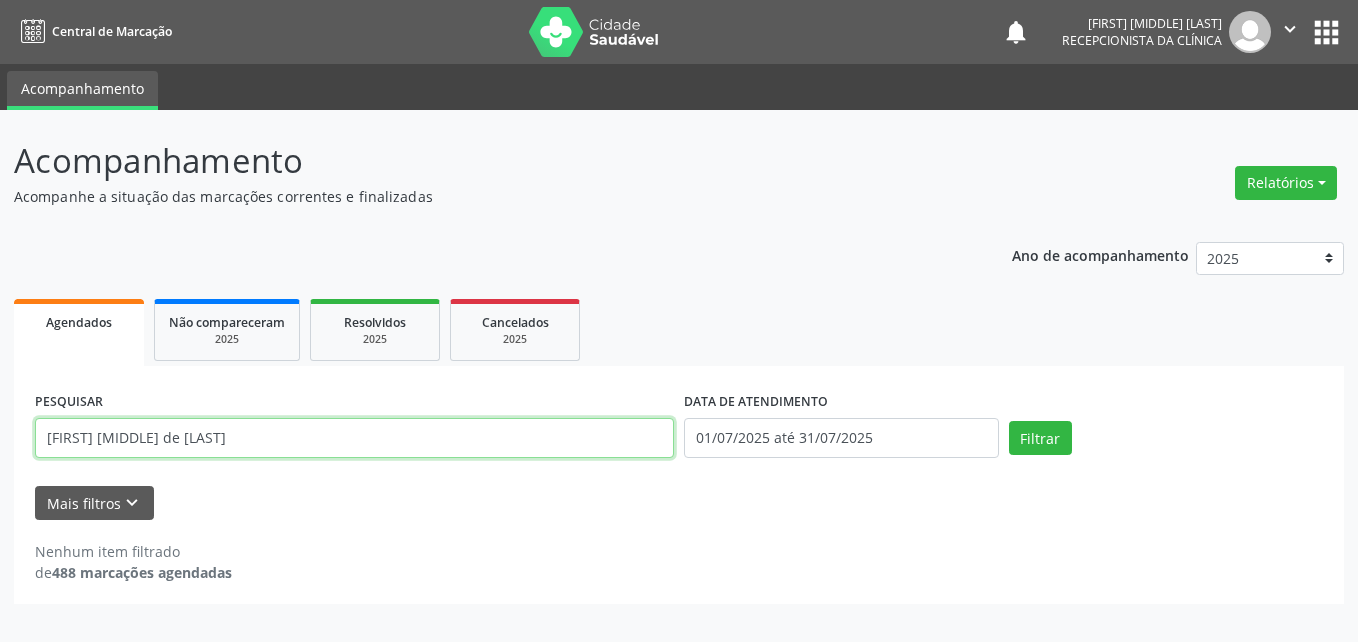 click on "[FIRST] [MIDDLE] de [LAST]" at bounding box center [354, 438] 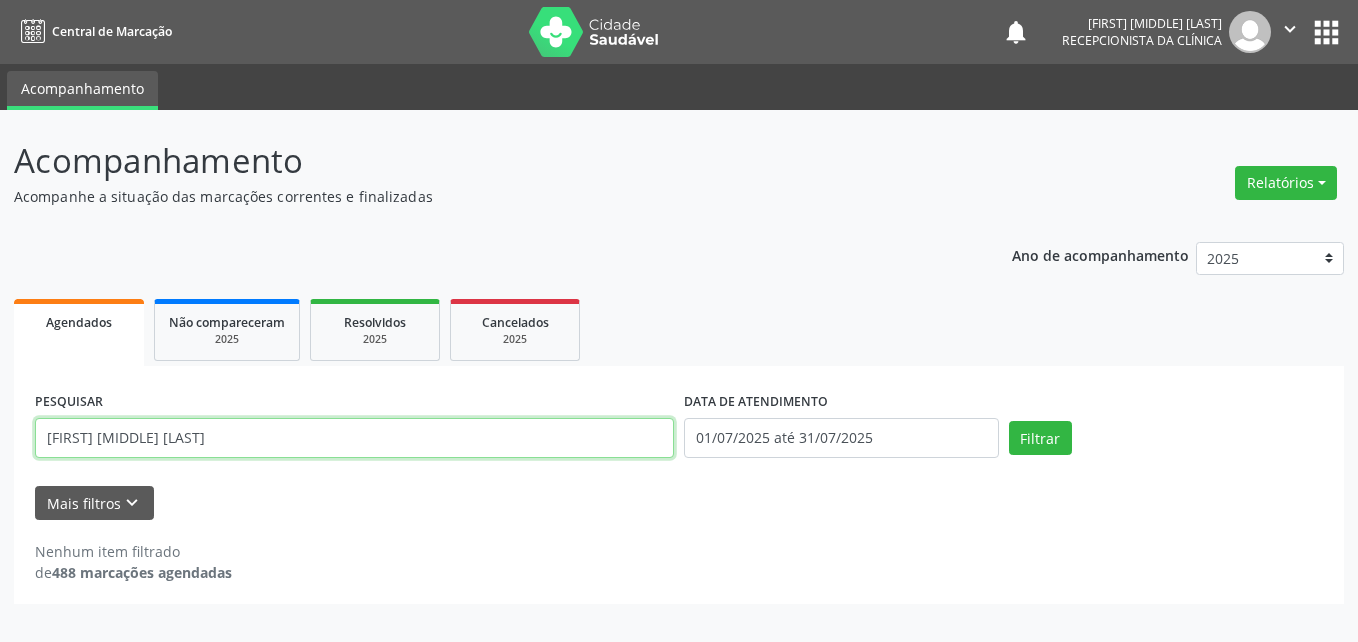 type on "[FIRST] [MIDDLE] [LAST]" 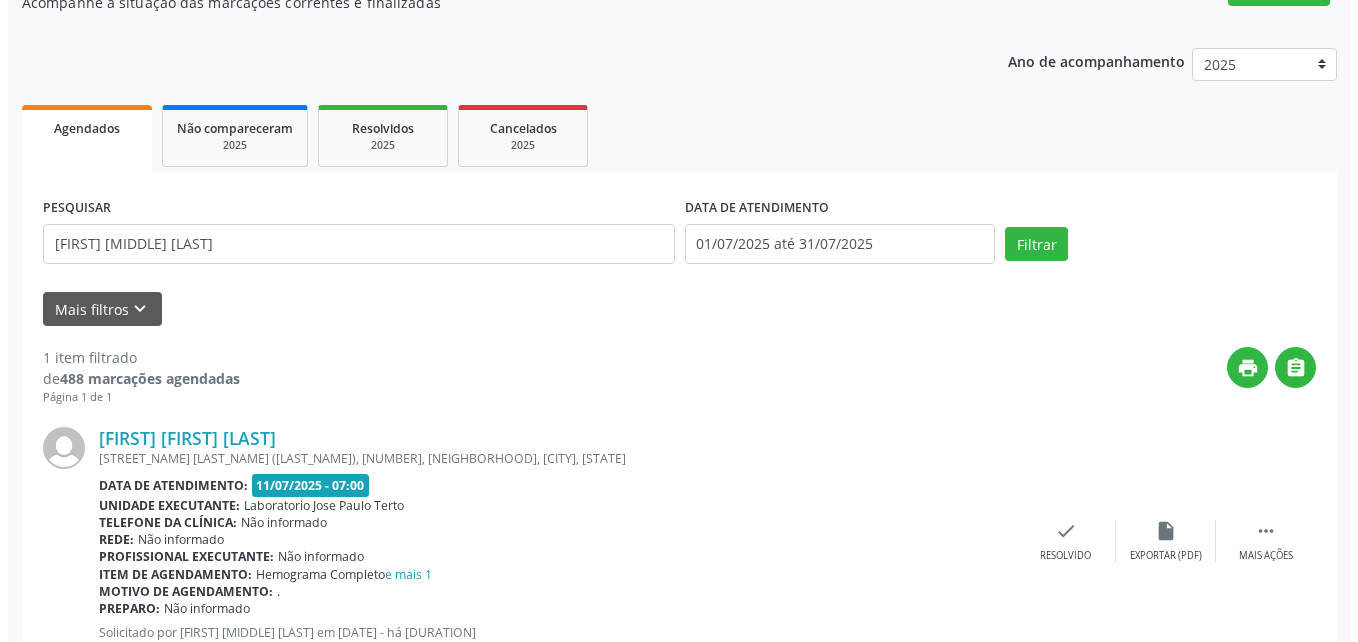 scroll, scrollTop: 263, scrollLeft: 0, axis: vertical 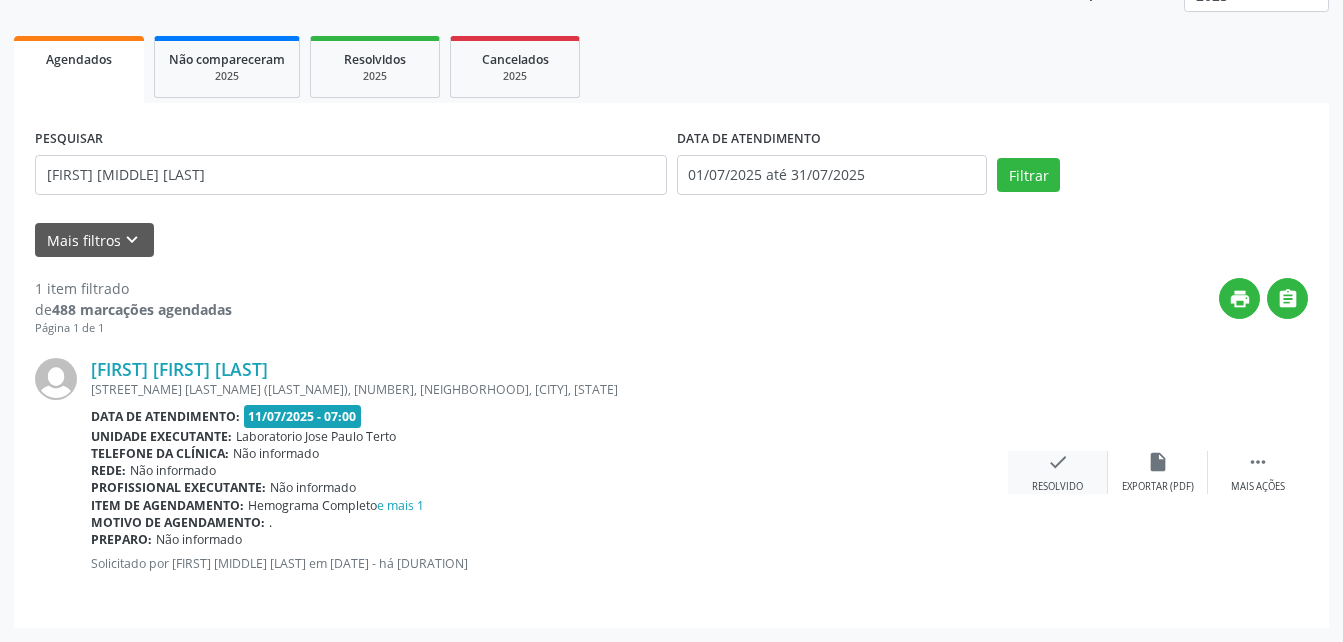 click on "check
Resolvido" at bounding box center (1058, 472) 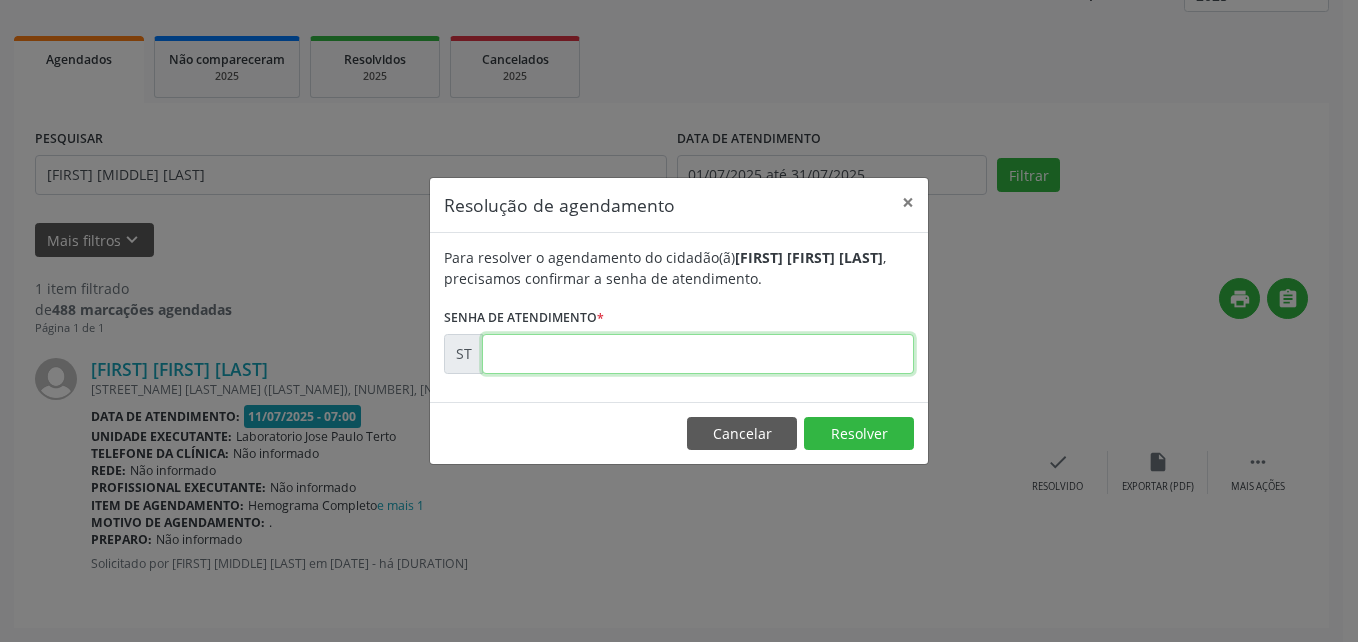 click at bounding box center [698, 354] 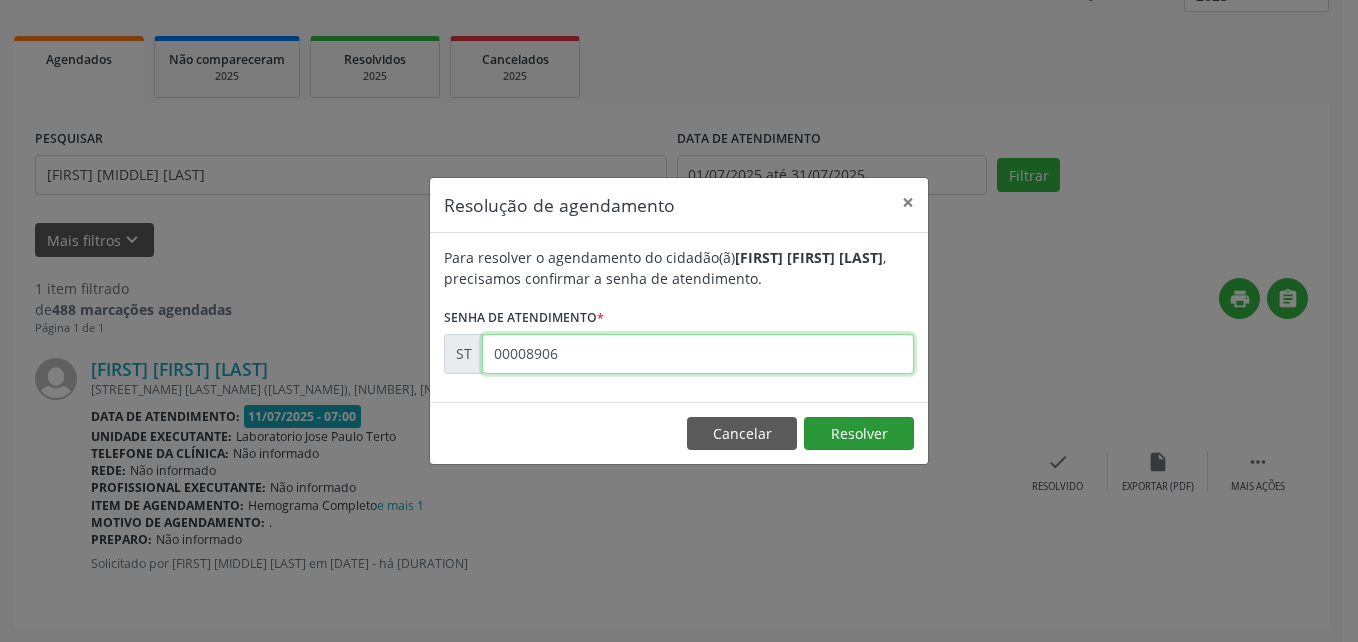 type on "00008906" 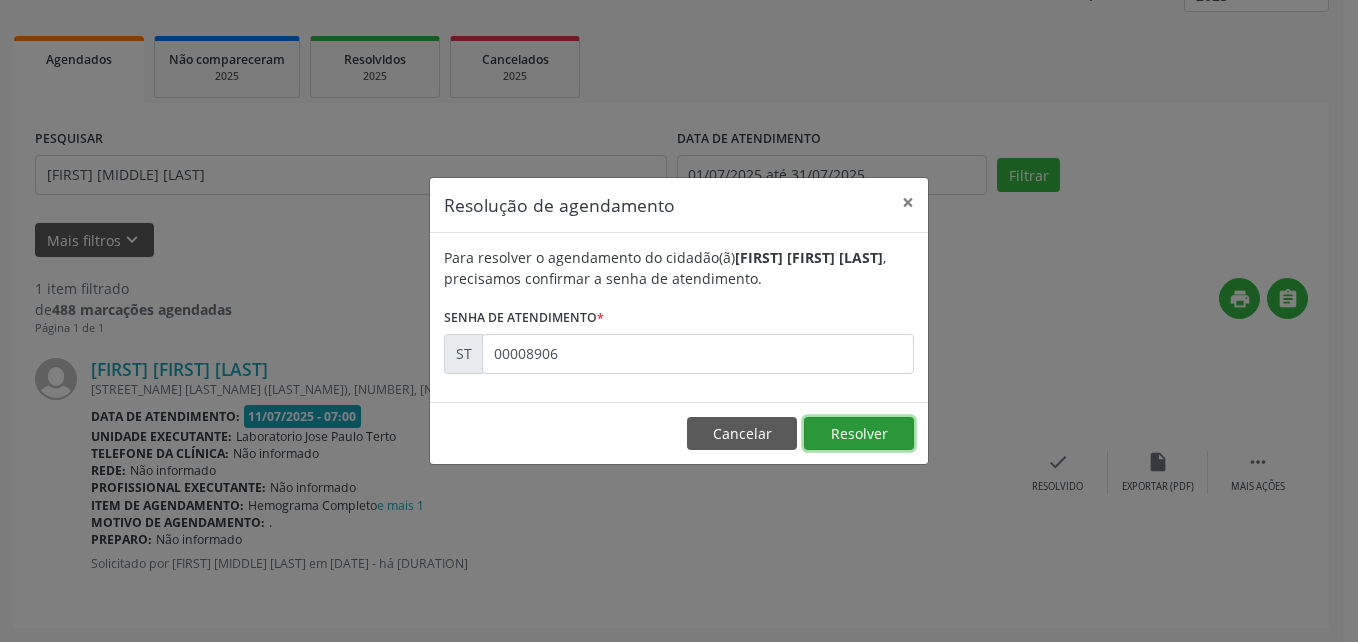 click on "Resolver" at bounding box center [859, 434] 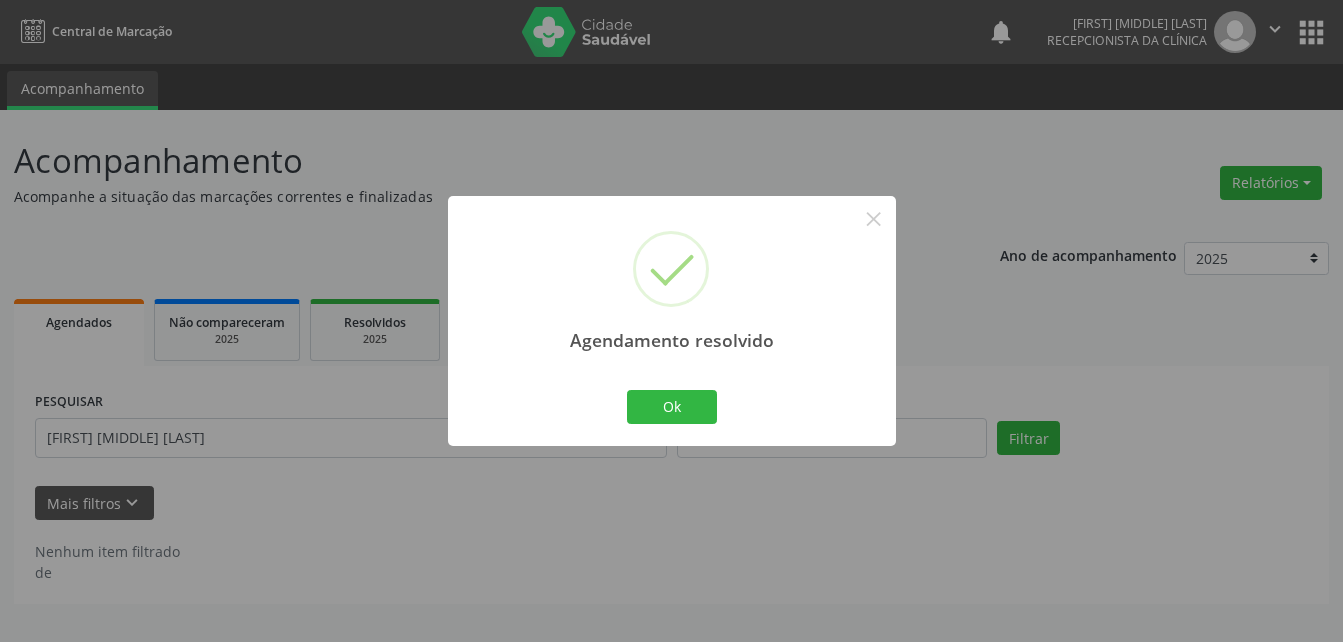 scroll, scrollTop: 0, scrollLeft: 0, axis: both 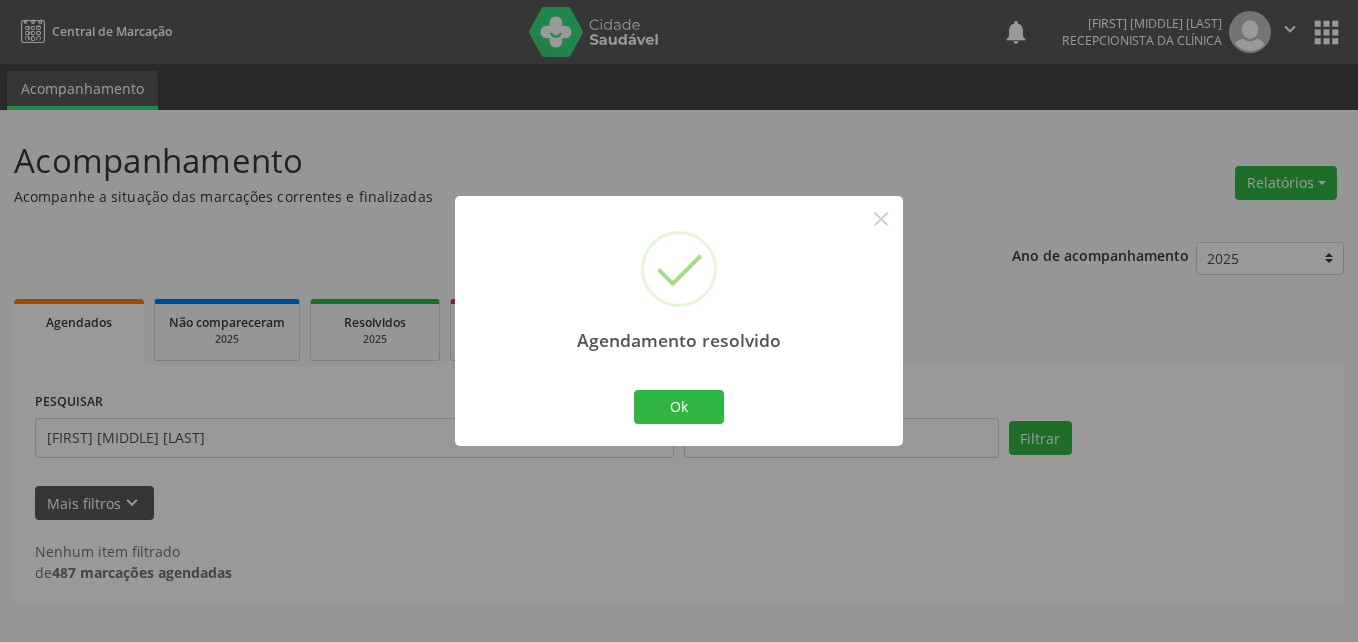 click on "Ok Cancel" at bounding box center (679, 407) 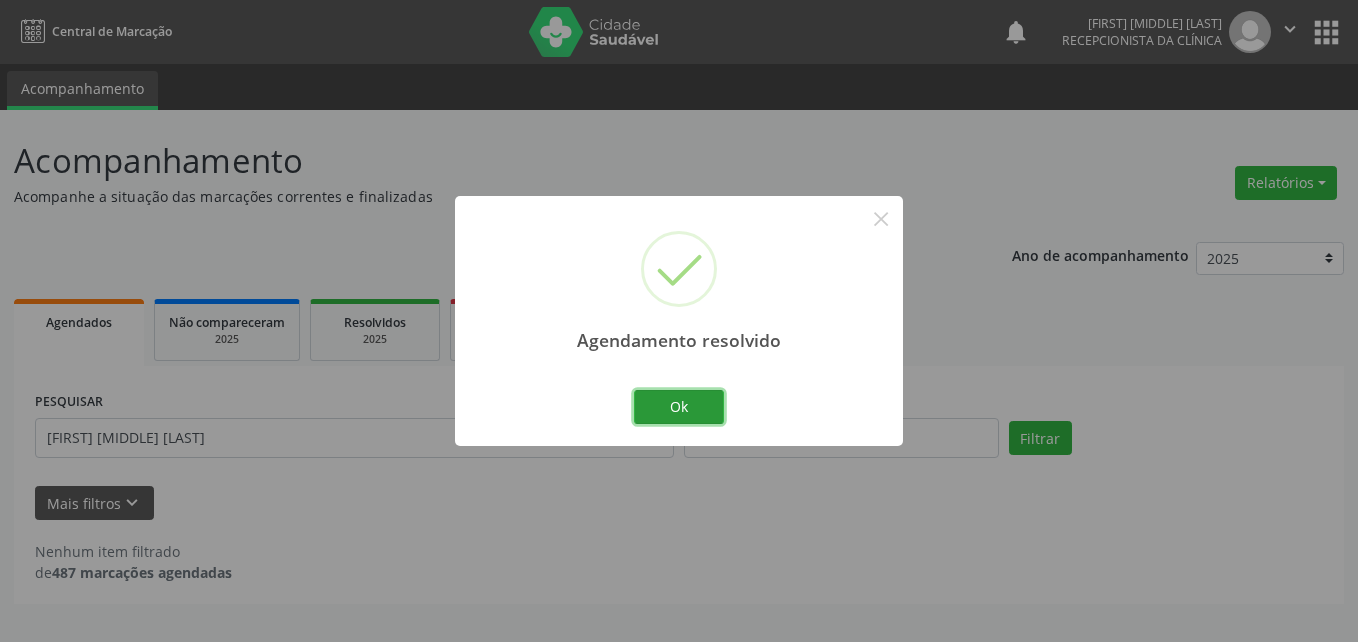 drag, startPoint x: 668, startPoint y: 413, endPoint x: 586, endPoint y: 419, distance: 82.219215 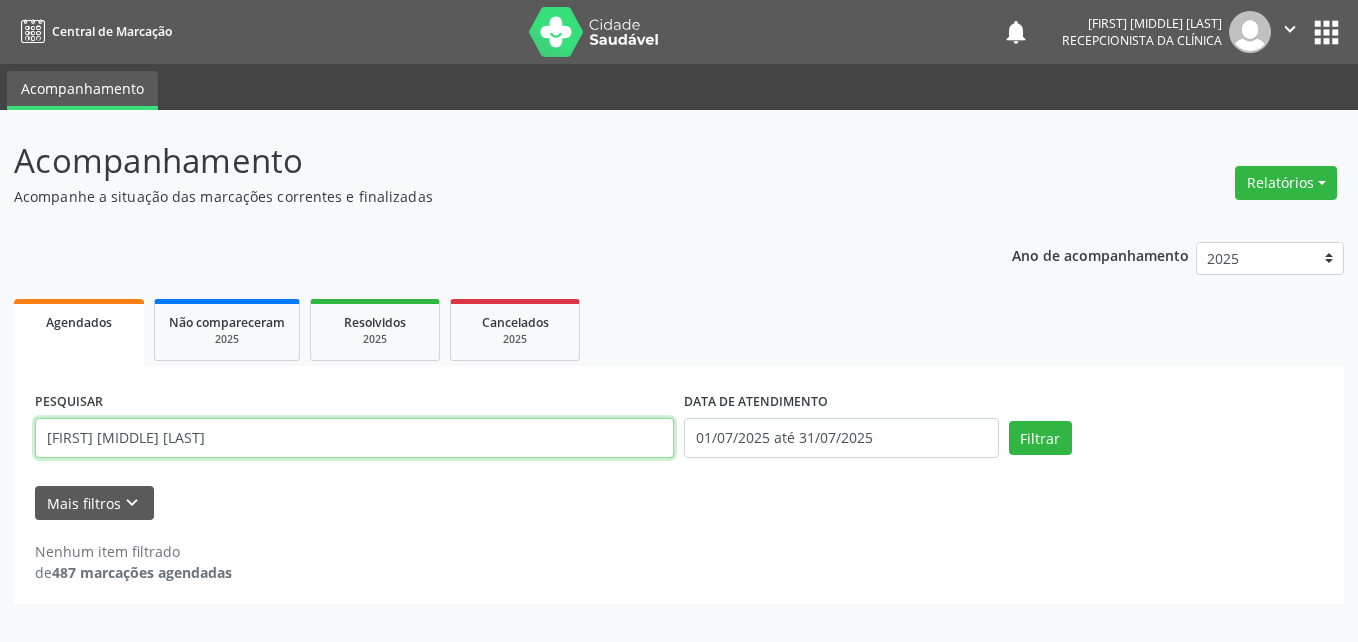 click on "[FIRST] [MIDDLE] [LAST]" at bounding box center [354, 438] 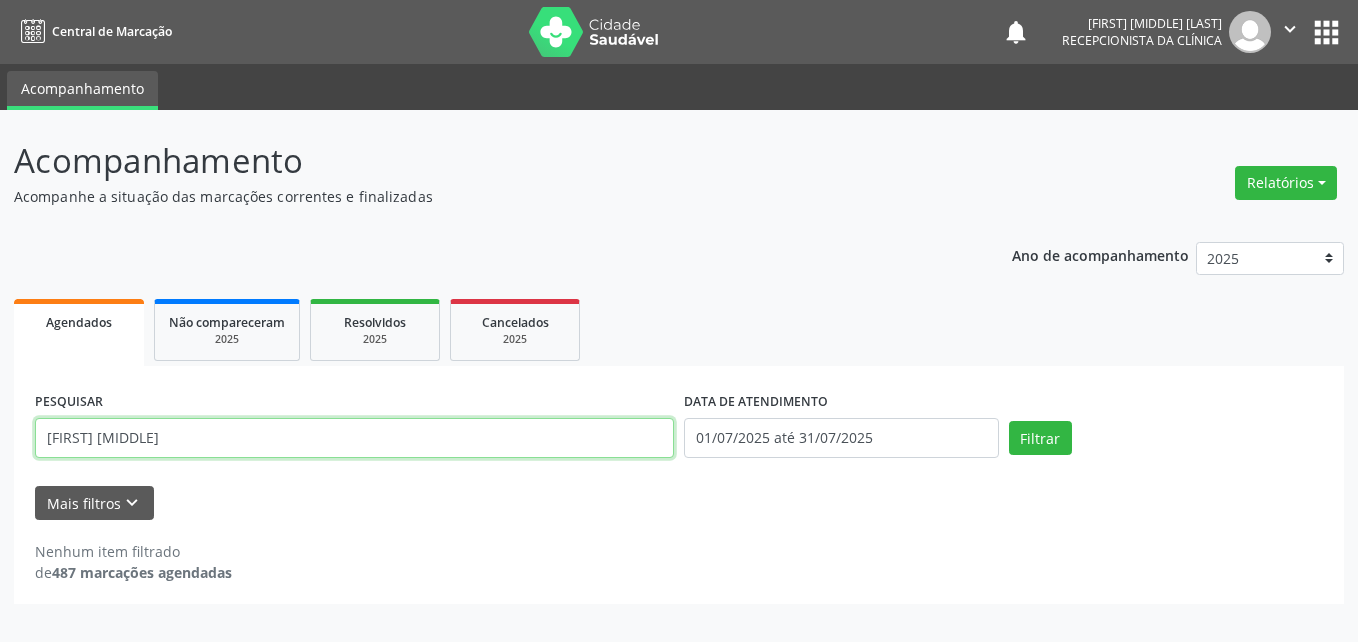 type on "[FIRST] [MIDDLE]" 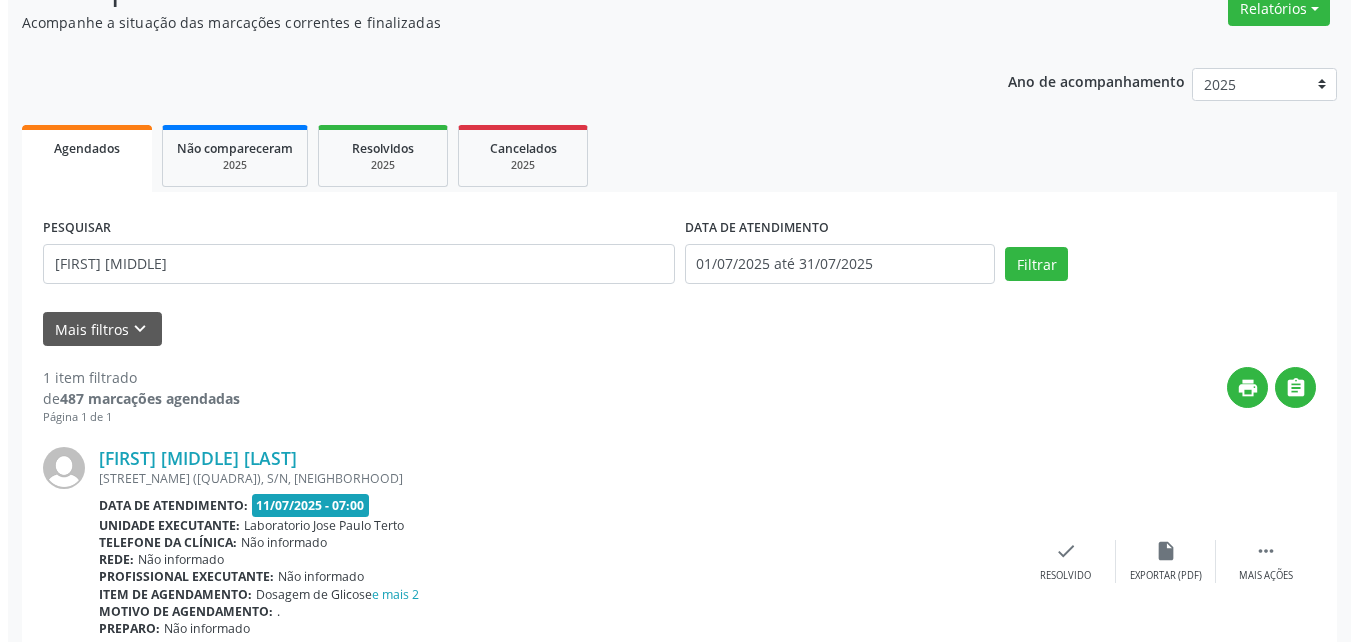 scroll, scrollTop: 263, scrollLeft: 0, axis: vertical 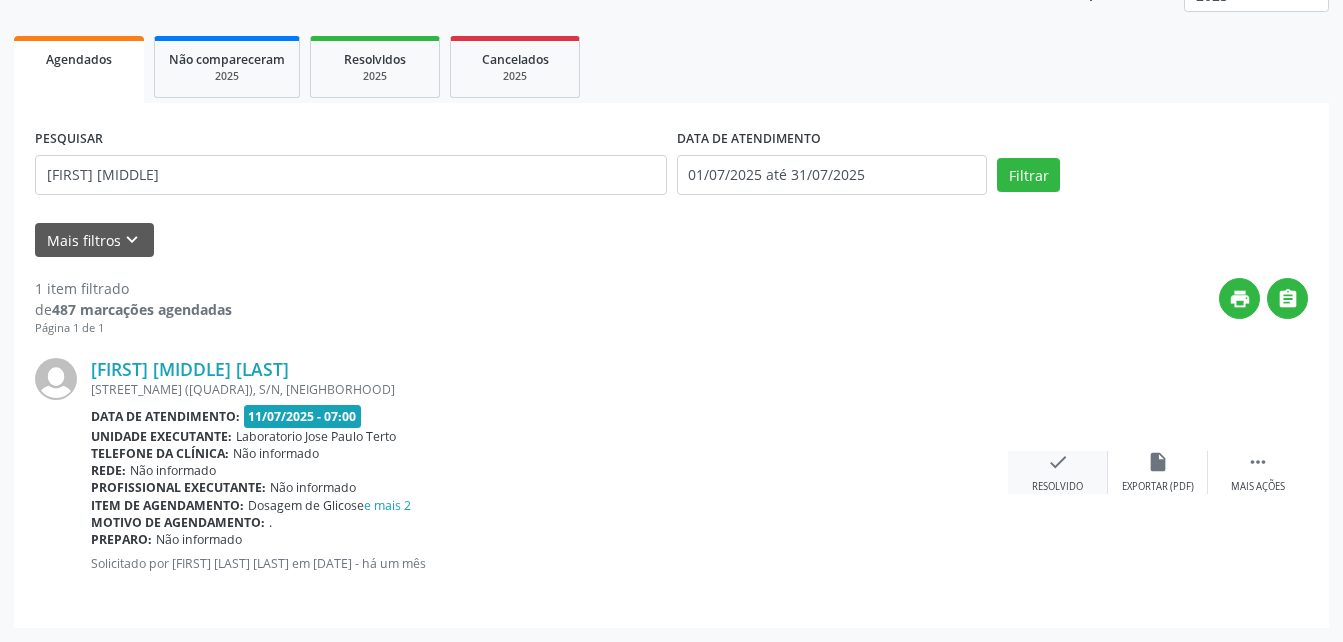click on "check" at bounding box center [1058, 462] 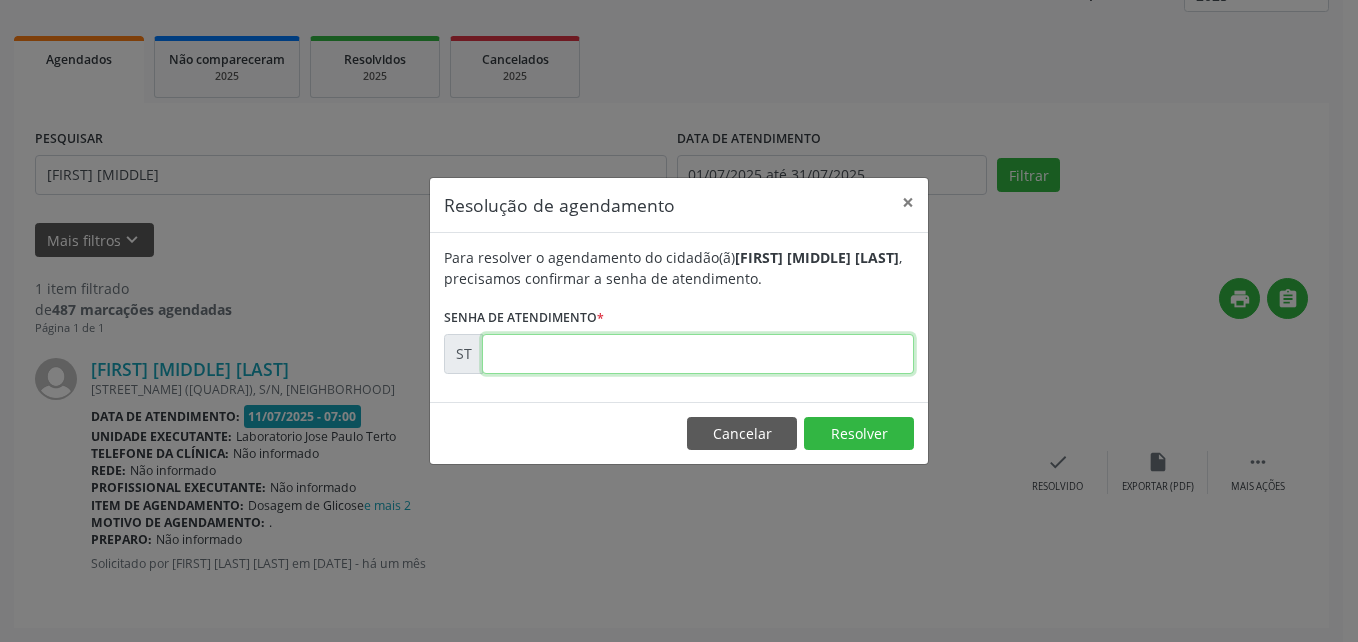 drag, startPoint x: 562, startPoint y: 335, endPoint x: 566, endPoint y: 349, distance: 14.56022 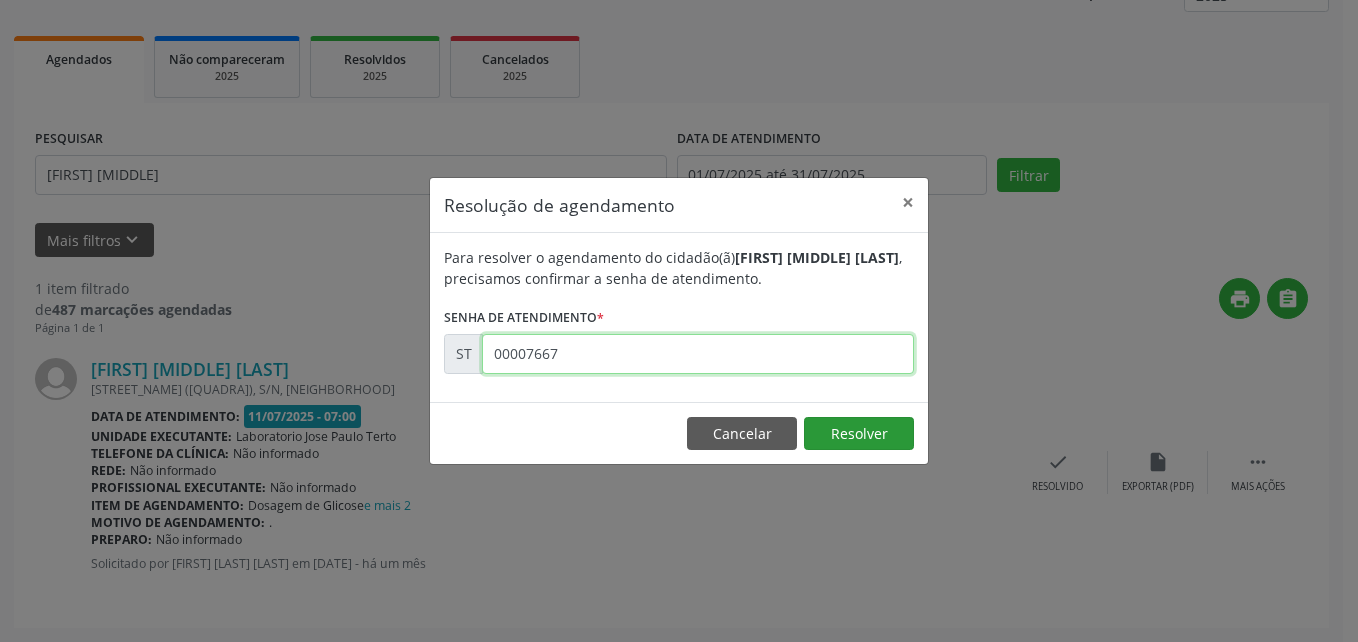 type on "00007667" 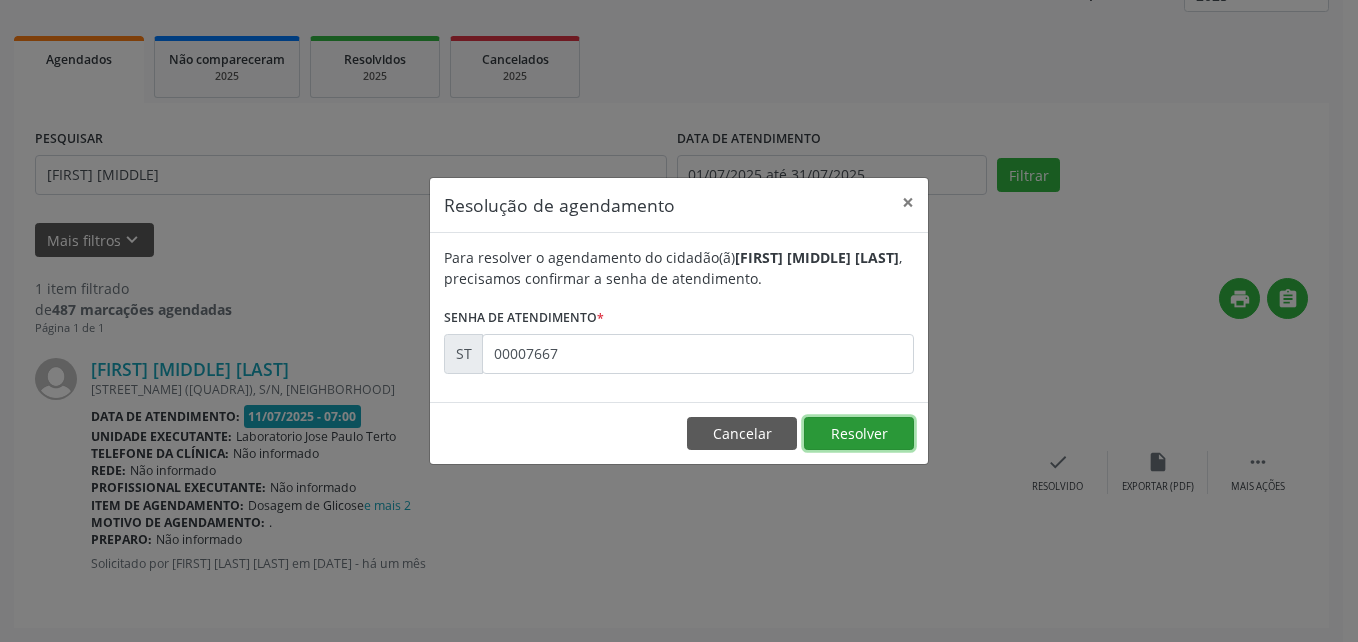 click on "Resolver" at bounding box center [859, 434] 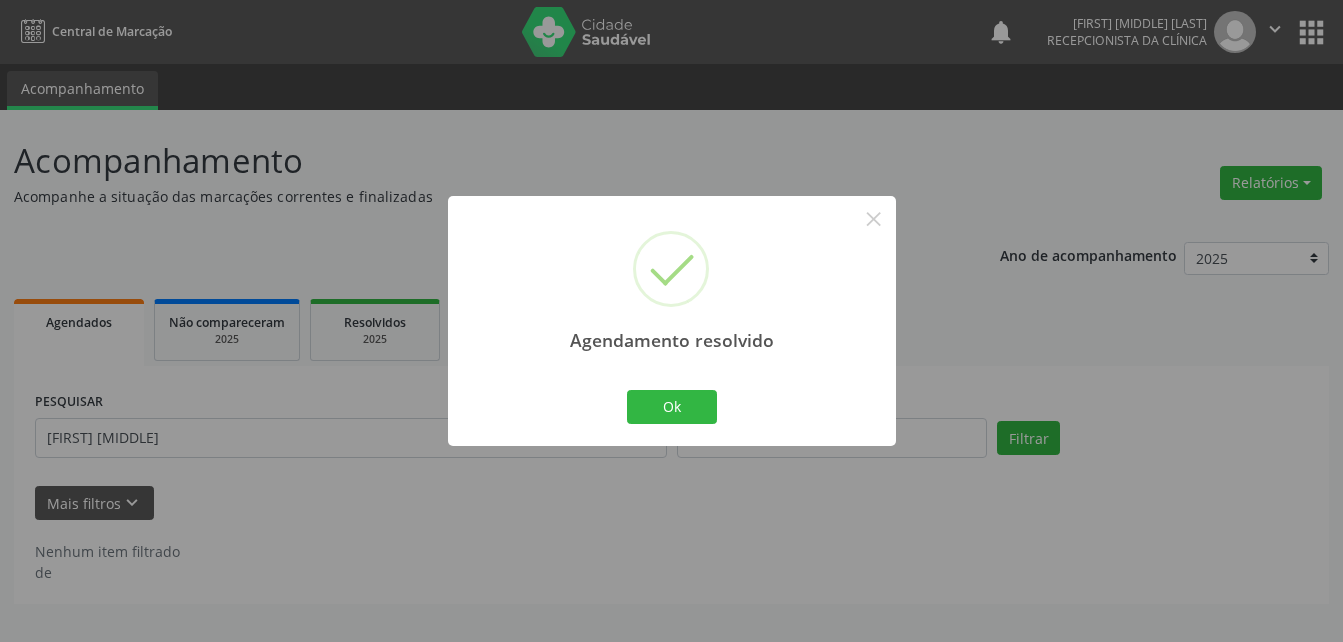 scroll, scrollTop: 0, scrollLeft: 0, axis: both 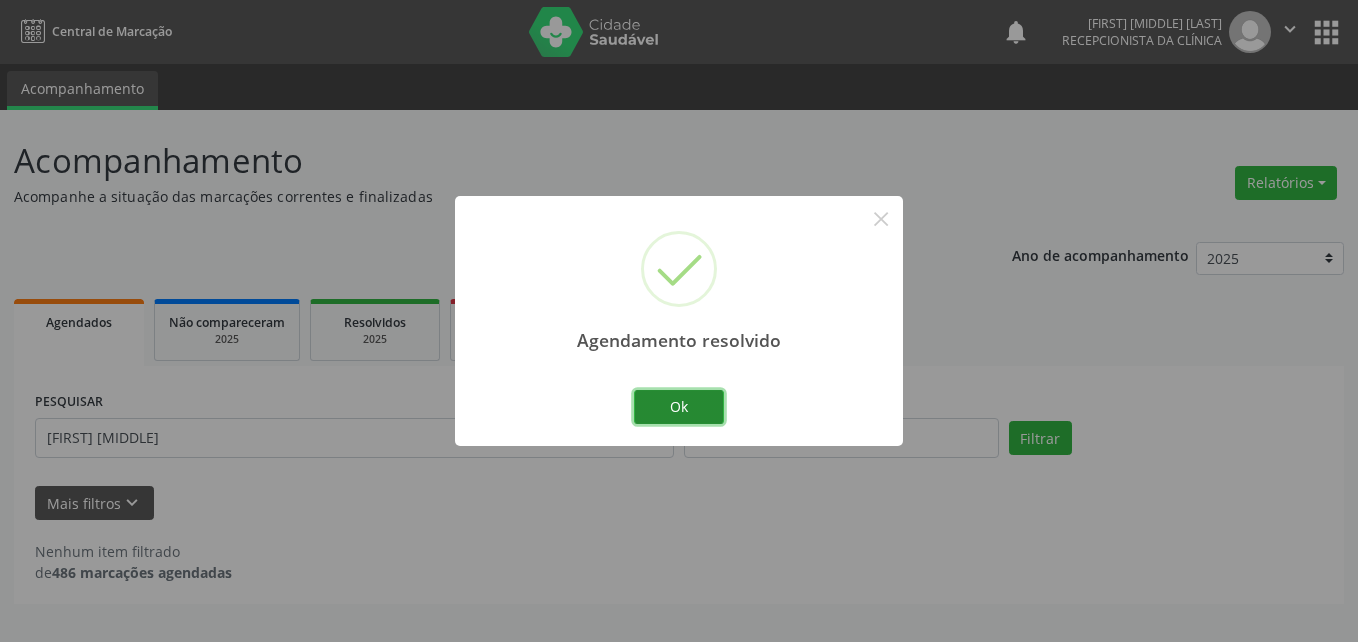 click on "Ok" at bounding box center [679, 407] 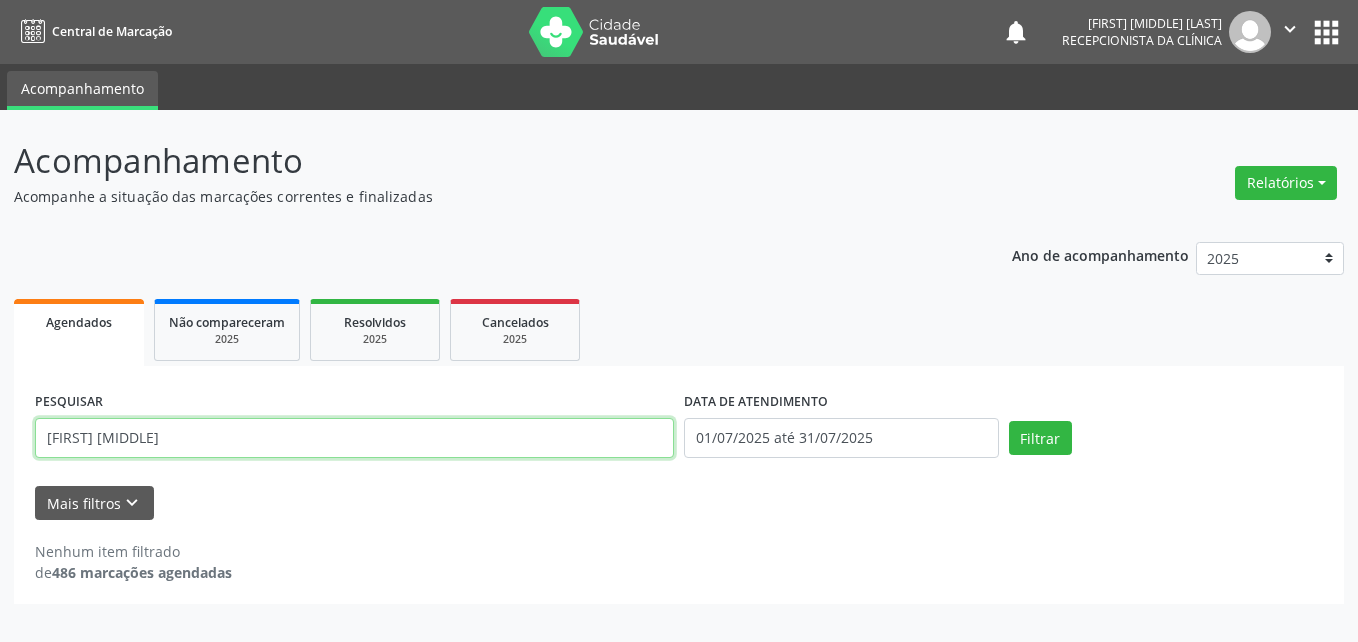 click on "[FIRST] [MIDDLE]" at bounding box center [354, 438] 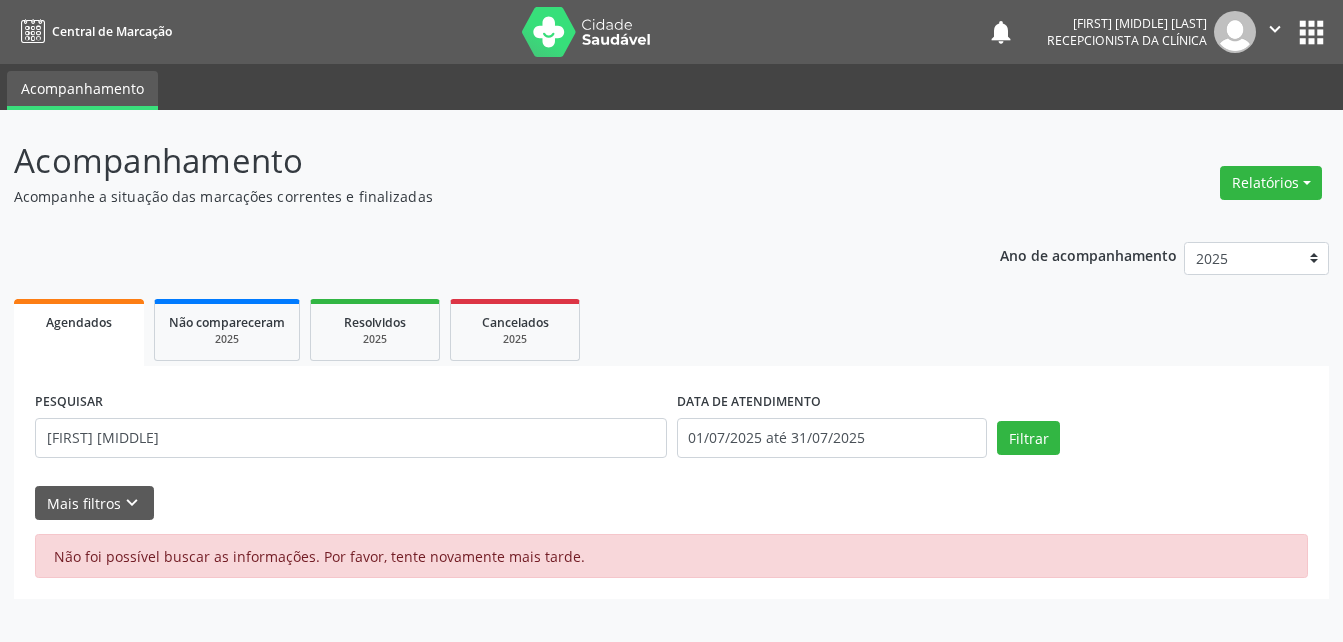scroll, scrollTop: 0, scrollLeft: 0, axis: both 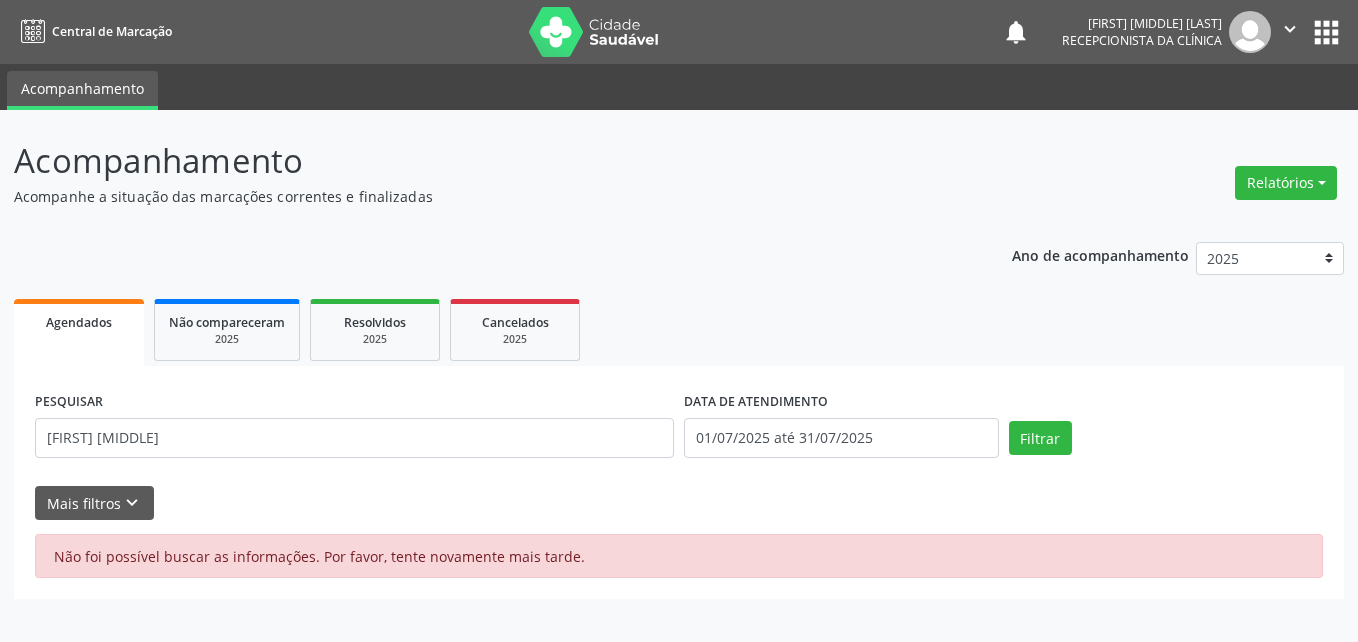 click on "PESQUISAR
[FIRST] [FIRST]" at bounding box center (354, 429) 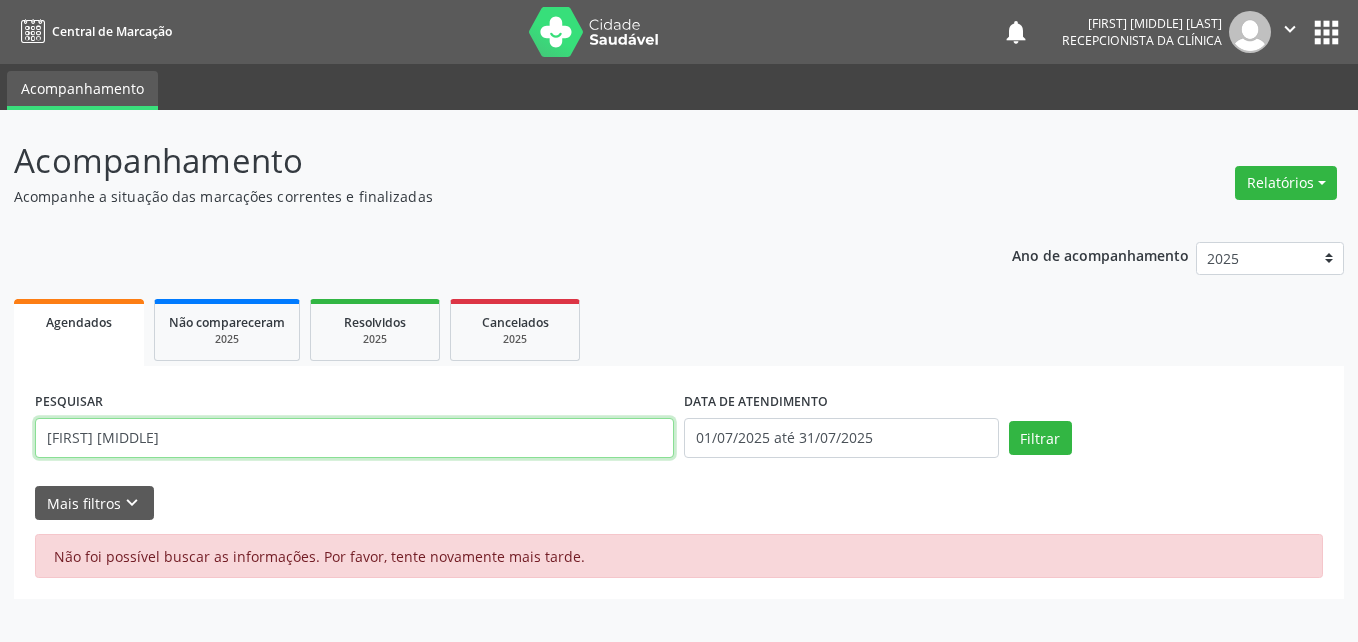 click on "[FIRST] [MIDDLE]" at bounding box center (354, 438) 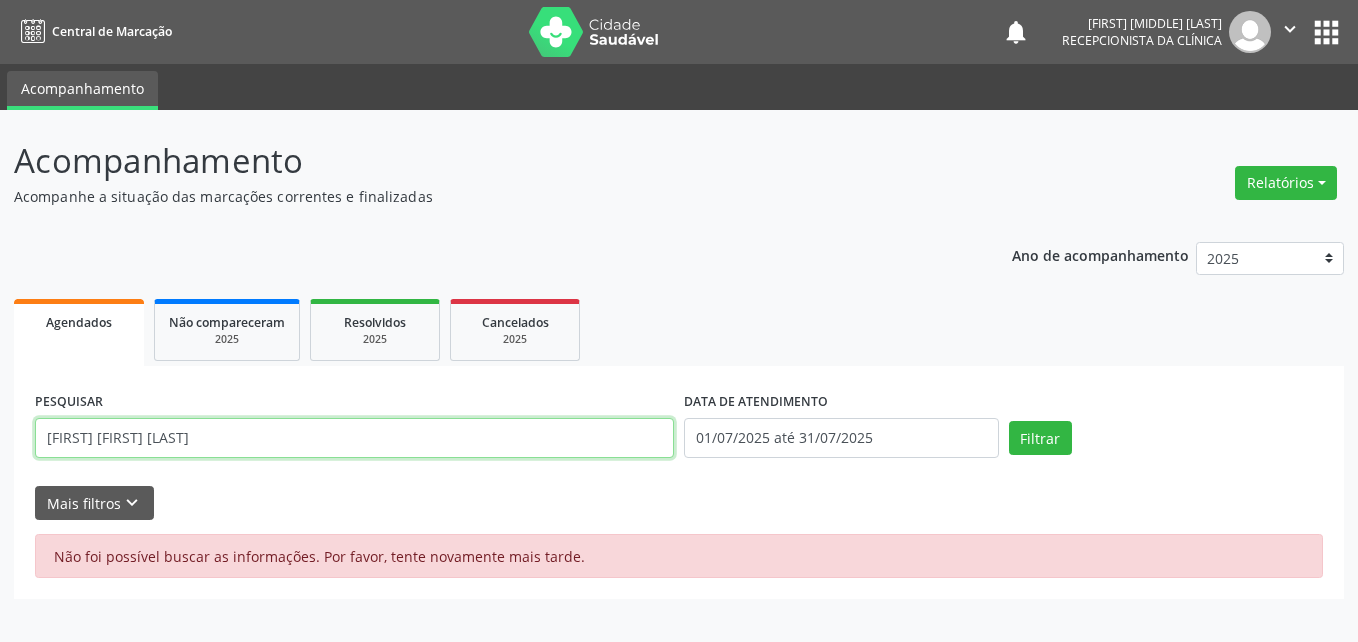 type on "[FIRST] [FIRST] [LAST]" 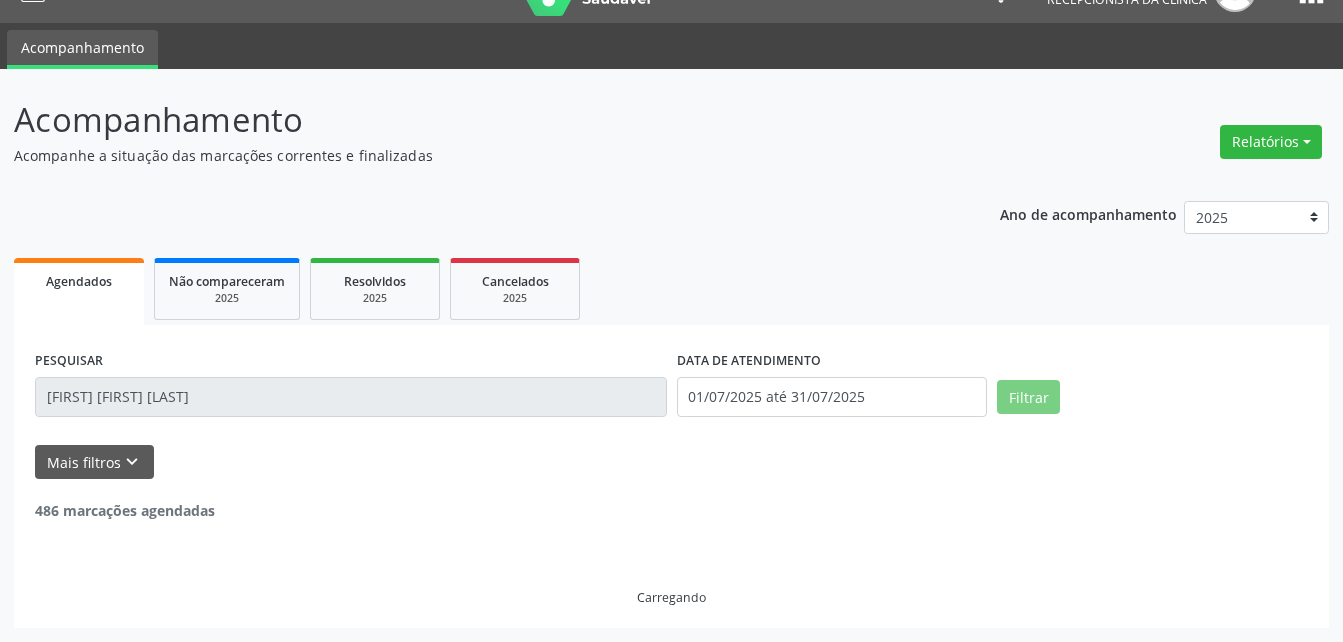scroll, scrollTop: 0, scrollLeft: 0, axis: both 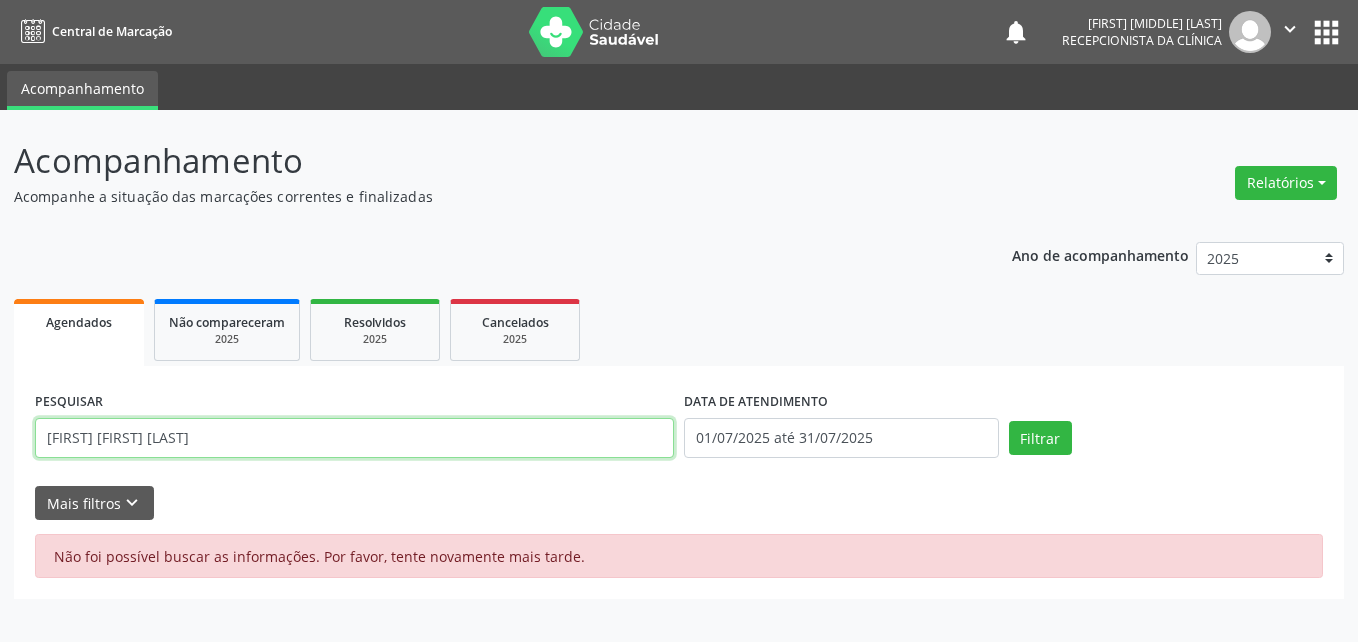 click on "[FIRST] [FIRST] [LAST]" at bounding box center (354, 438) 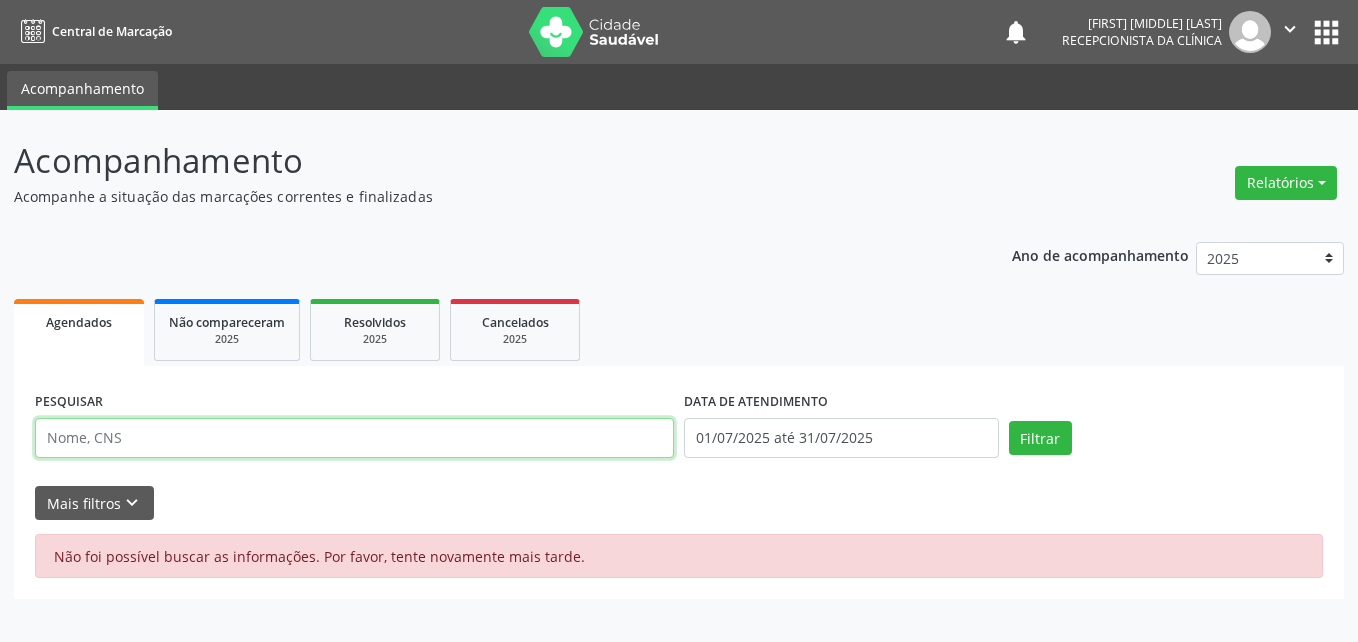 type 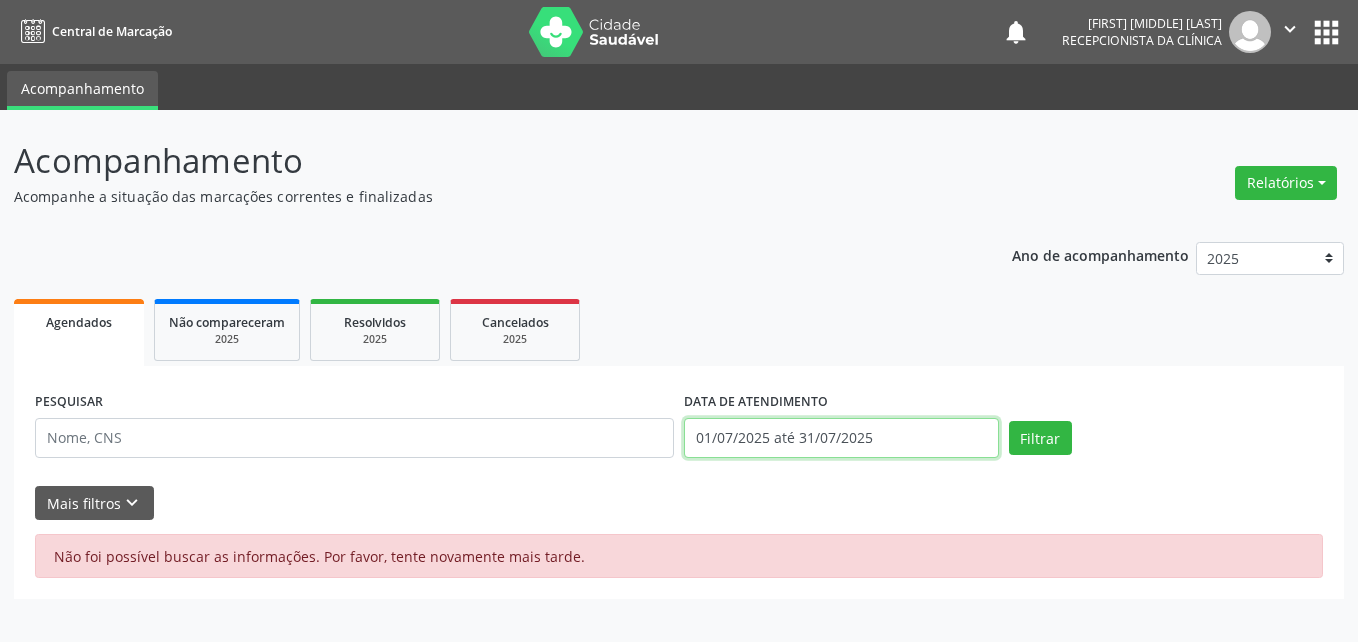 click on "01/07/2025 até 31/07/2025" at bounding box center [841, 438] 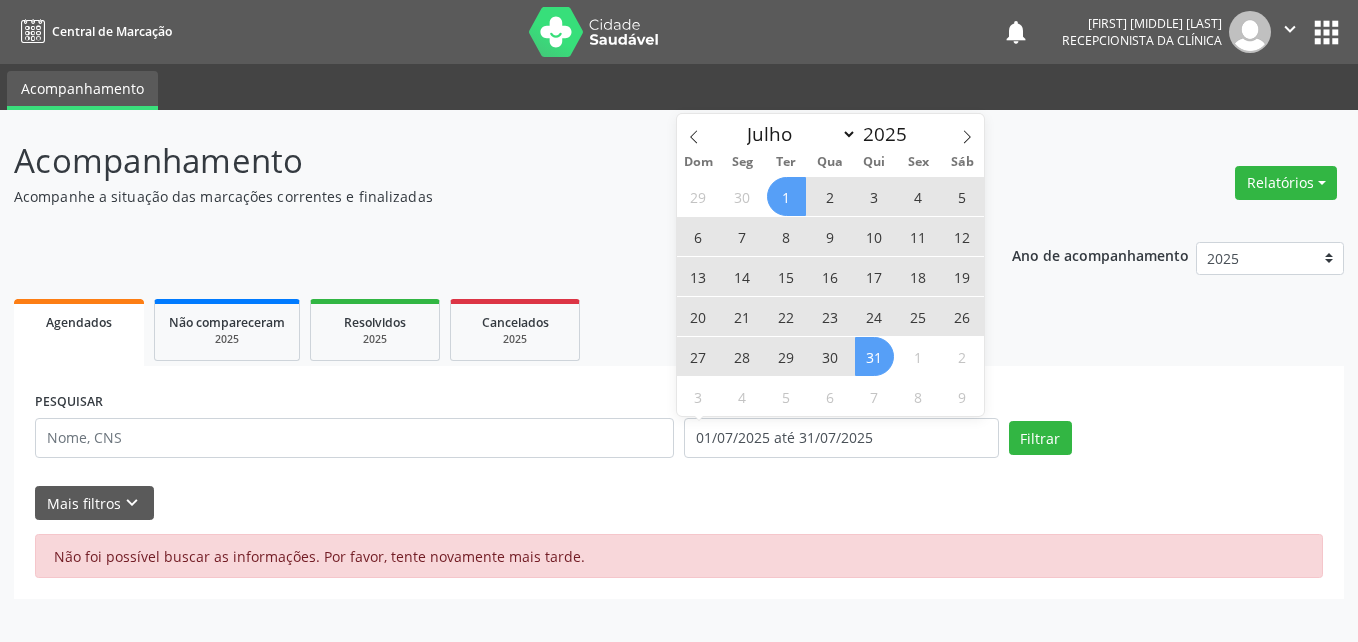 click on "11" at bounding box center [918, 236] 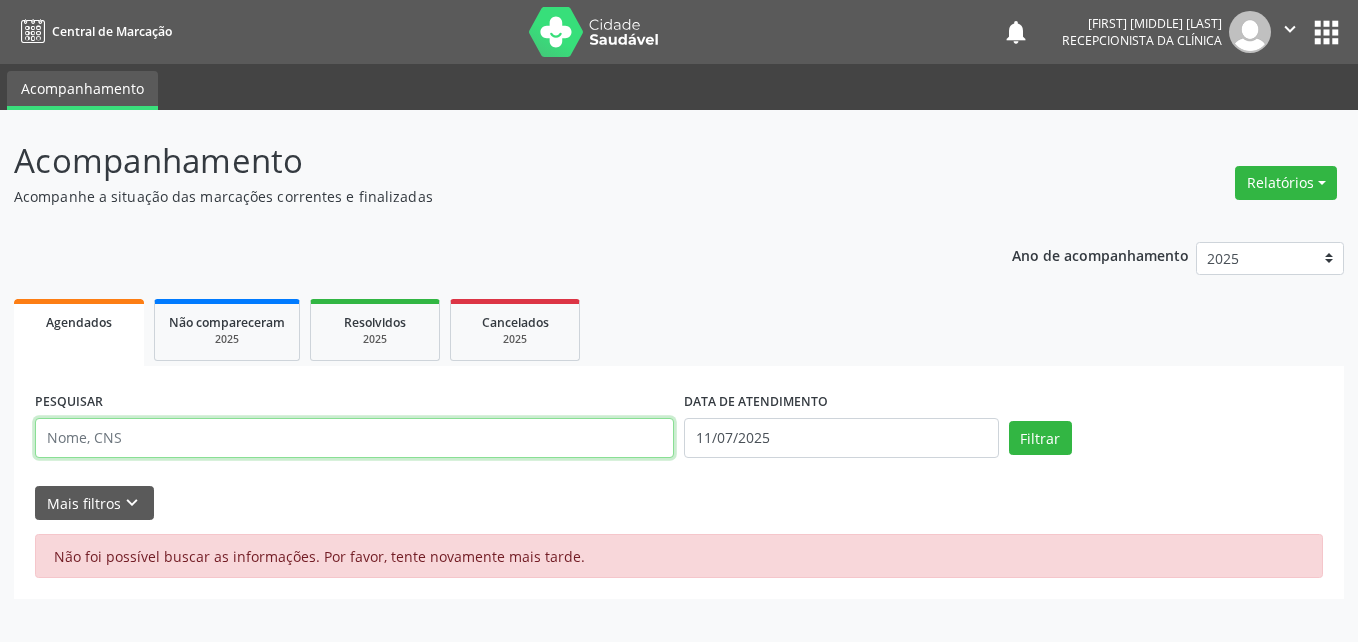 click at bounding box center [354, 438] 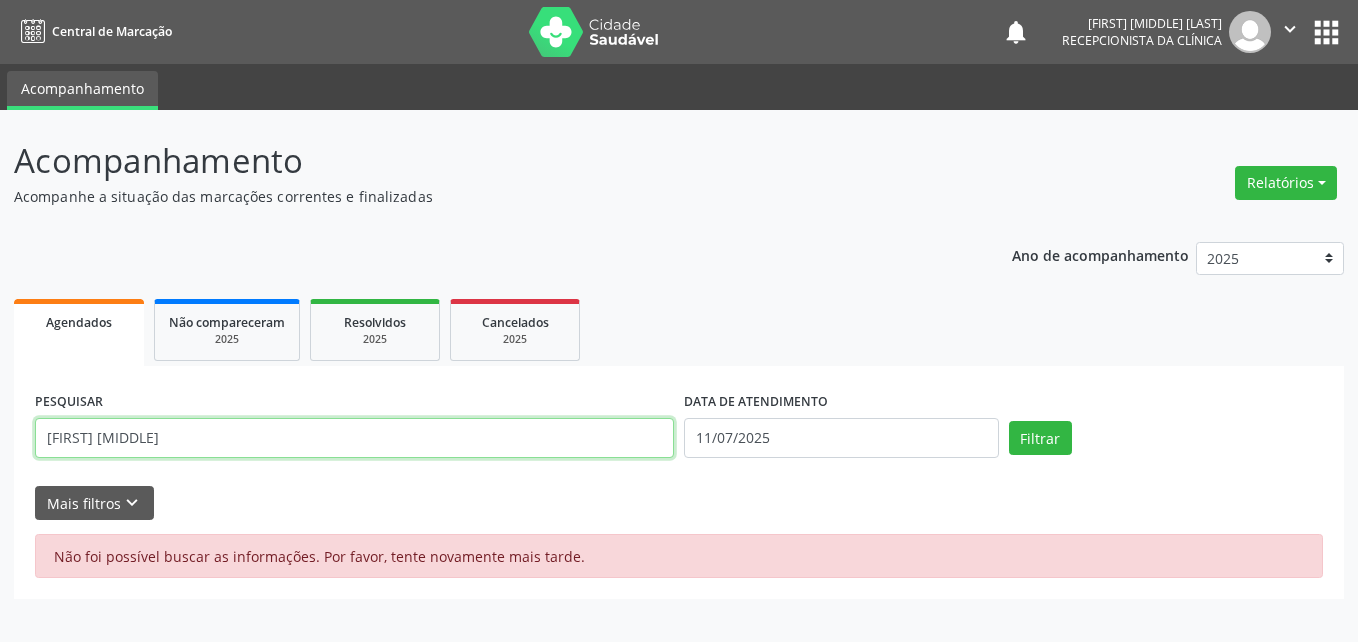 type on "[FIRST] [MIDDLE]" 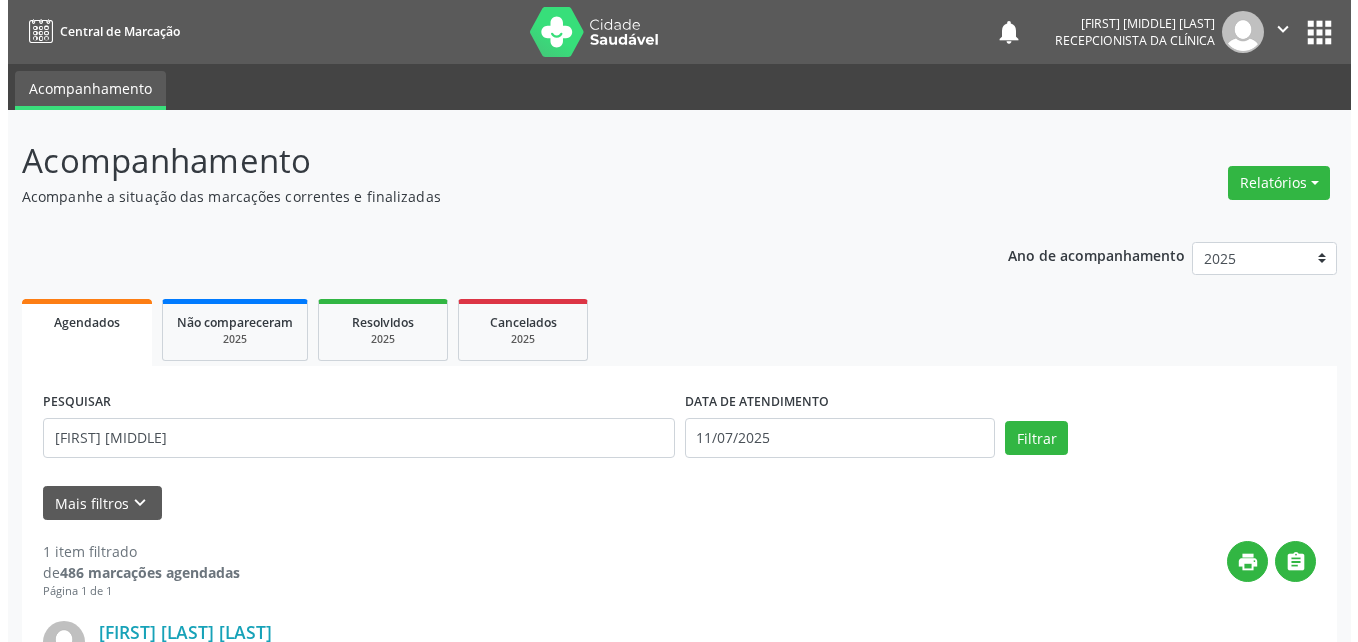 scroll, scrollTop: 263, scrollLeft: 0, axis: vertical 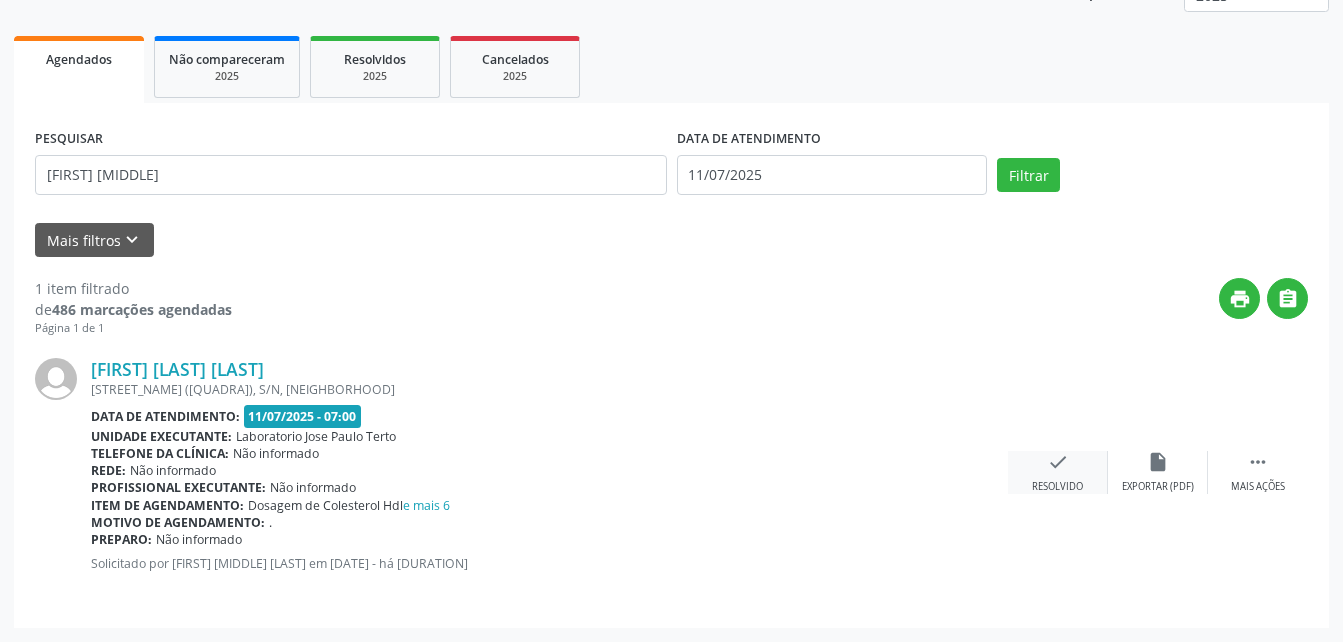 click on "check
Resolvido" at bounding box center [1058, 472] 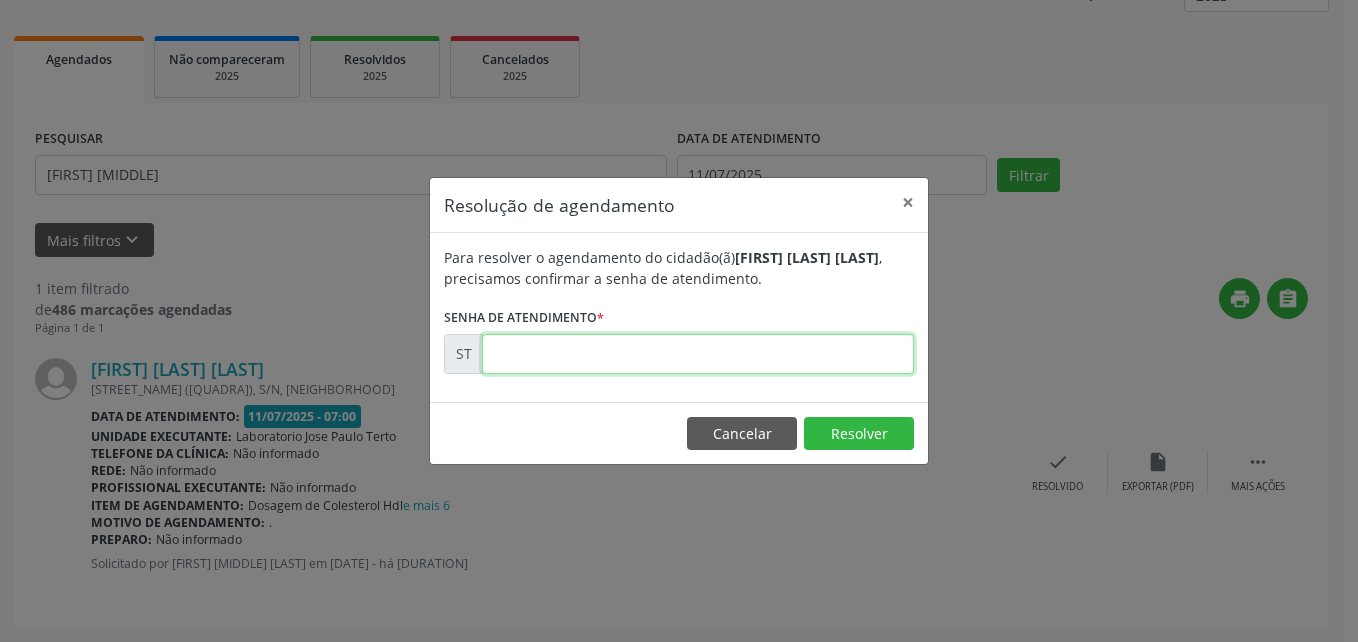 click at bounding box center [698, 354] 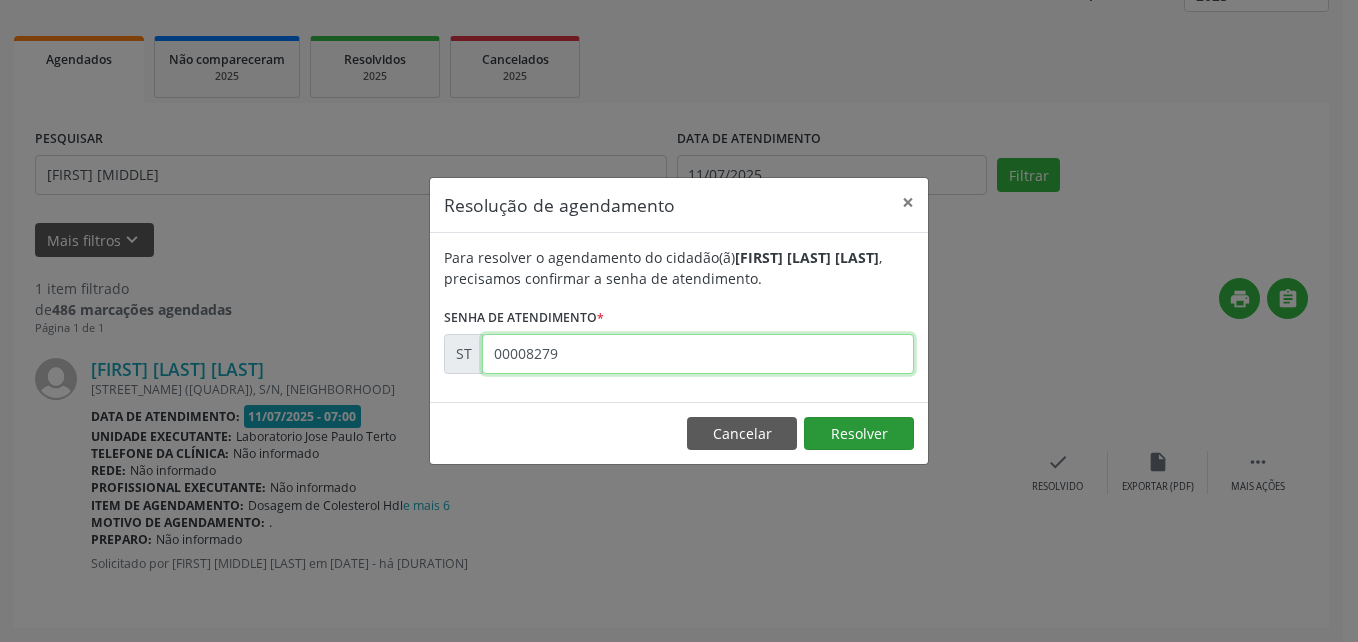 type on "00008279" 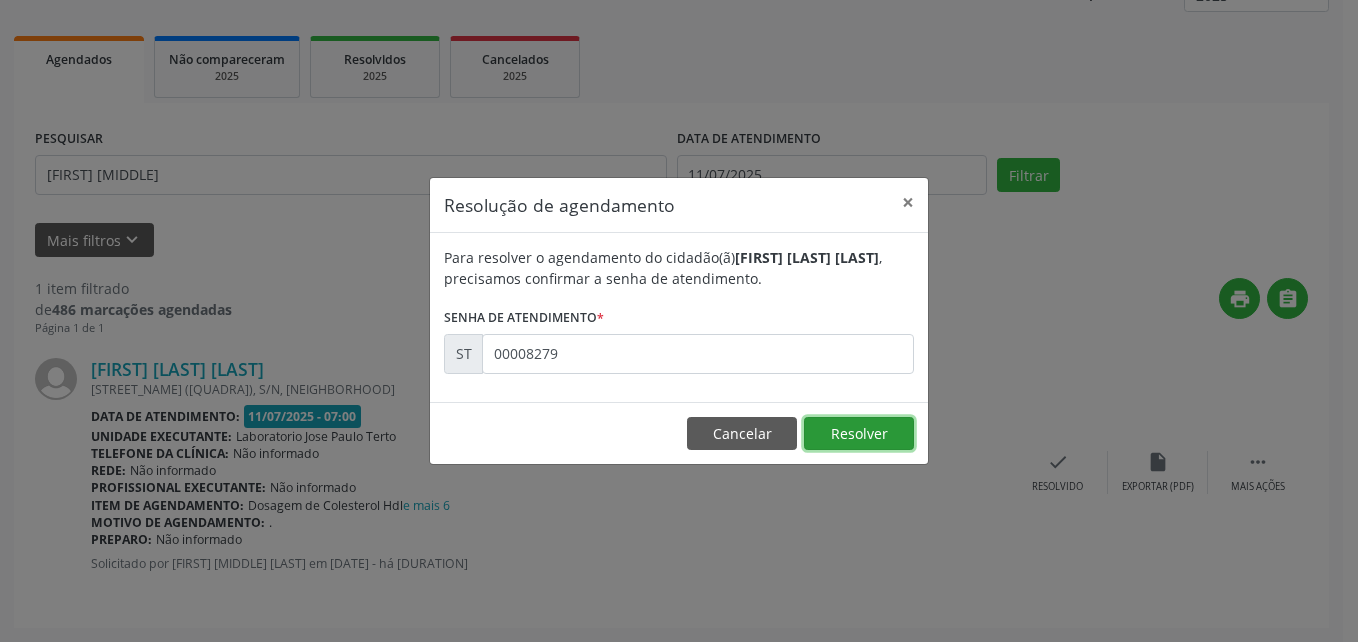 click on "Resolver" at bounding box center (859, 434) 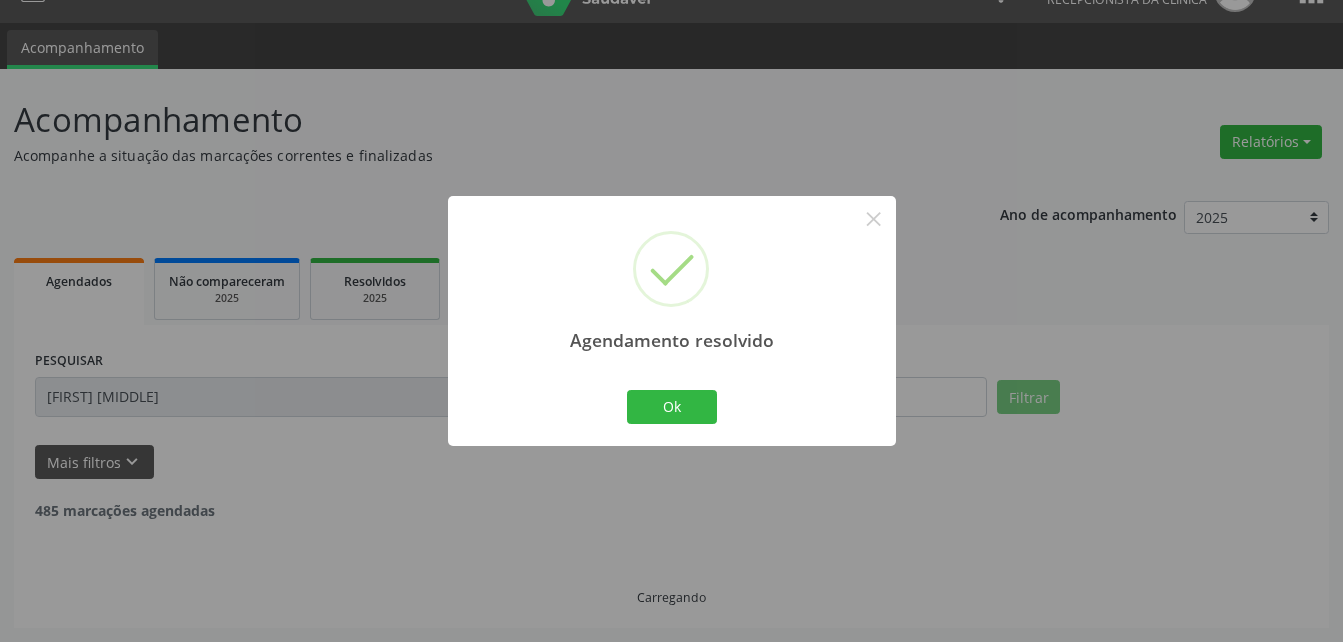 scroll, scrollTop: 0, scrollLeft: 0, axis: both 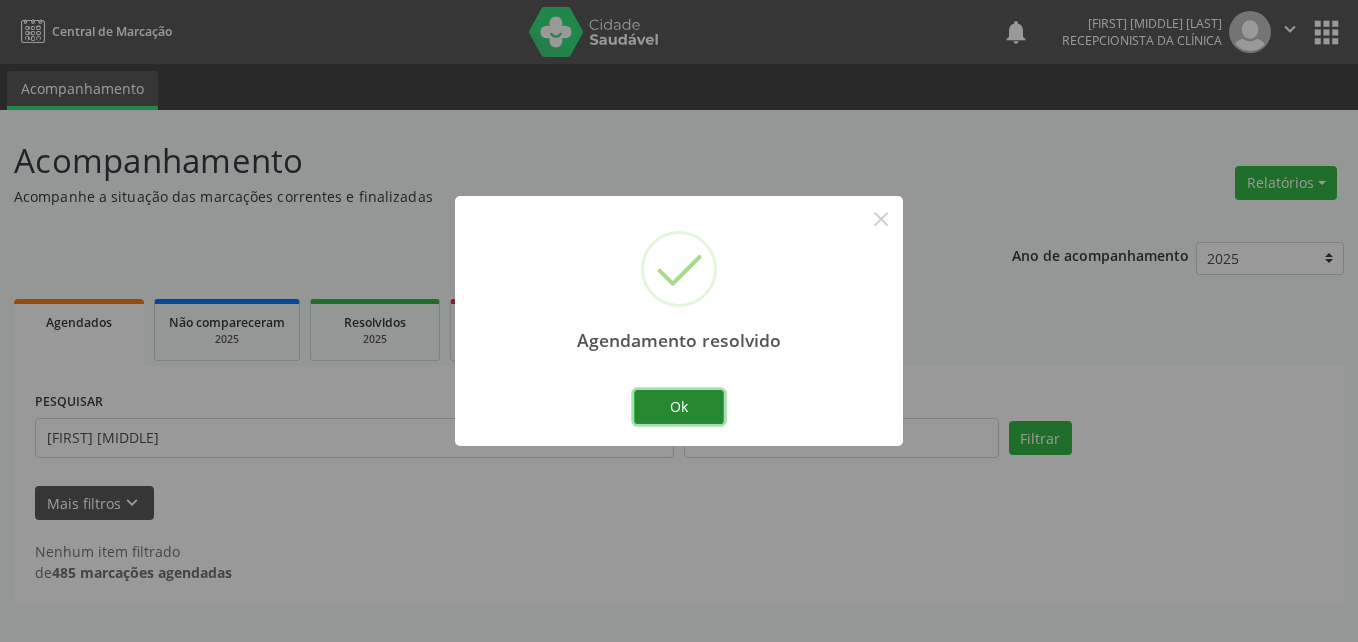click on "Ok" at bounding box center [679, 407] 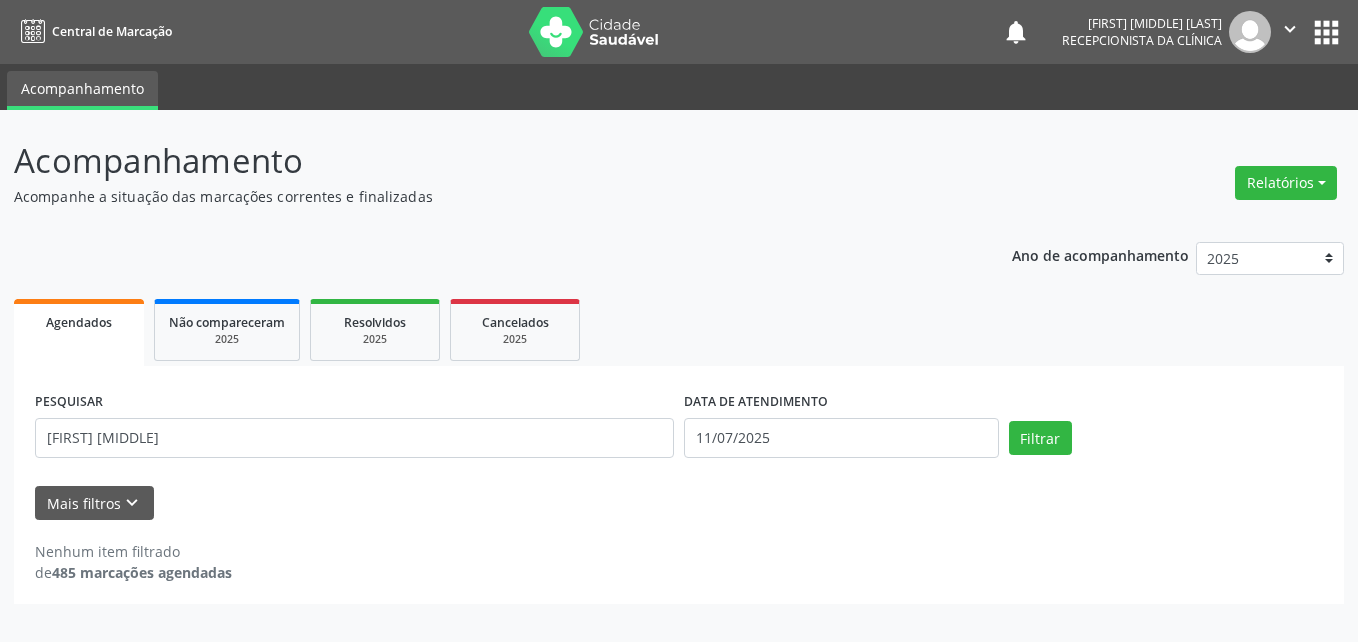 click on "PESQUISAR
[FIRST] [FIRST]" at bounding box center [354, 429] 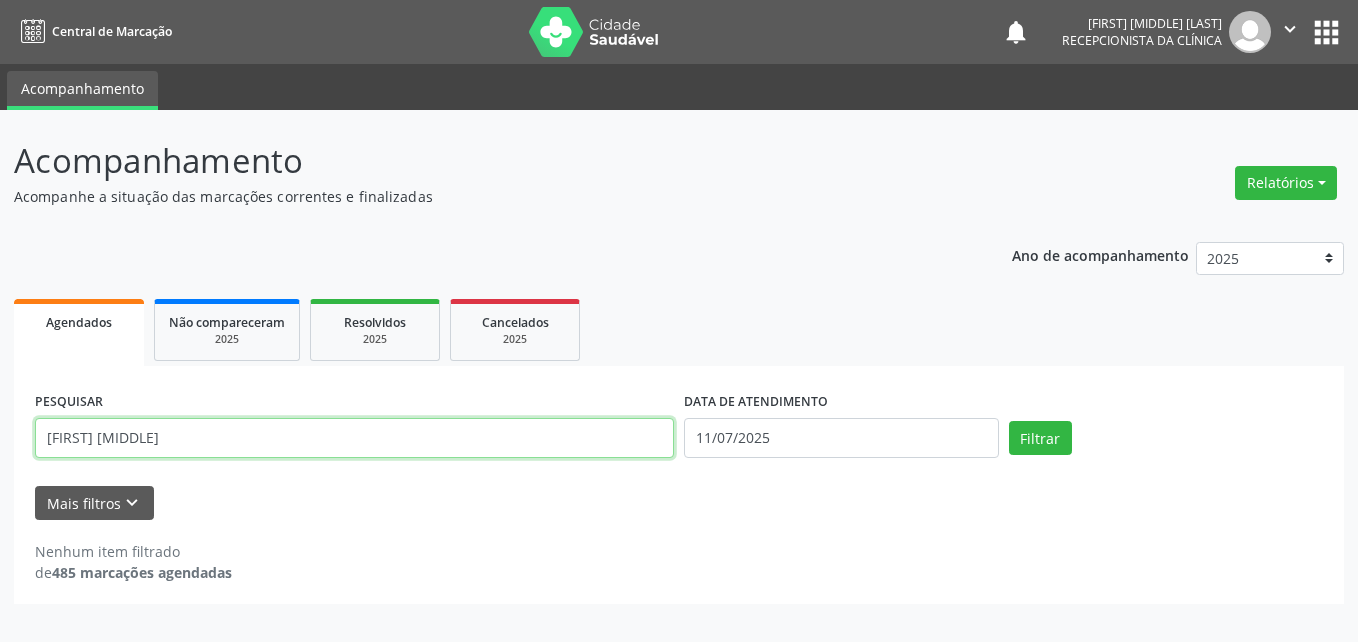 click on "[FIRST] [MIDDLE]" at bounding box center [354, 438] 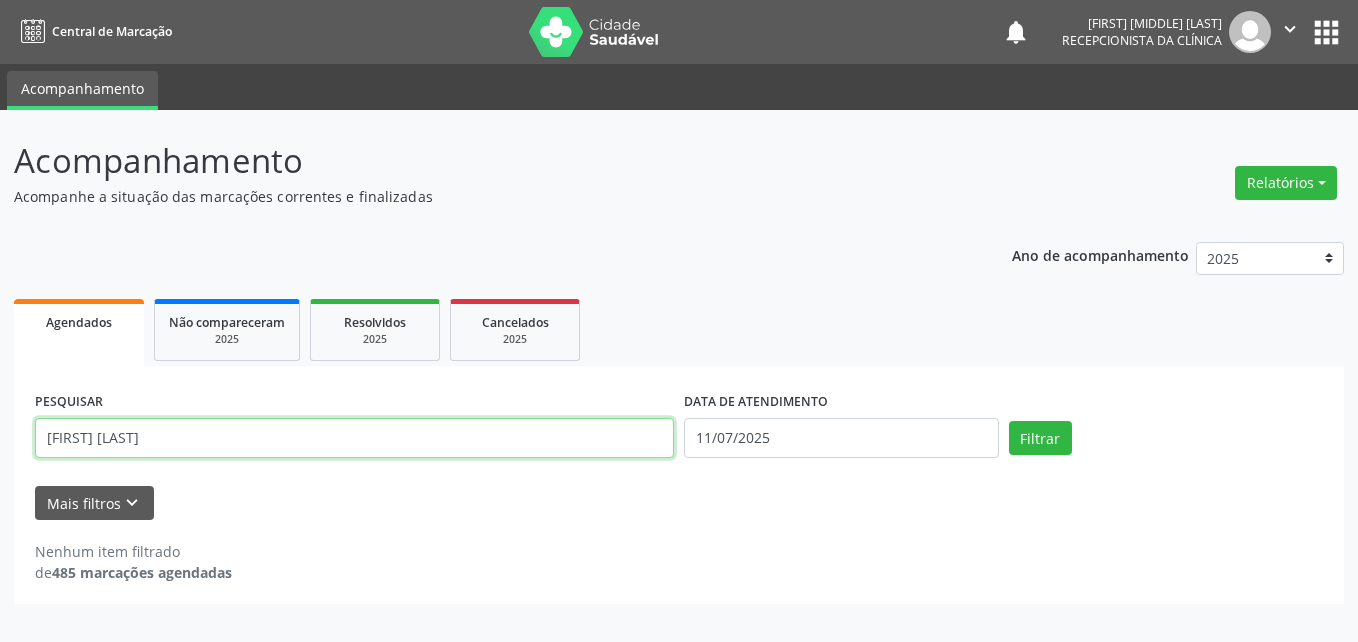 type on "[FIRST] [LAST]" 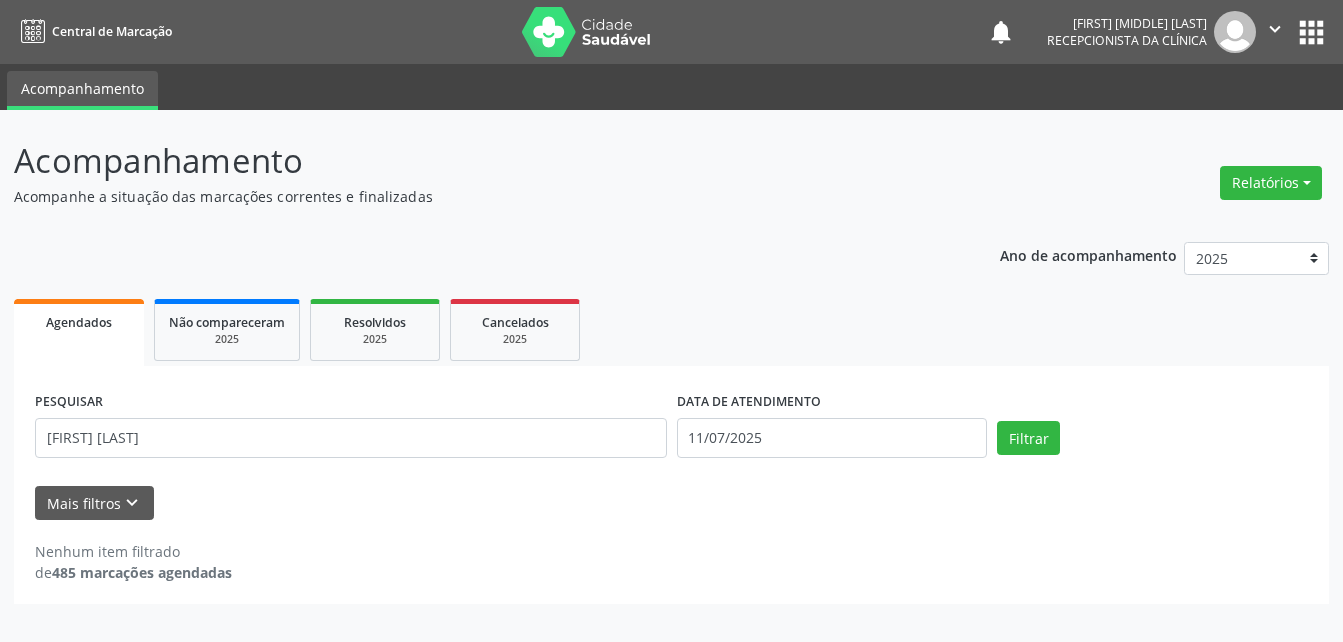 scroll, scrollTop: 0, scrollLeft: 0, axis: both 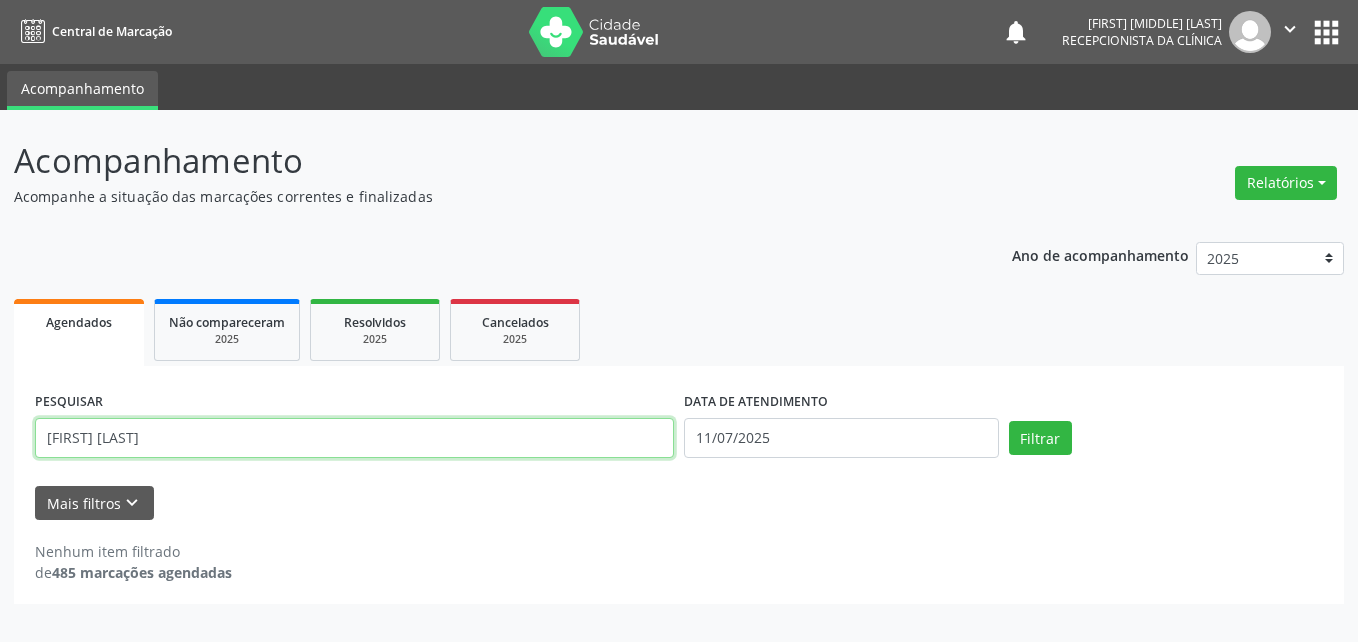 click on "[FIRST] [LAST]" at bounding box center (354, 438) 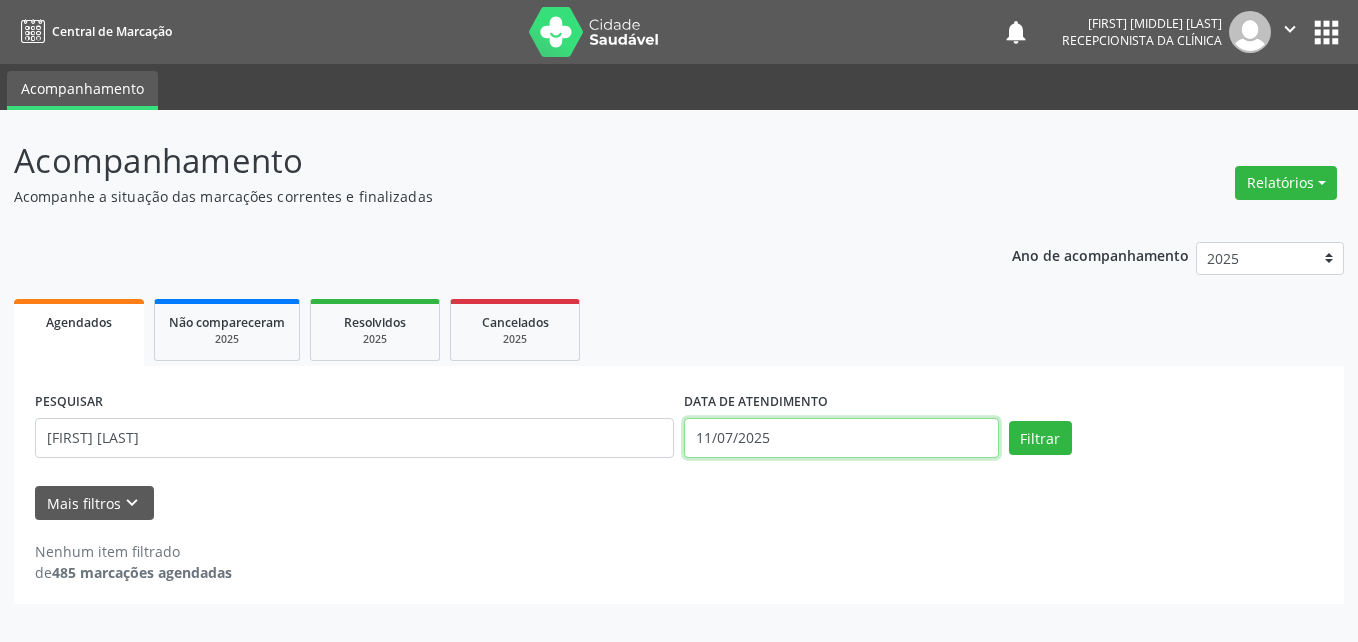 click on "11/07/2025" at bounding box center [841, 438] 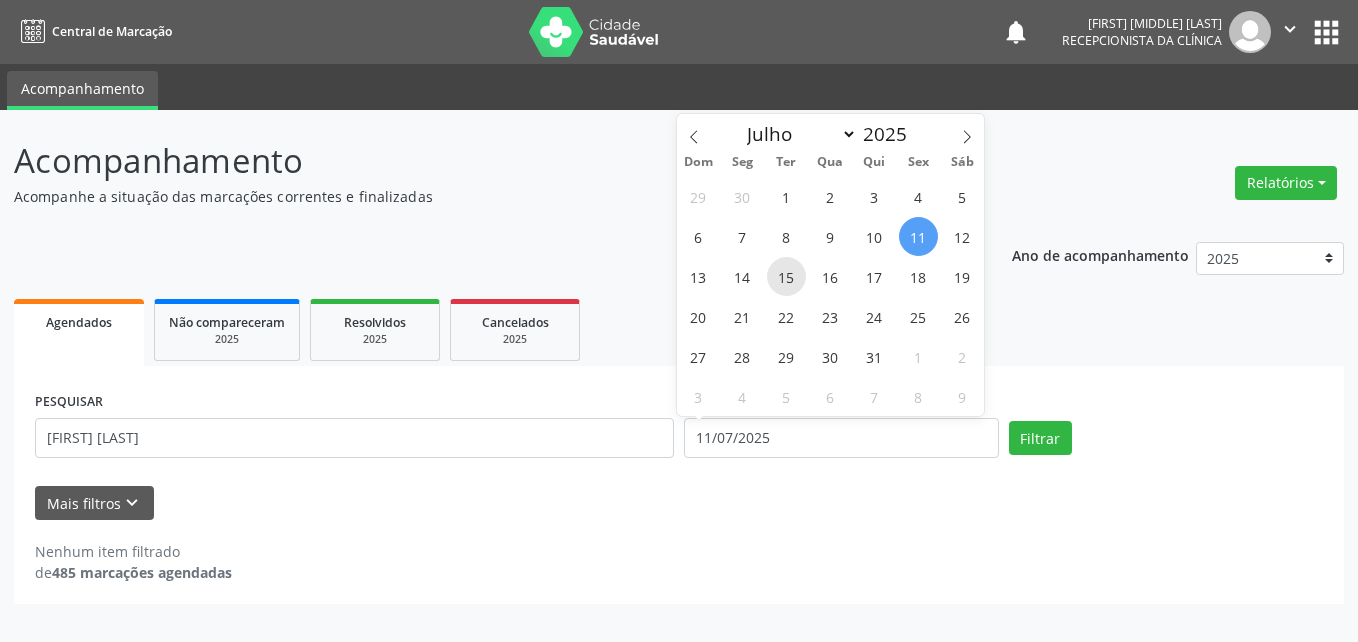 click on "15" at bounding box center (786, 276) 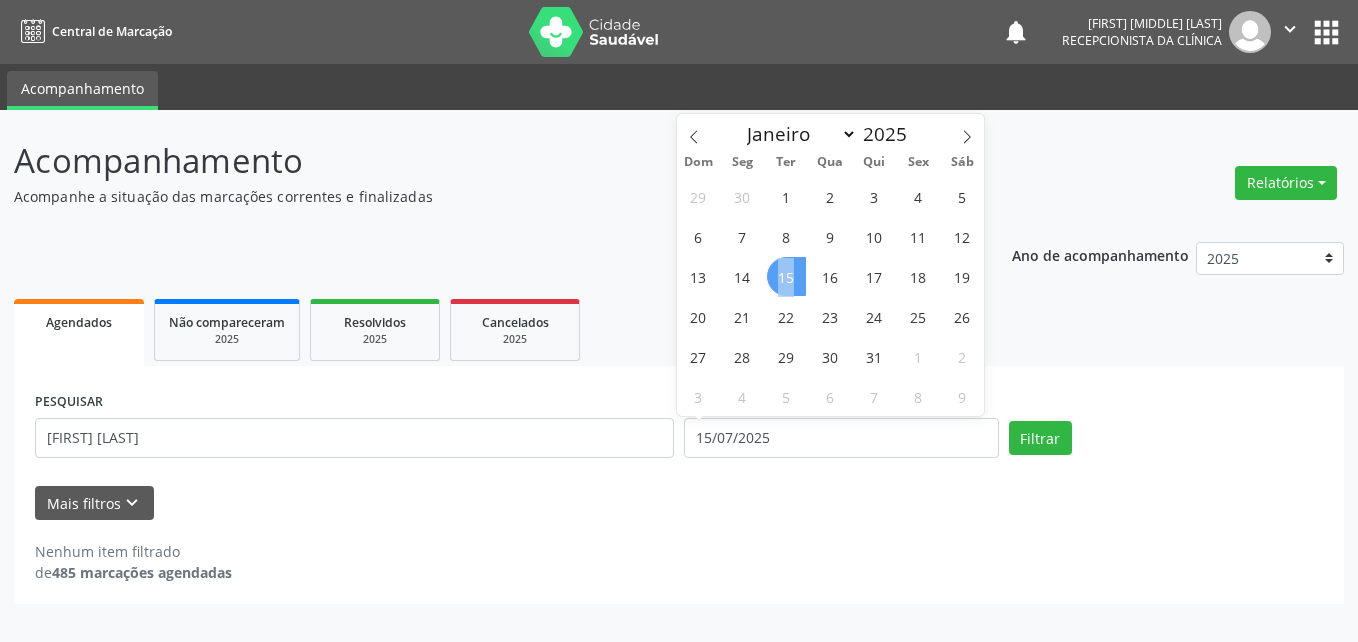 click on "15" at bounding box center (786, 276) 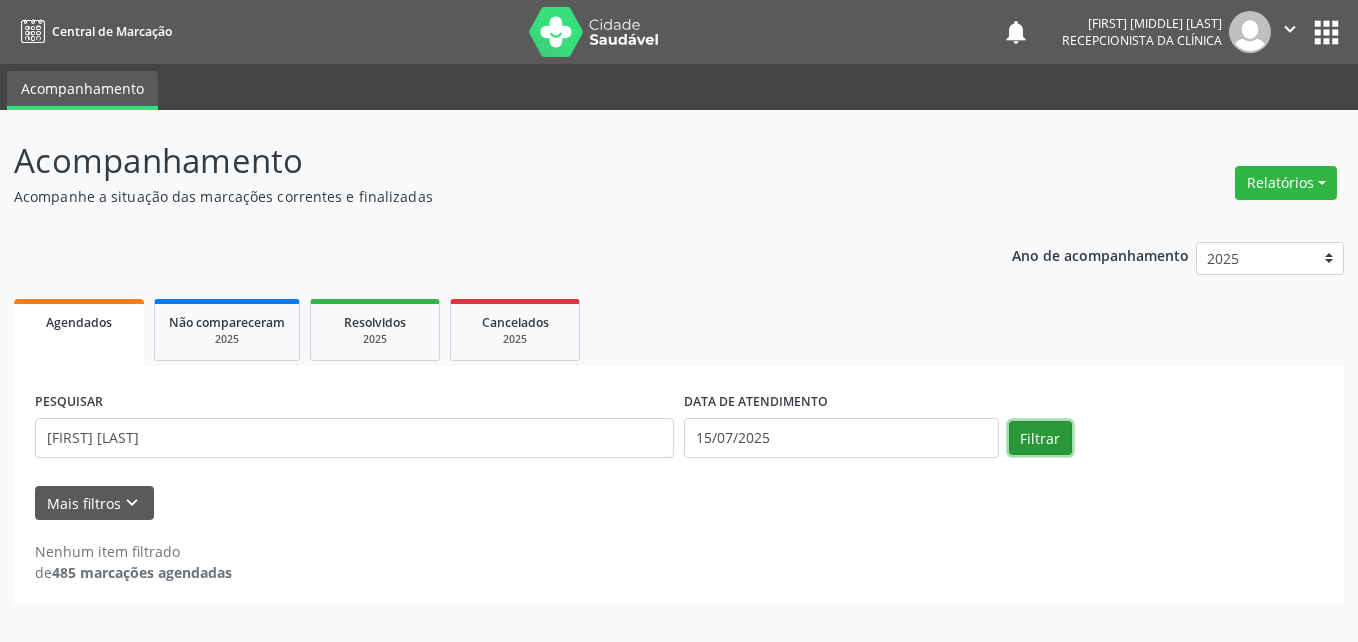 click on "Filtrar" at bounding box center (1040, 438) 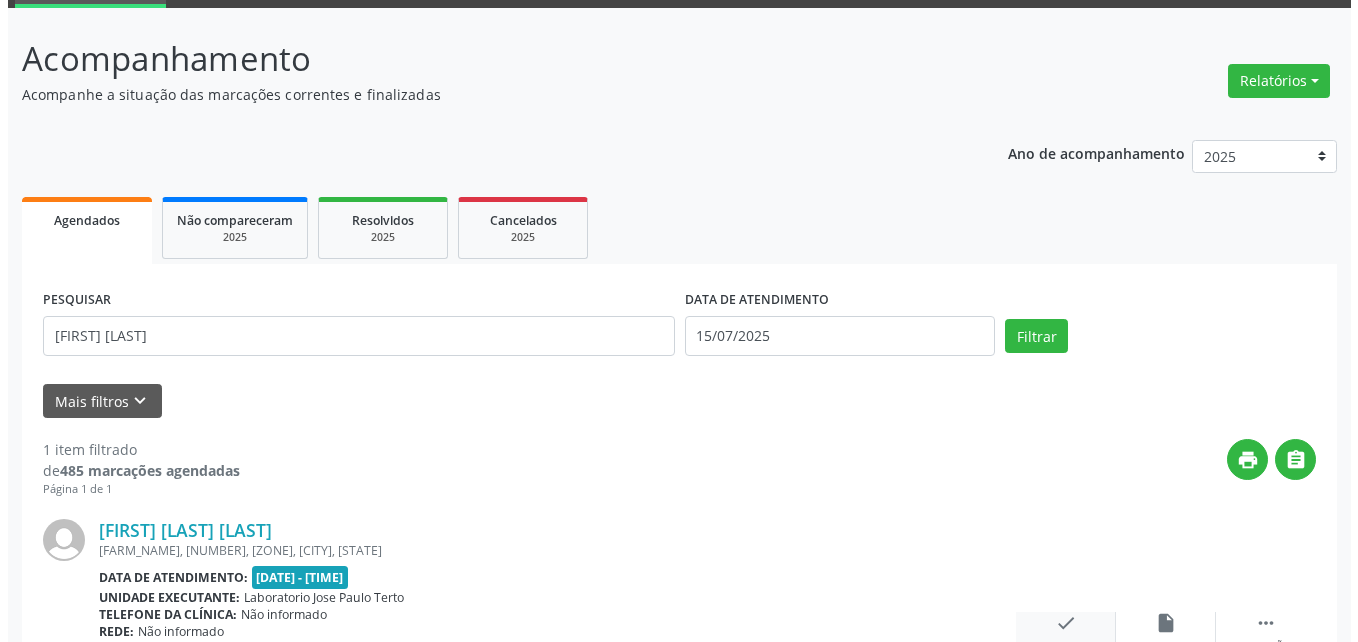 scroll, scrollTop: 263, scrollLeft: 0, axis: vertical 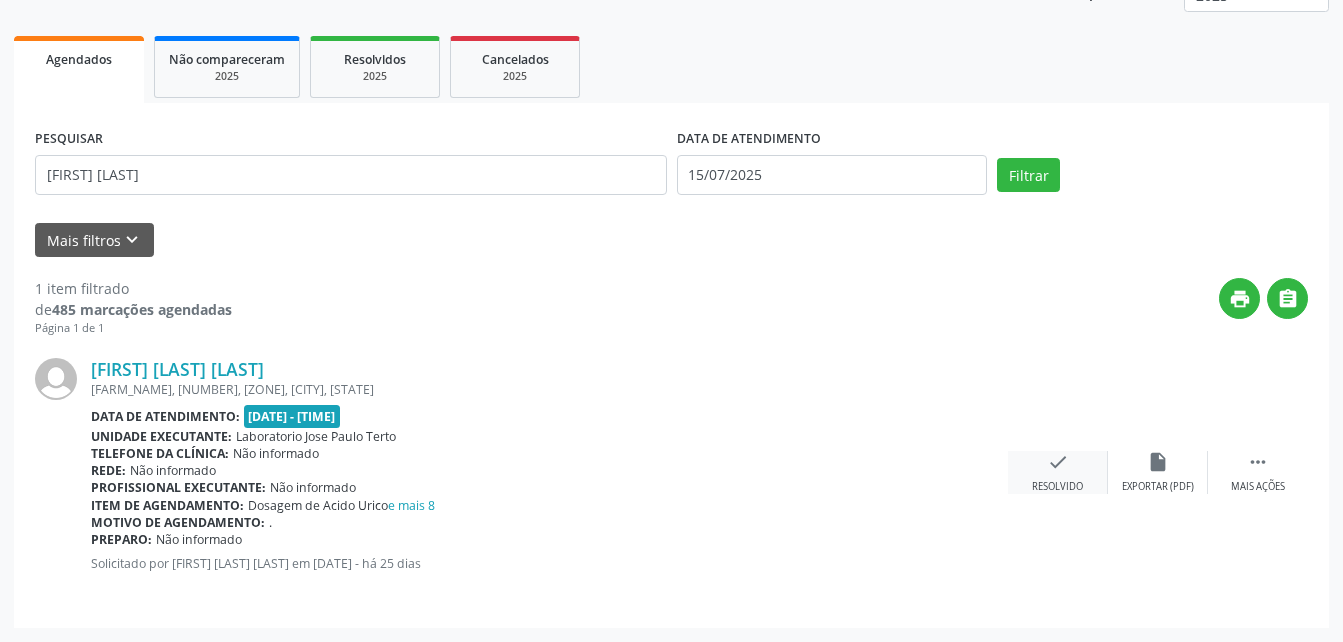 click on "check
Resolvido" at bounding box center (1058, 472) 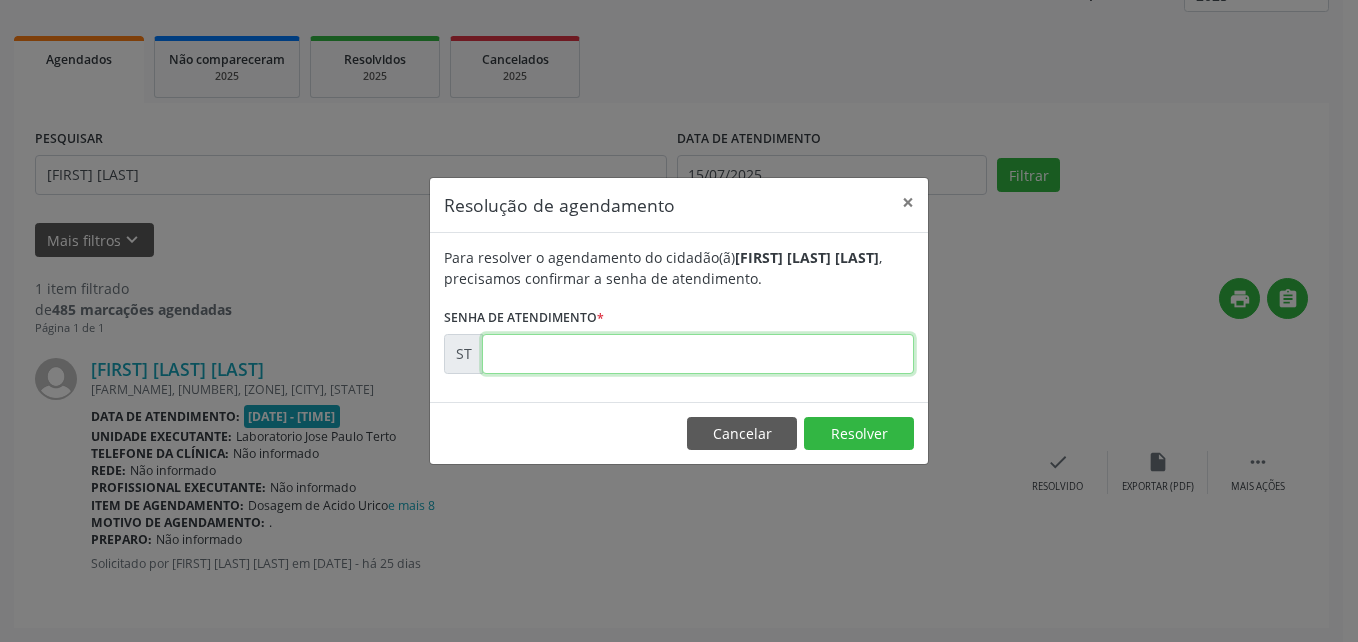 click at bounding box center (698, 354) 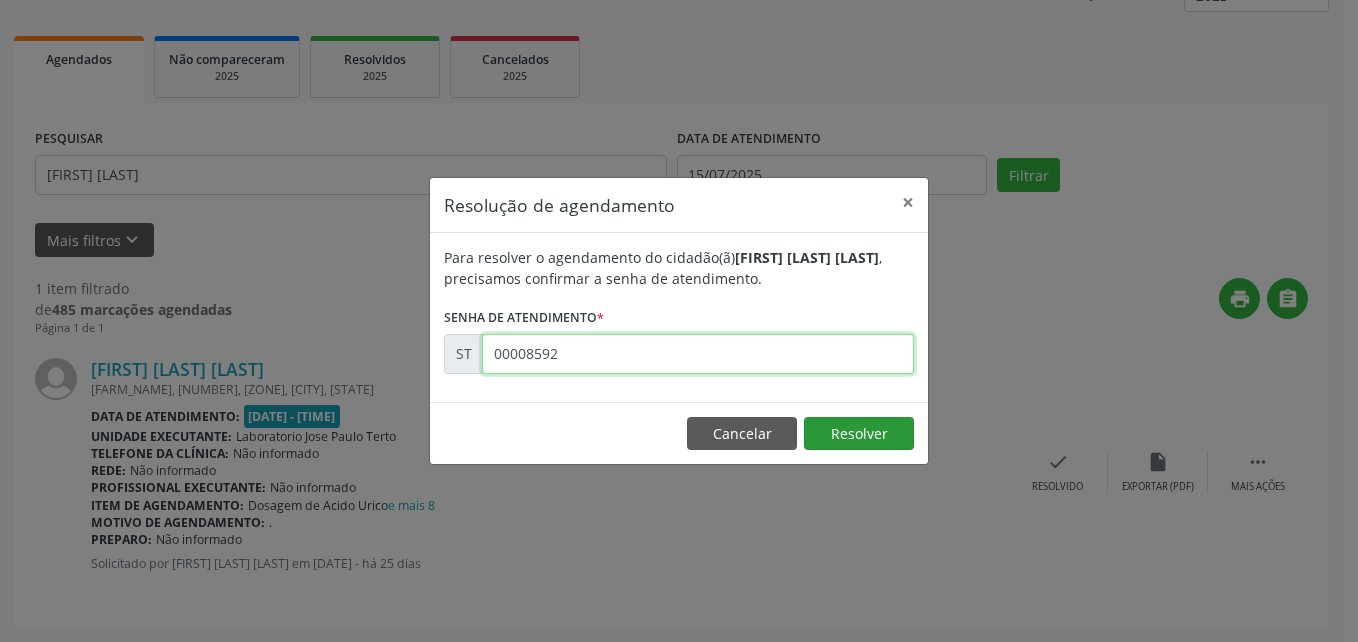 type on "00008592" 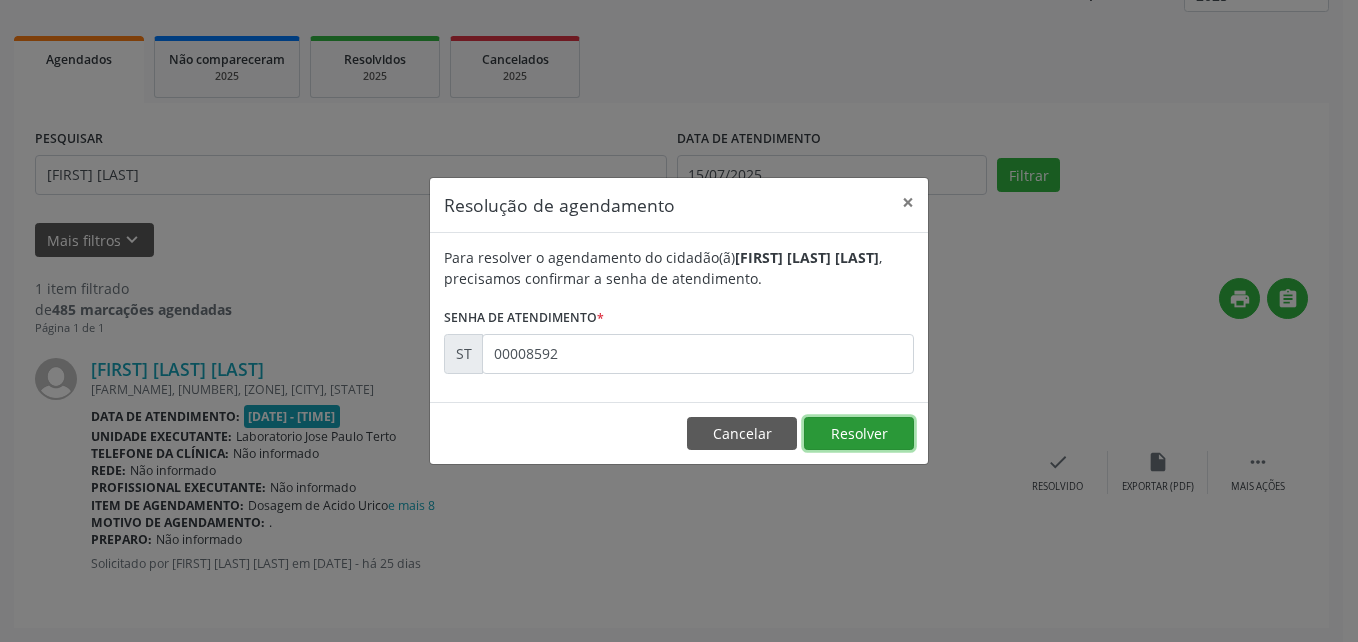 click on "Resolver" at bounding box center (859, 434) 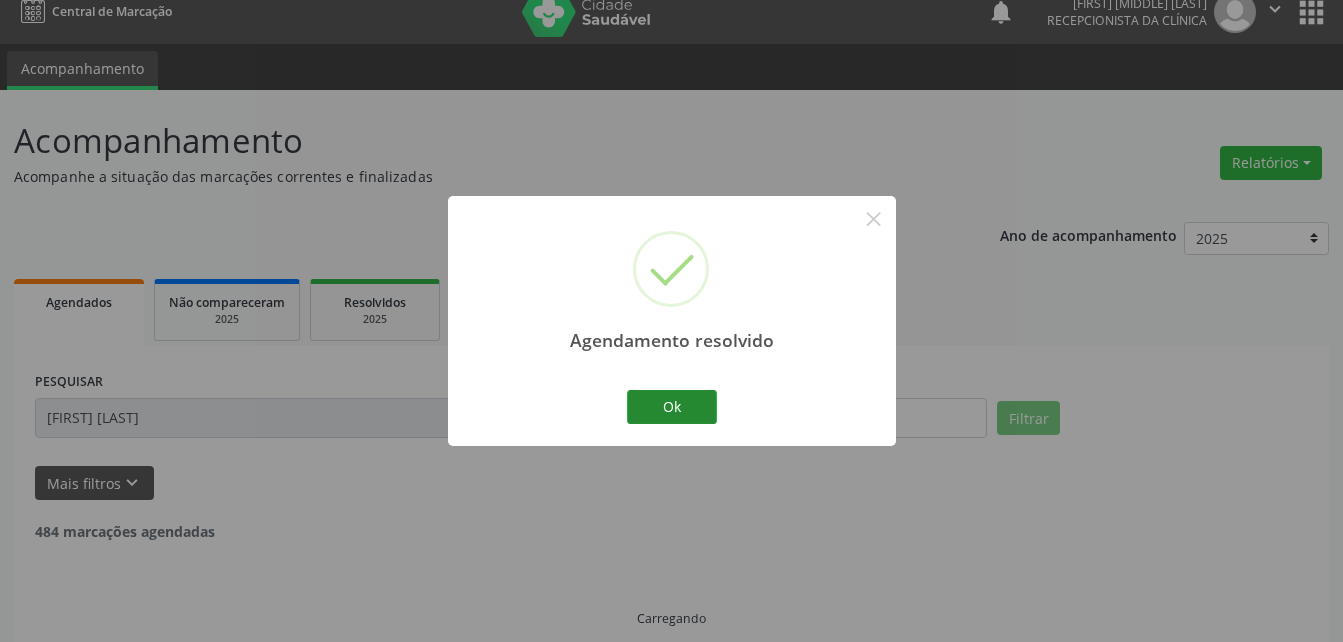 scroll, scrollTop: 41, scrollLeft: 0, axis: vertical 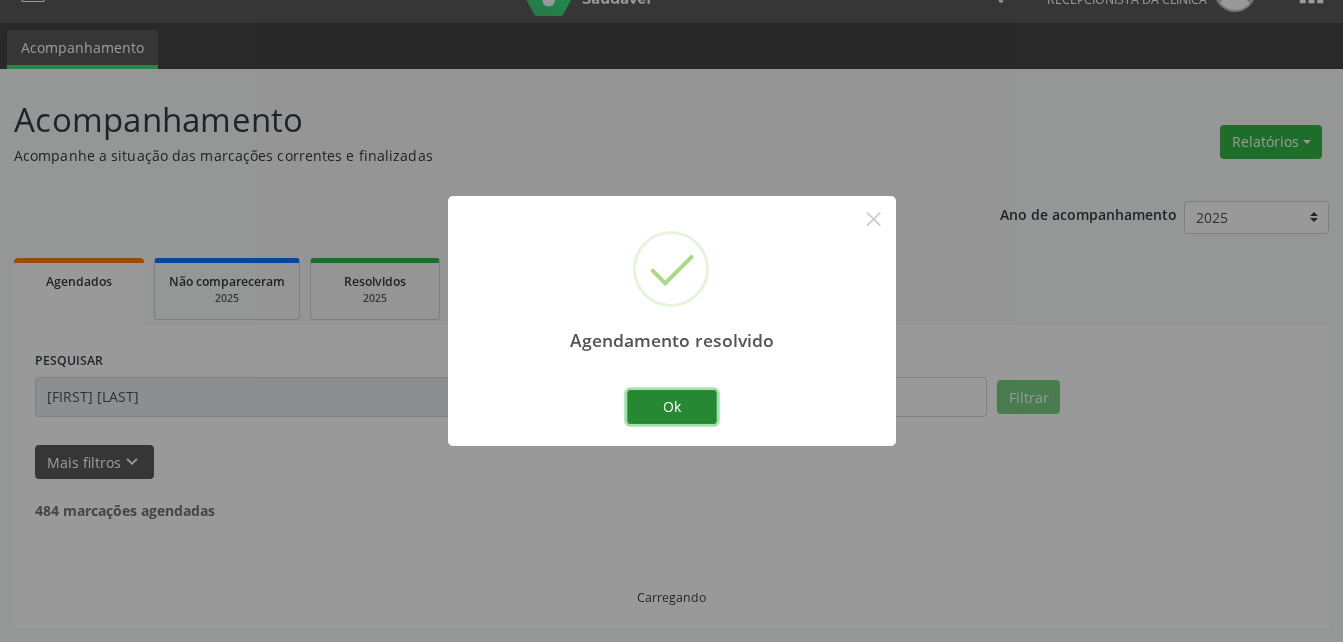 click on "Ok" at bounding box center [672, 407] 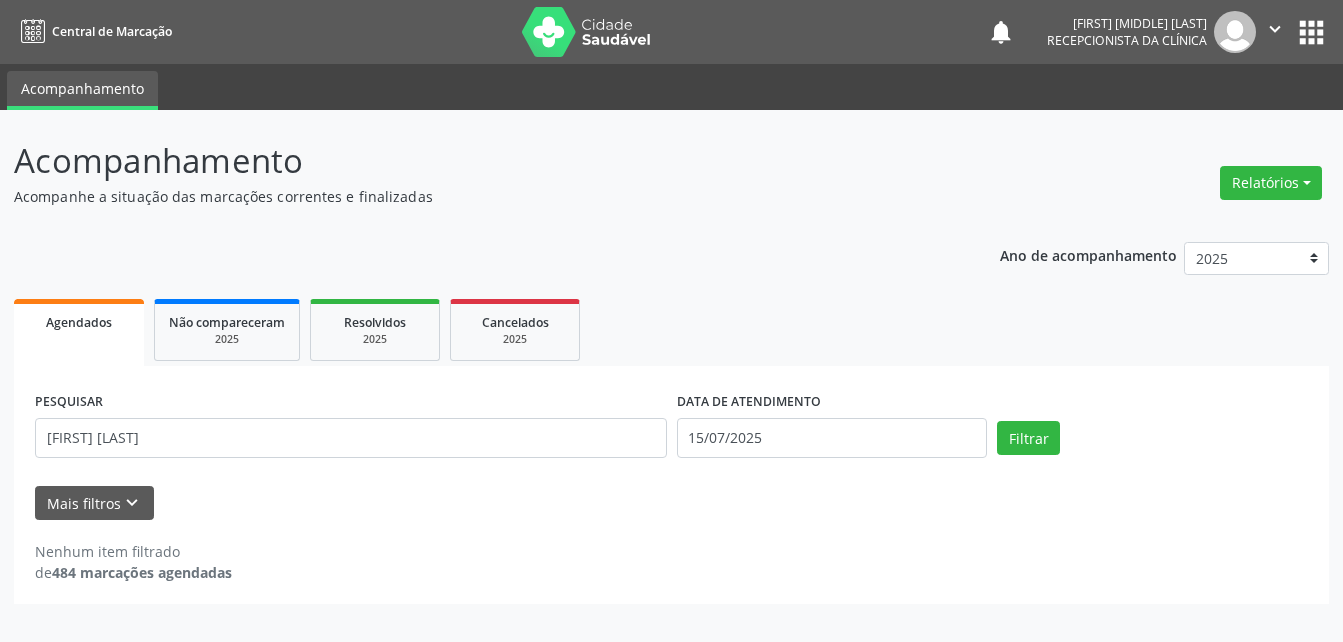scroll, scrollTop: 0, scrollLeft: 0, axis: both 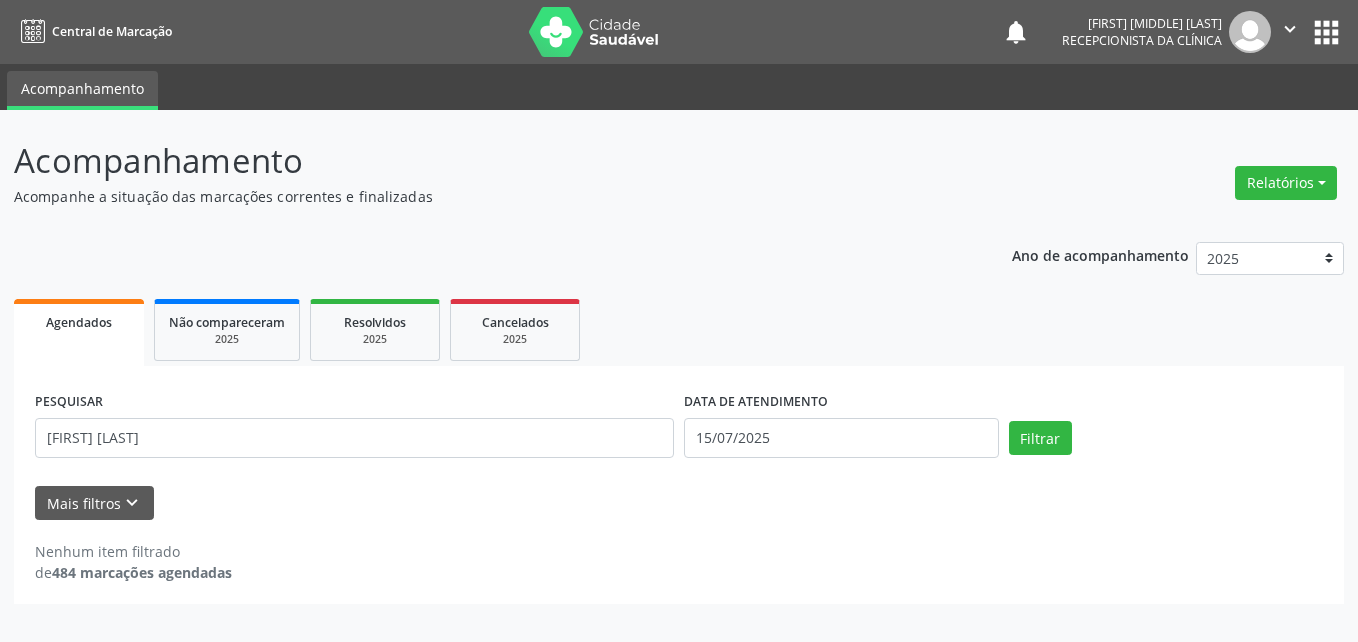 drag, startPoint x: 634, startPoint y: 409, endPoint x: 617, endPoint y: 437, distance: 32.75668 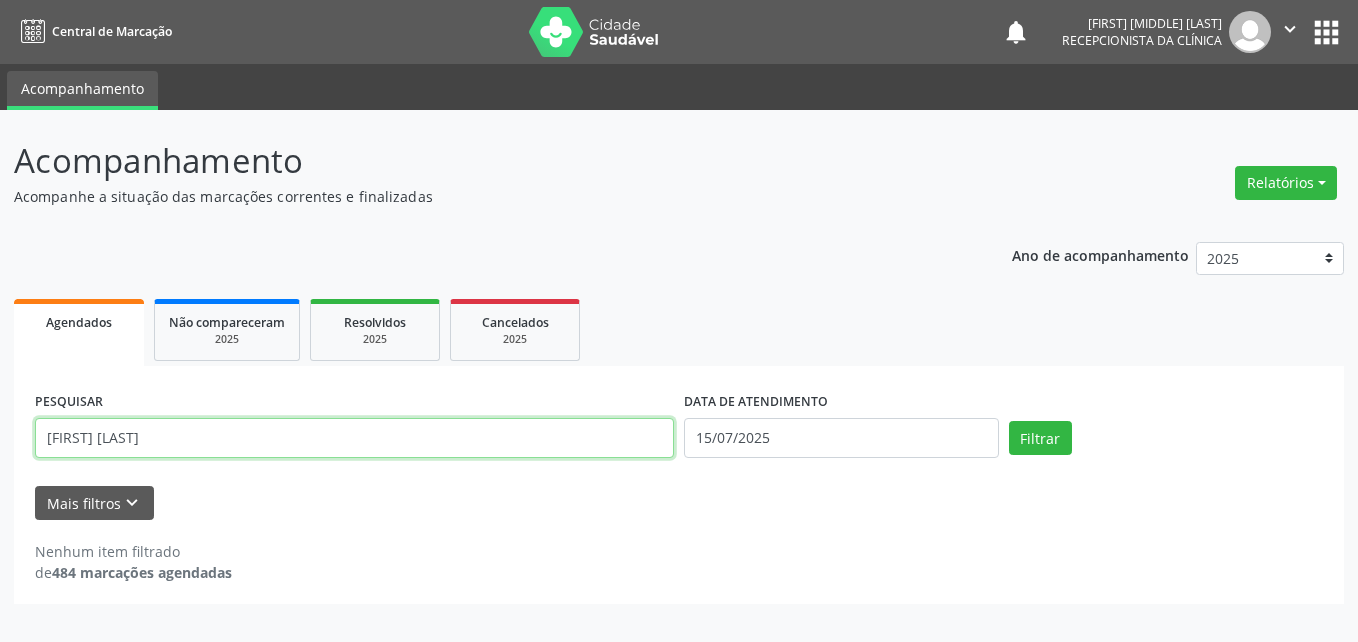 click on "[FIRST] [LAST]" at bounding box center (354, 438) 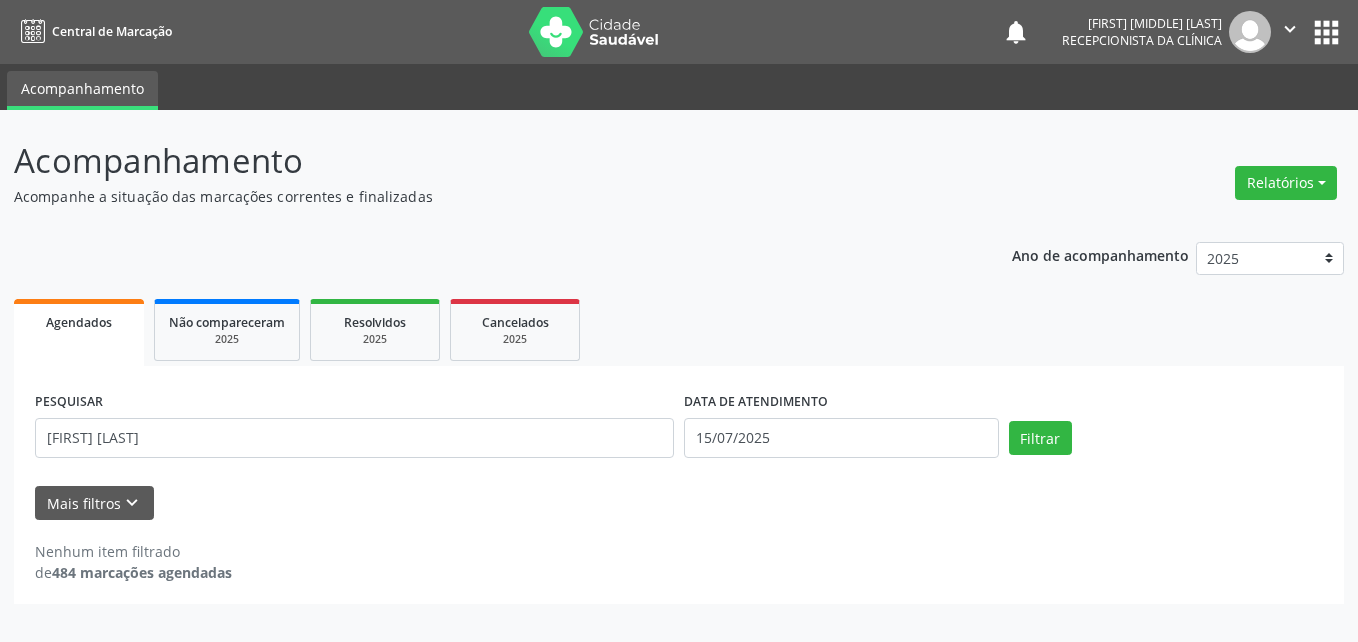 click on "Nenhum item filtrado
de
484 marcações agendadas" at bounding box center (679, 551) 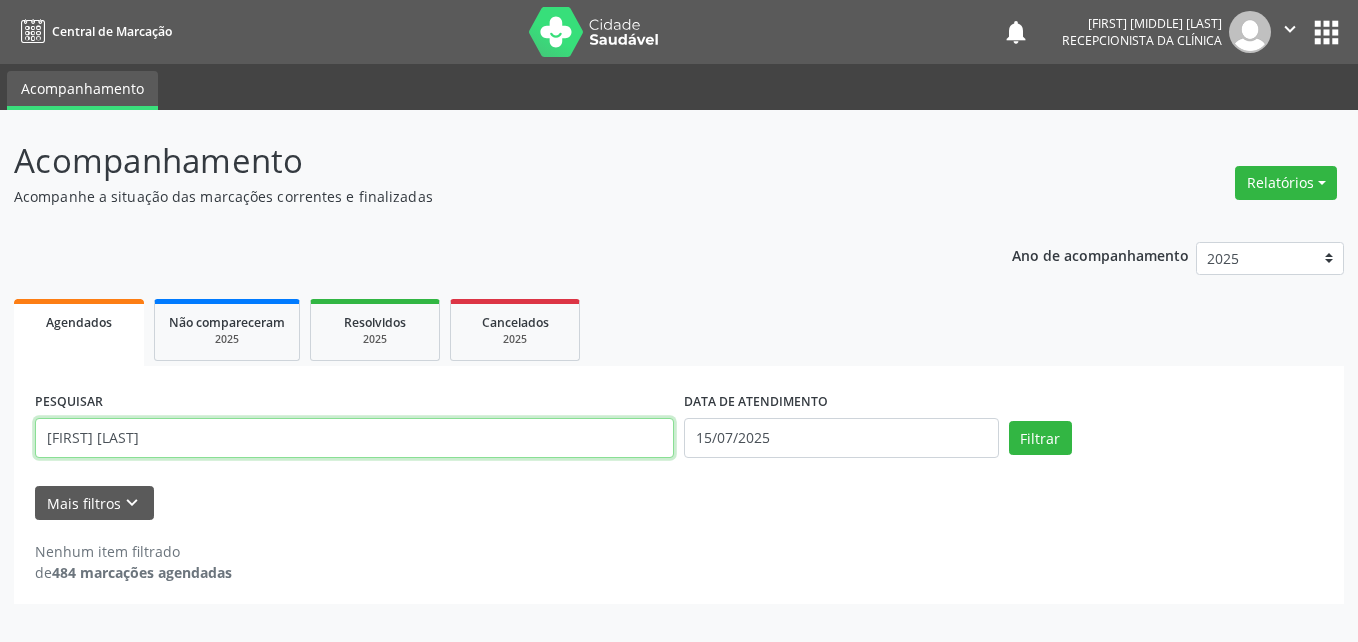 click on "[FIRST] [LAST]" at bounding box center [354, 438] 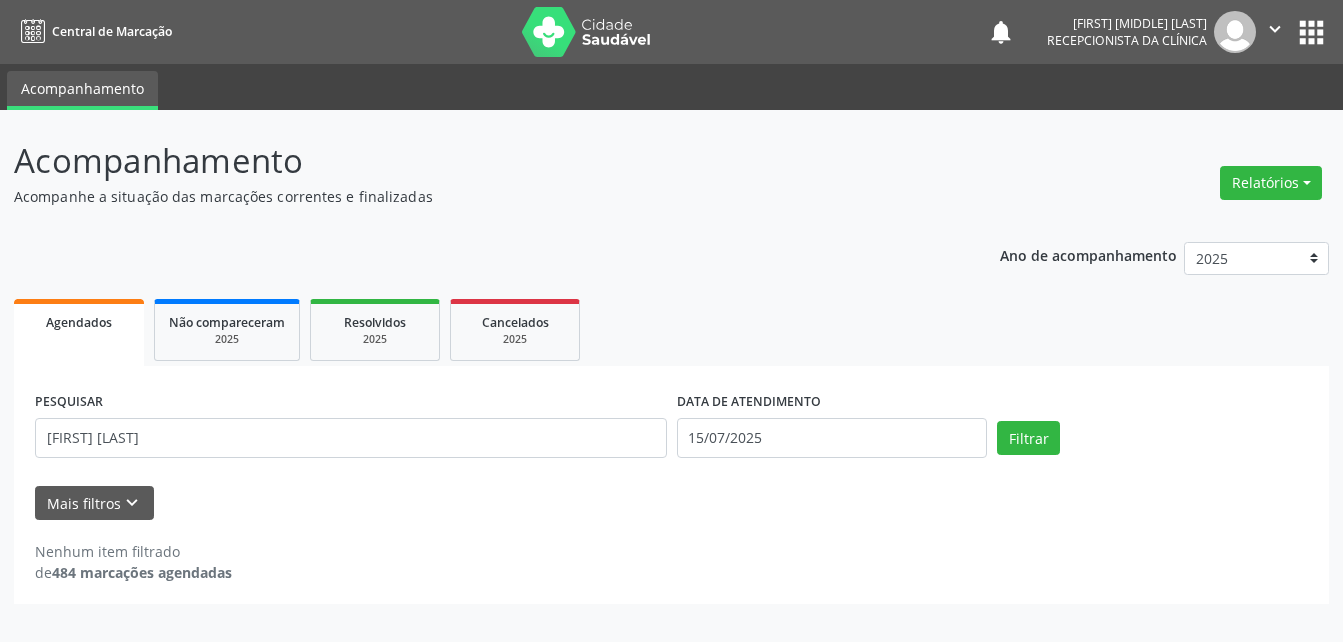 scroll, scrollTop: 0, scrollLeft: 0, axis: both 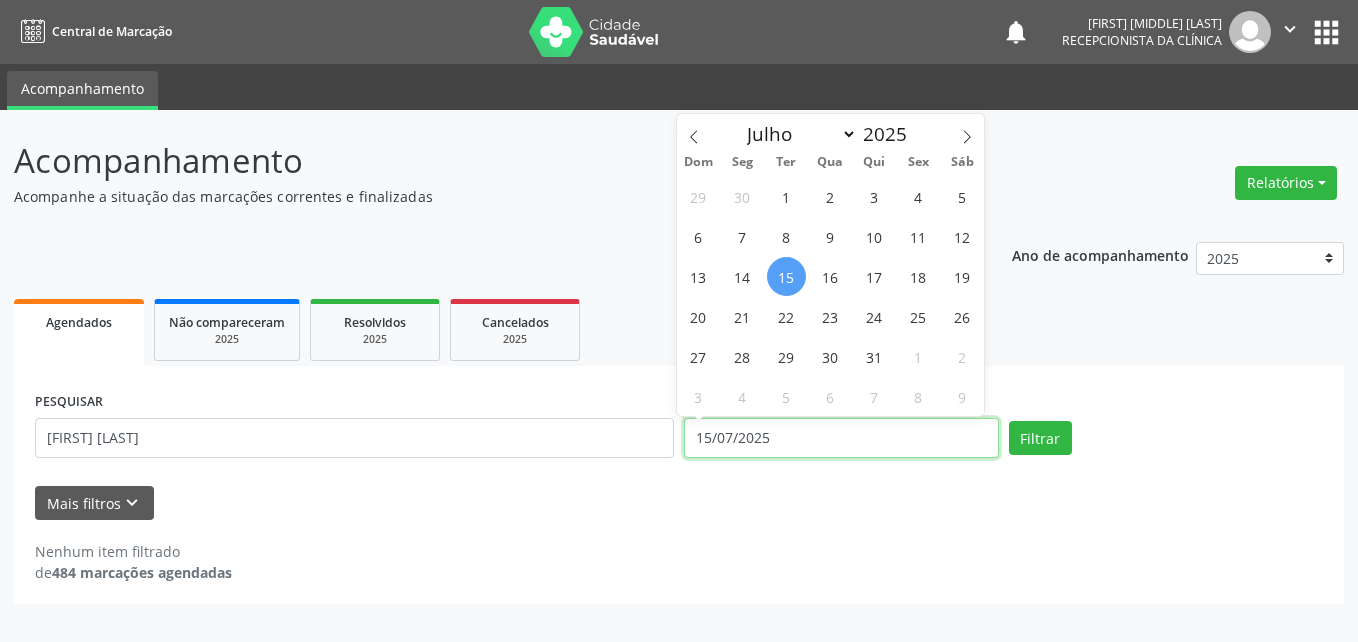 click on "15/07/2025" at bounding box center [841, 438] 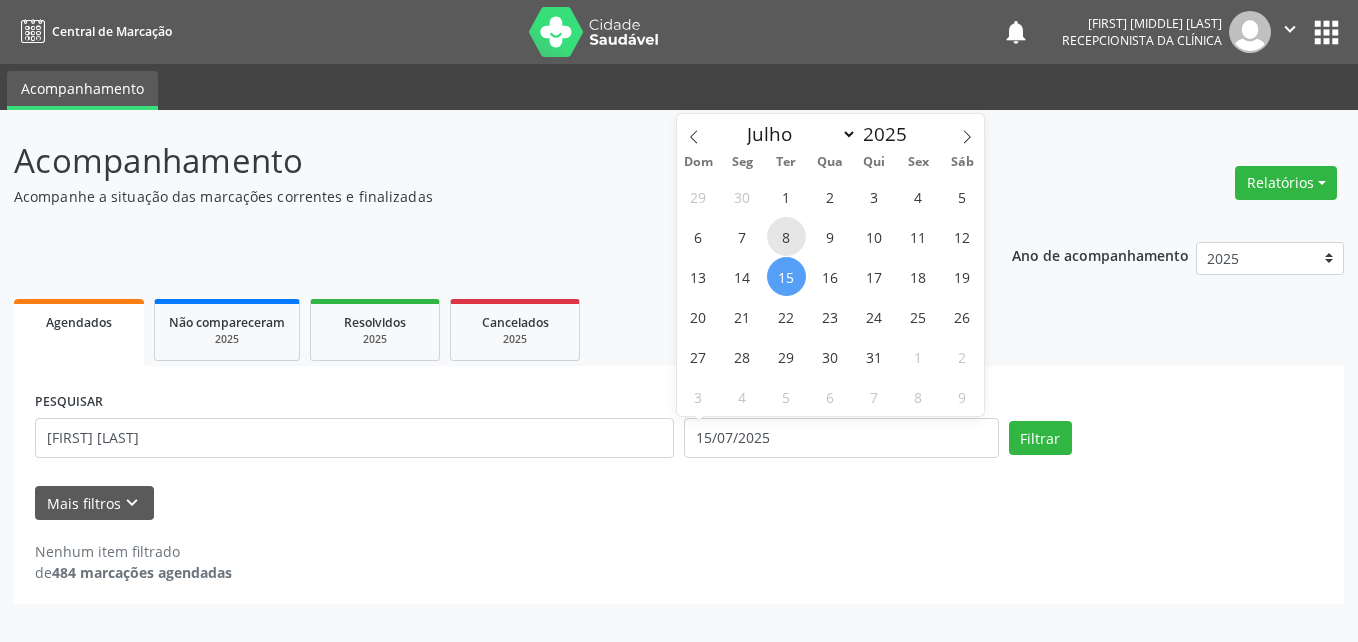 click on "8" at bounding box center (786, 236) 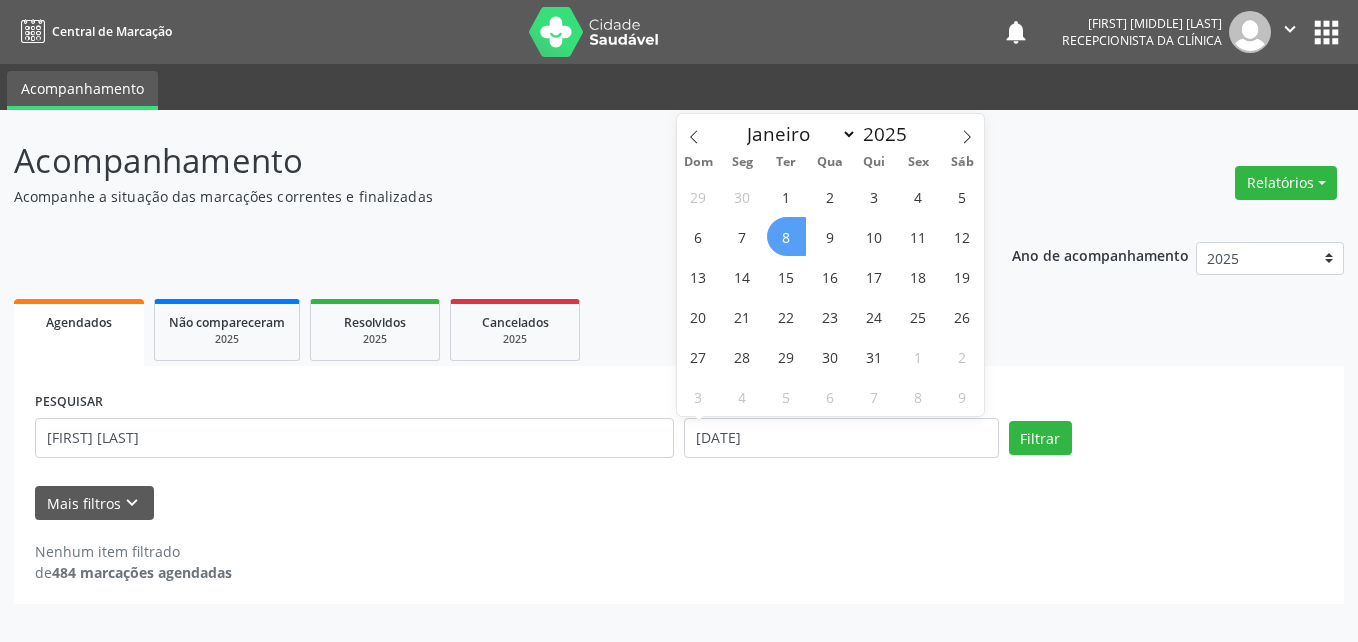 click on "8" at bounding box center (786, 236) 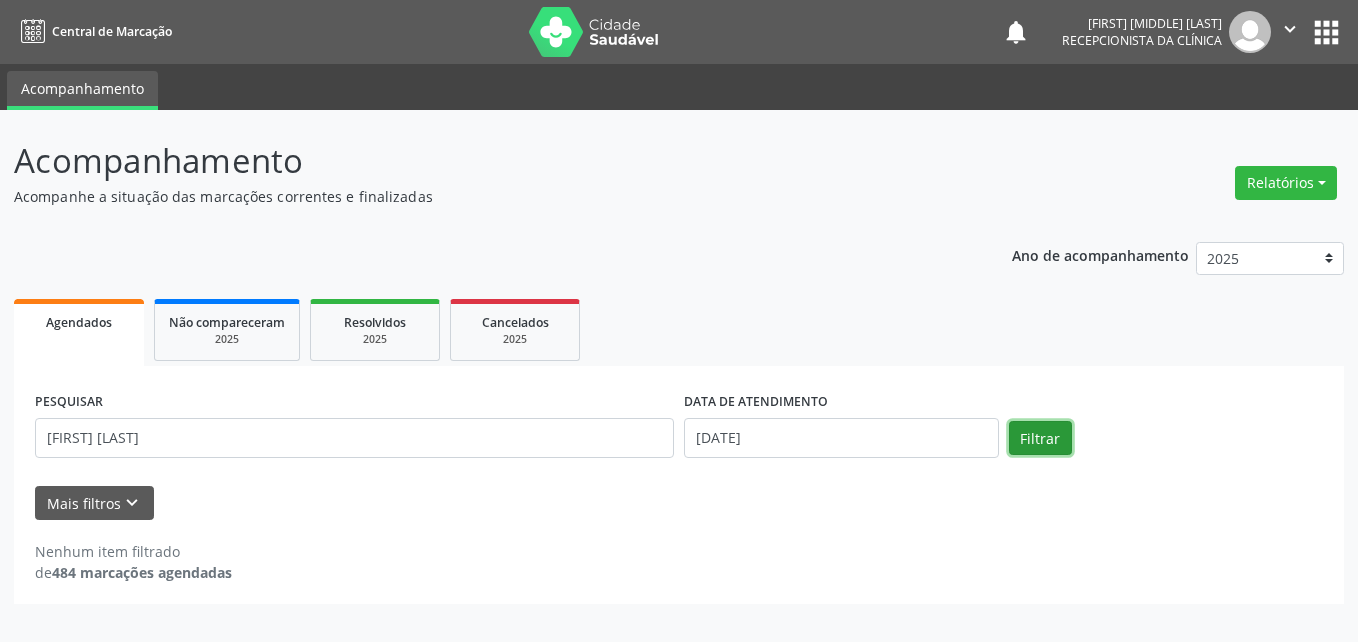 click on "Filtrar" at bounding box center (1040, 438) 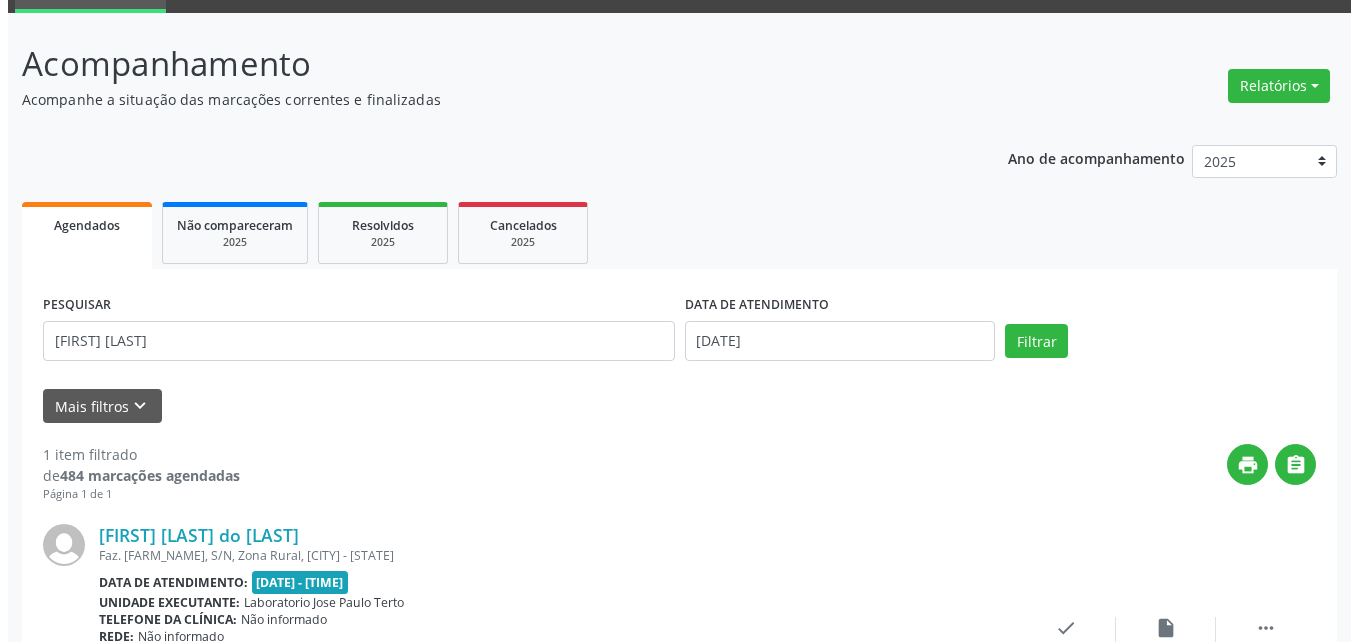 scroll, scrollTop: 263, scrollLeft: 0, axis: vertical 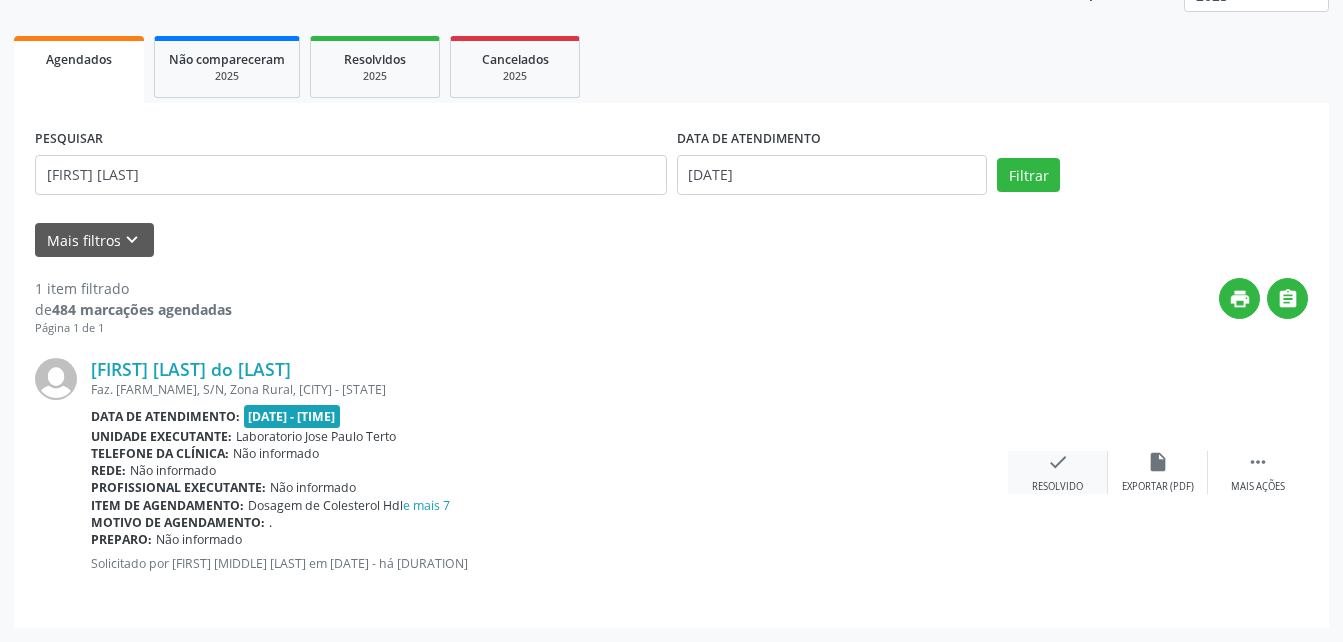 click on "check
Resolvido" at bounding box center [1058, 472] 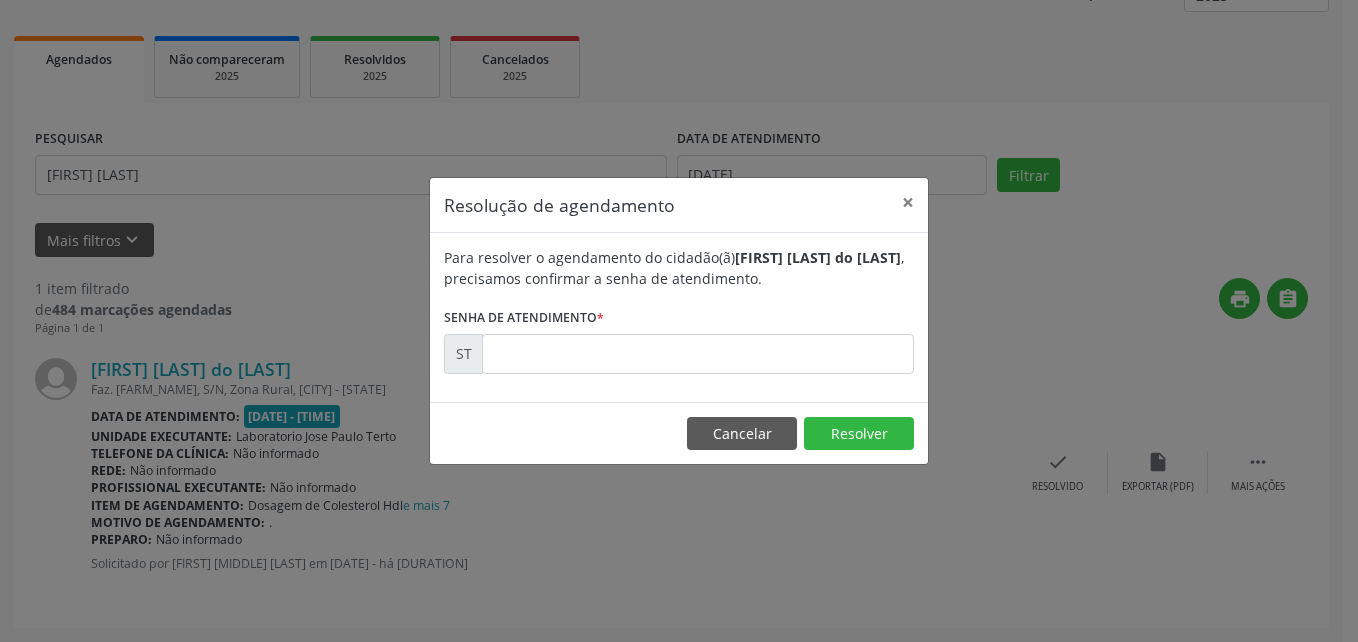 drag, startPoint x: 682, startPoint y: 377, endPoint x: 682, endPoint y: 359, distance: 18 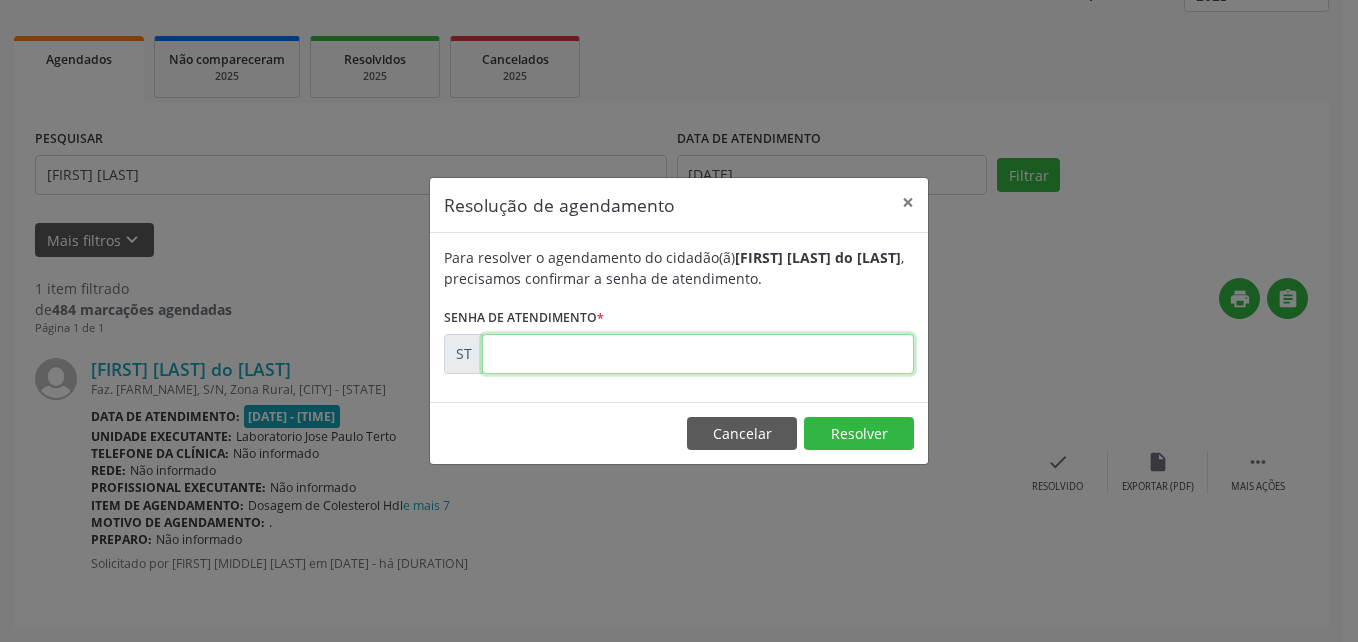 click at bounding box center (698, 354) 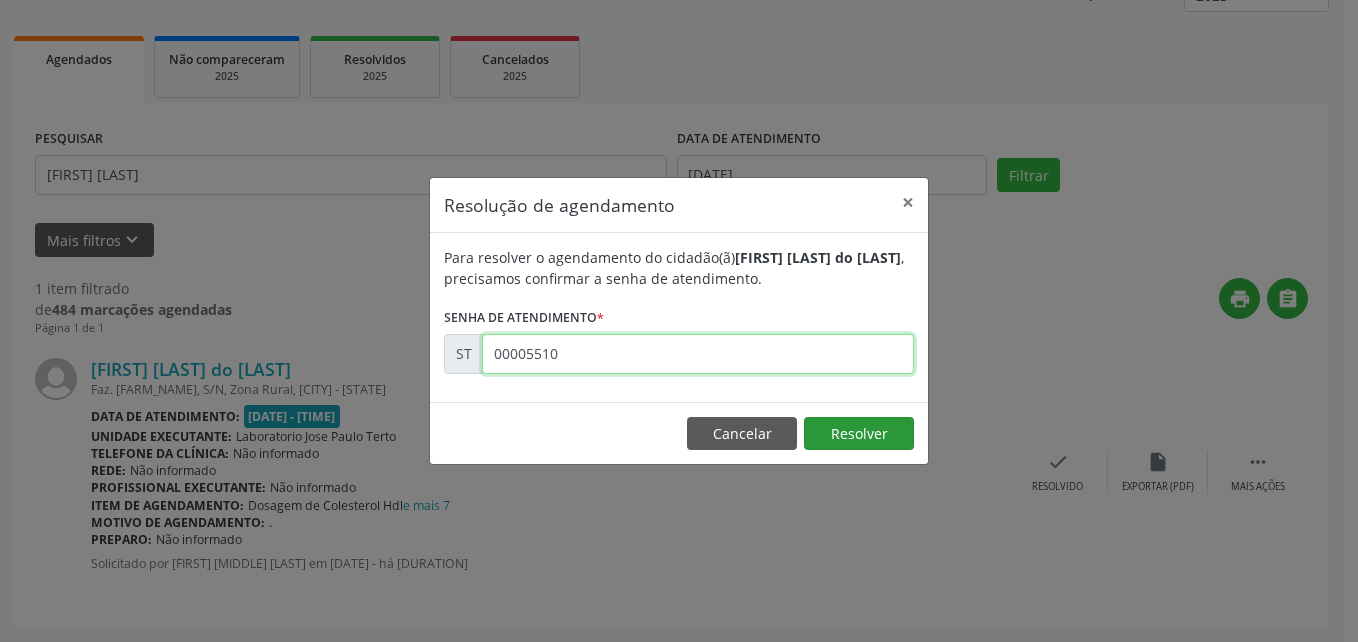type on "00005510" 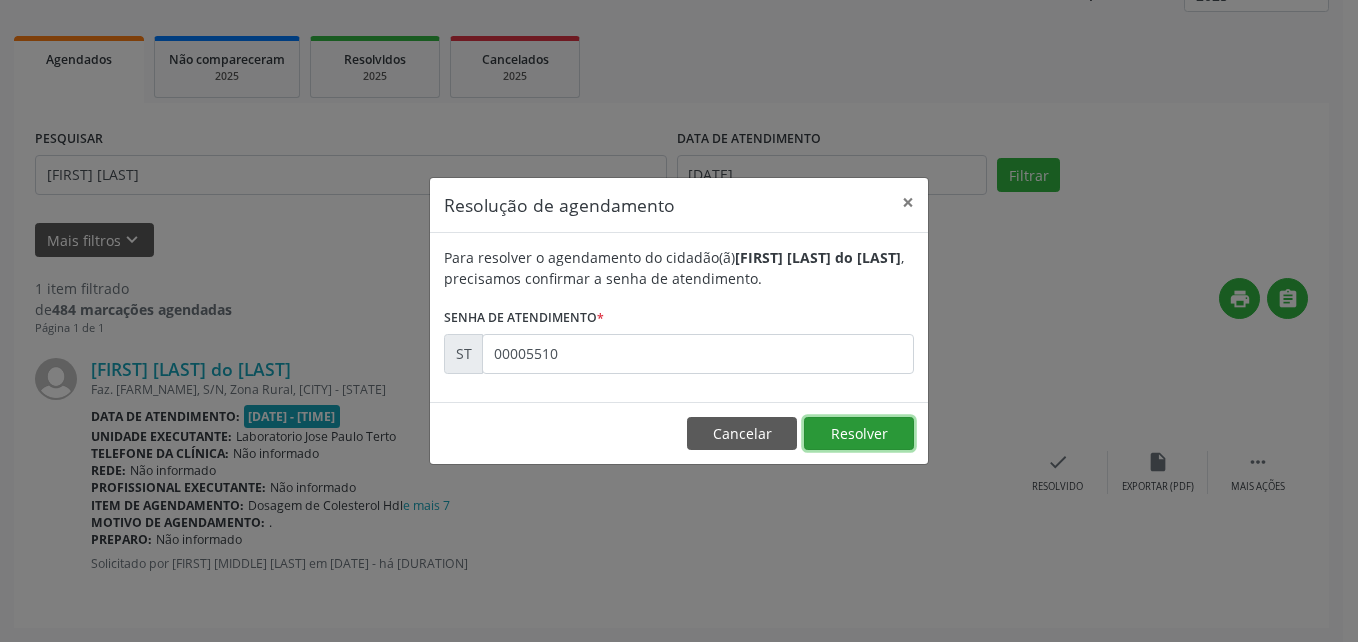 click on "Resolver" at bounding box center [859, 434] 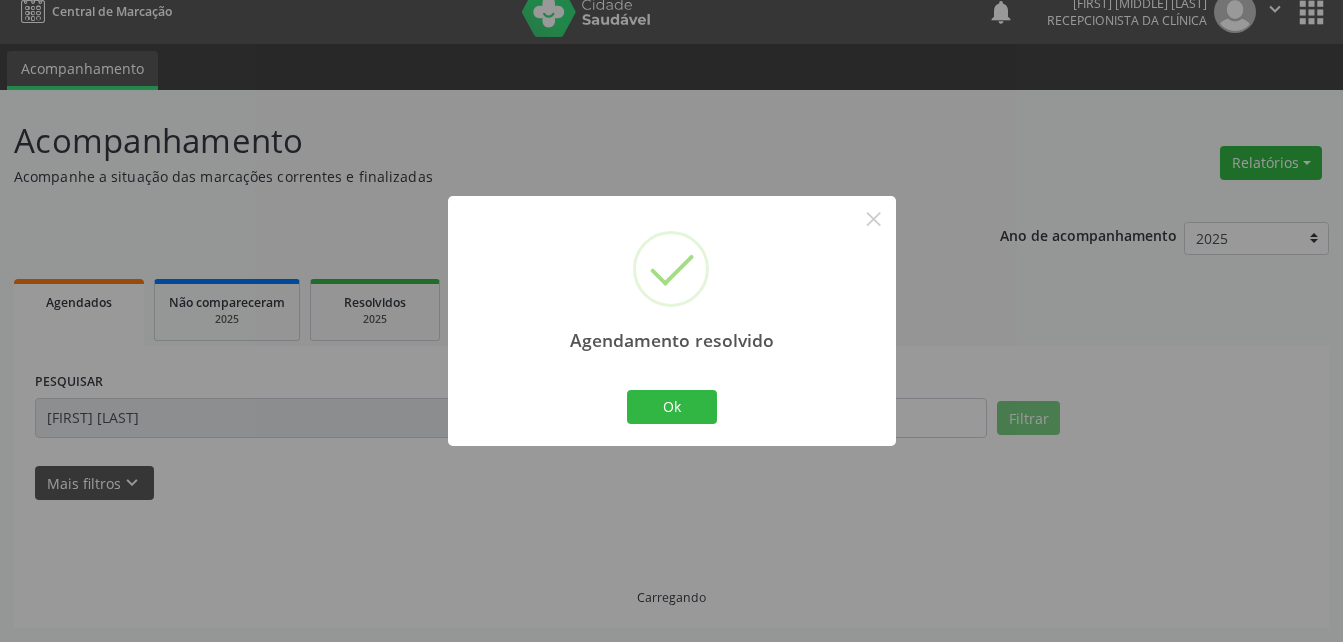 scroll, scrollTop: 41, scrollLeft: 0, axis: vertical 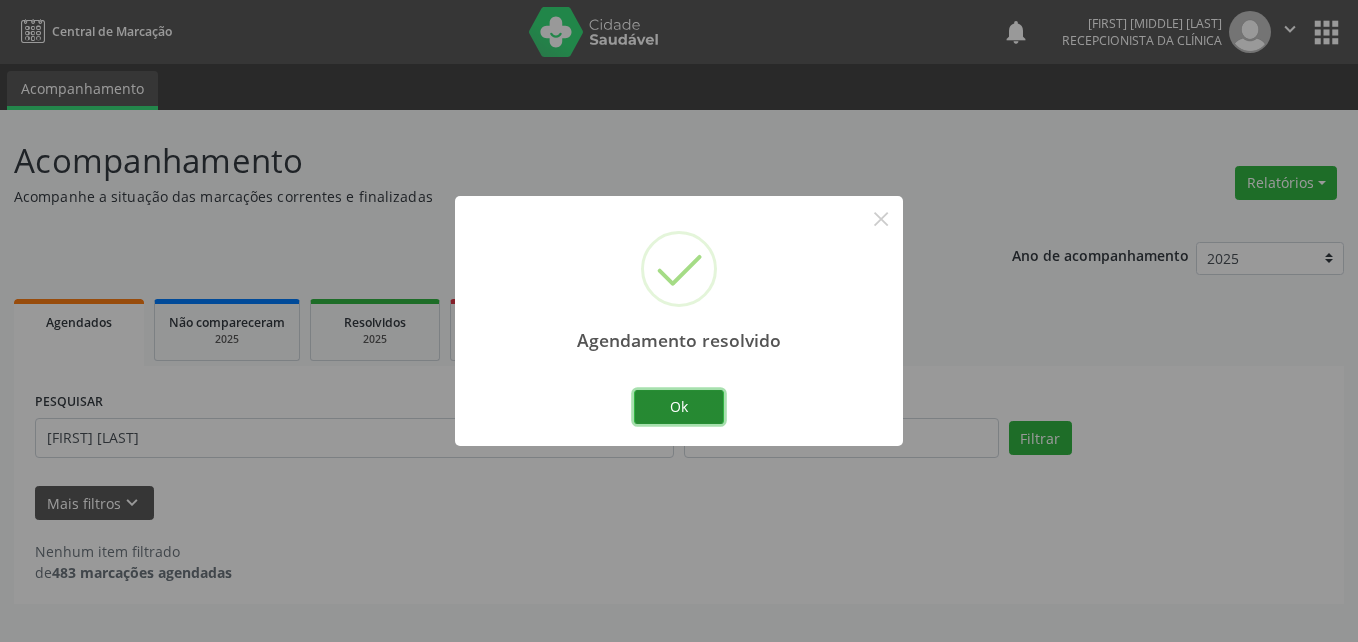 click on "Ok" at bounding box center (679, 407) 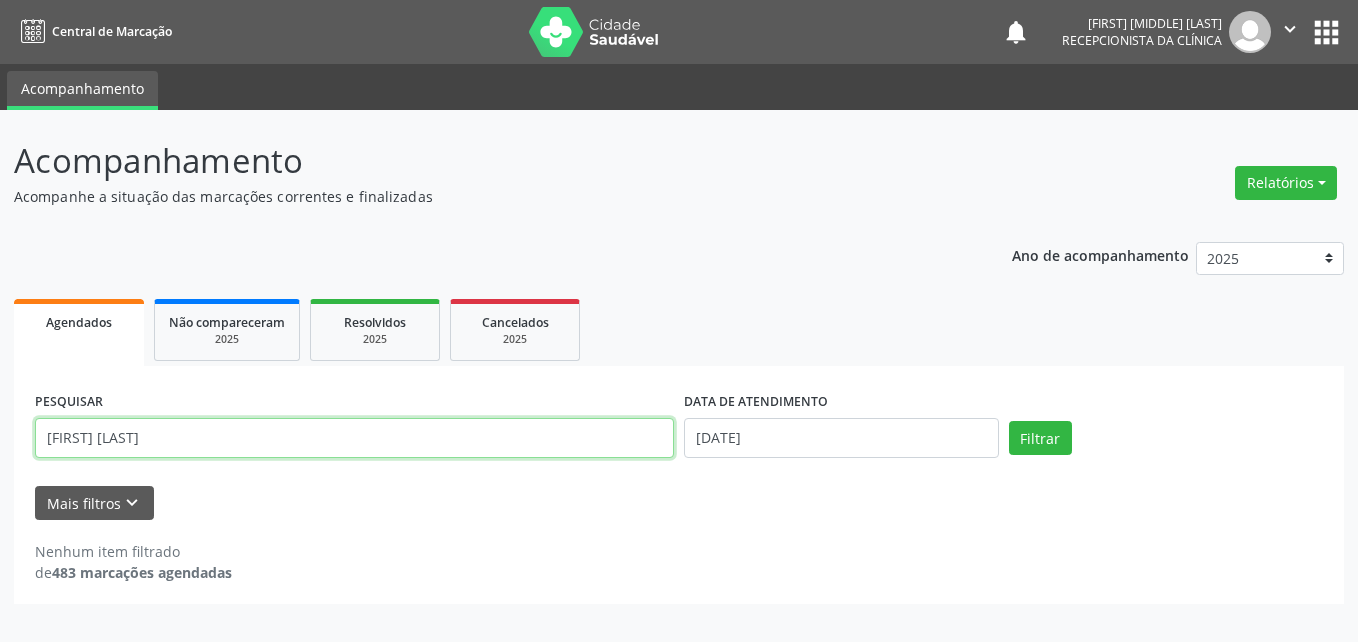 click on "[FIRST] [LAST]" at bounding box center [354, 438] 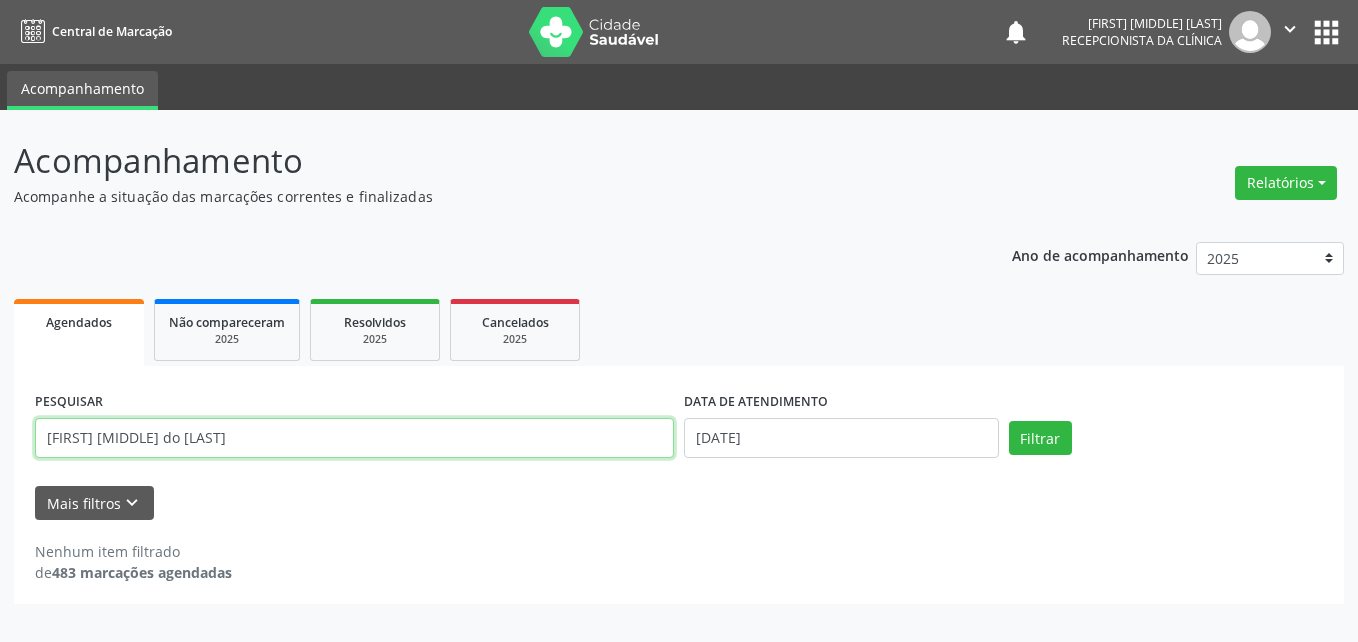 type on "[FIRST] [MIDDLE] do [LAST]" 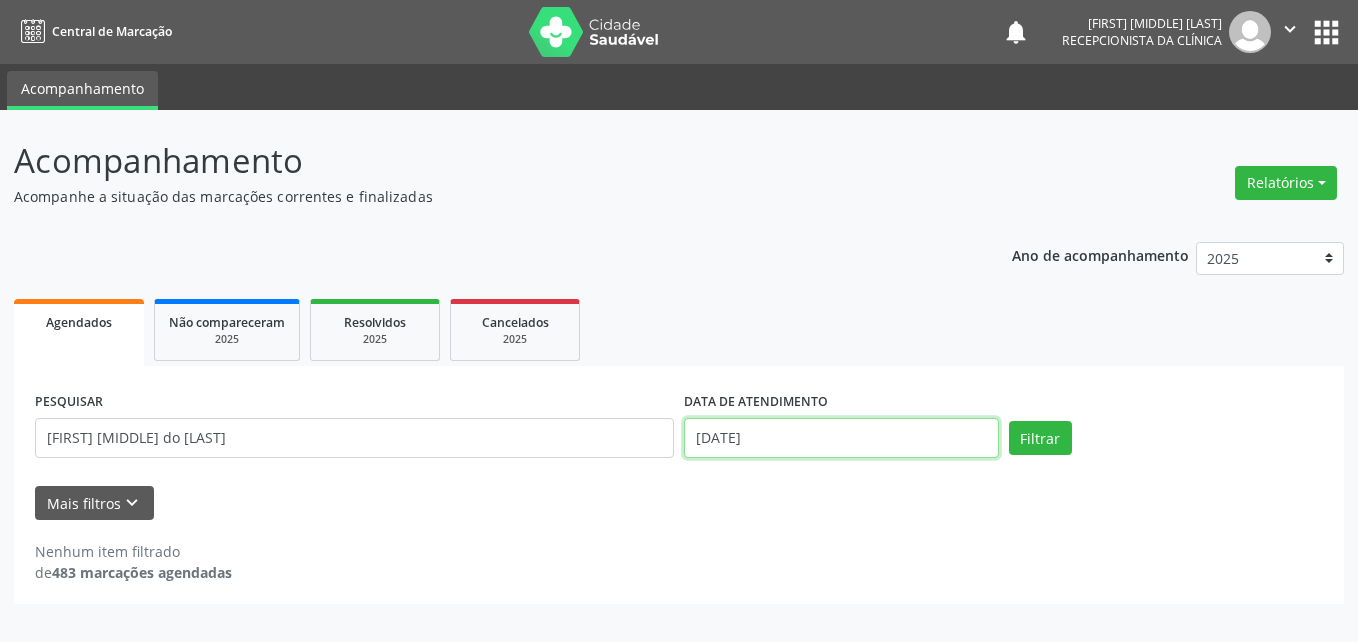 click on "[DATE]" at bounding box center (841, 438) 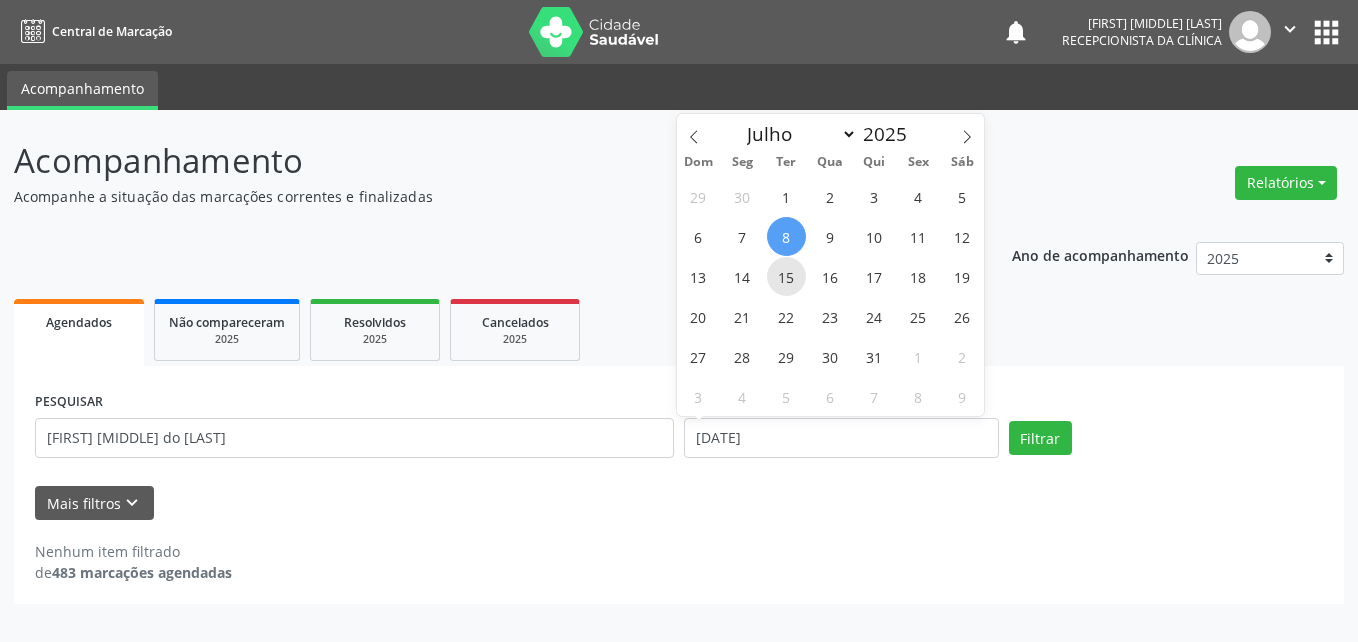 click on "15" at bounding box center (786, 276) 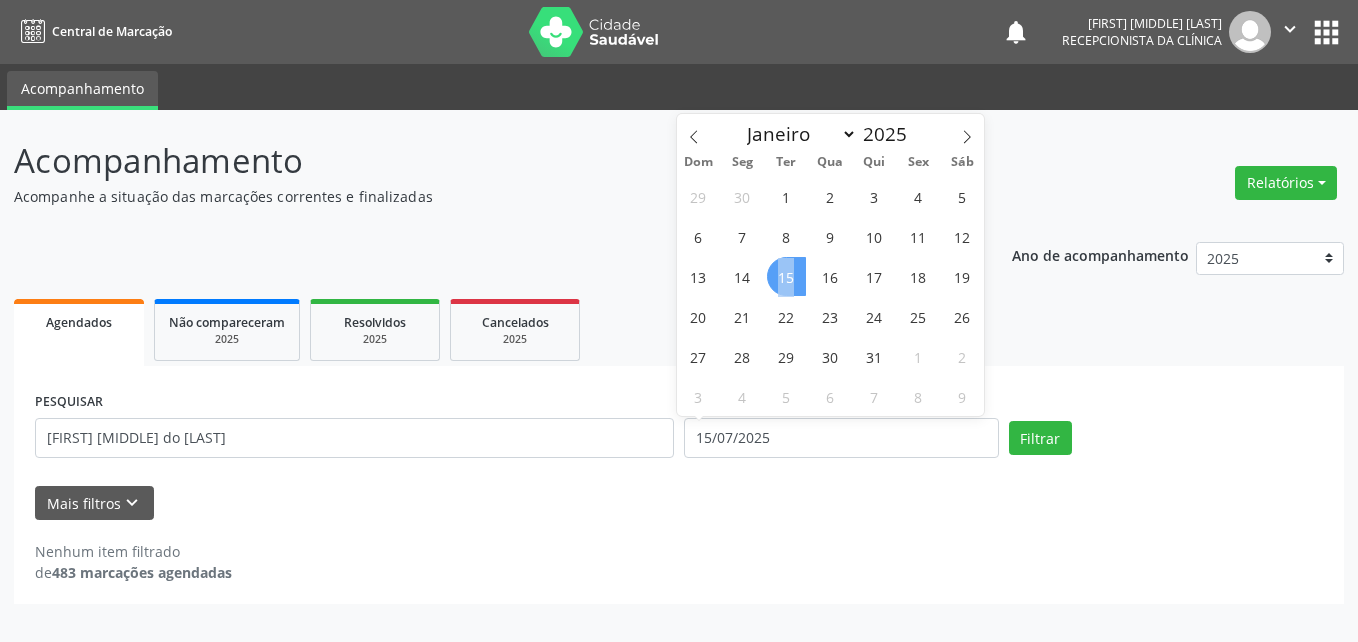 click on "15" at bounding box center (786, 276) 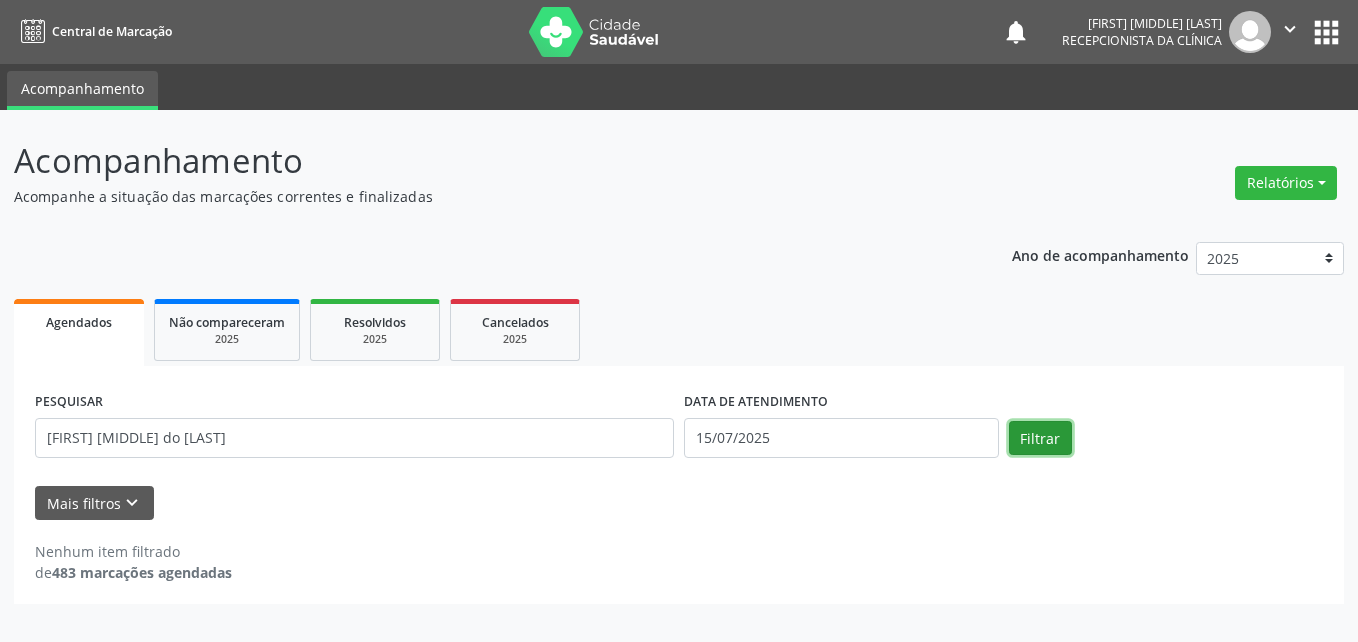 click on "Filtrar" at bounding box center [1040, 438] 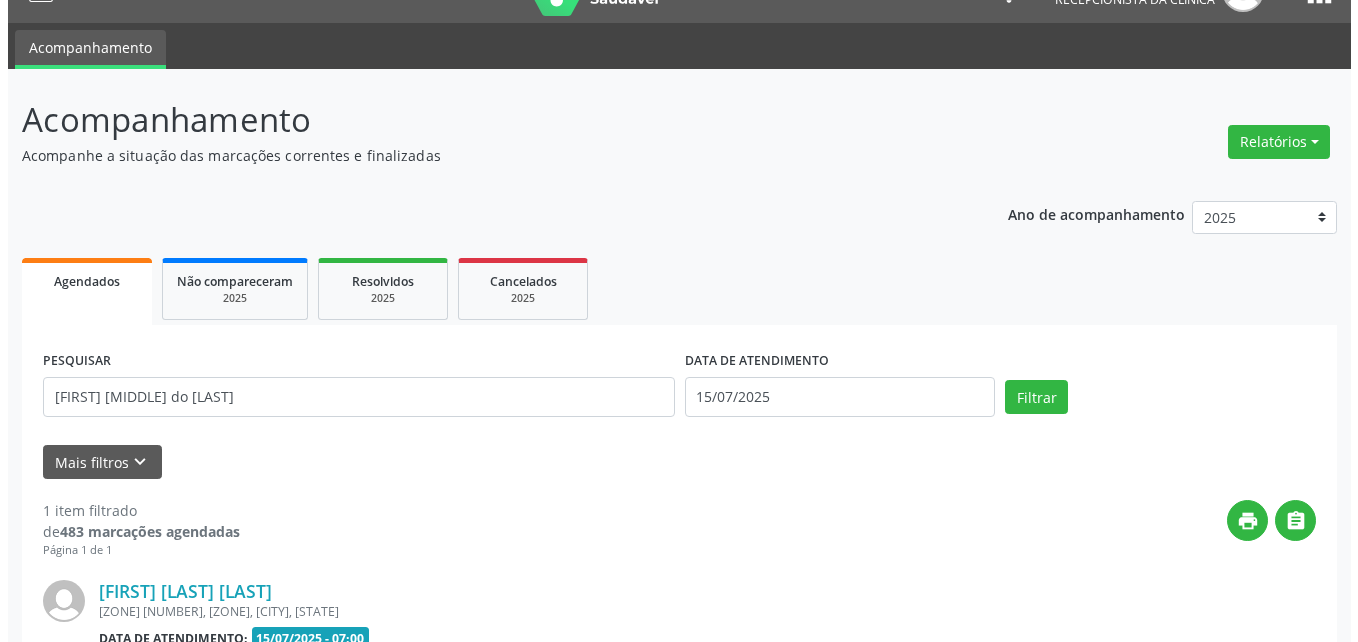 scroll, scrollTop: 263, scrollLeft: 0, axis: vertical 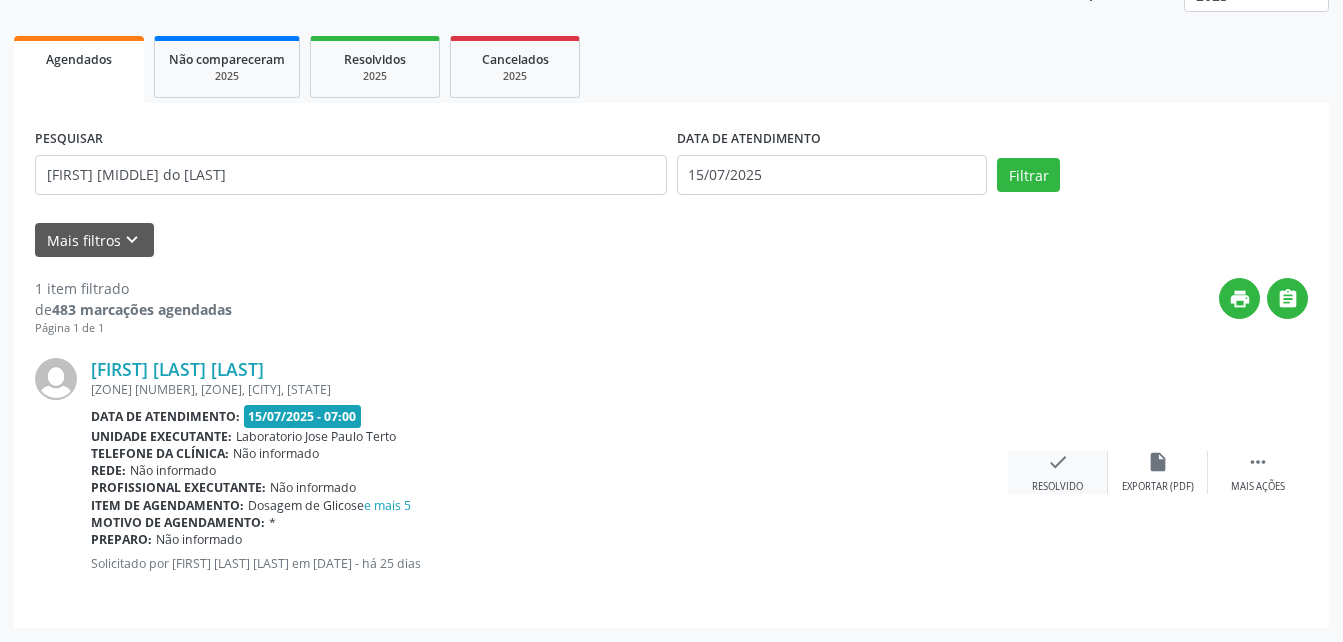 click on "check" at bounding box center [1058, 462] 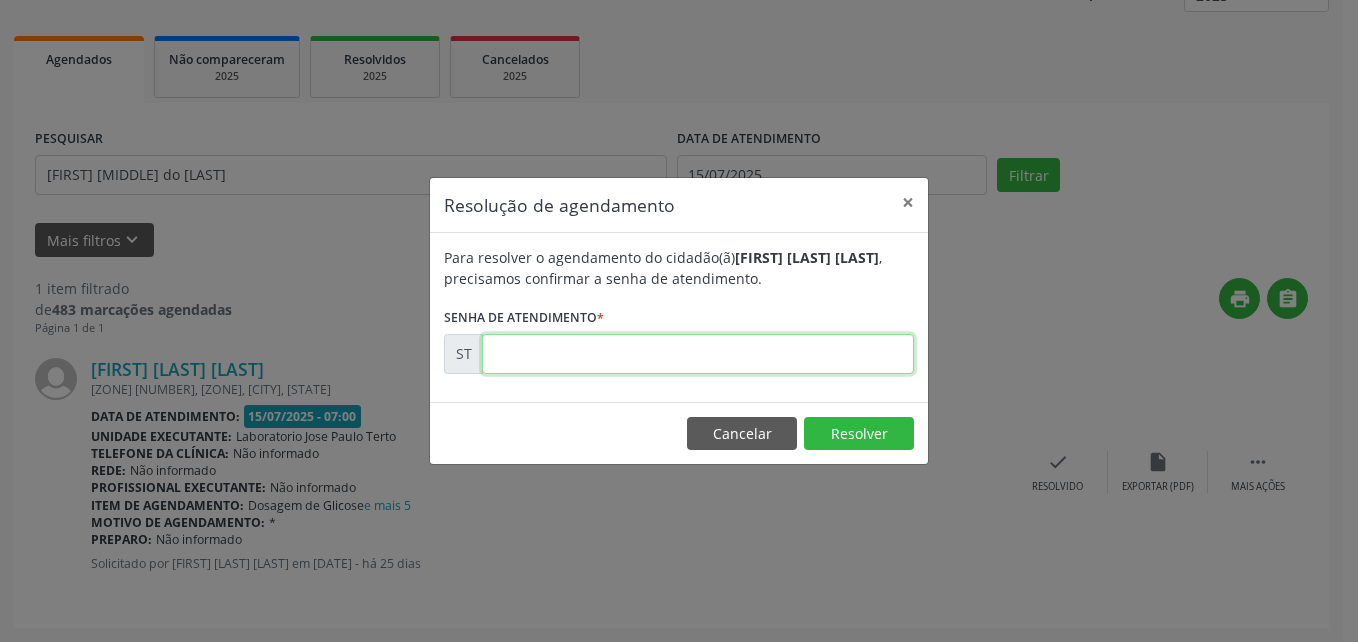 click at bounding box center (698, 354) 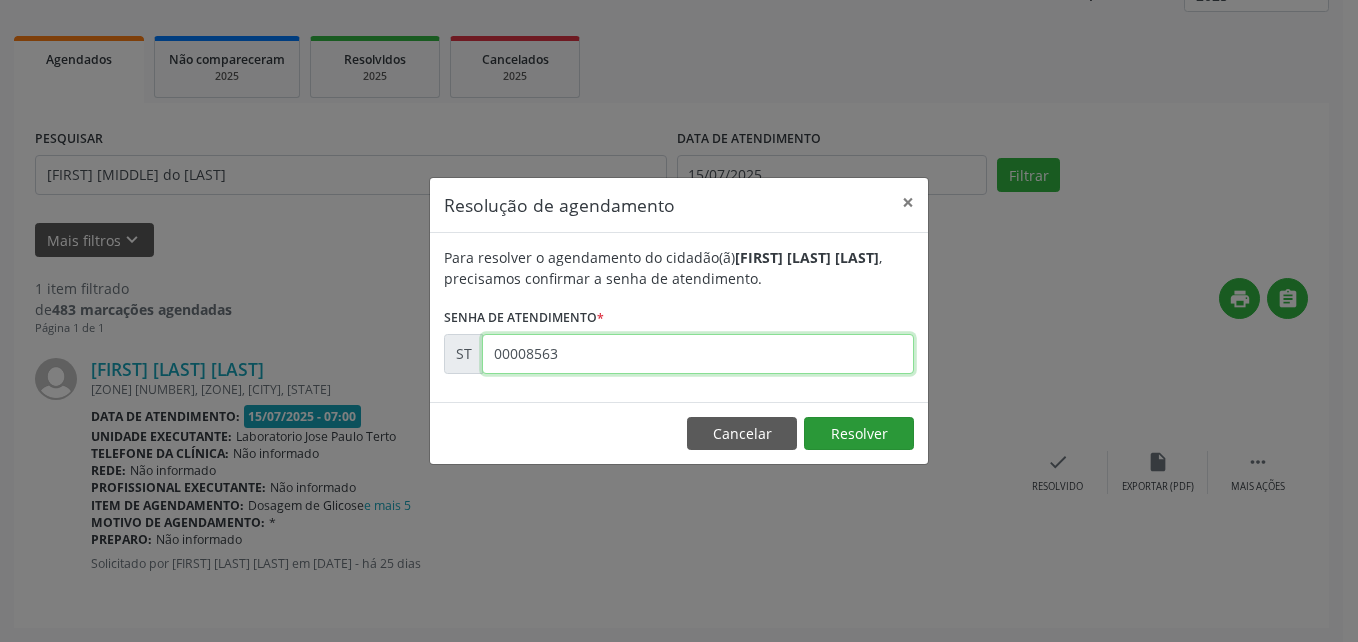 type on "00008563" 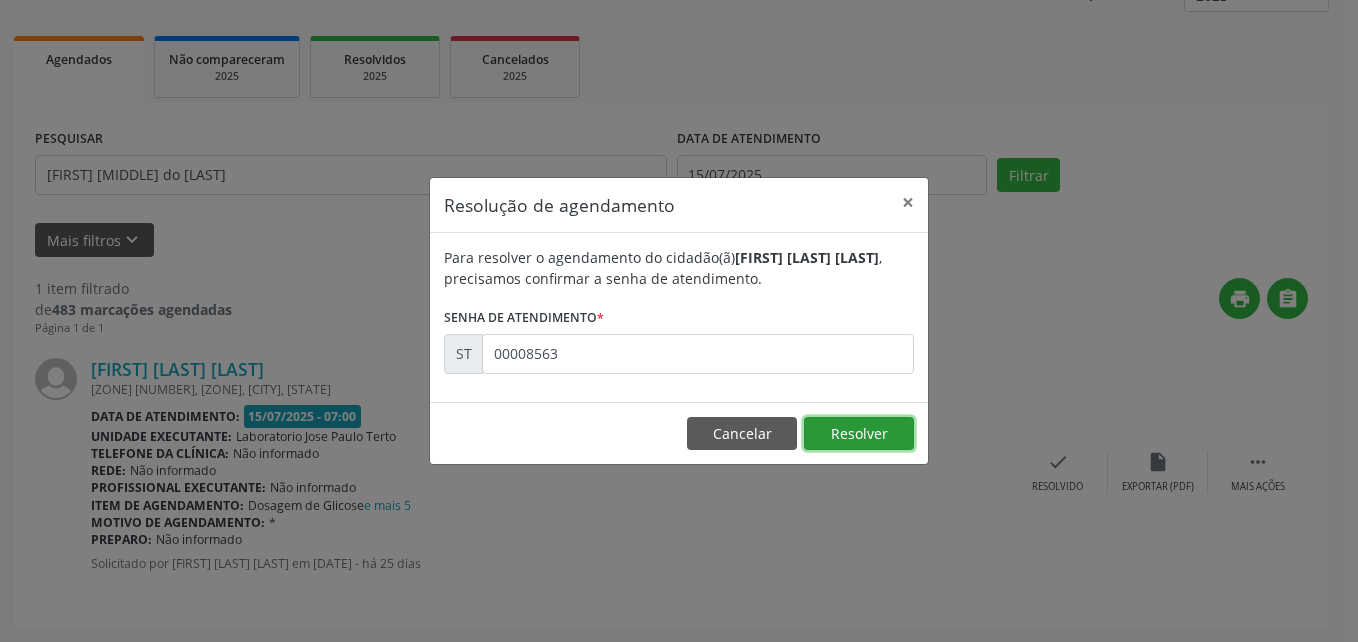 click on "Resolver" at bounding box center [859, 434] 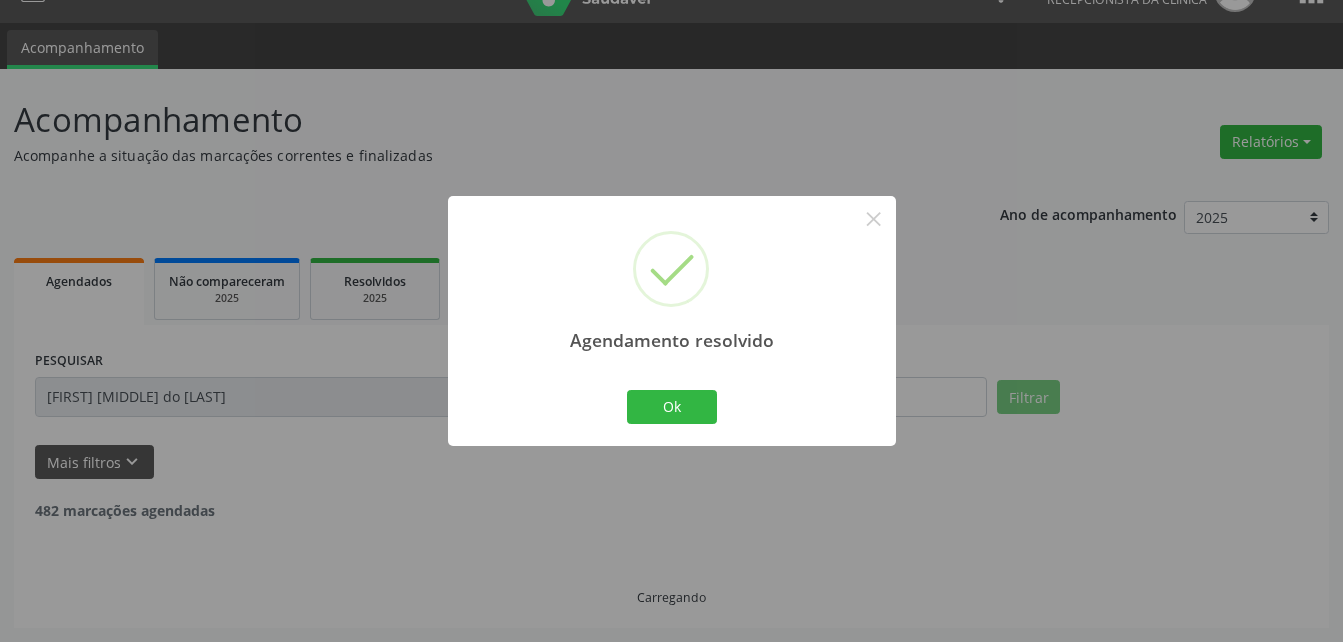scroll, scrollTop: 0, scrollLeft: 0, axis: both 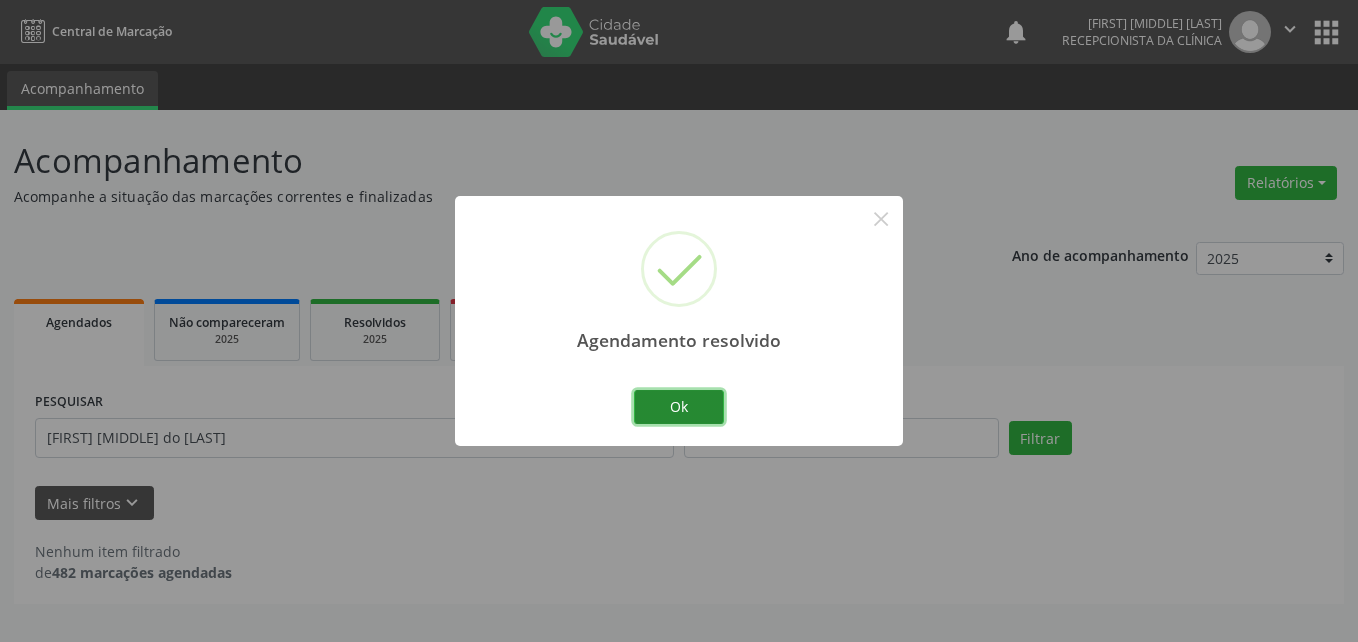click on "Ok" at bounding box center [679, 407] 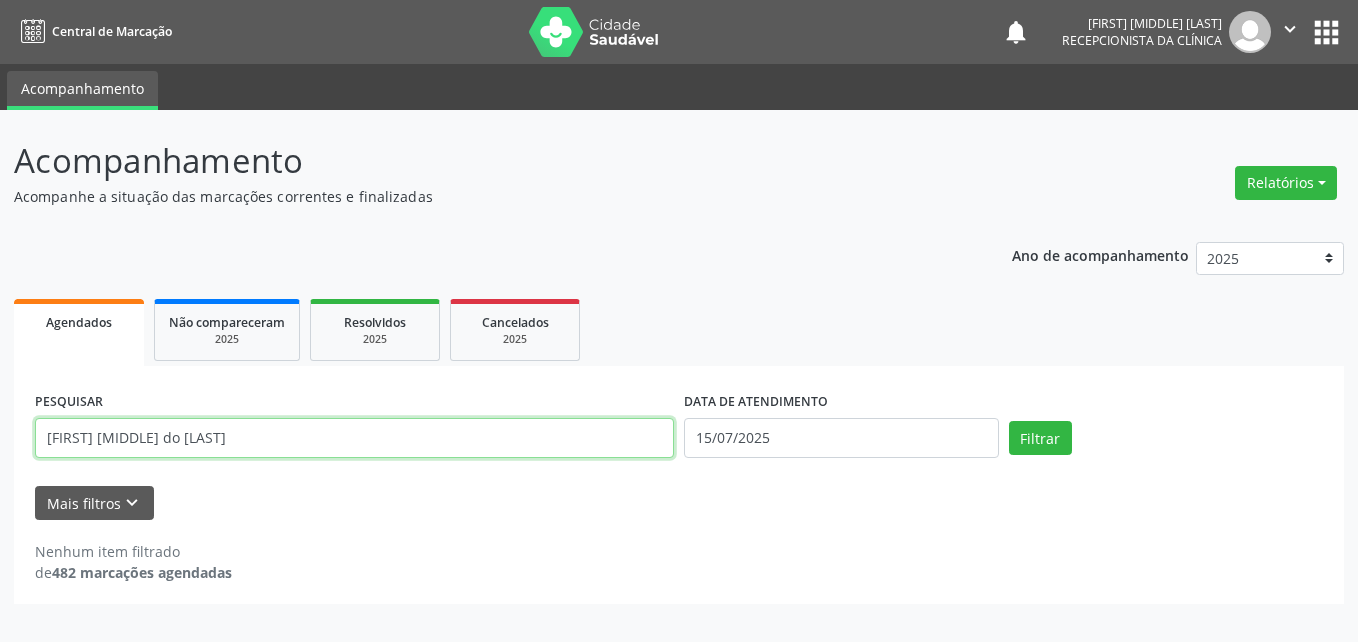 click on "[FIRST] [MIDDLE] do [LAST]" at bounding box center [354, 438] 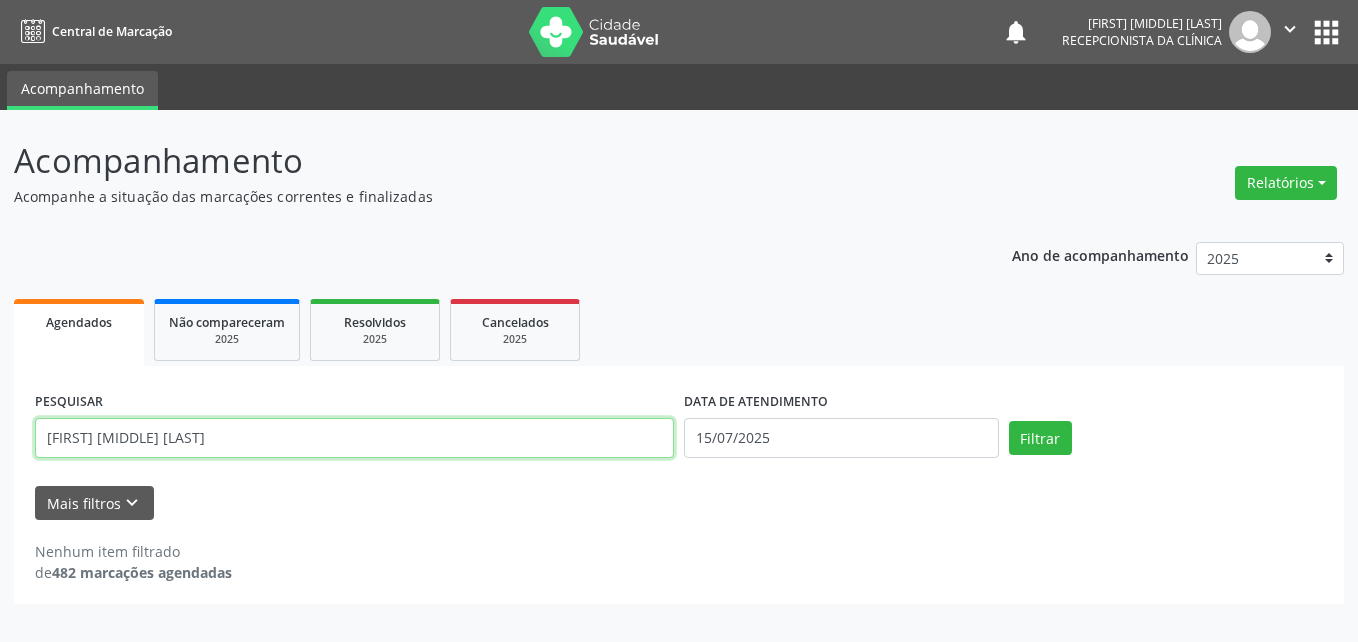 click on "Filtrar" at bounding box center [1040, 438] 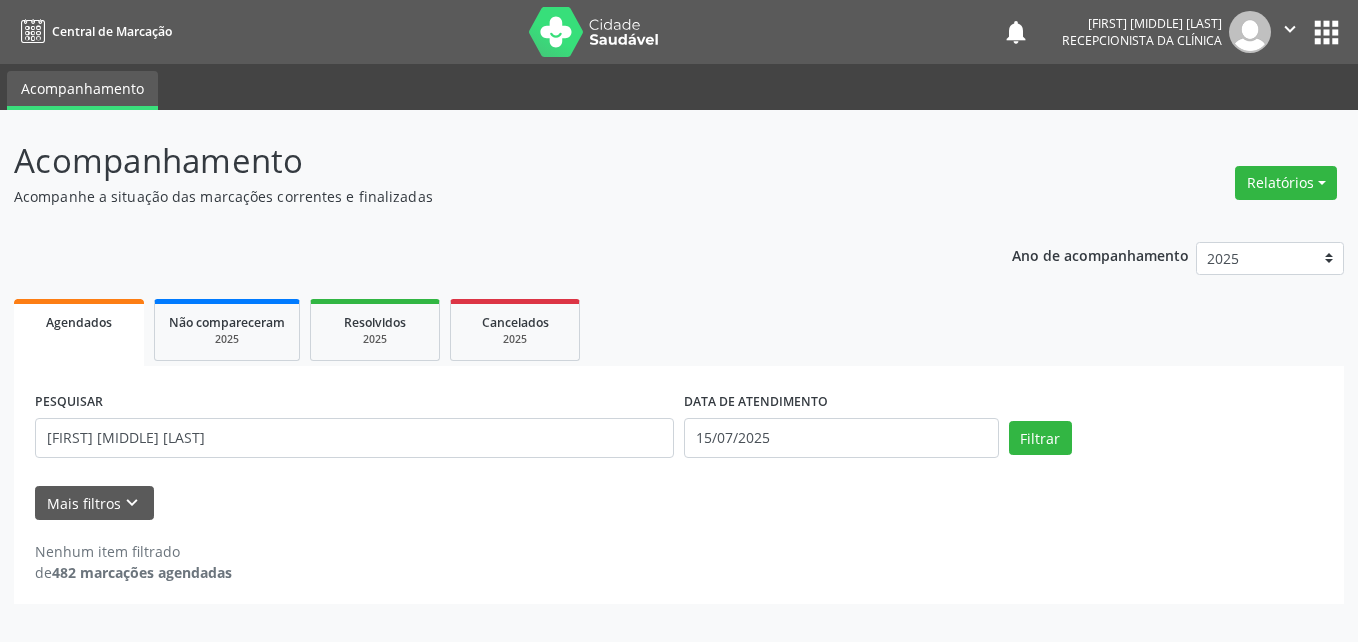 click on "Nenhum item filtrado
de
482 marcações agendadas" at bounding box center (679, 551) 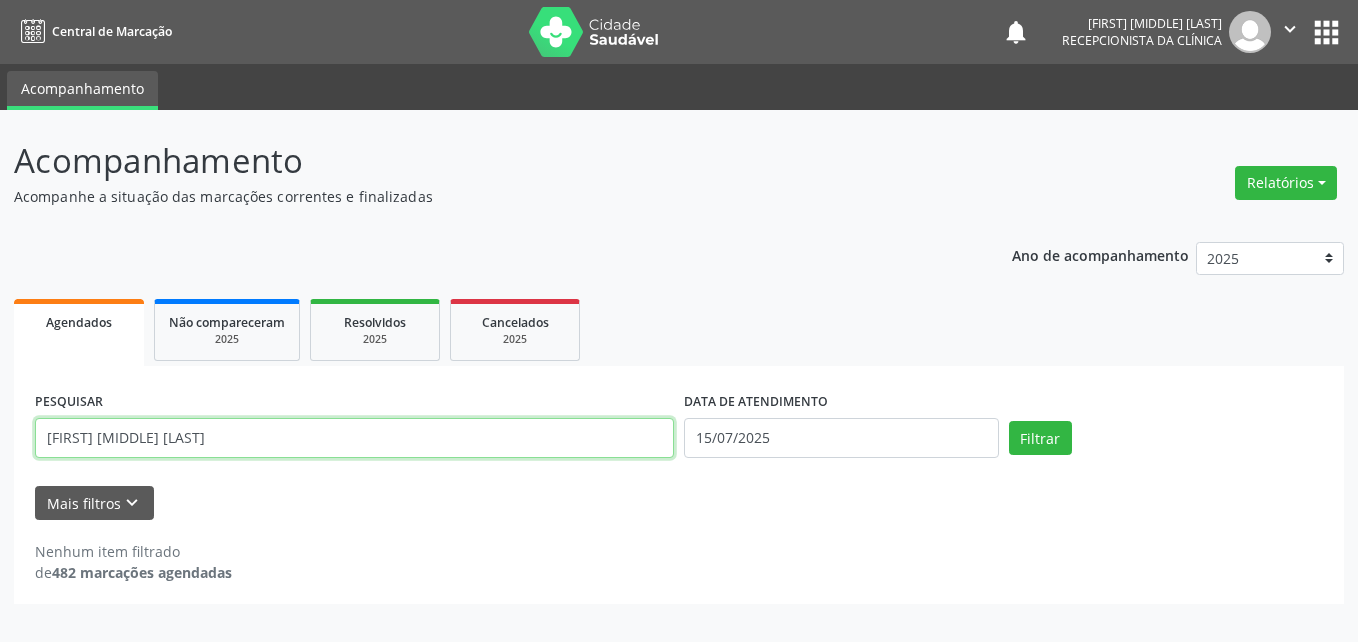 click on "[FIRST] [MIDDLE] [LAST]" at bounding box center (354, 438) 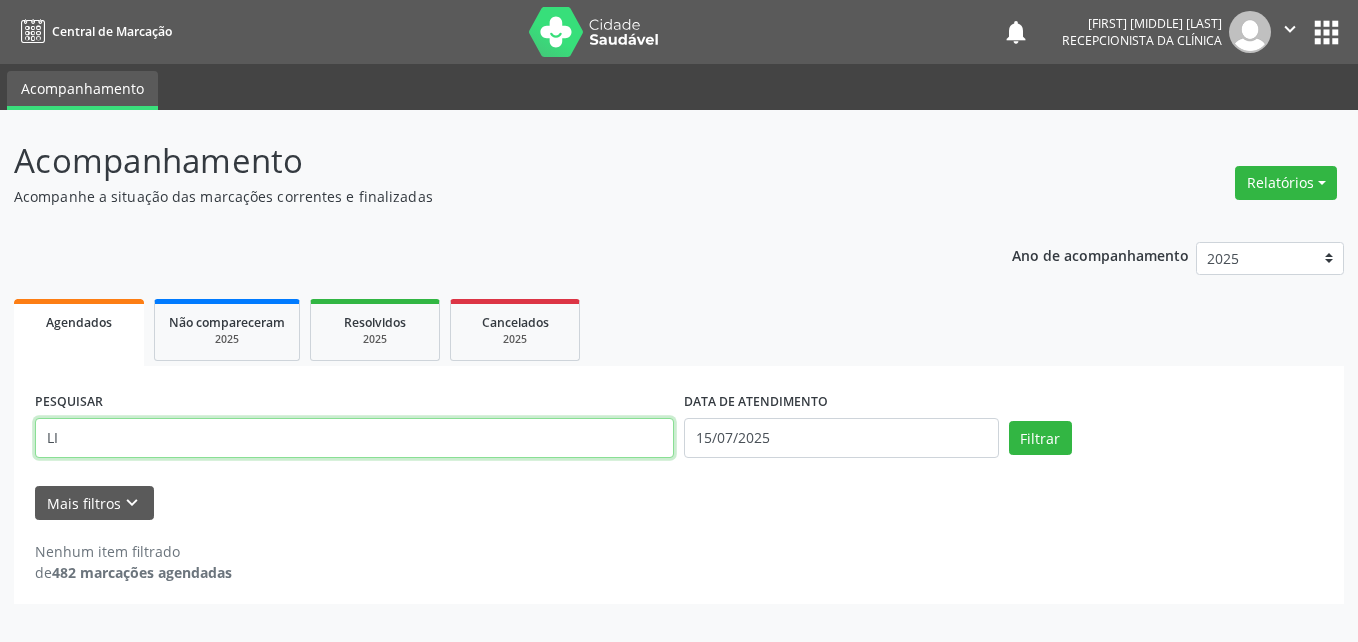 type on "L" 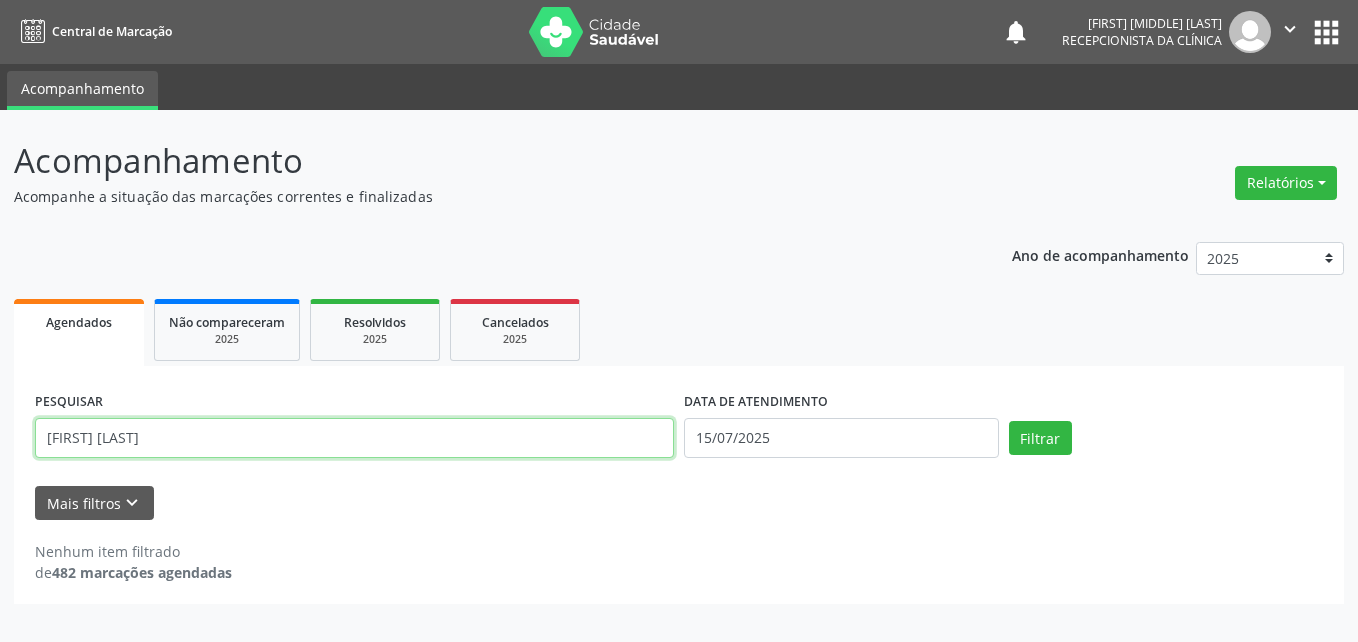type on "[FIRST] [LAST]" 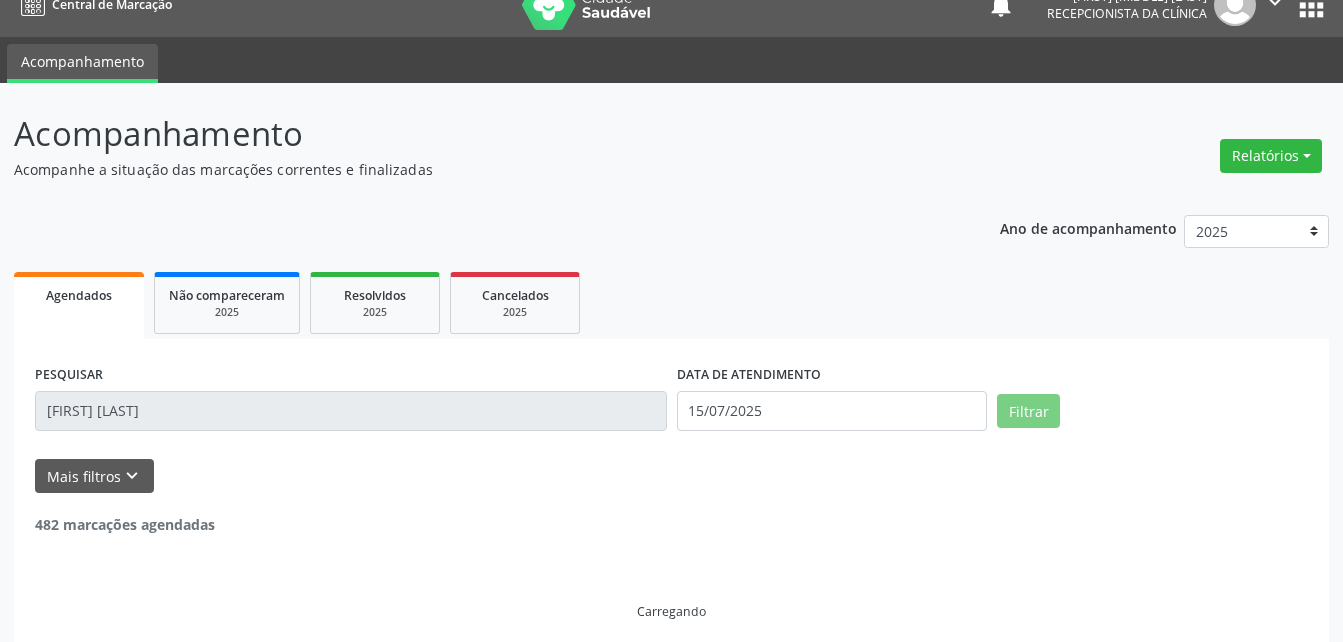 scroll, scrollTop: 41, scrollLeft: 0, axis: vertical 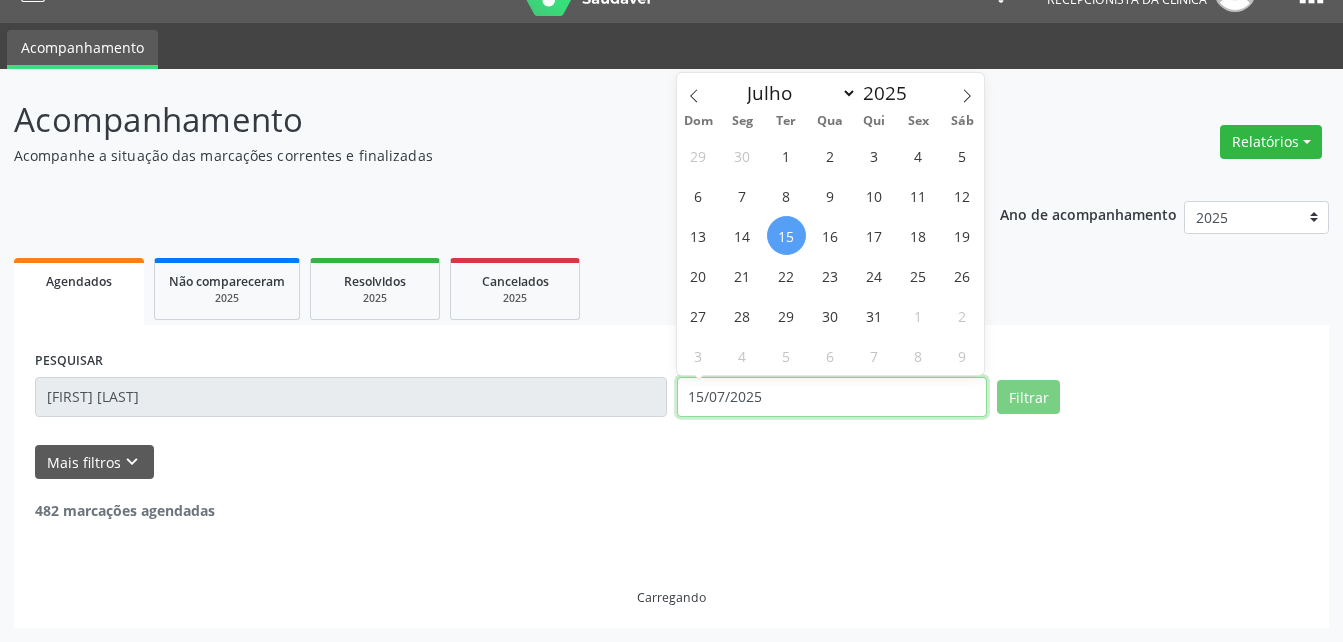click on "15/07/2025" at bounding box center (832, 397) 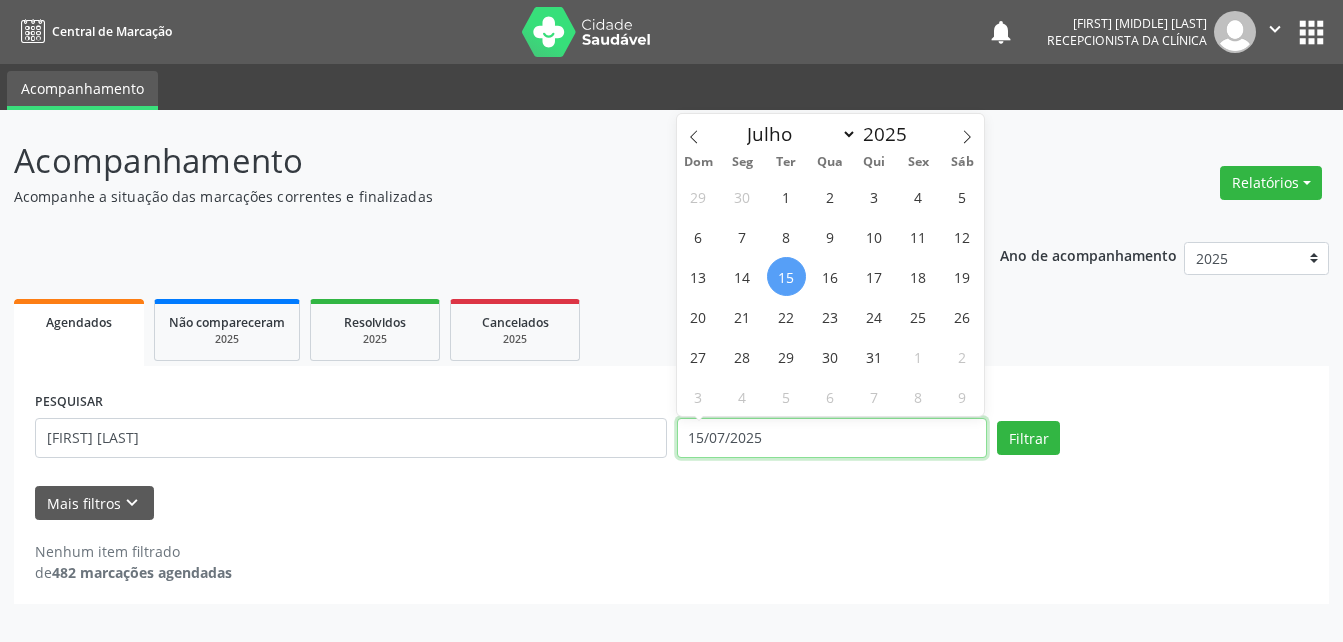 scroll, scrollTop: 0, scrollLeft: 0, axis: both 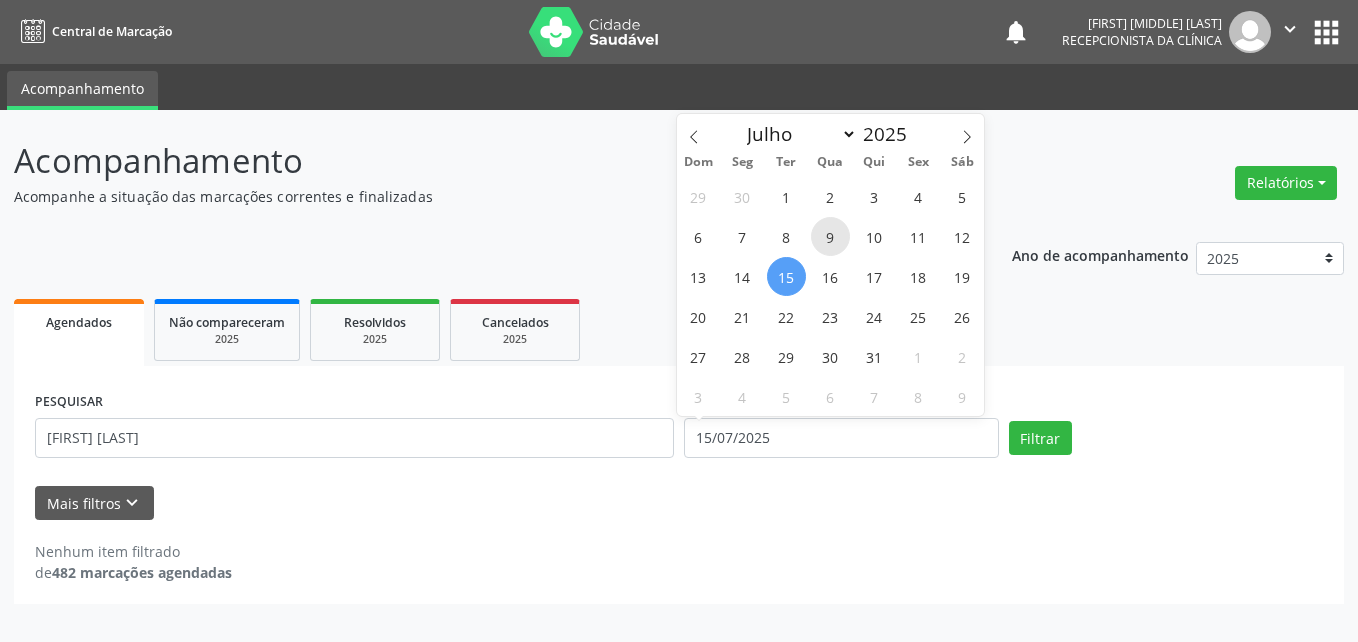click on "9" at bounding box center [830, 236] 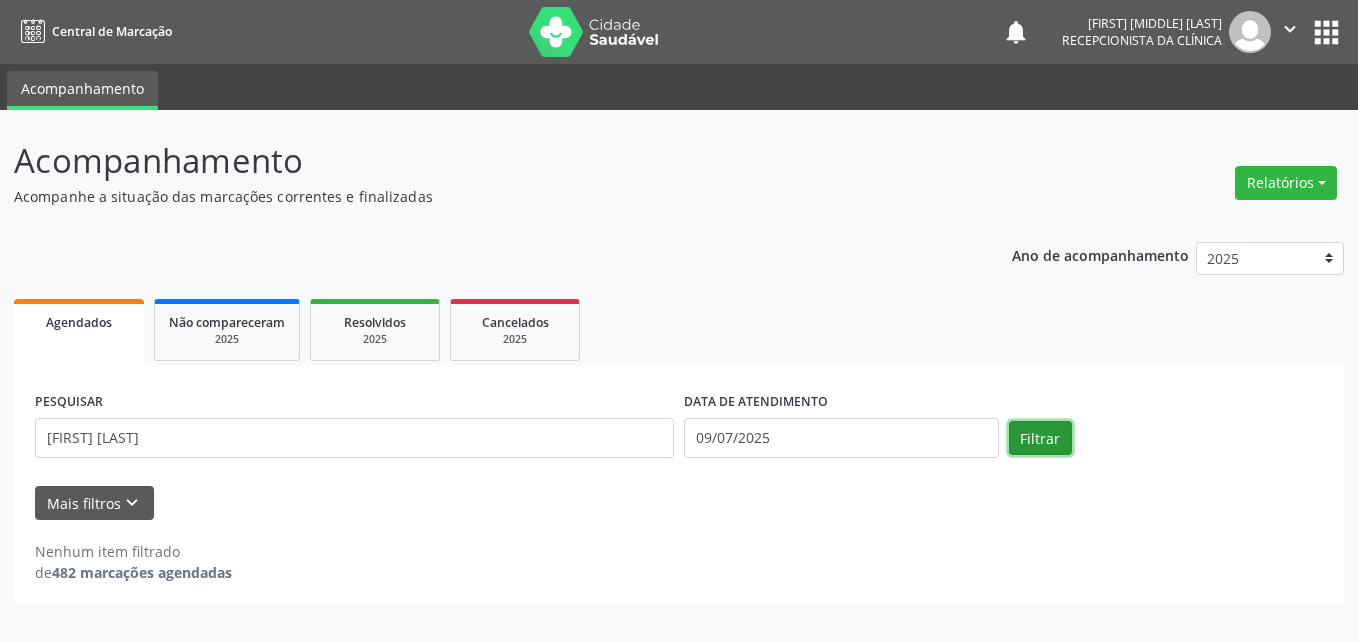 click on "Filtrar" at bounding box center [1040, 438] 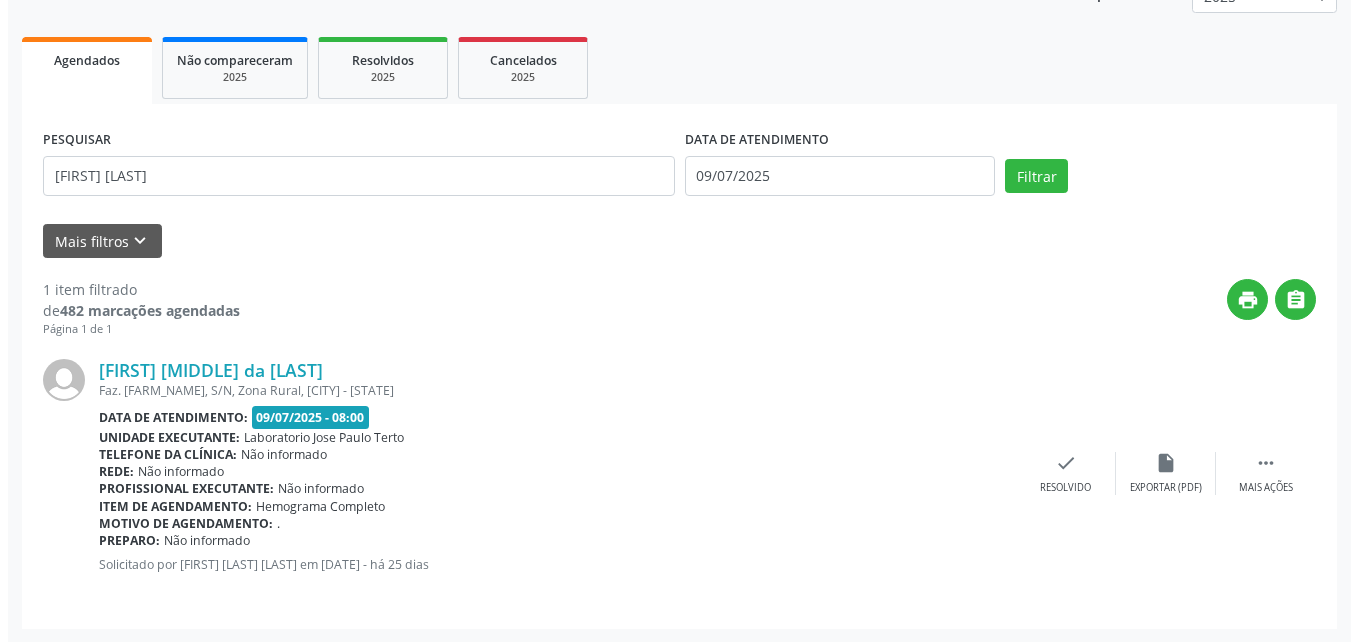 scroll, scrollTop: 263, scrollLeft: 0, axis: vertical 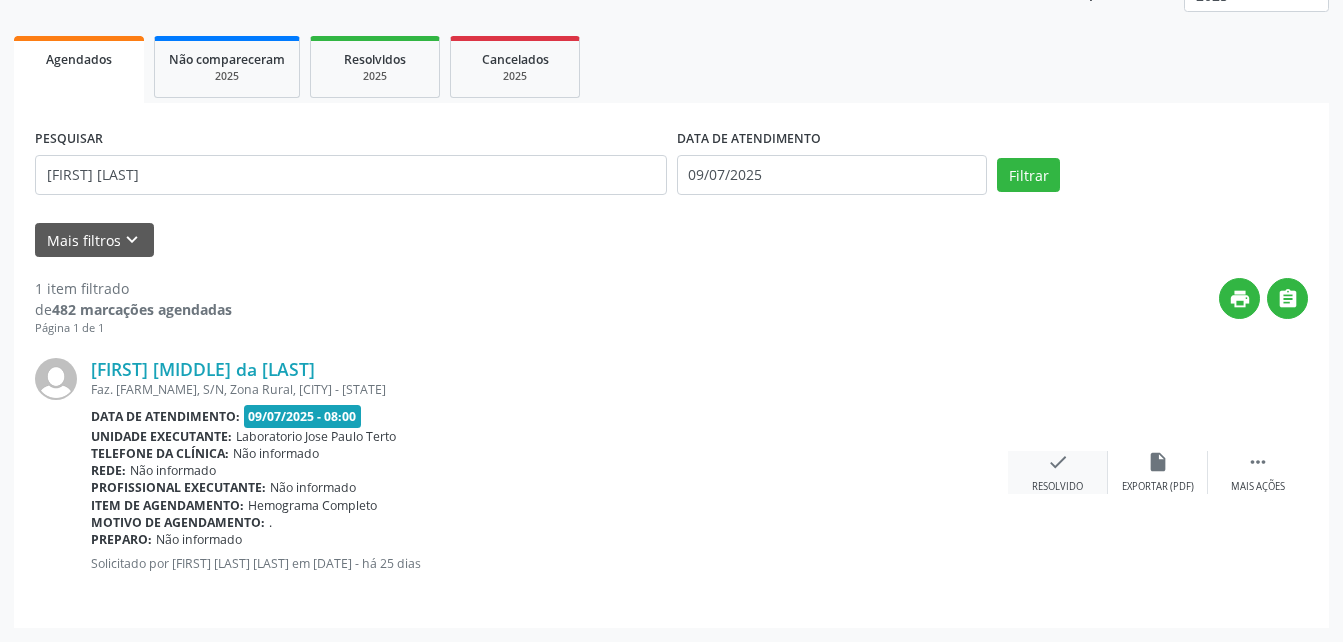 click on "check" at bounding box center [1058, 462] 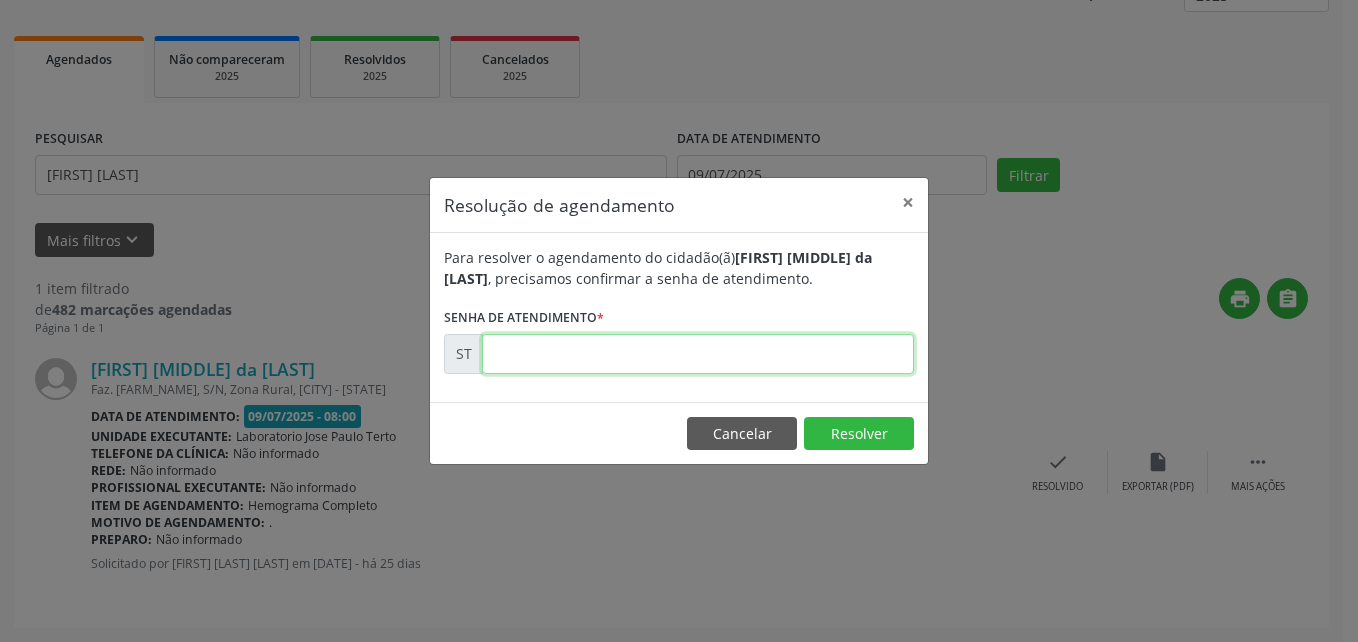 click at bounding box center [698, 354] 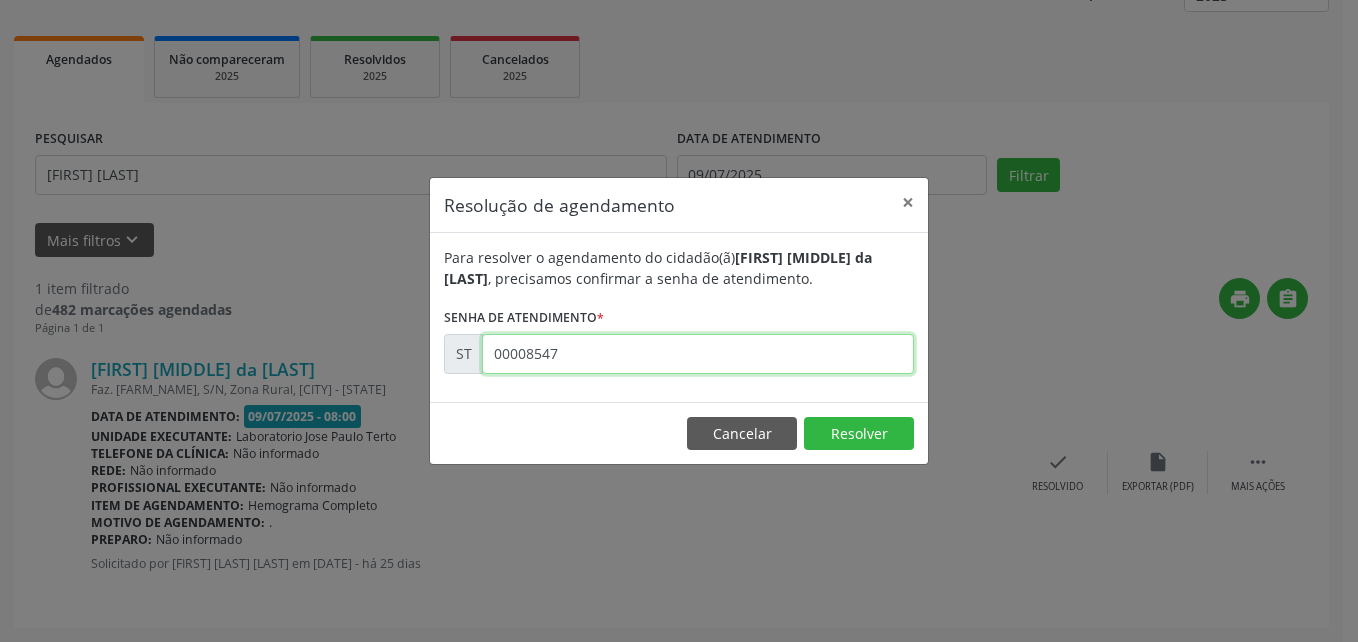 type on "00008547" 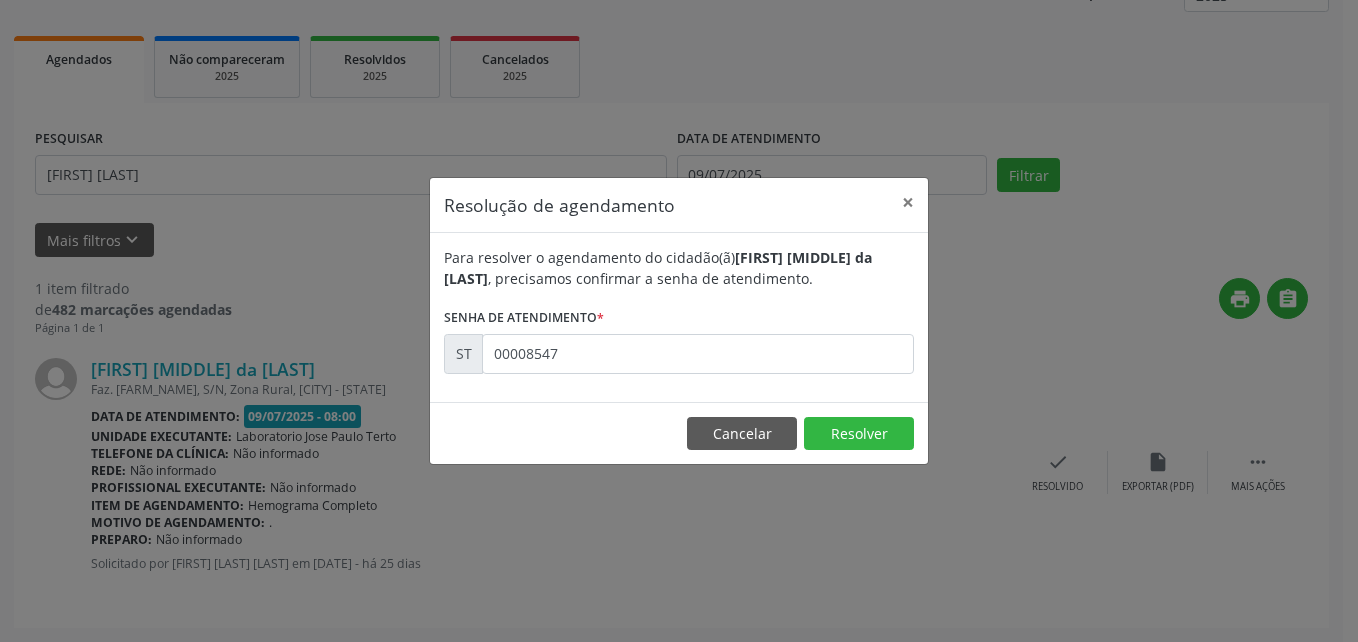 click on "Cancelar Resolver" at bounding box center (679, 433) 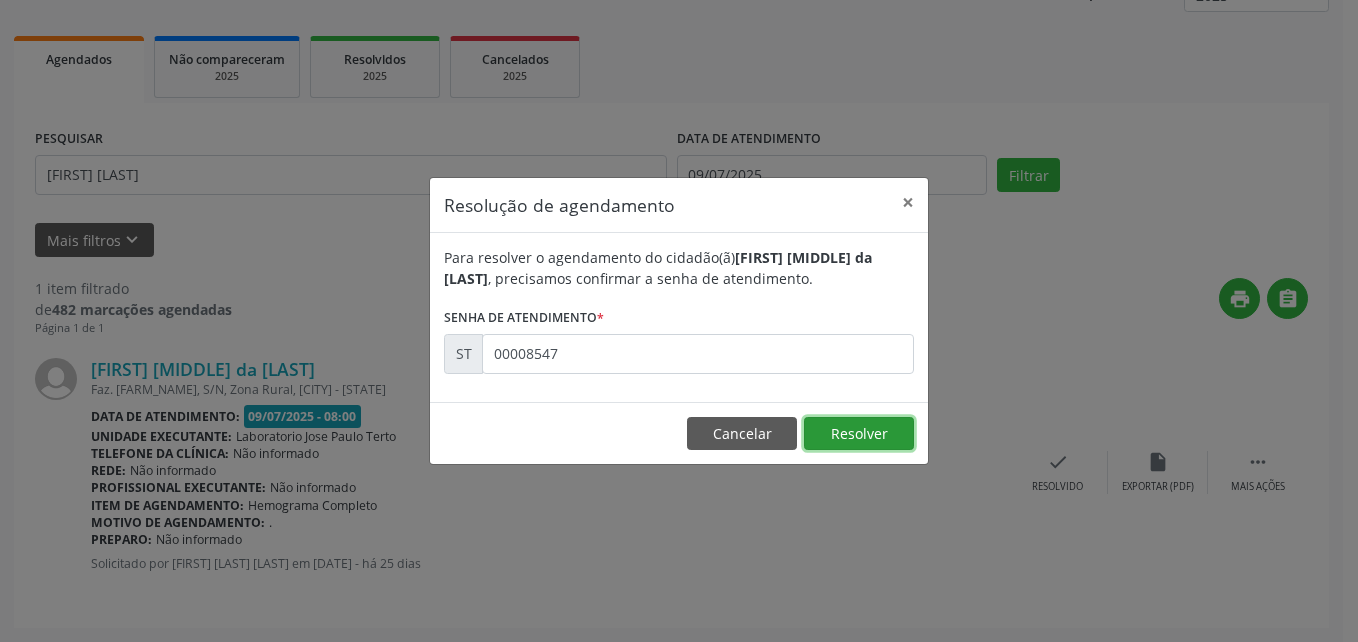 click on "Resolver" at bounding box center [859, 434] 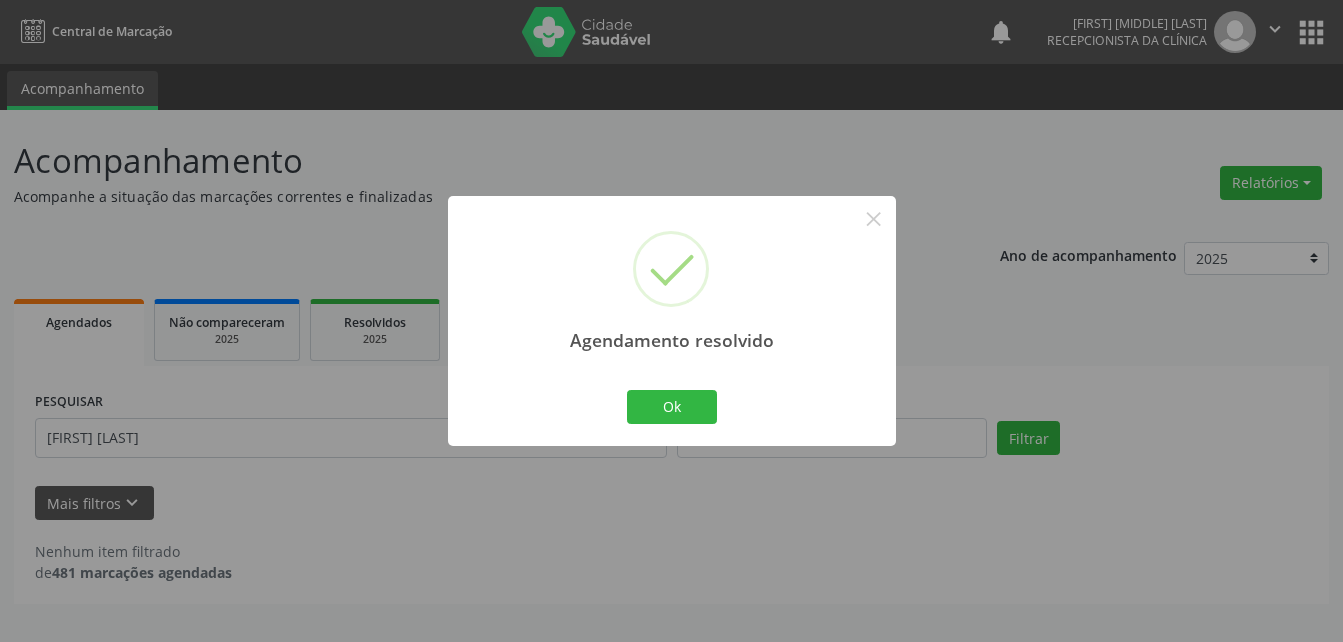 scroll, scrollTop: 0, scrollLeft: 0, axis: both 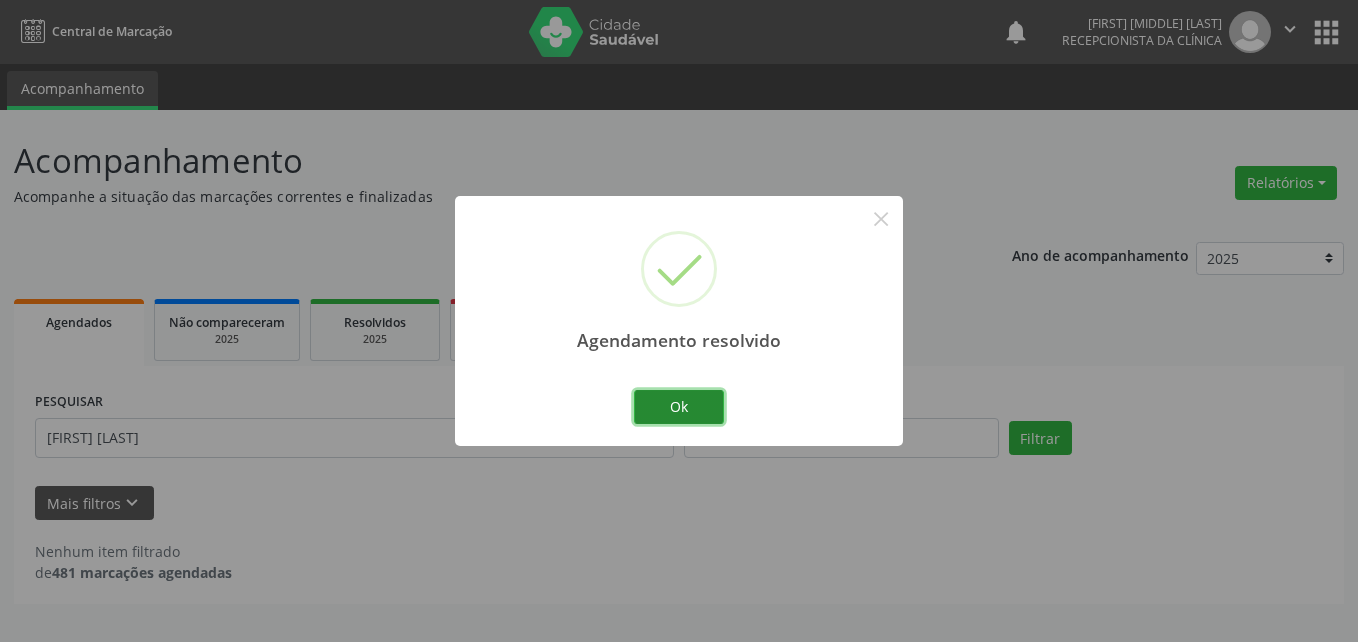 drag, startPoint x: 708, startPoint y: 421, endPoint x: 699, endPoint y: 407, distance: 16.643316 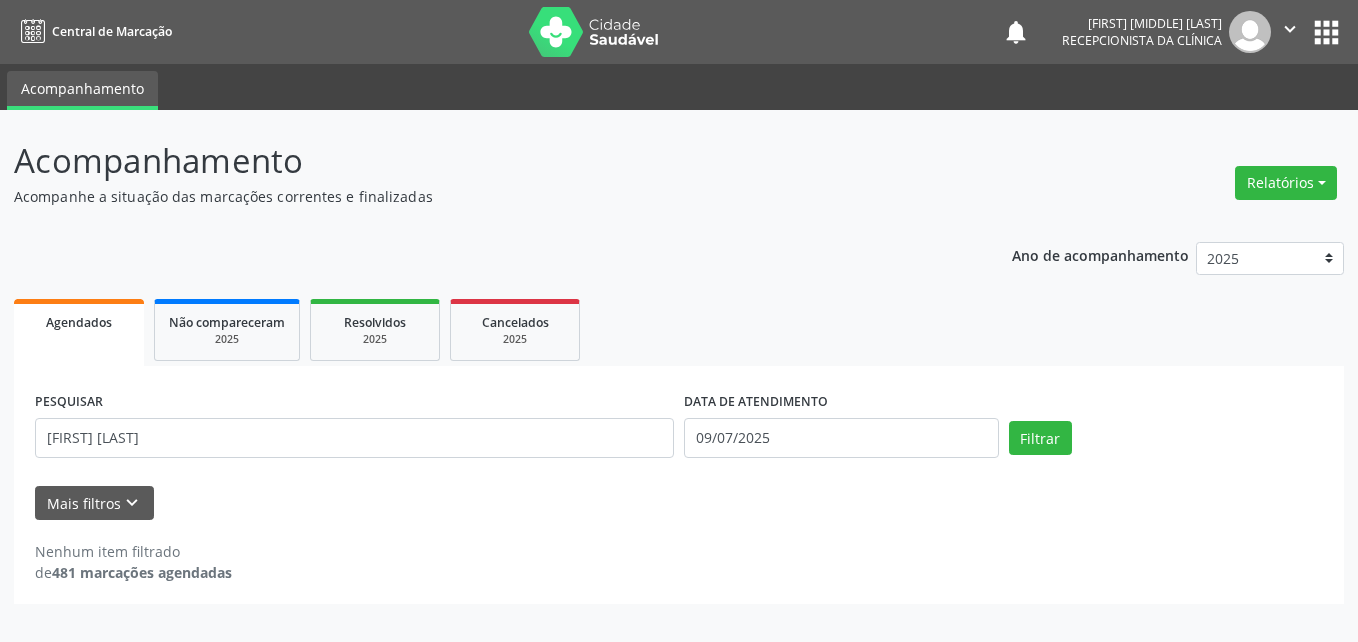 drag, startPoint x: 584, startPoint y: 462, endPoint x: 573, endPoint y: 434, distance: 30.083218 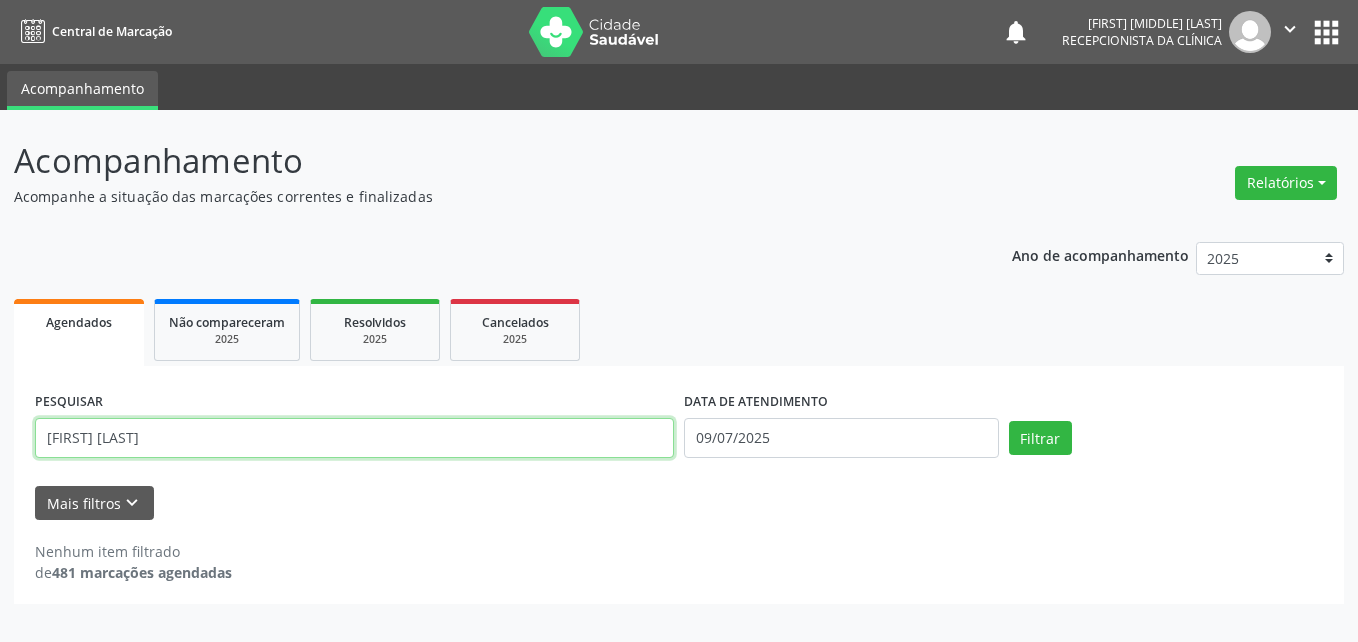 click on "[FIRST] [LAST]" at bounding box center (354, 438) 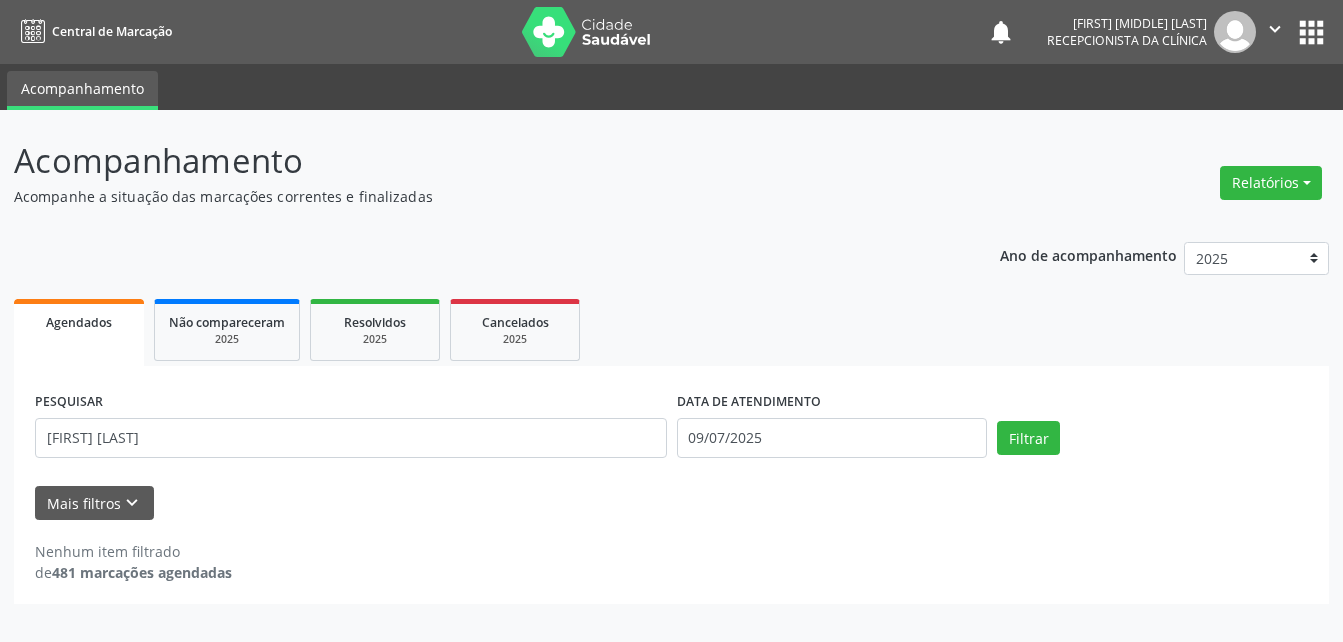 scroll, scrollTop: 0, scrollLeft: 0, axis: both 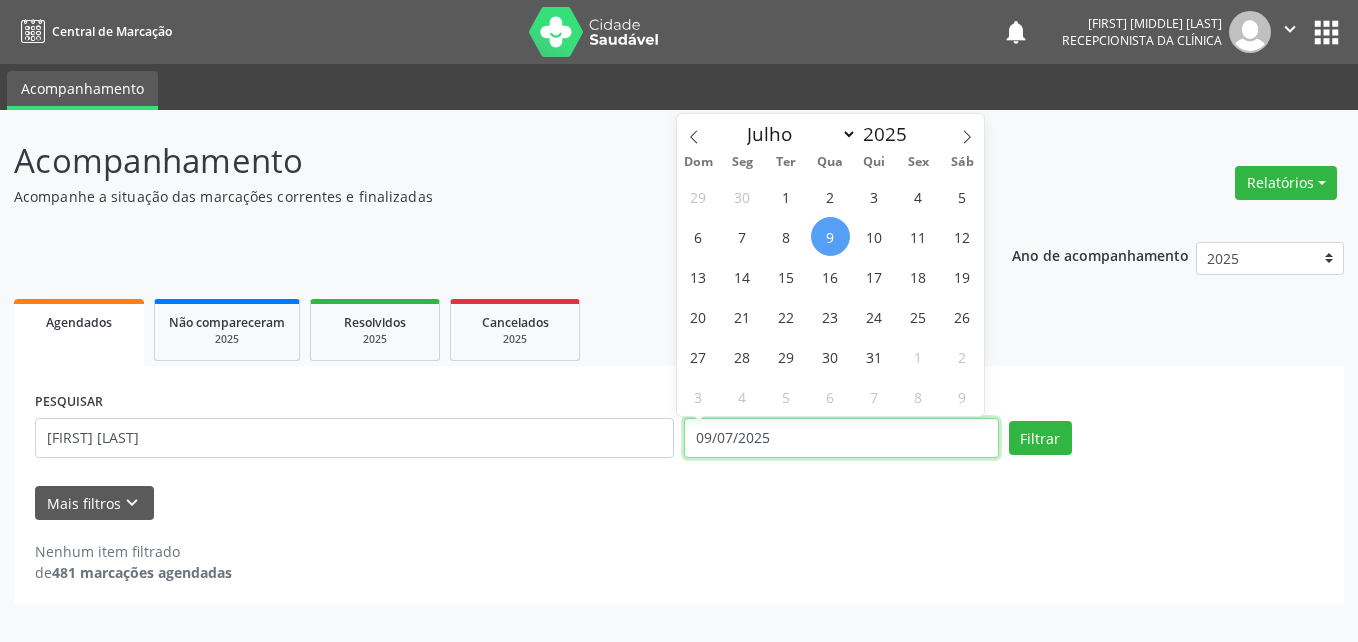 click on "09/07/2025" at bounding box center [841, 438] 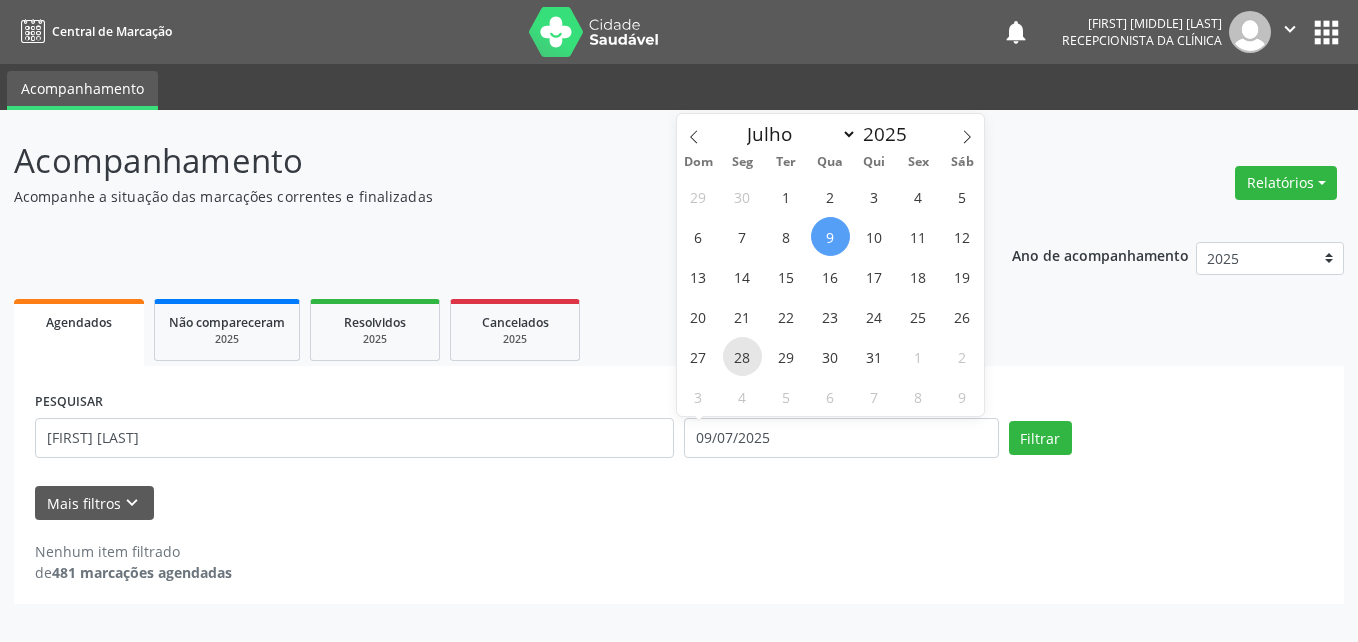 click on "28" at bounding box center (742, 356) 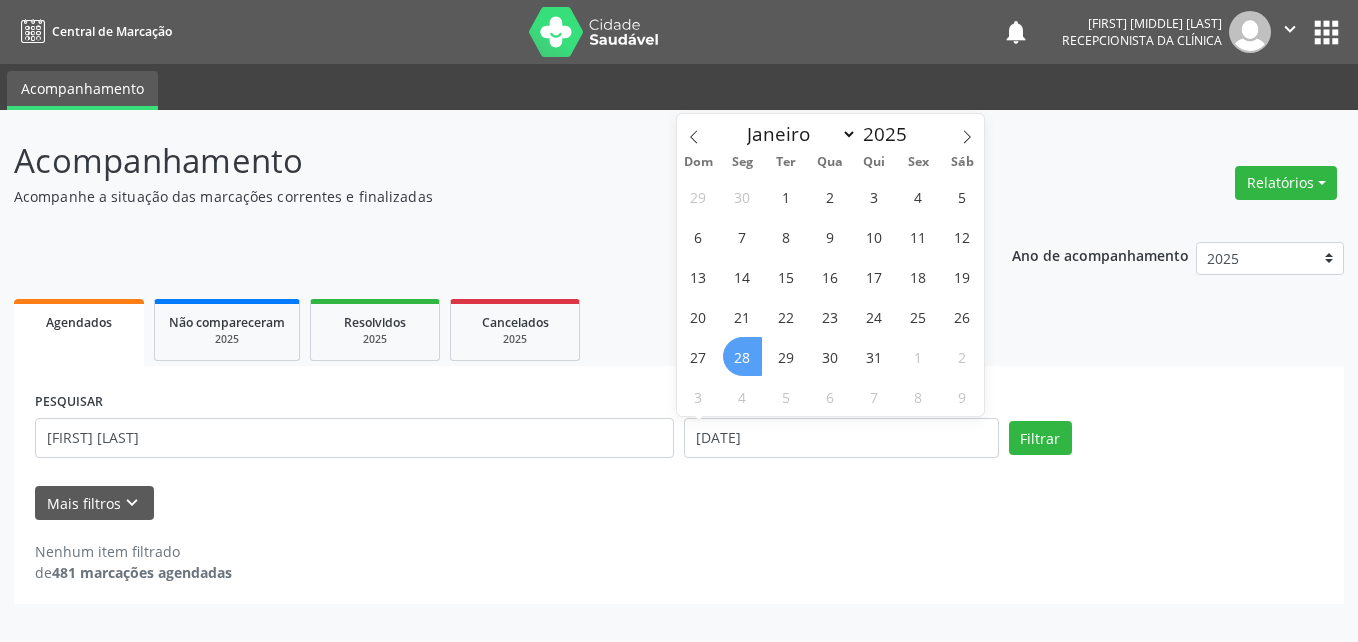 click on "28" at bounding box center (742, 356) 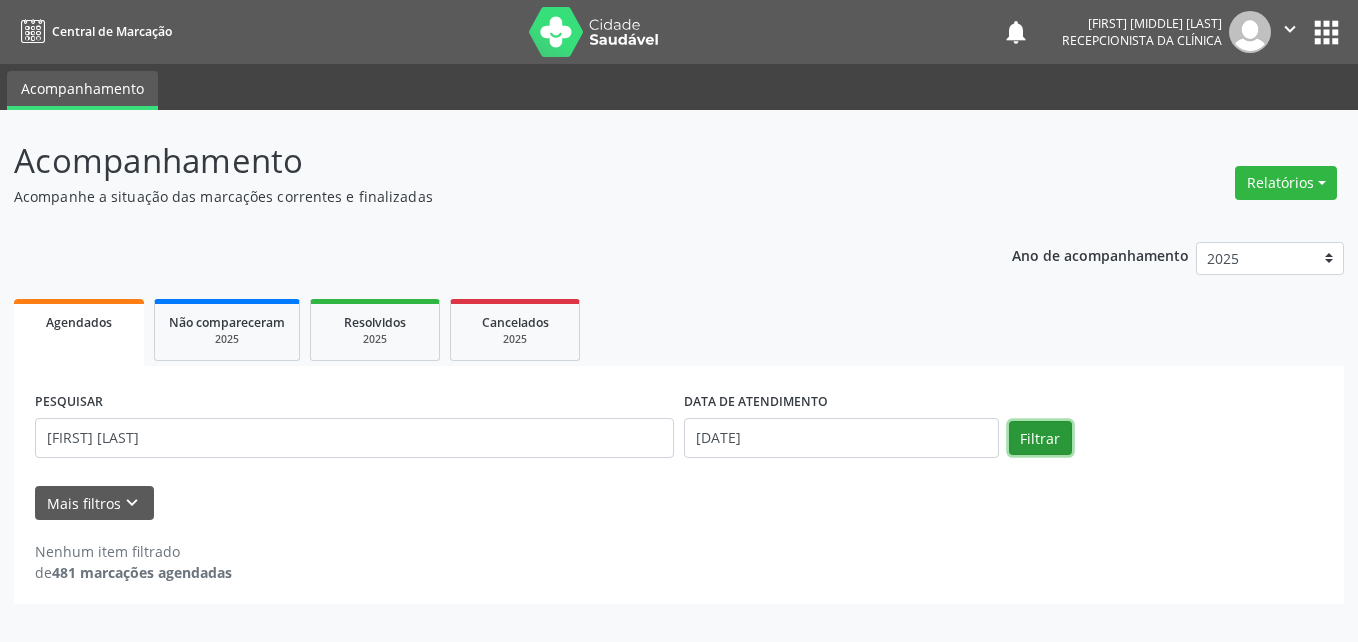 click on "Filtrar" at bounding box center [1040, 438] 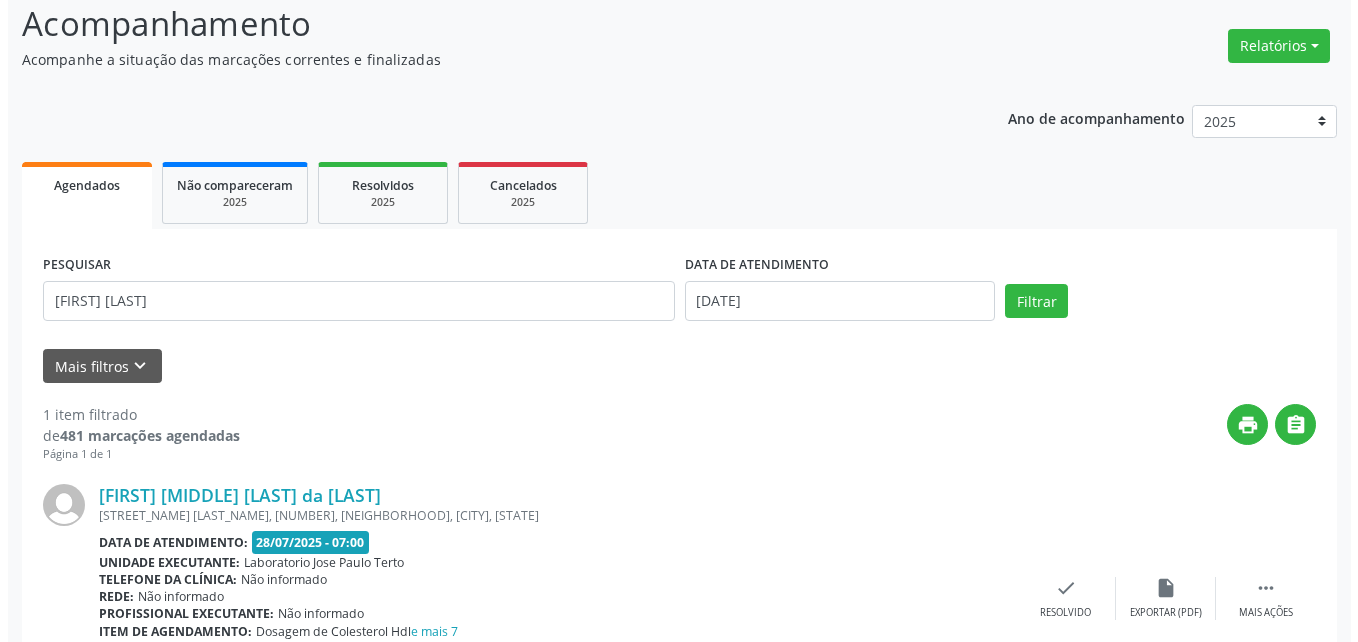 scroll, scrollTop: 263, scrollLeft: 0, axis: vertical 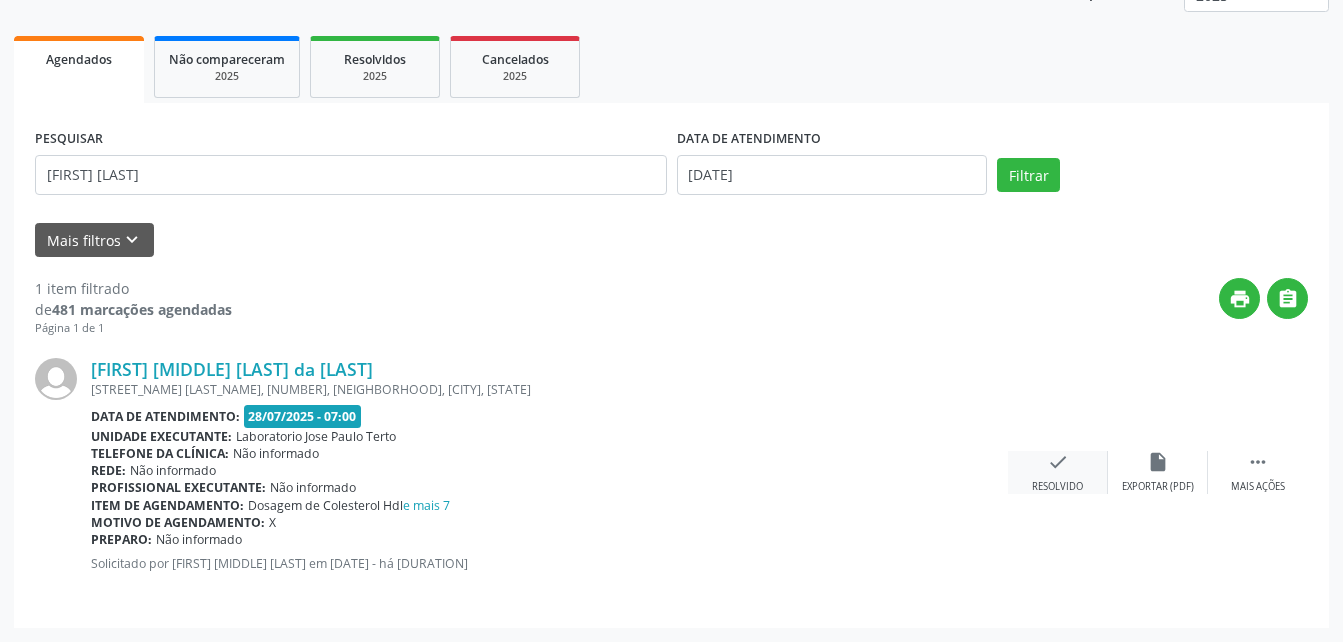 click on "check
Resolvido" at bounding box center (1058, 472) 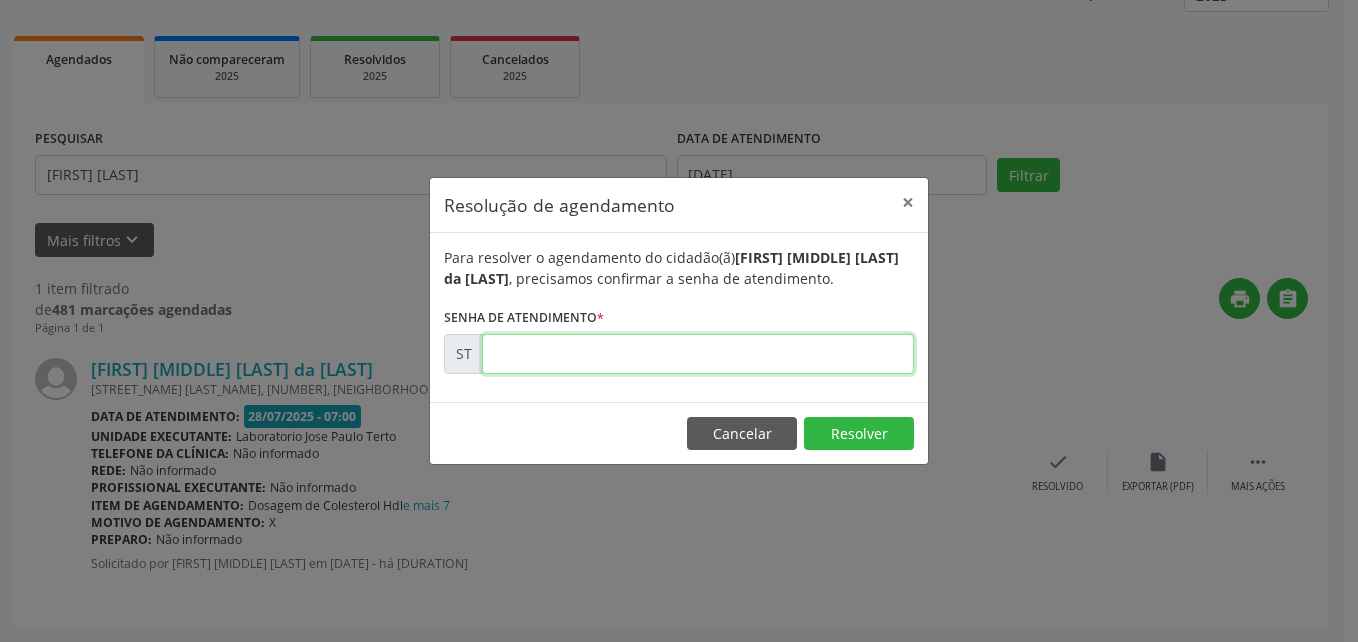 click at bounding box center [698, 354] 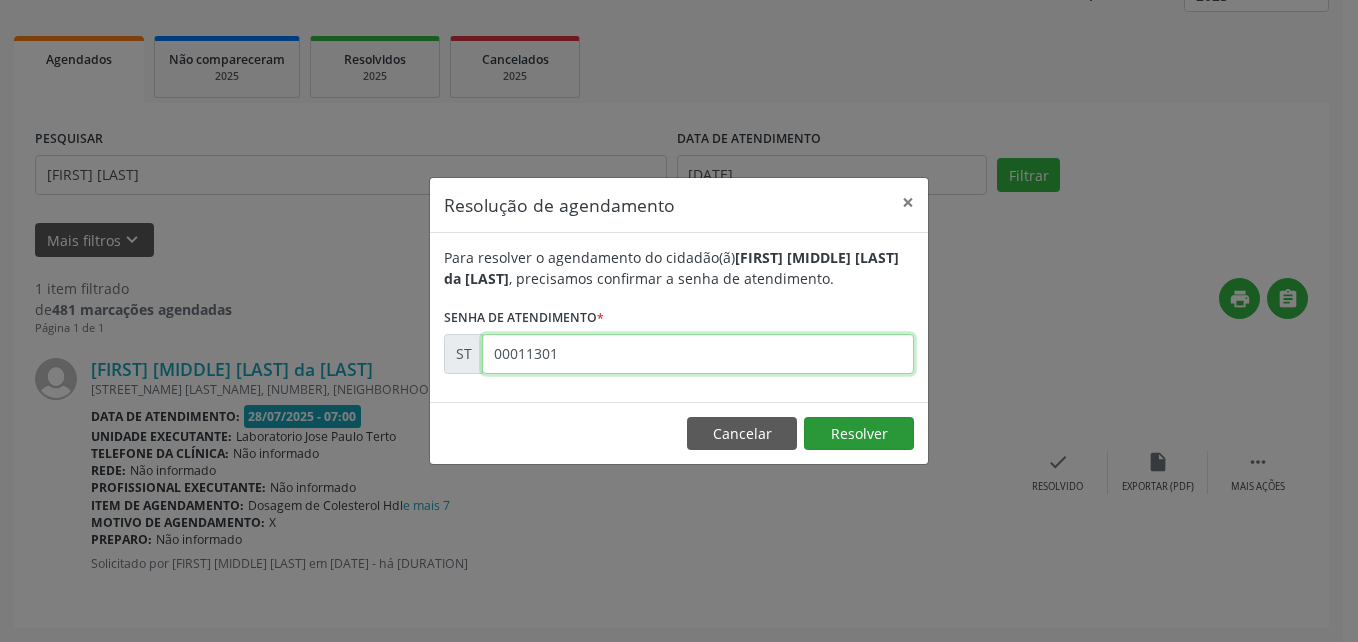 type on "00011301" 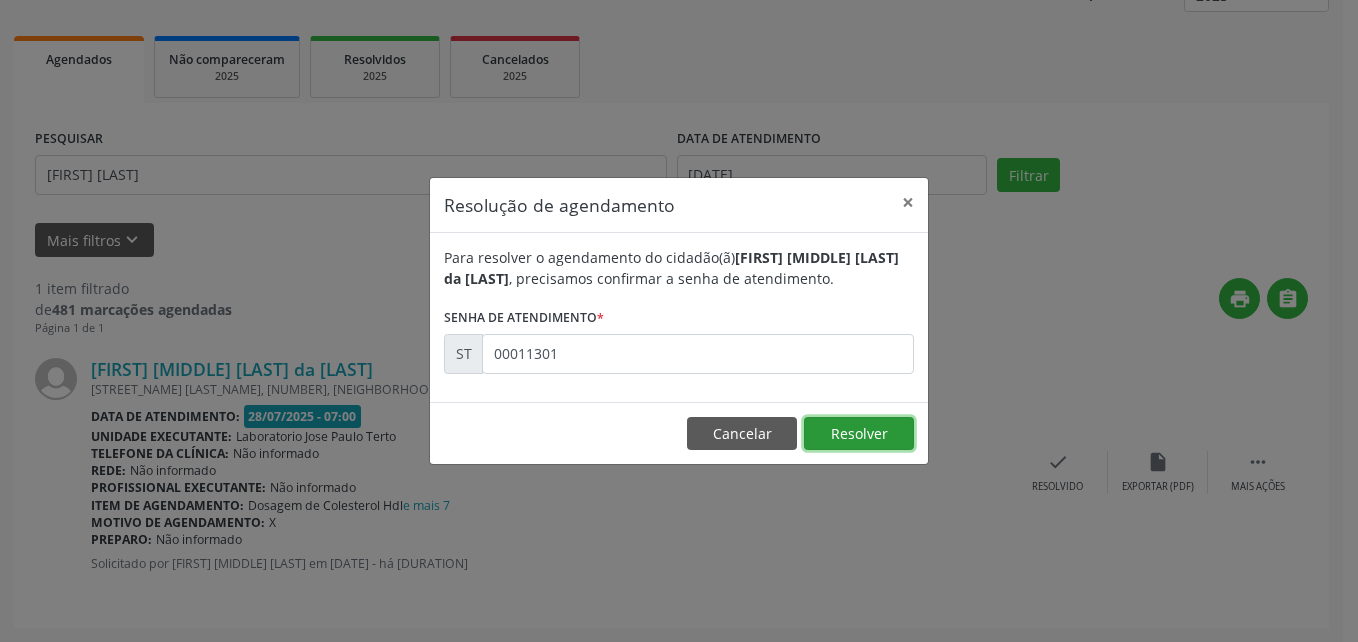 click on "Resolver" at bounding box center (859, 434) 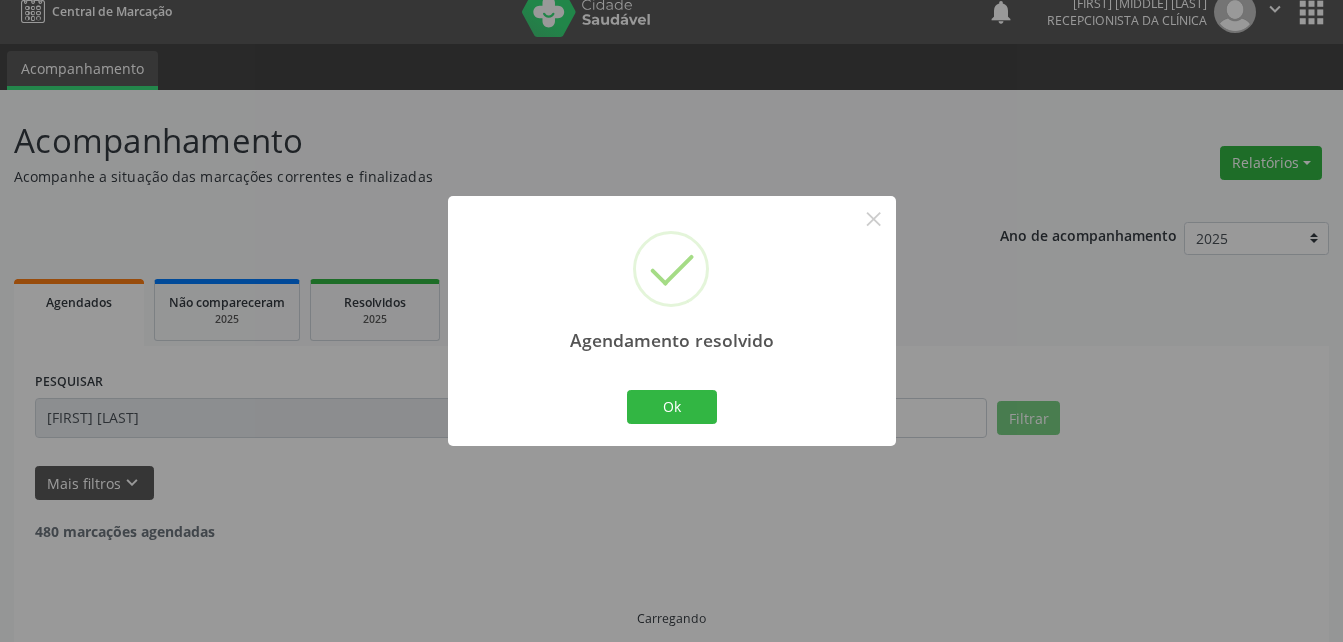 scroll, scrollTop: 0, scrollLeft: 0, axis: both 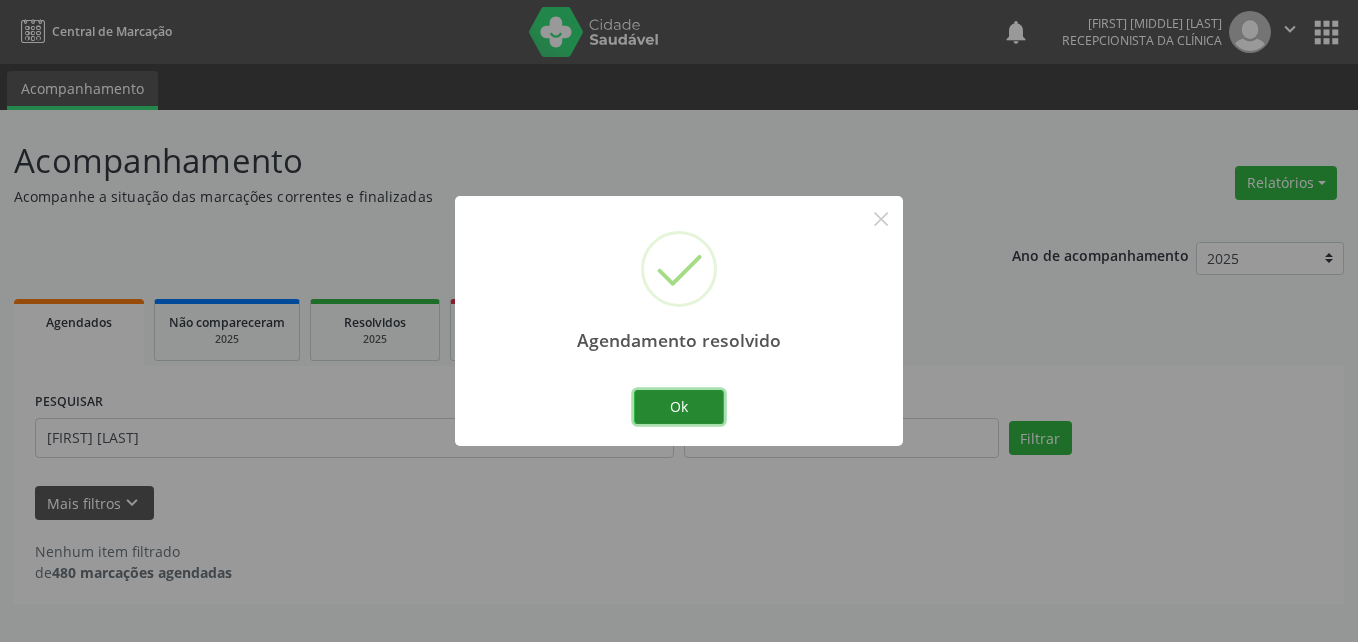 click on "Ok" at bounding box center [679, 407] 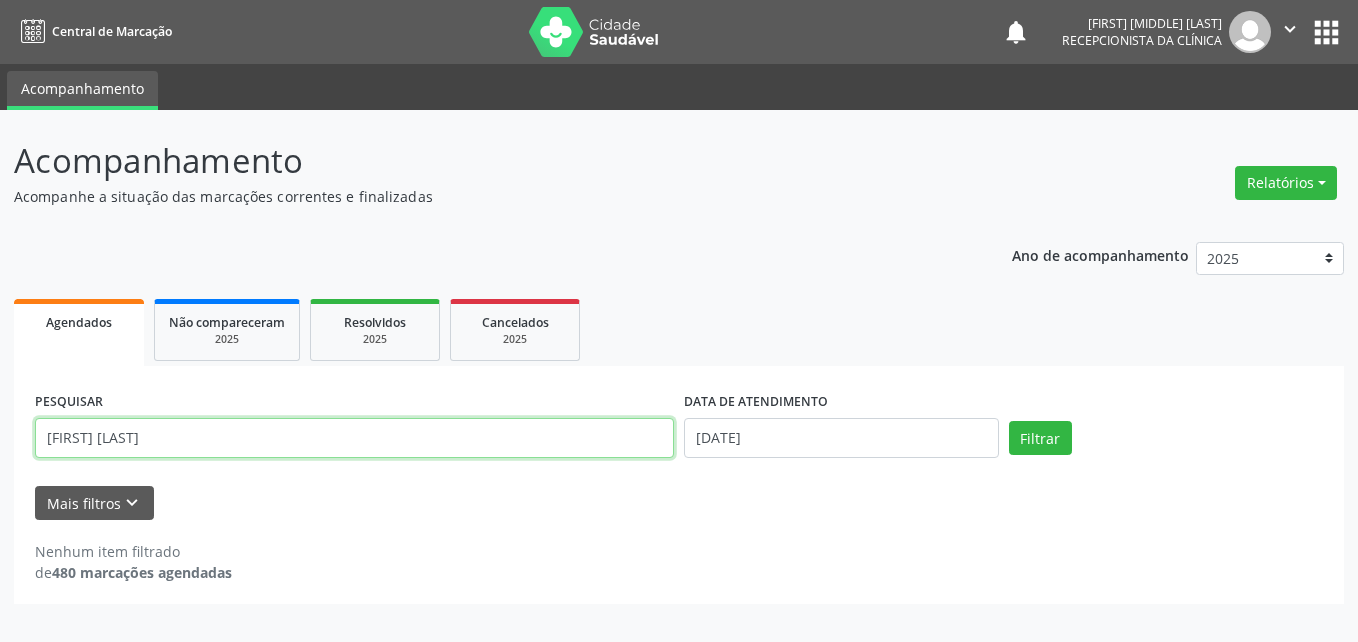 click on "[FIRST] [LAST]" at bounding box center [354, 438] 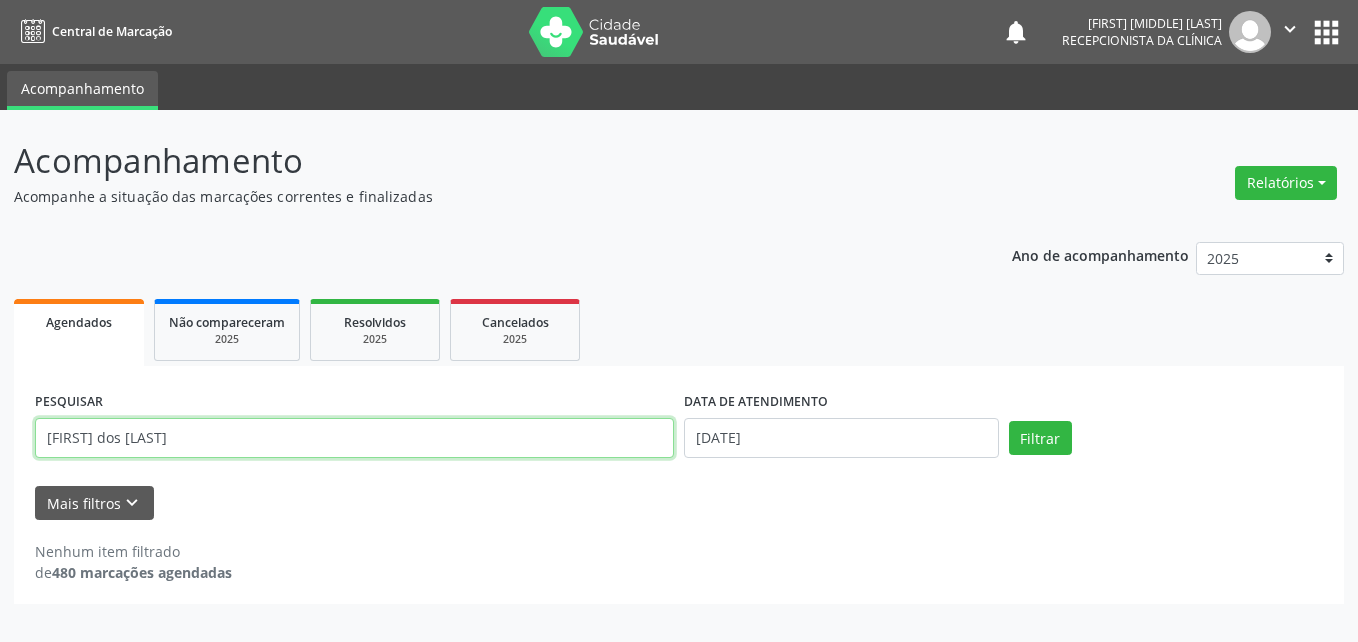 type on "[FIRST] dos [LAST]" 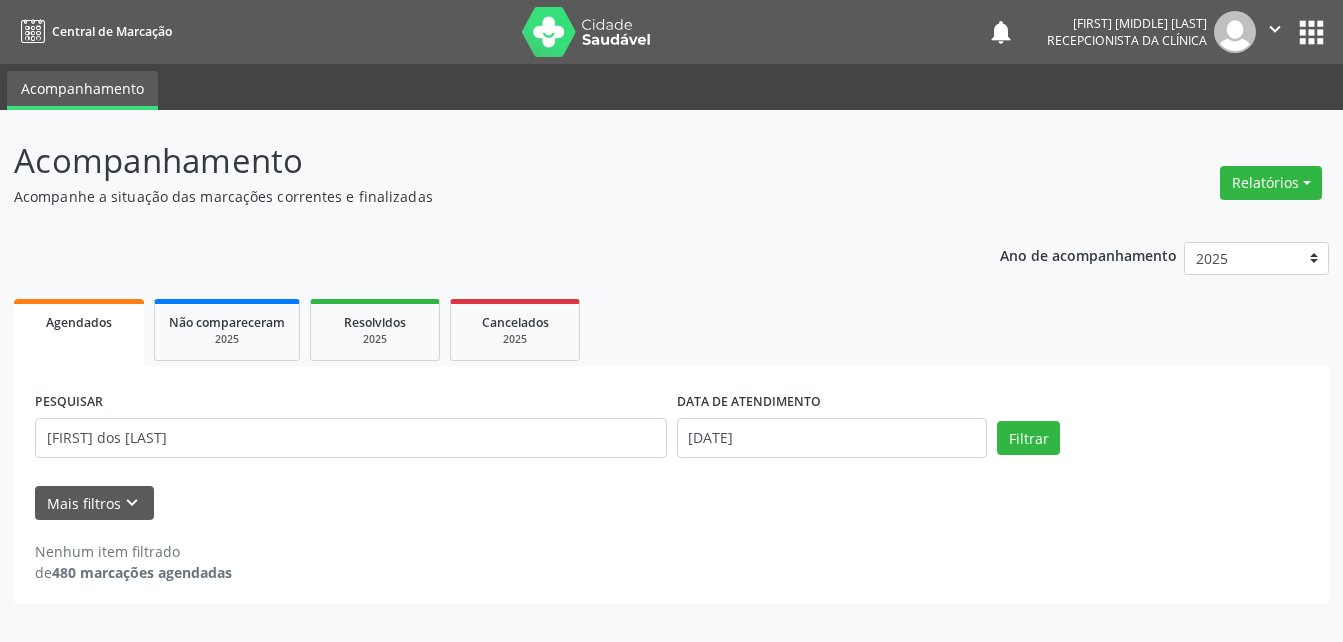 scroll, scrollTop: 0, scrollLeft: 0, axis: both 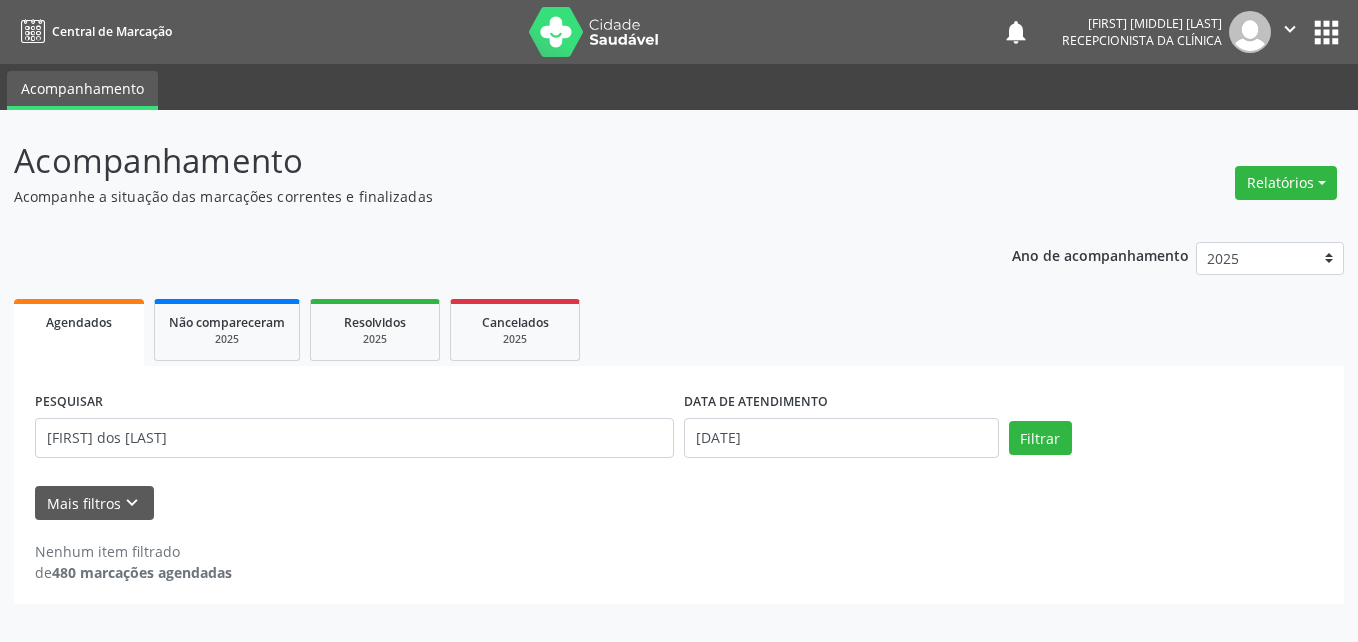 drag, startPoint x: 859, startPoint y: 459, endPoint x: 851, endPoint y: 440, distance: 20.615528 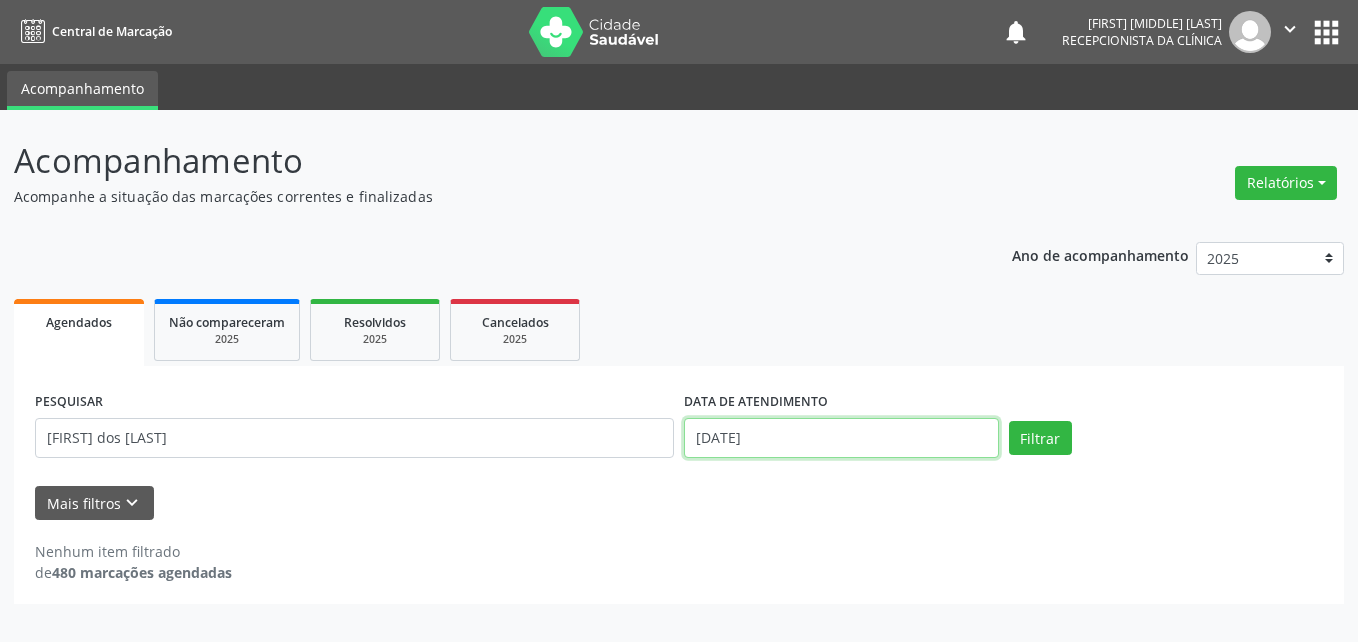 click on "[DATE]" at bounding box center [841, 438] 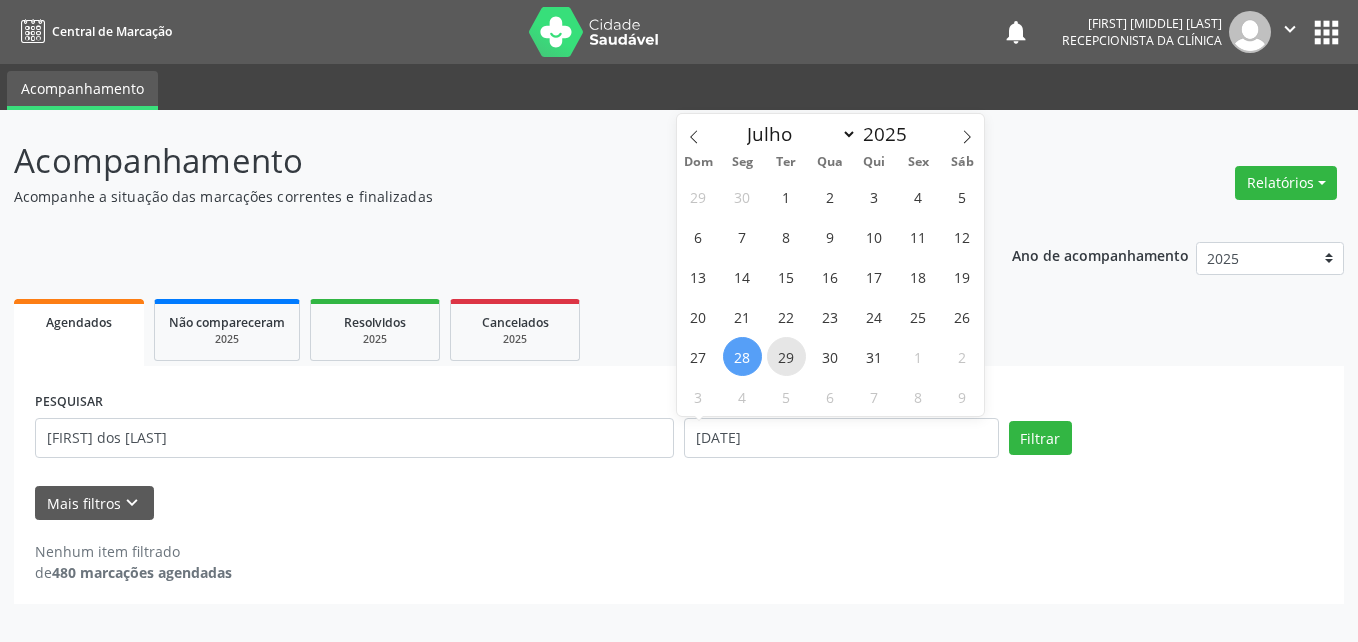 click on "29" at bounding box center [786, 356] 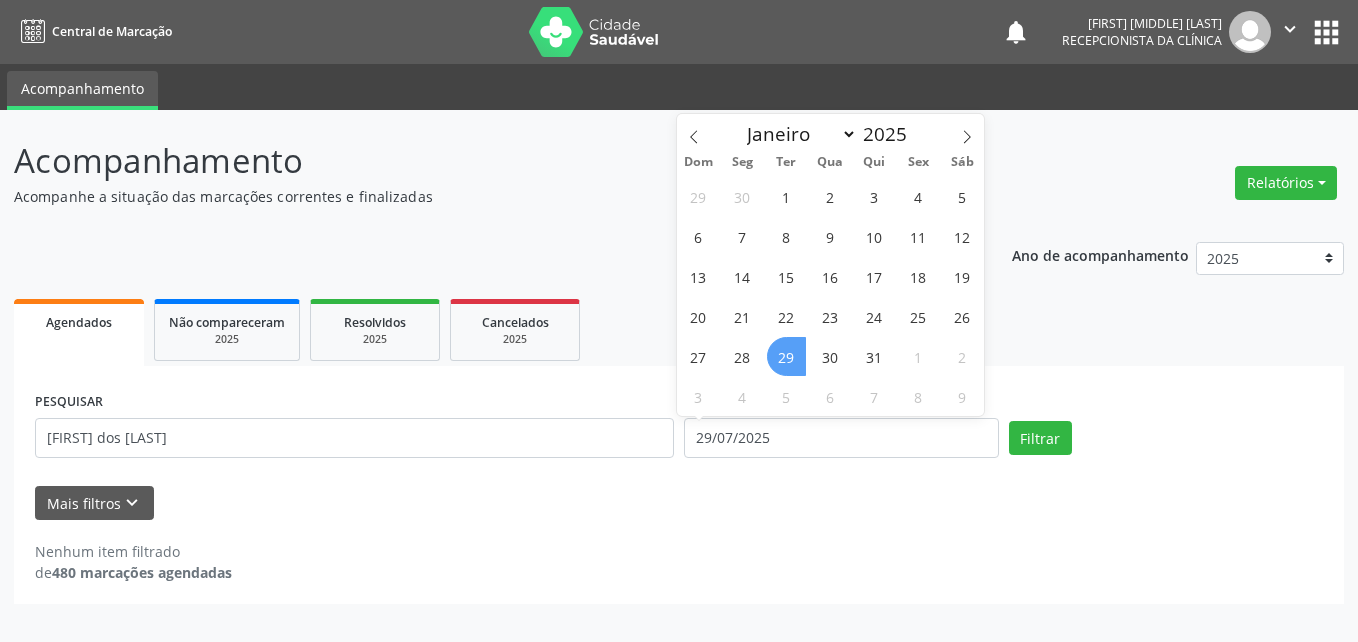 click on "29" at bounding box center [786, 356] 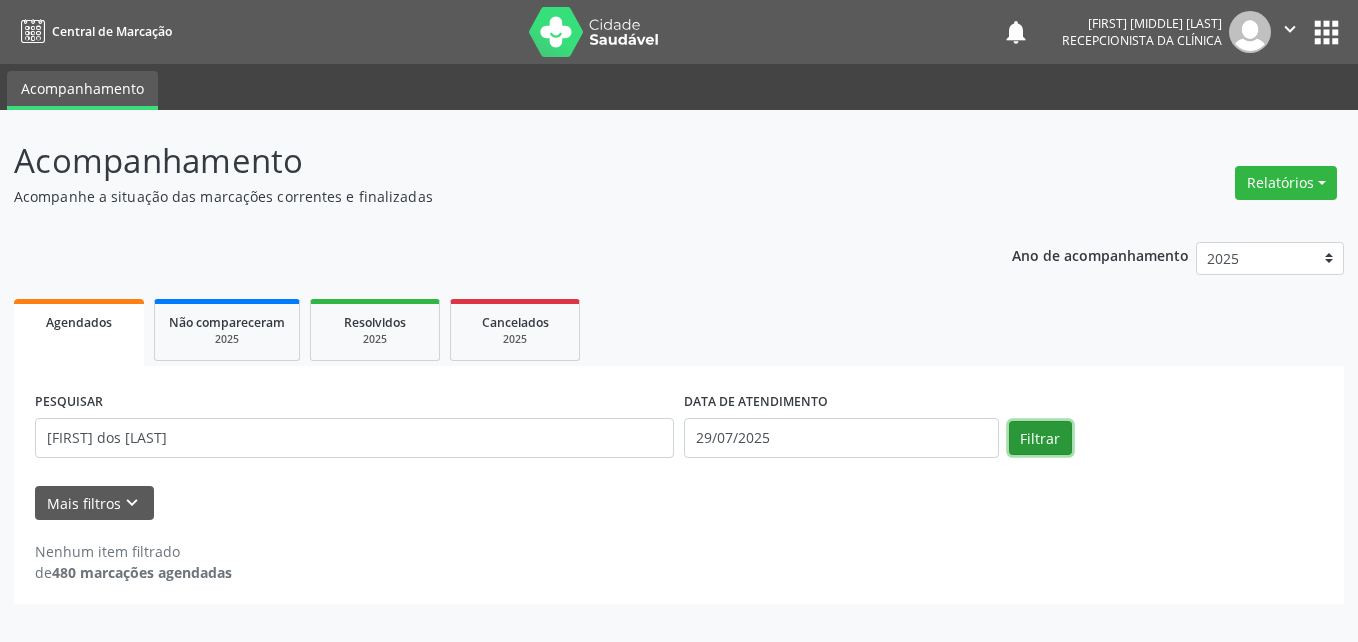 click on "Filtrar" at bounding box center (1040, 438) 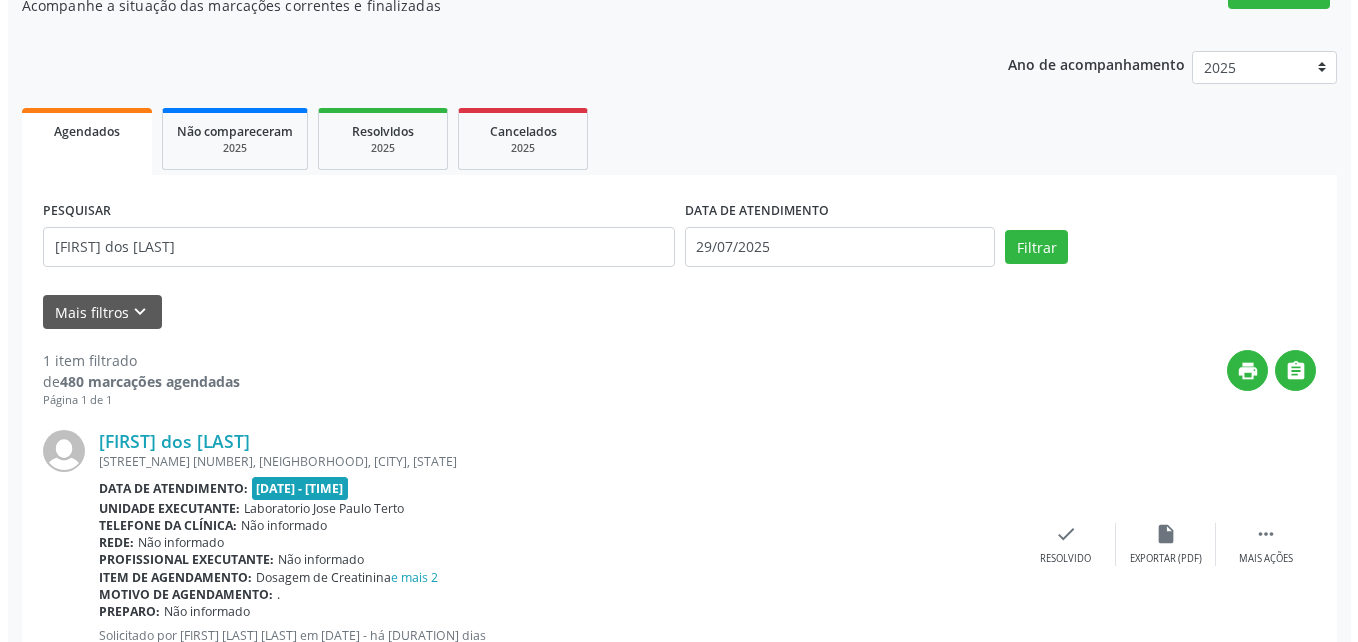 scroll, scrollTop: 263, scrollLeft: 0, axis: vertical 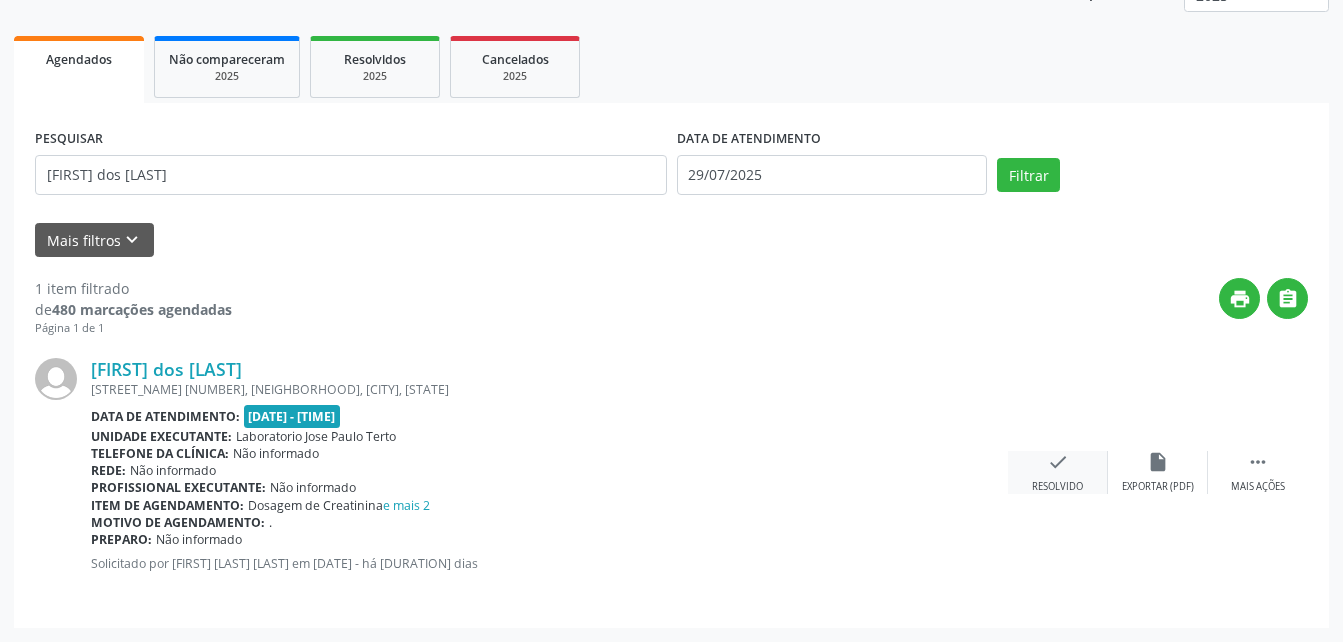 click on "check" at bounding box center [1058, 462] 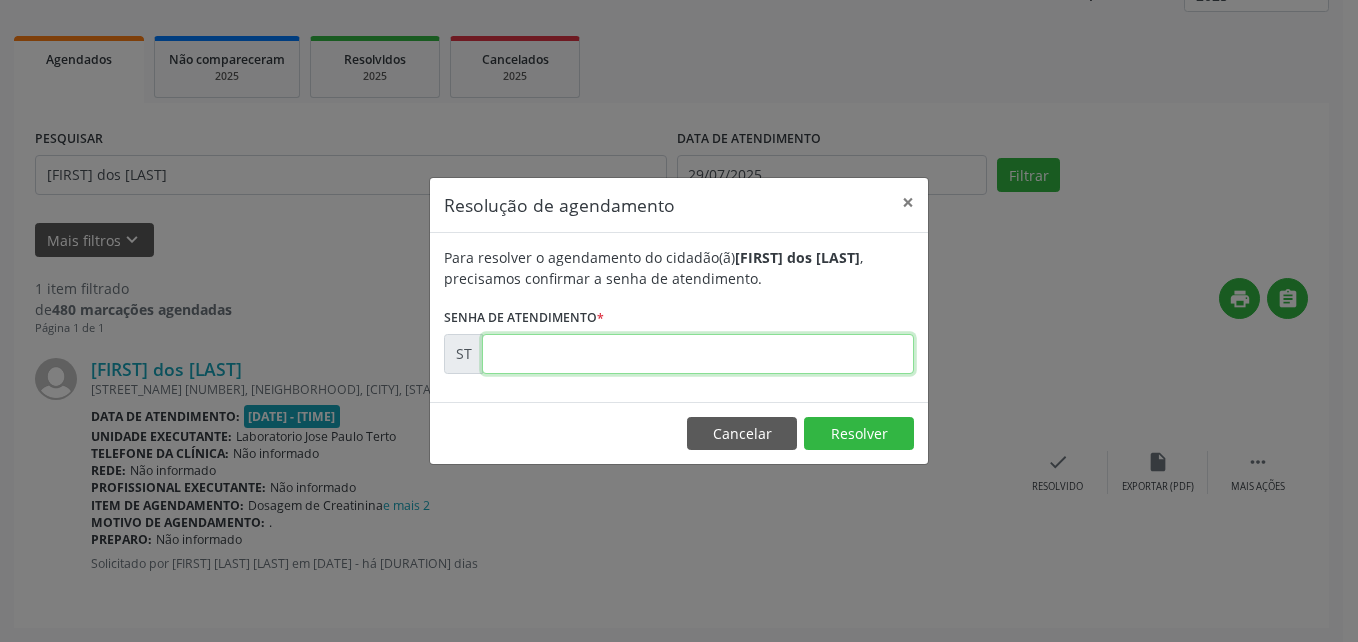 click at bounding box center [698, 354] 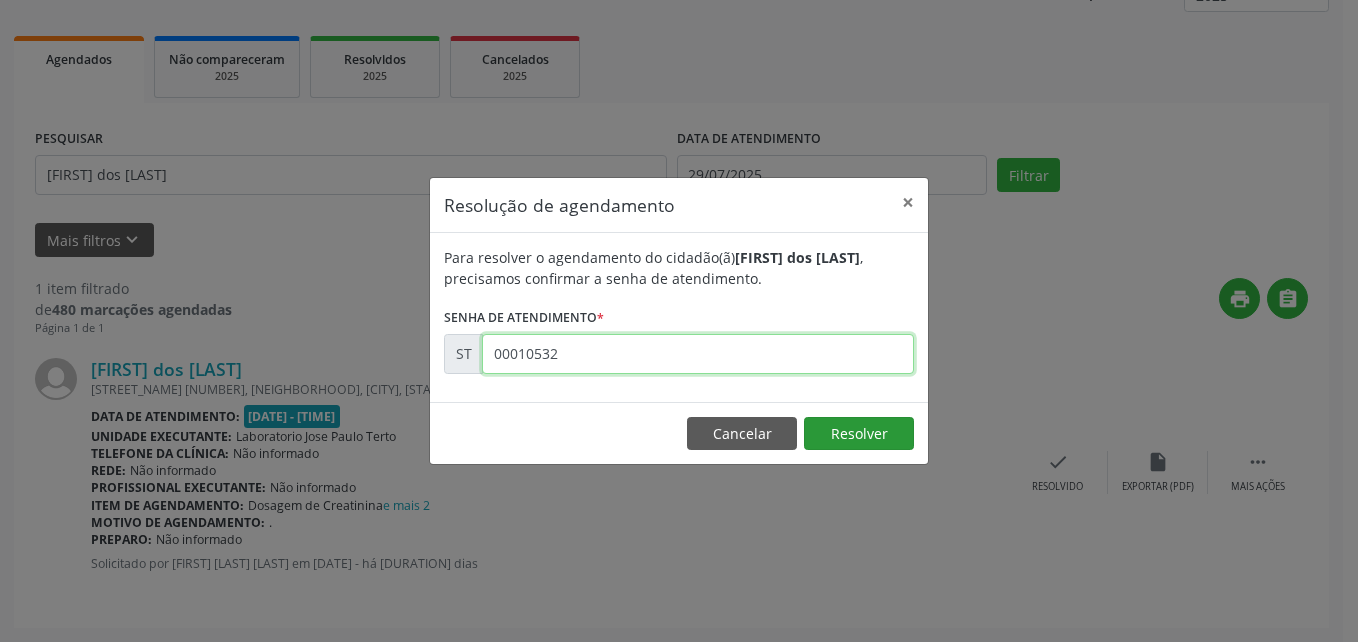 type on "00010532" 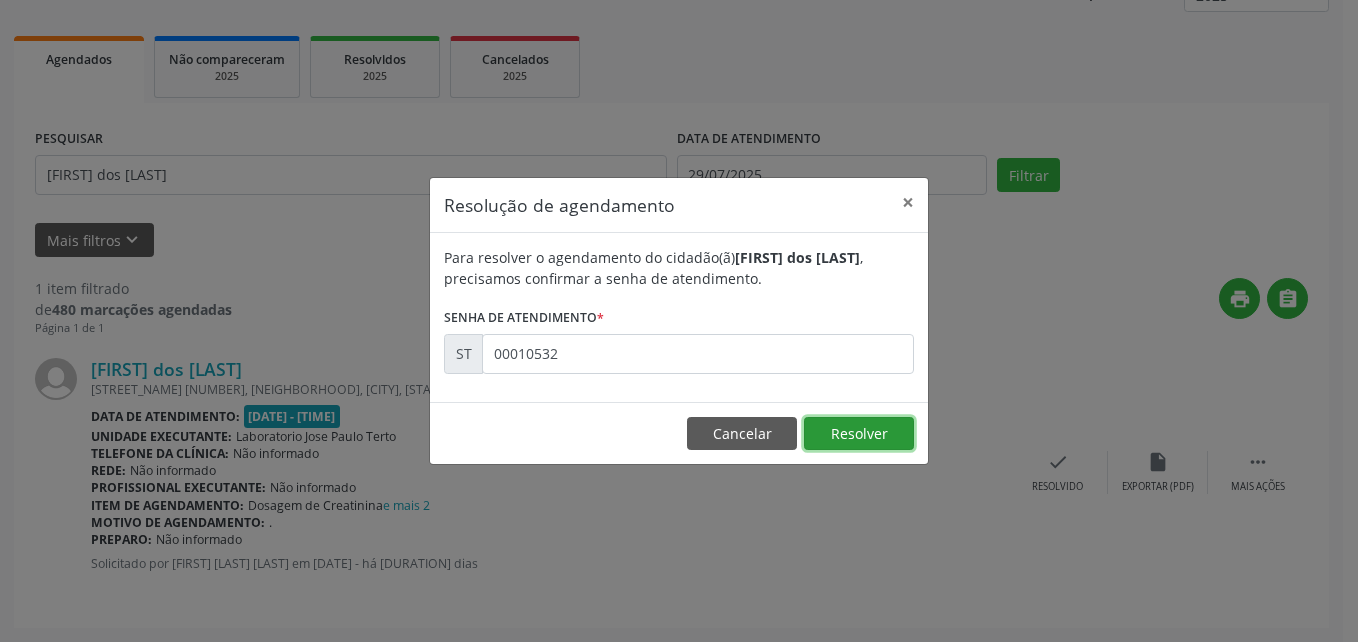 click on "Resolver" at bounding box center [859, 434] 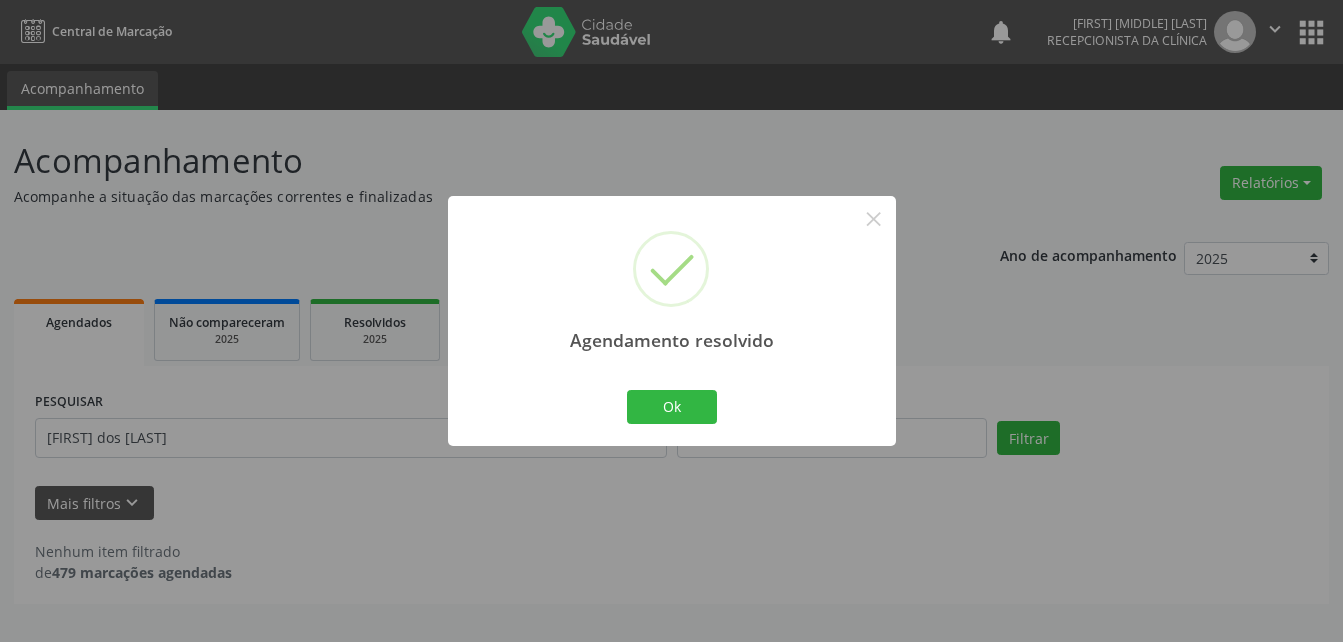 scroll, scrollTop: 0, scrollLeft: 0, axis: both 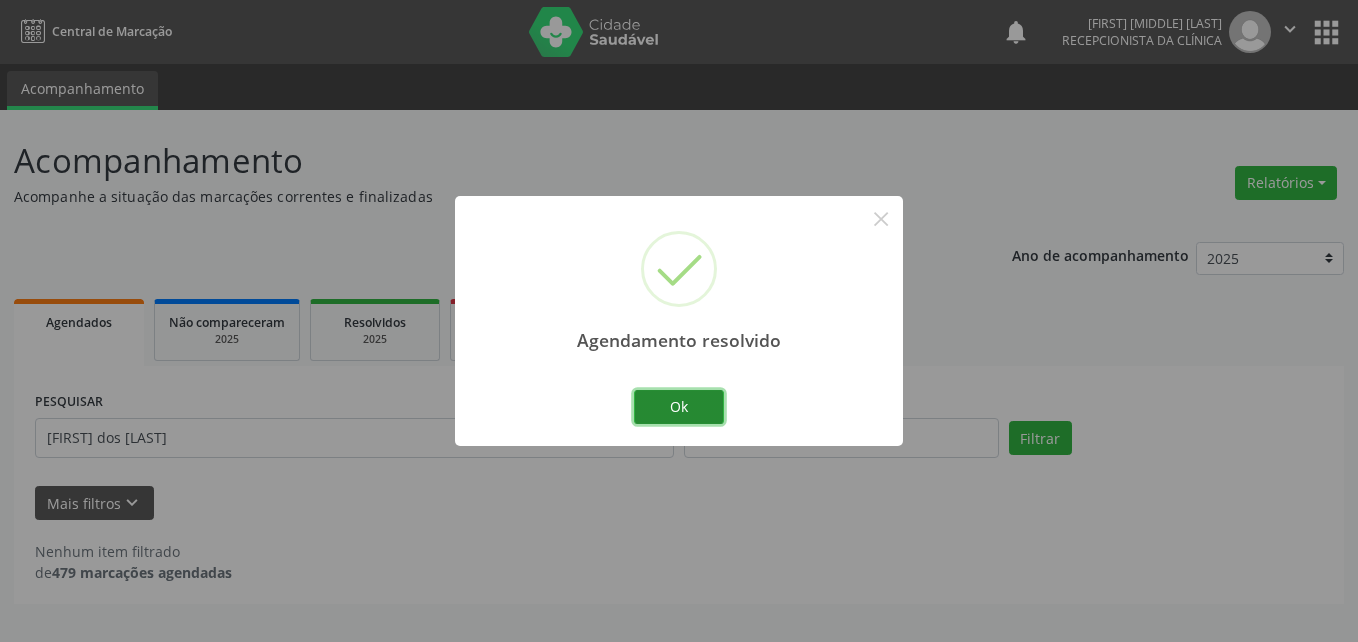 click on "Ok" at bounding box center [679, 407] 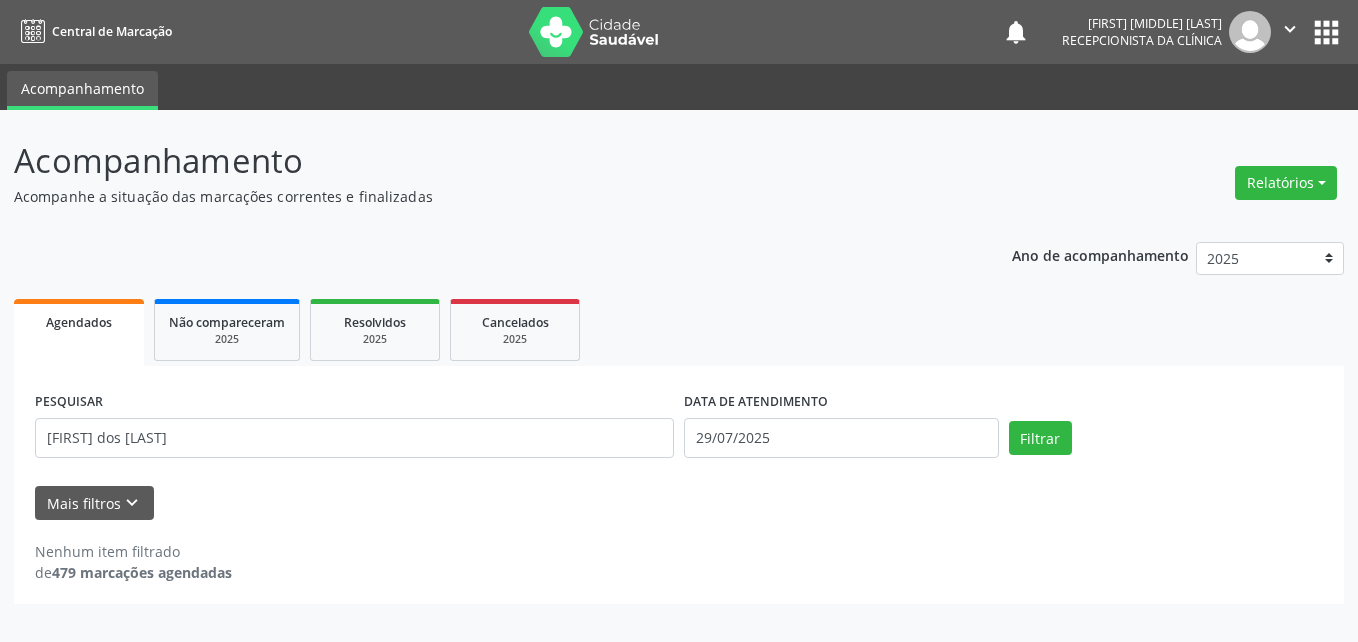 click on "PESQUISAR
[FIRST] dos [LAST]" at bounding box center [354, 429] 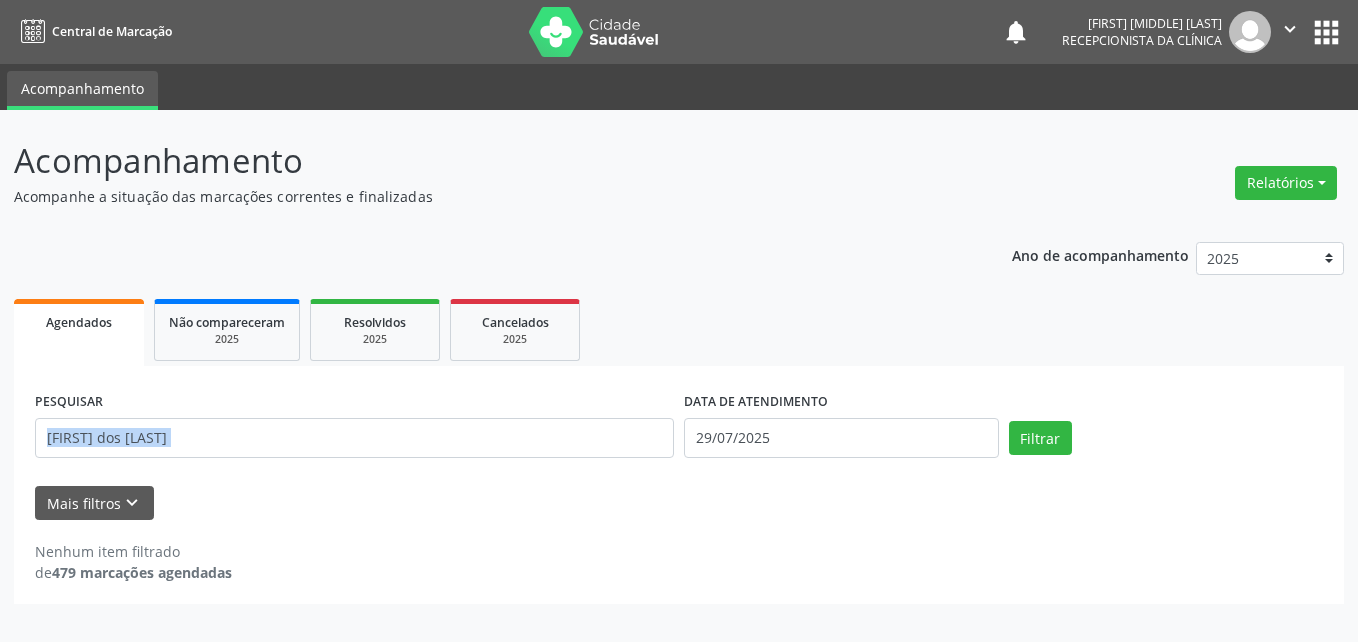 click on "PESQUISAR
[FIRST] dos [LAST]" at bounding box center (354, 429) 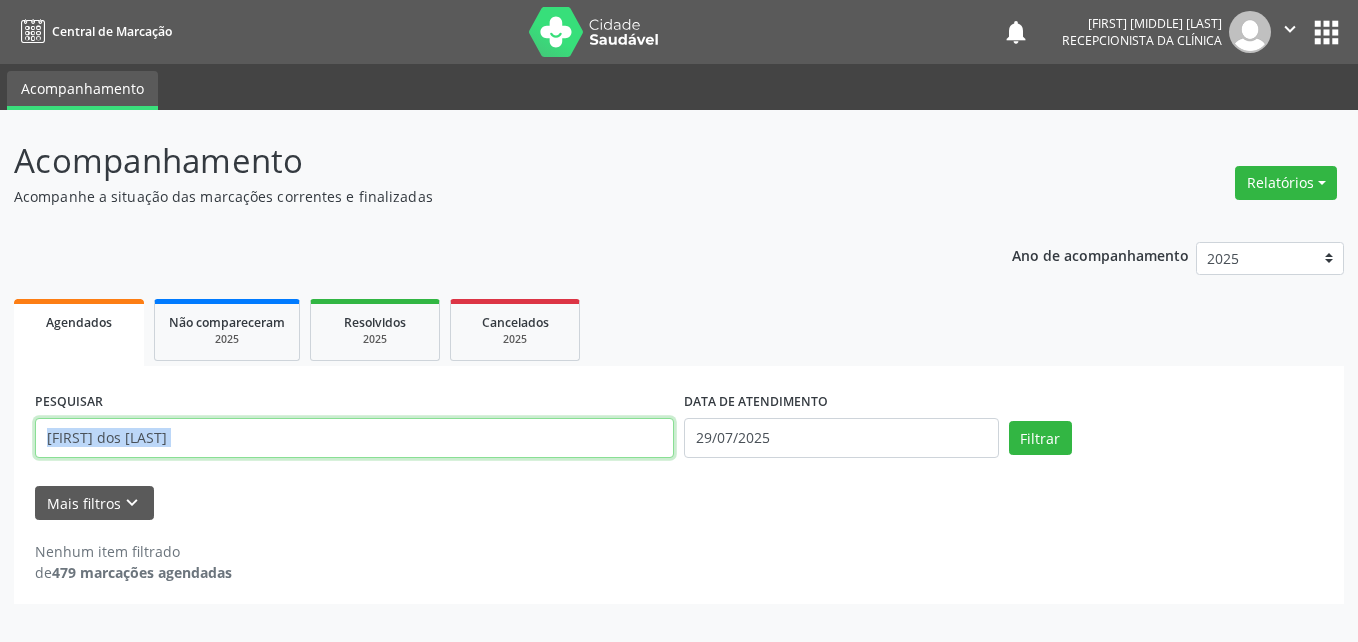 drag, startPoint x: 481, startPoint y: 458, endPoint x: 474, endPoint y: 449, distance: 11.401754 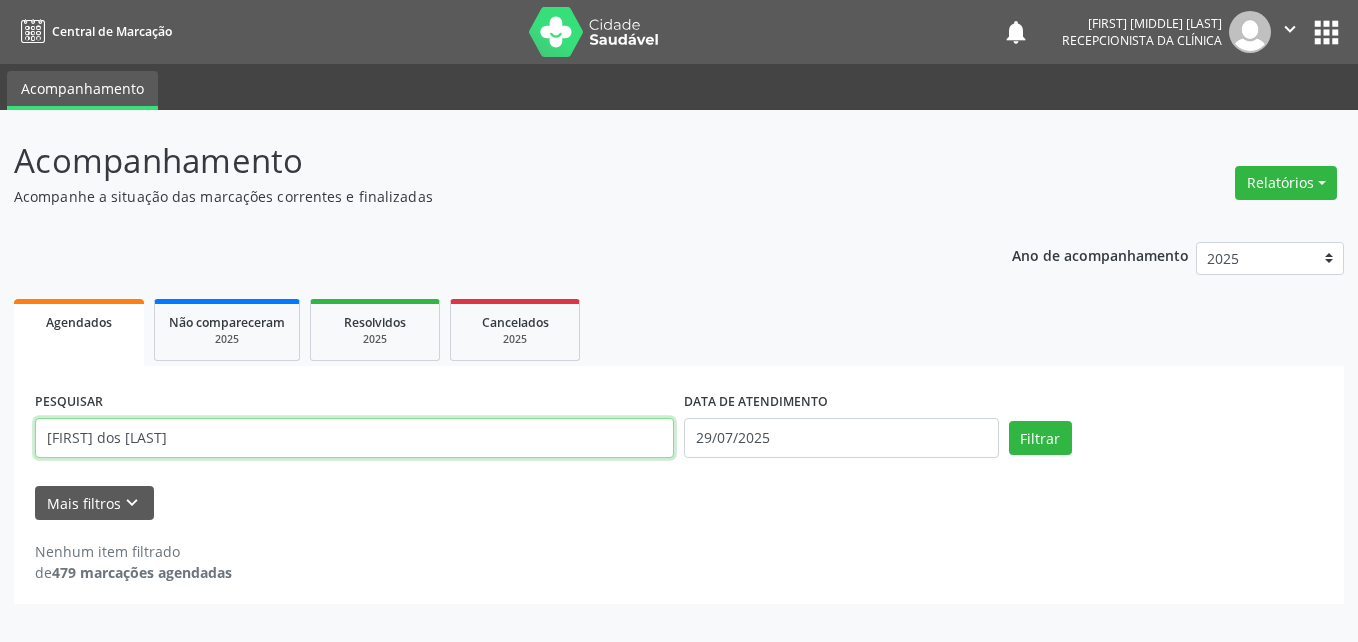 click on "[FIRST] dos [LAST]" at bounding box center (354, 438) 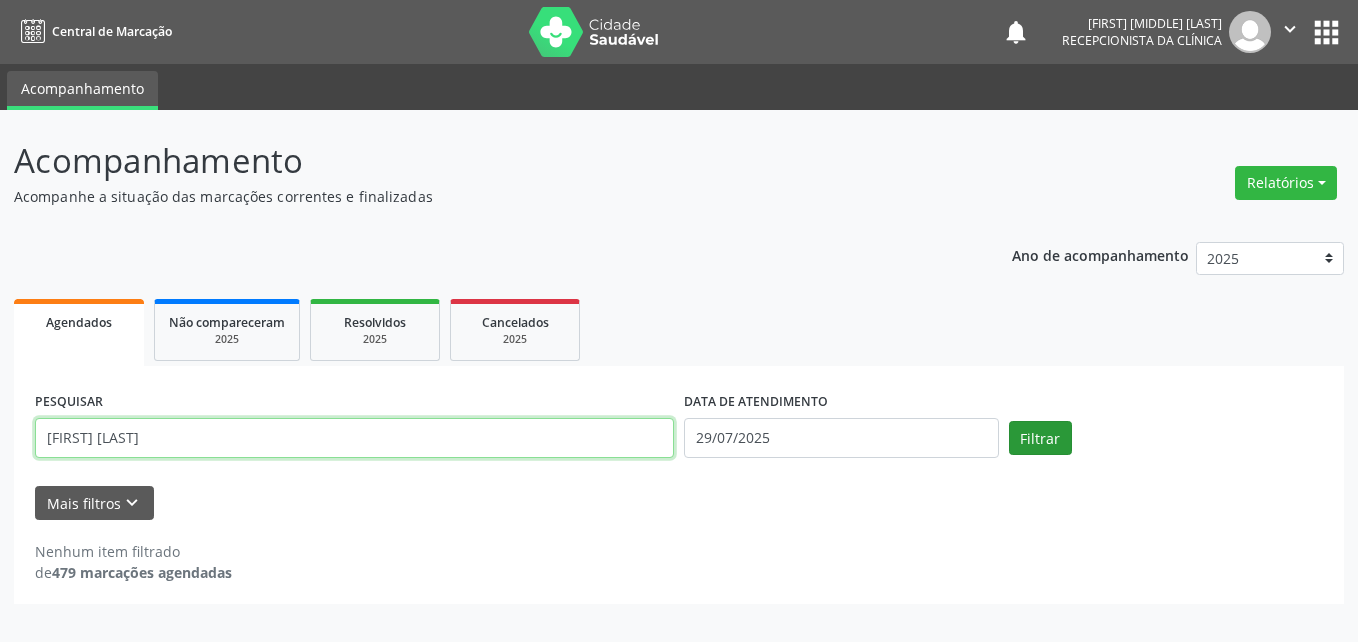 type on "[FIRST] [LAST]" 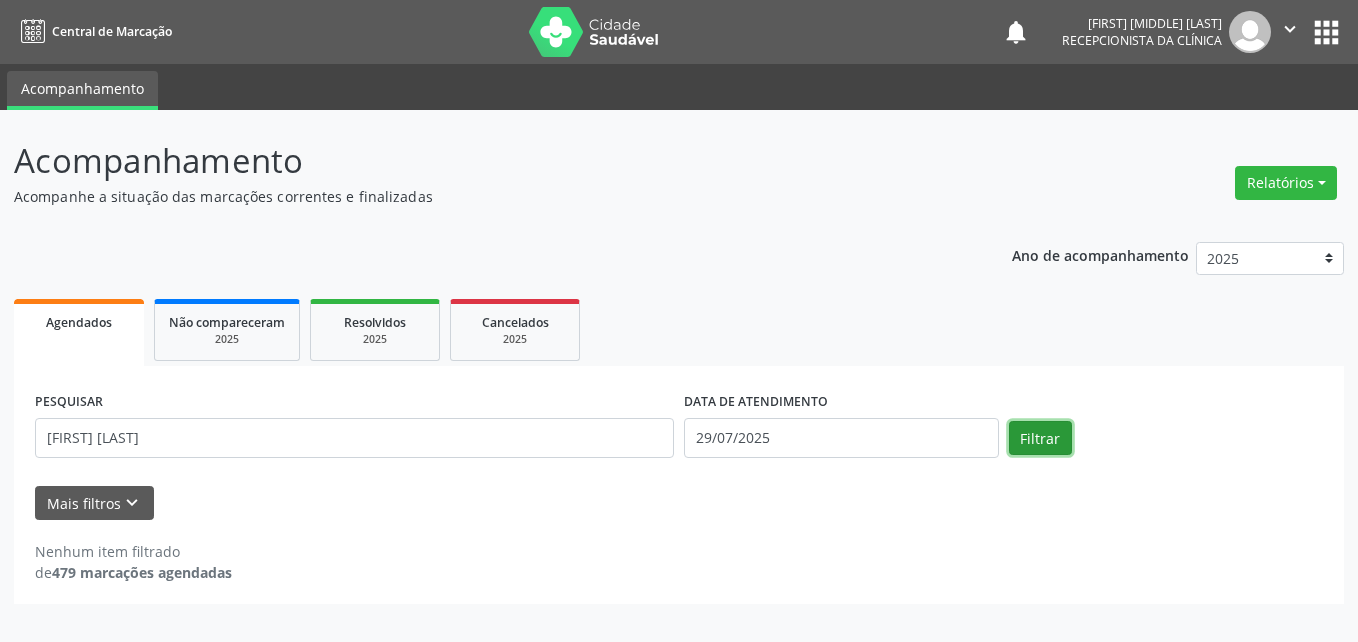 click on "Filtrar" at bounding box center (1040, 438) 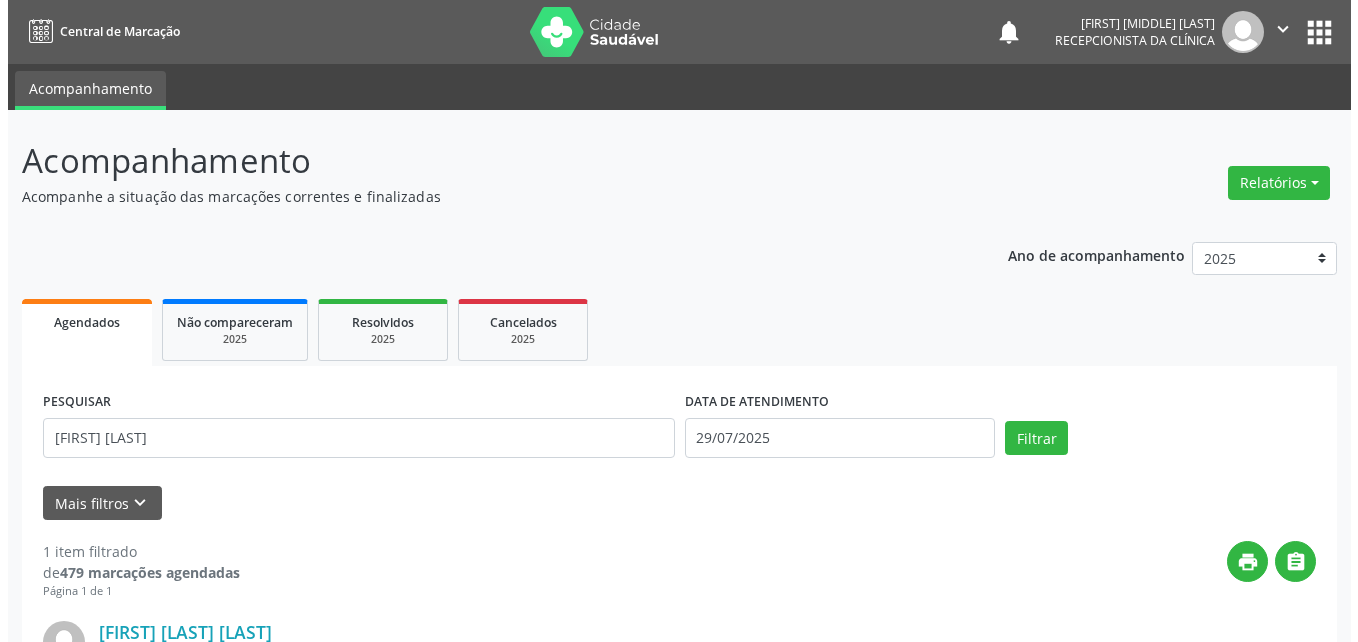 scroll, scrollTop: 263, scrollLeft: 0, axis: vertical 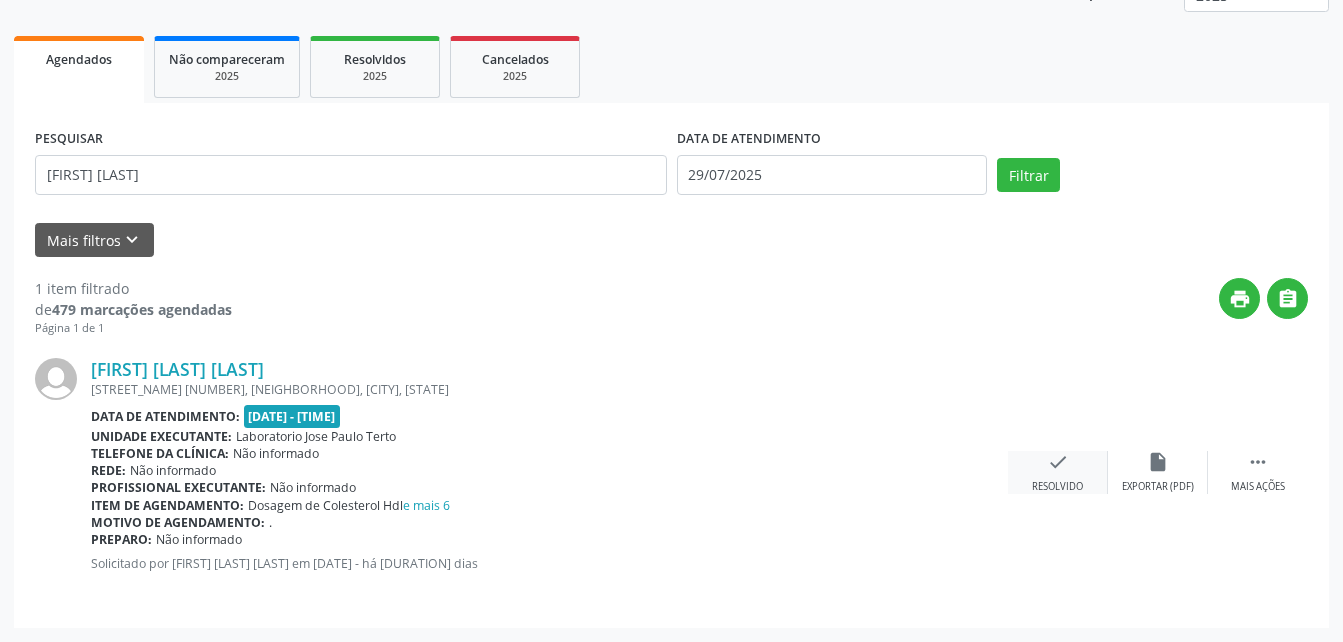 click on "check" at bounding box center [1058, 462] 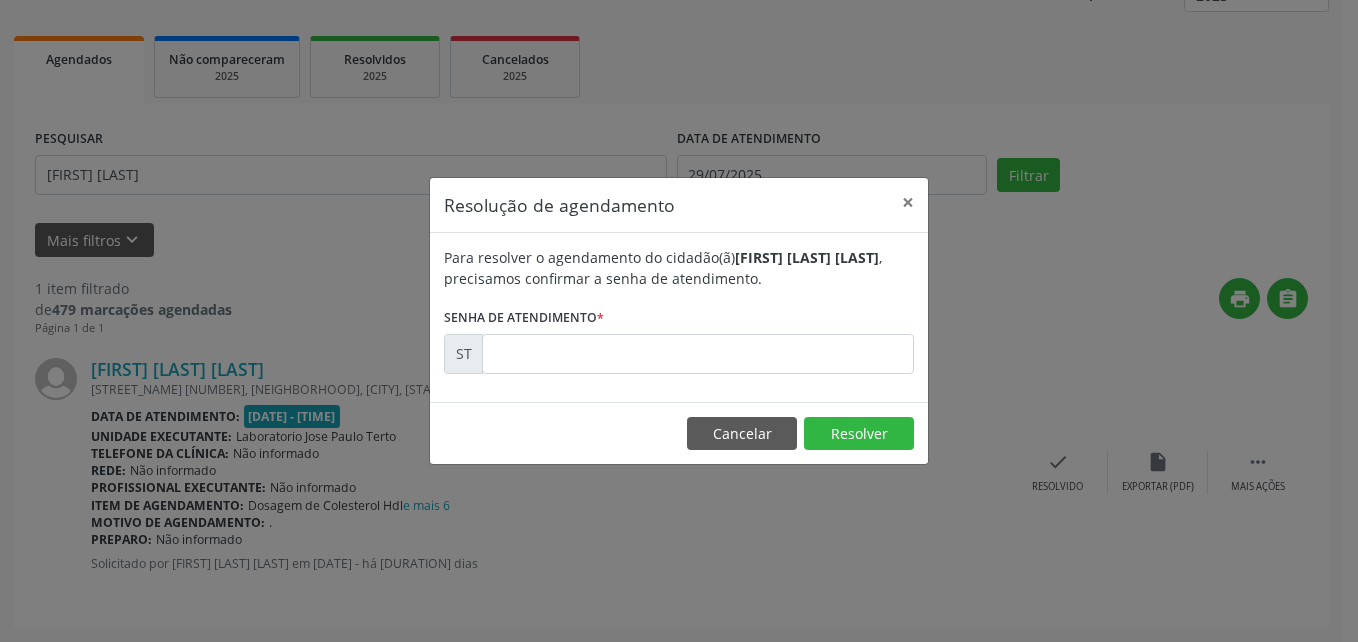drag, startPoint x: 676, startPoint y: 311, endPoint x: 681, endPoint y: 347, distance: 36.345562 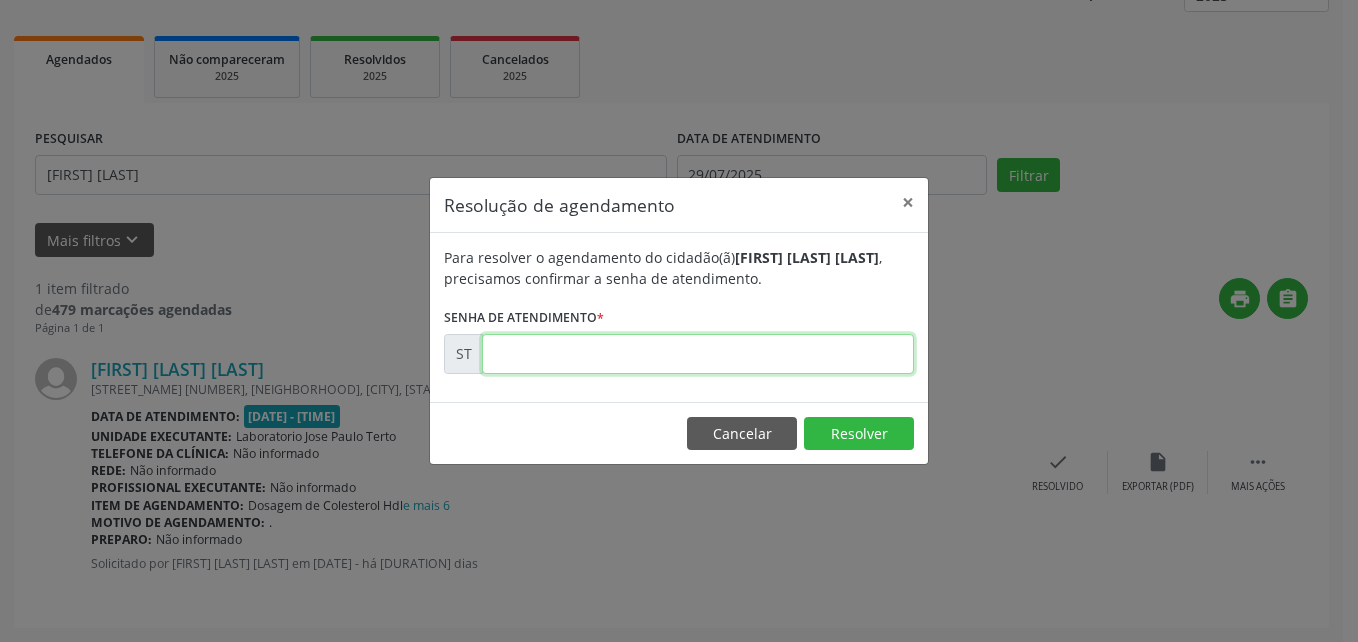 click at bounding box center (698, 354) 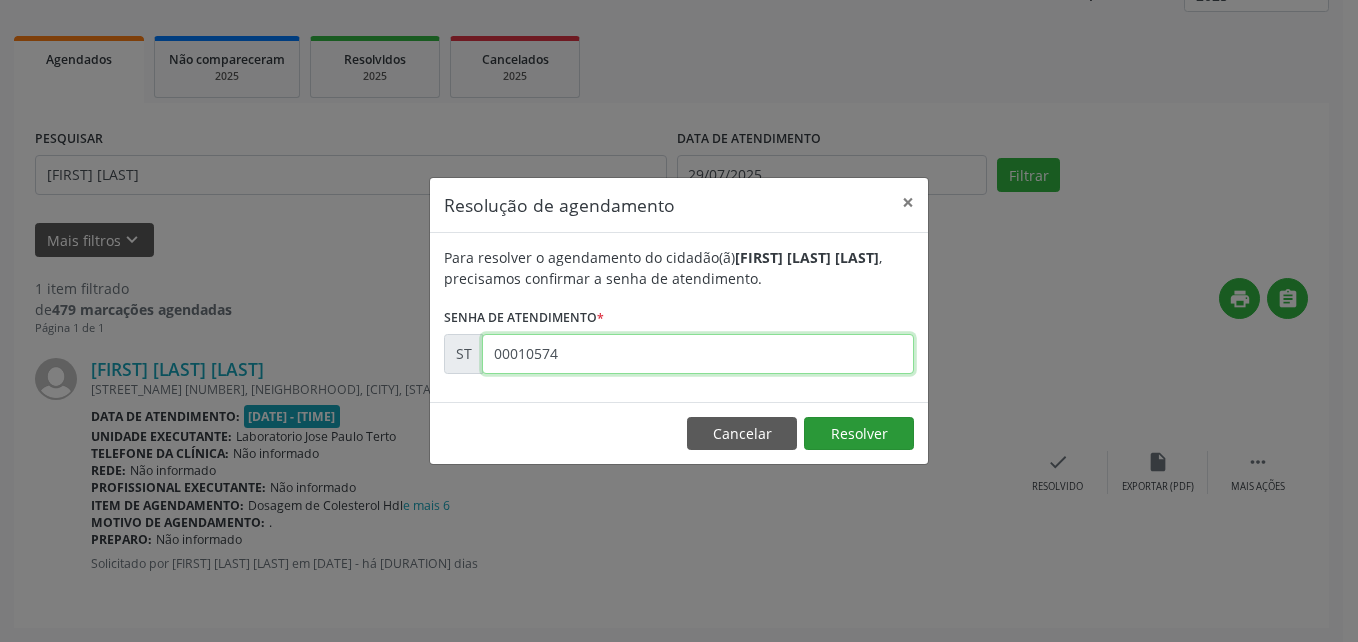 type on "00010574" 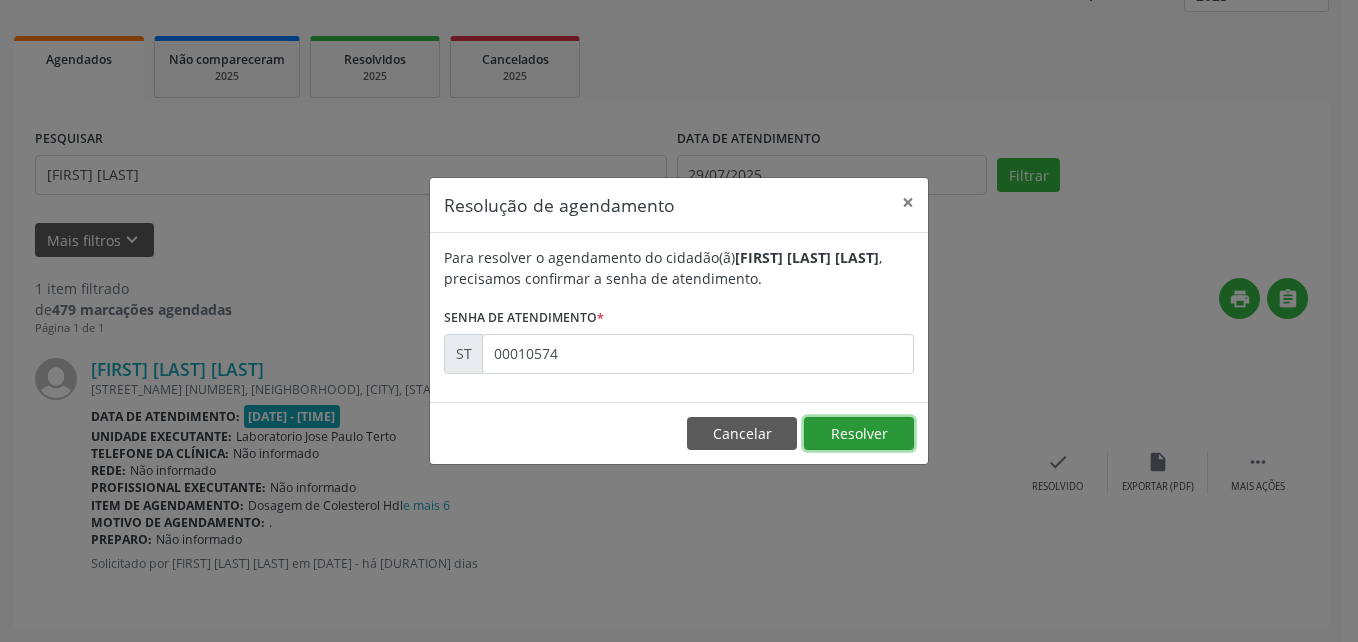 click on "Resolver" at bounding box center (859, 434) 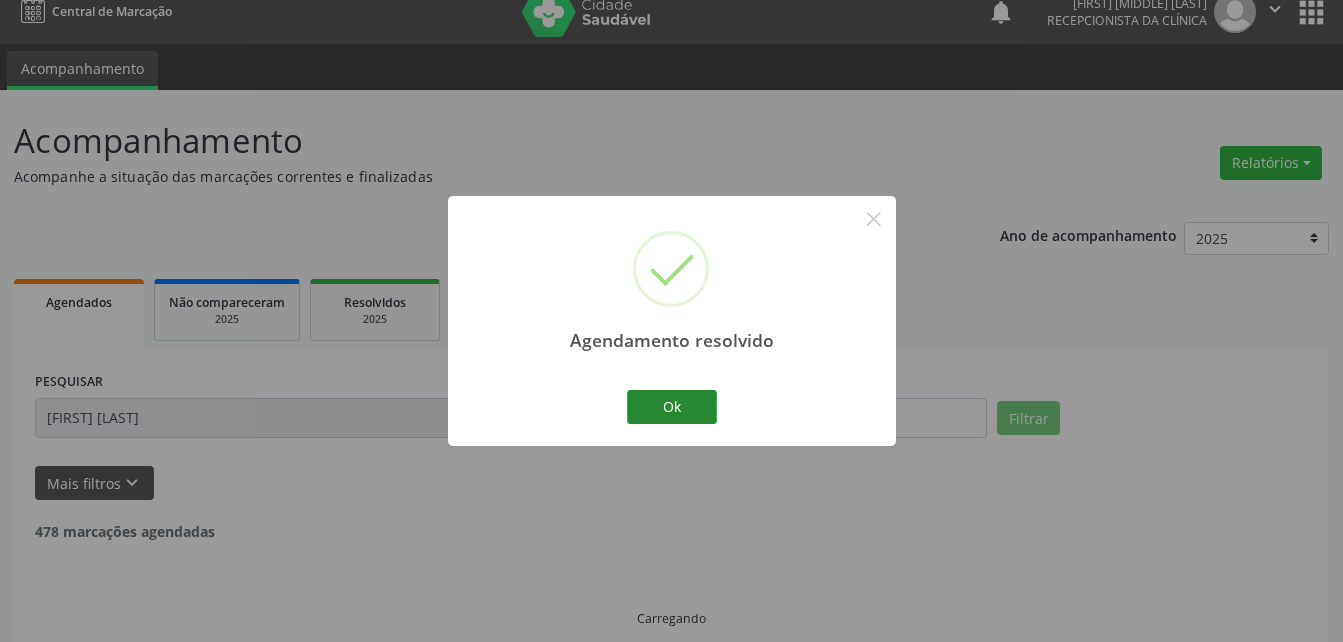 scroll, scrollTop: 41, scrollLeft: 0, axis: vertical 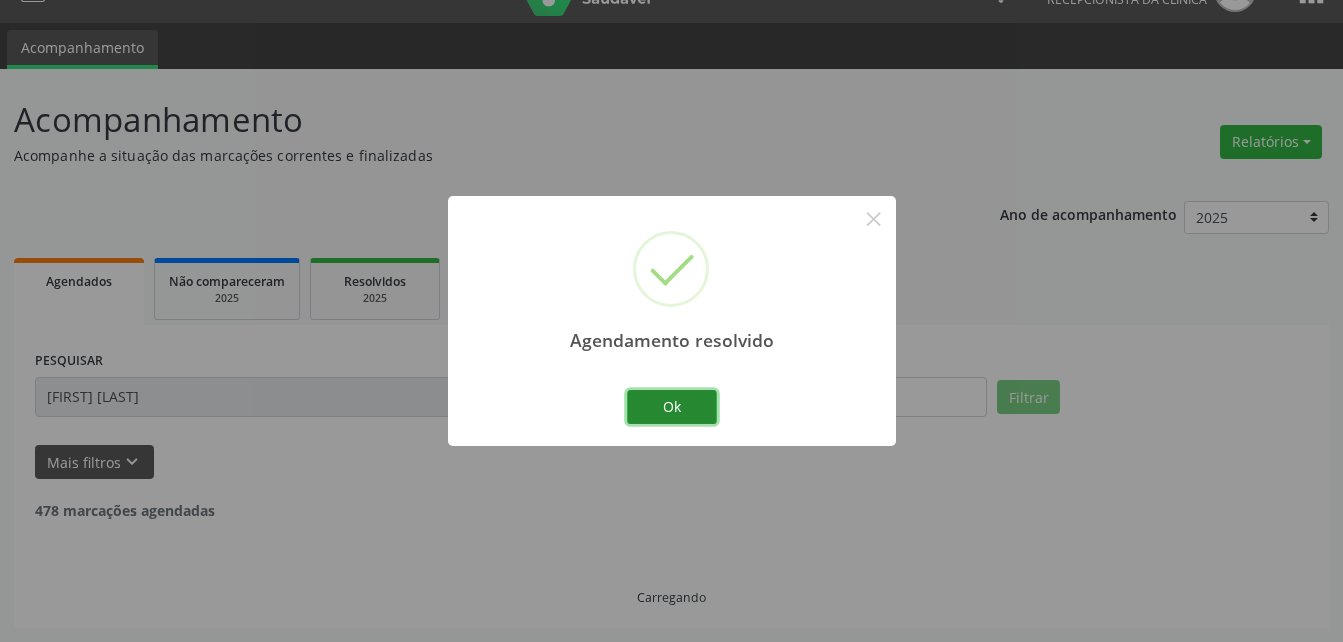 click on "Ok" at bounding box center [672, 407] 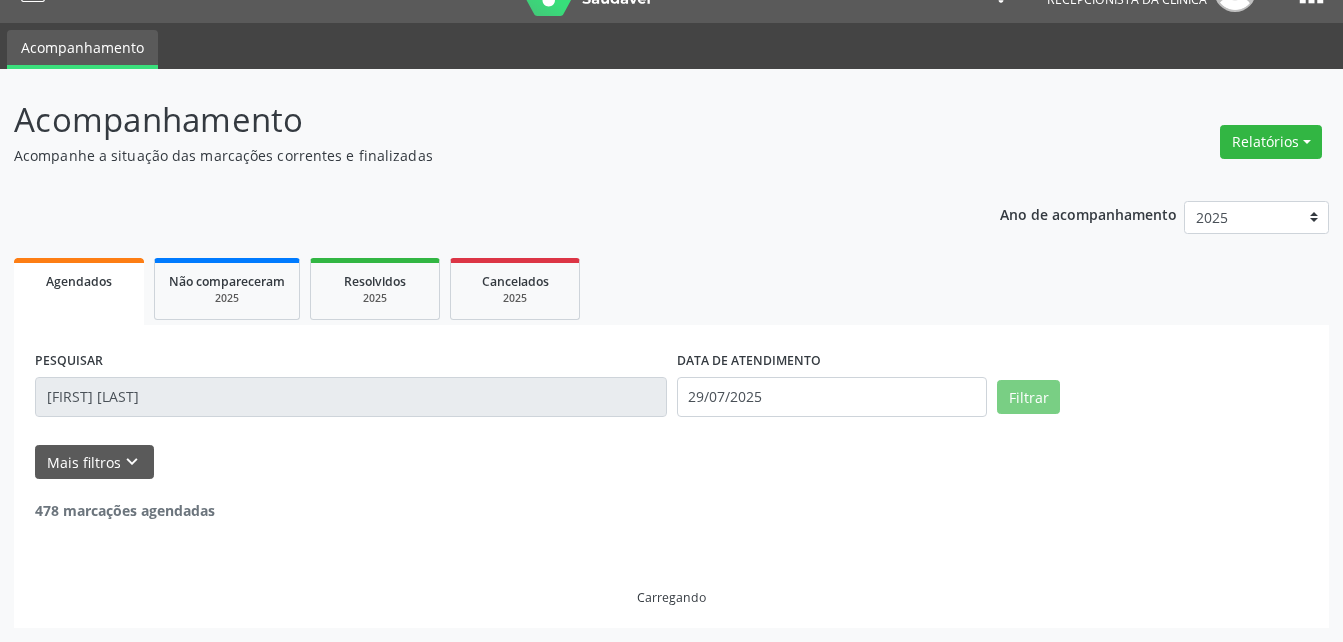 scroll, scrollTop: 0, scrollLeft: 0, axis: both 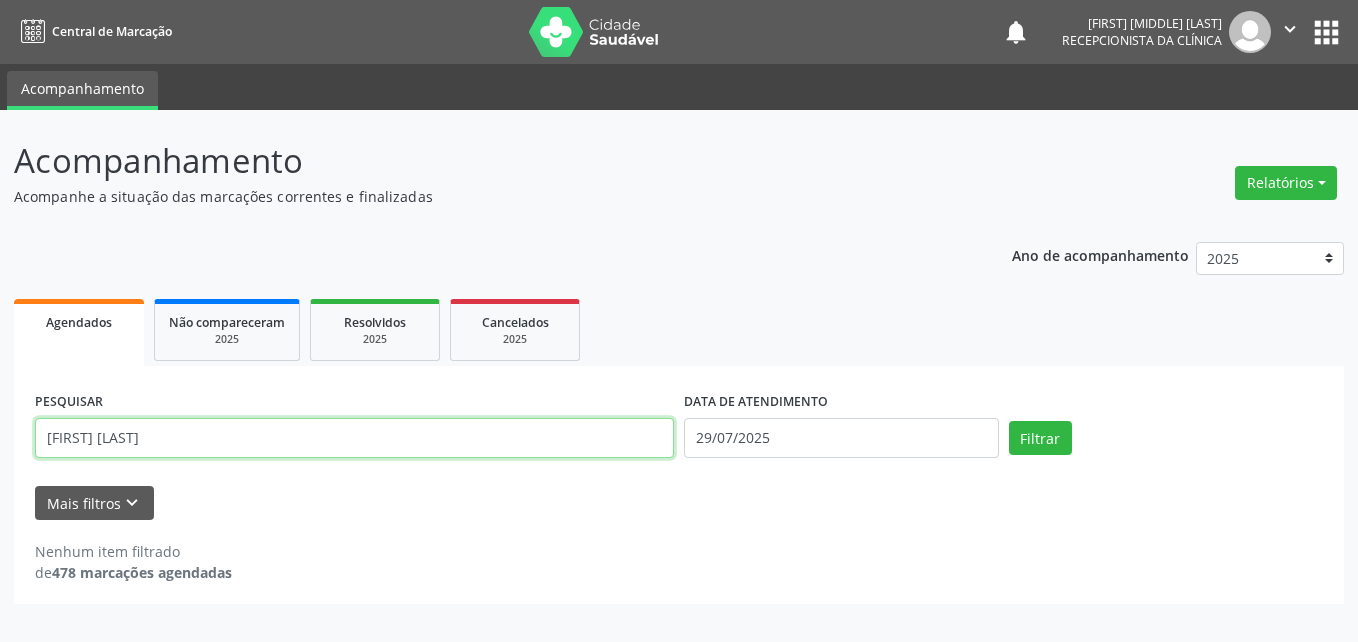 click on "[FIRST] [LAST]" at bounding box center (354, 438) 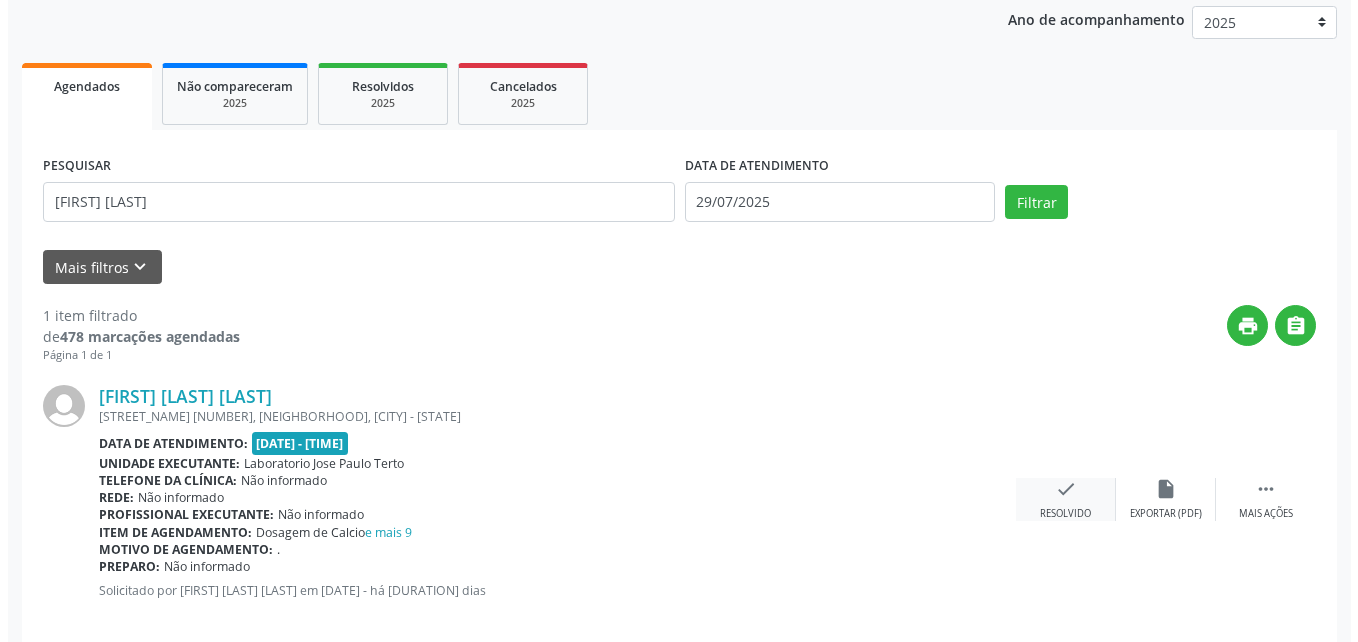 scroll, scrollTop: 263, scrollLeft: 0, axis: vertical 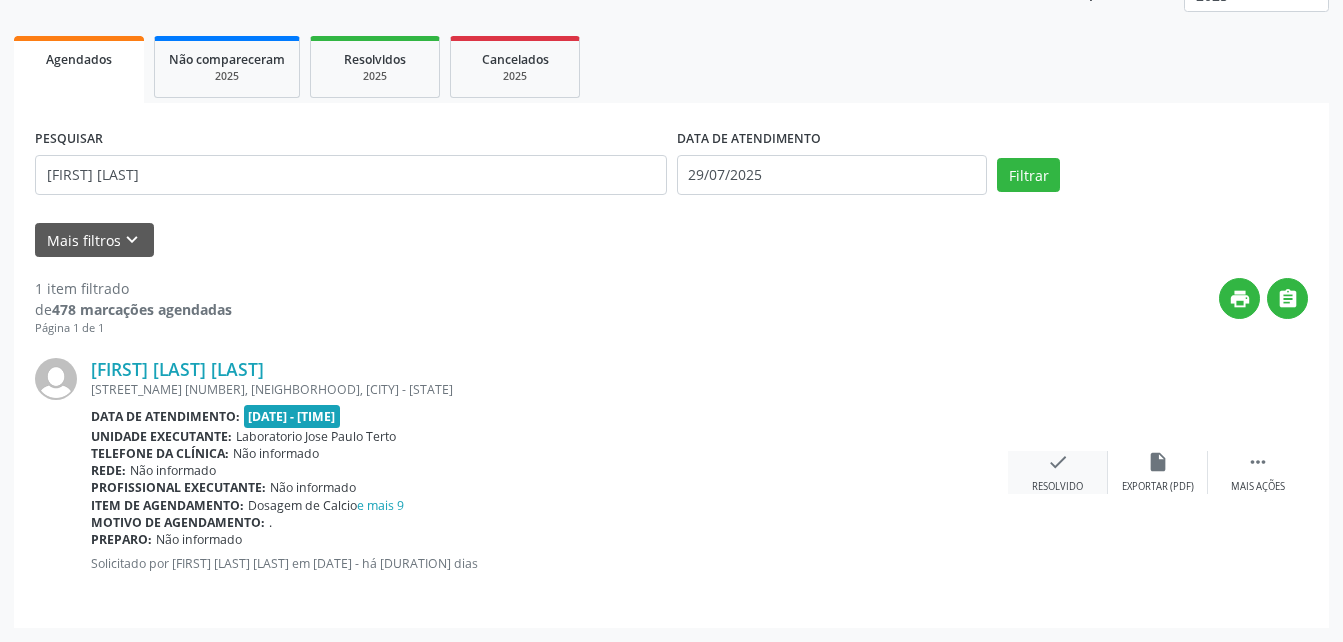 click on "Resolvido" at bounding box center [1057, 487] 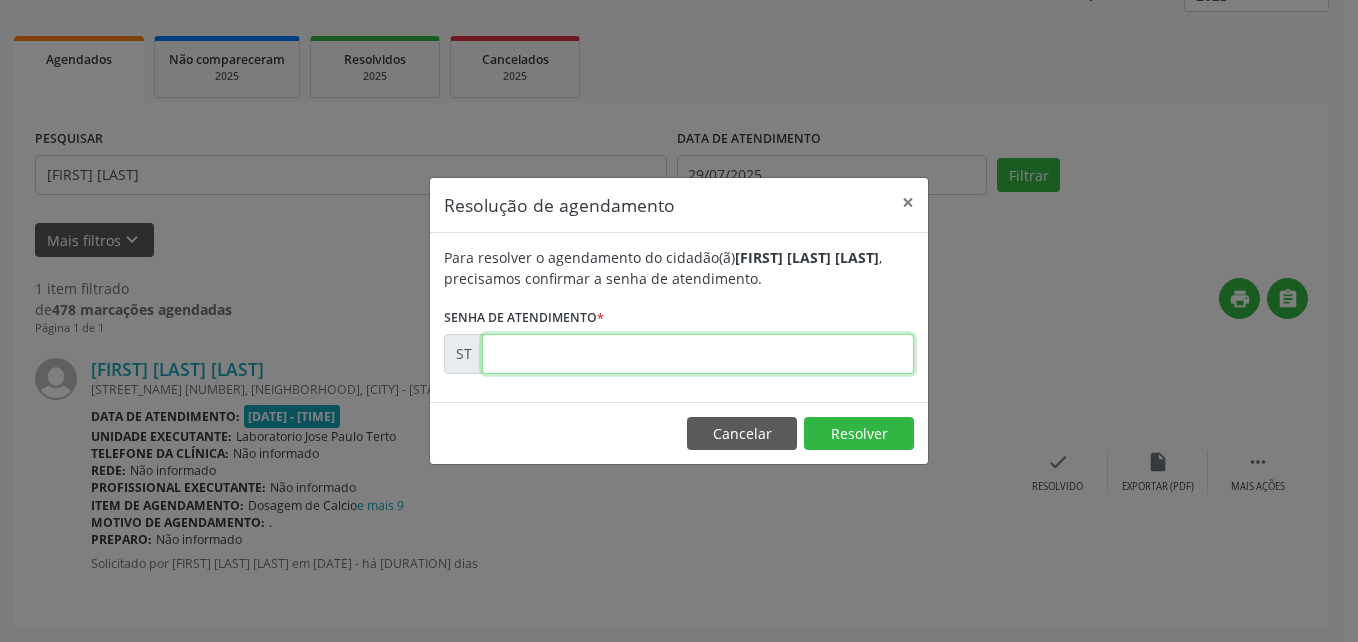 click at bounding box center (698, 354) 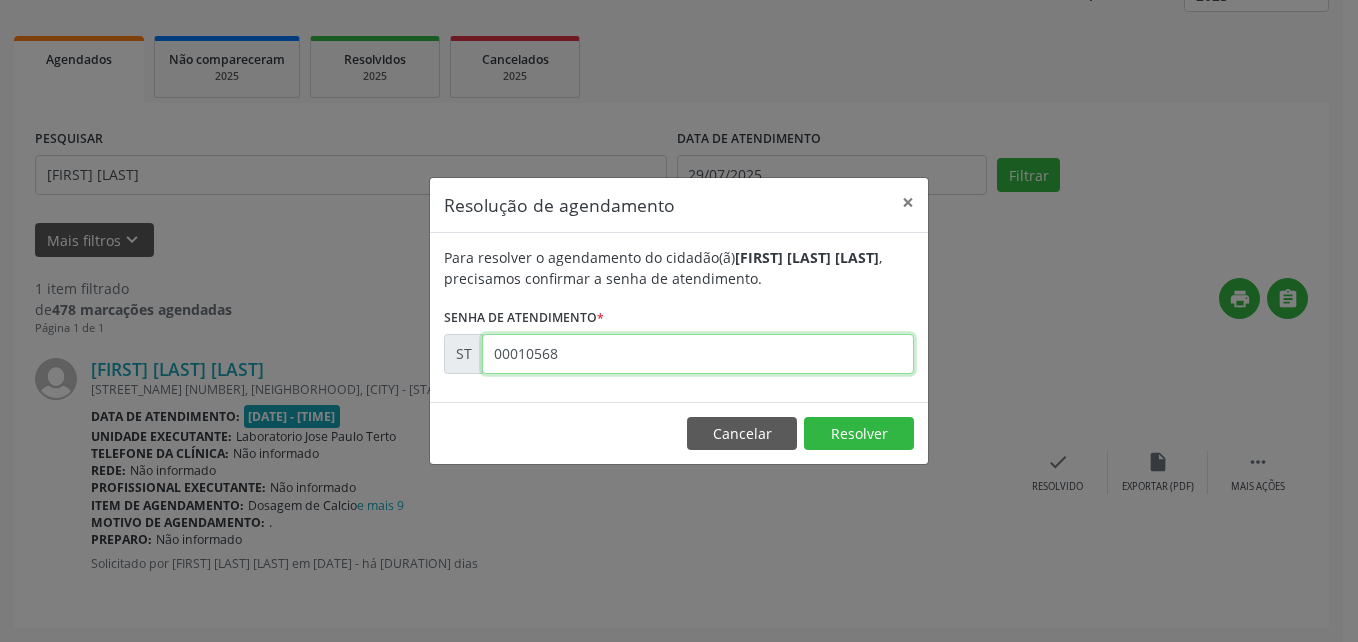 type on "00010568" 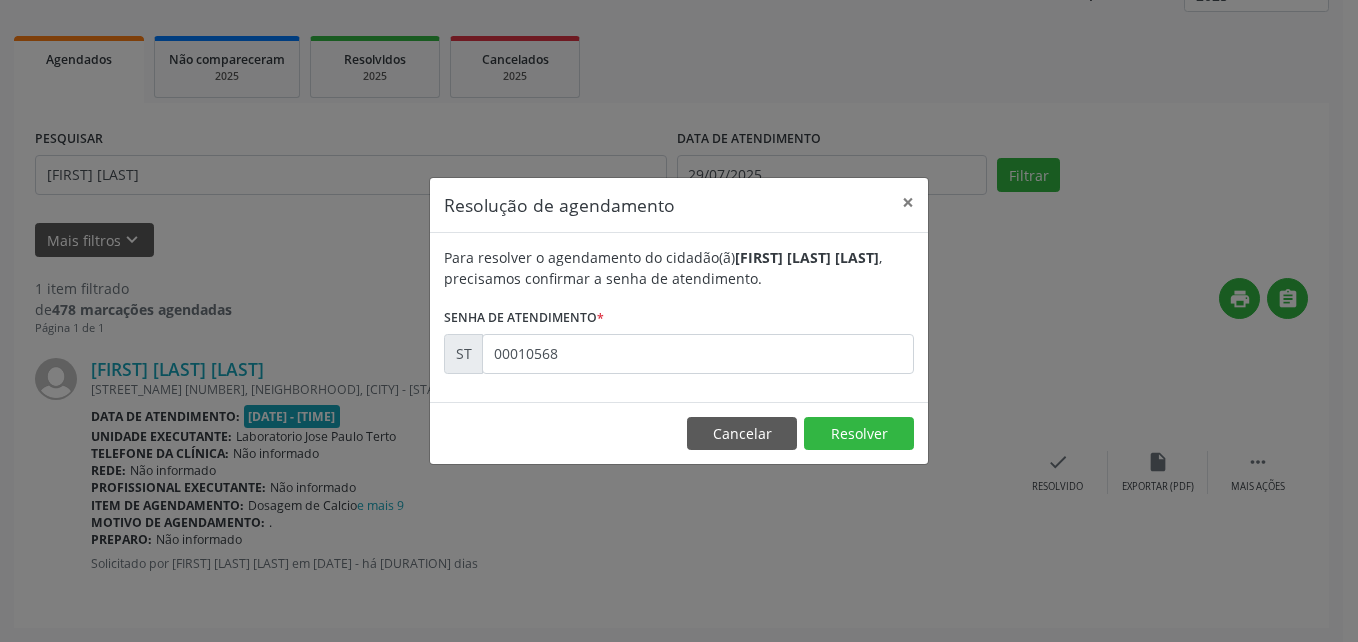 click on "Cancelar Resolver" at bounding box center (679, 433) 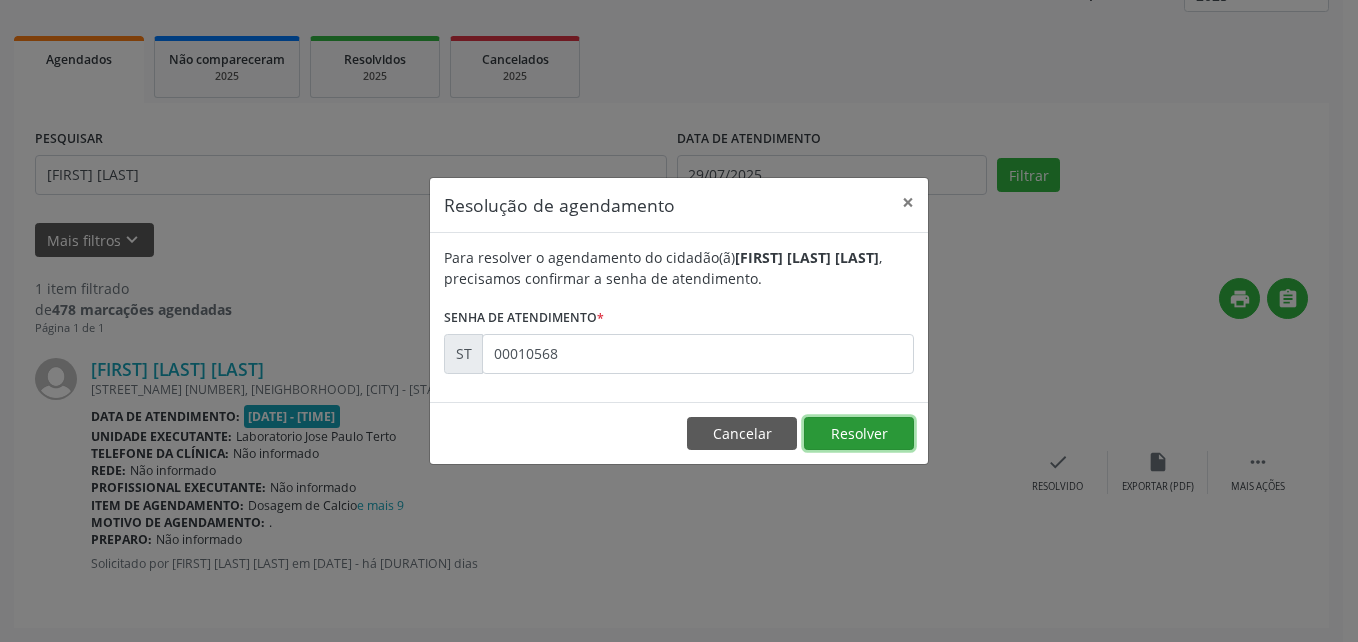 click on "Resolver" at bounding box center [859, 434] 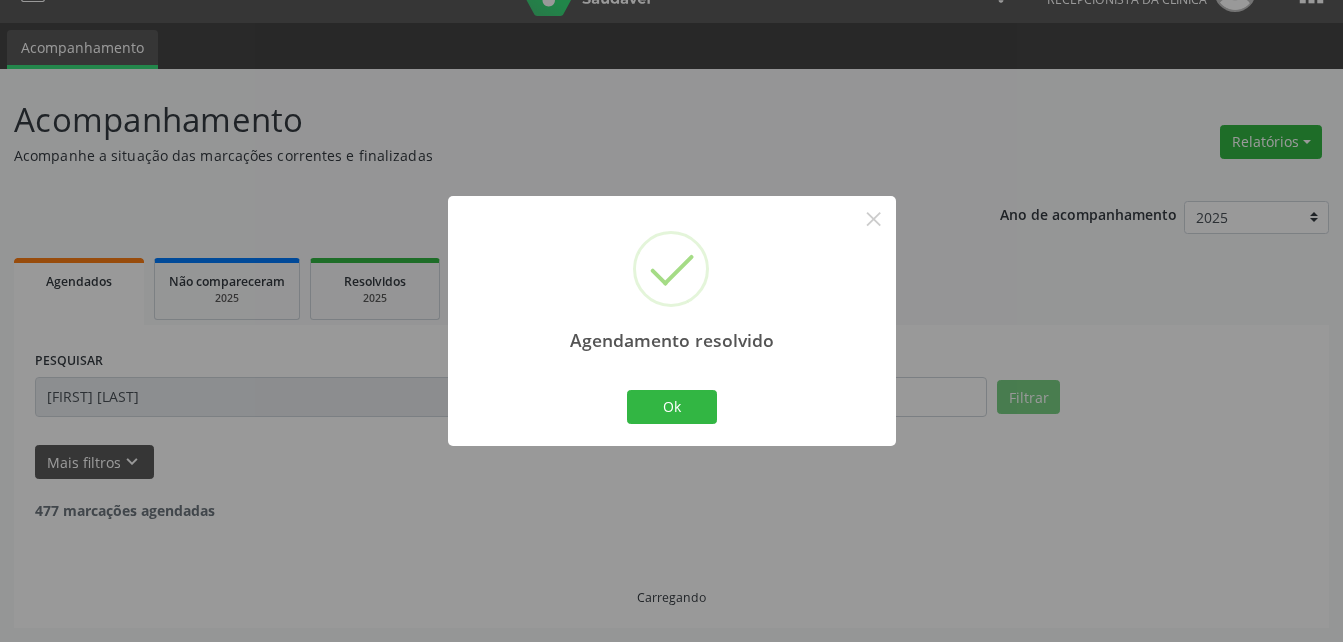 scroll, scrollTop: 0, scrollLeft: 0, axis: both 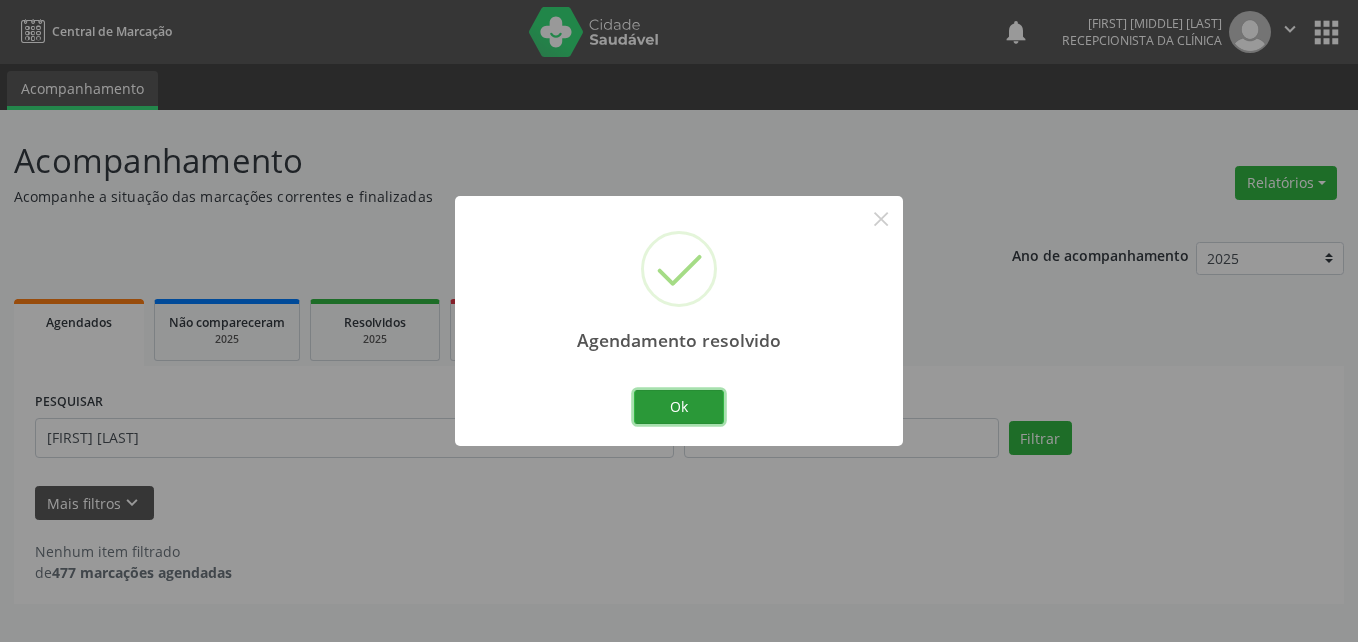 drag, startPoint x: 674, startPoint y: 402, endPoint x: 511, endPoint y: 421, distance: 164.10362 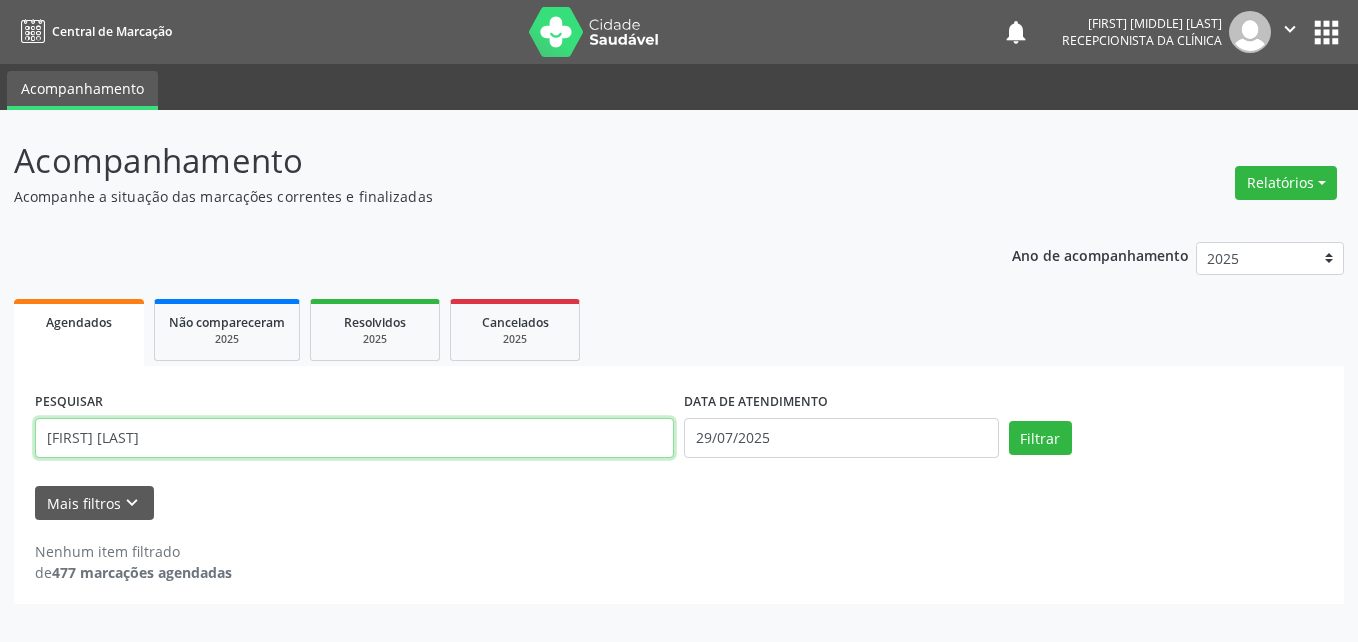 click on "[FIRST] [LAST]" at bounding box center [354, 438] 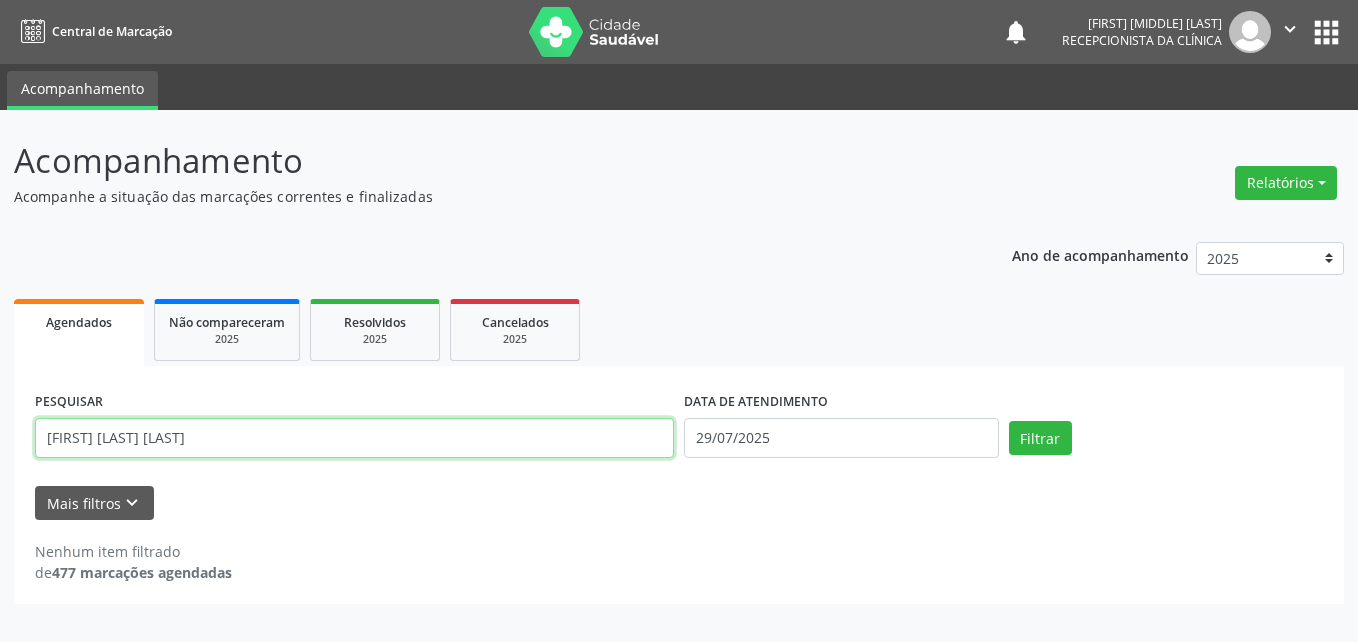 type on "[FIRST] [LAST] [LAST]" 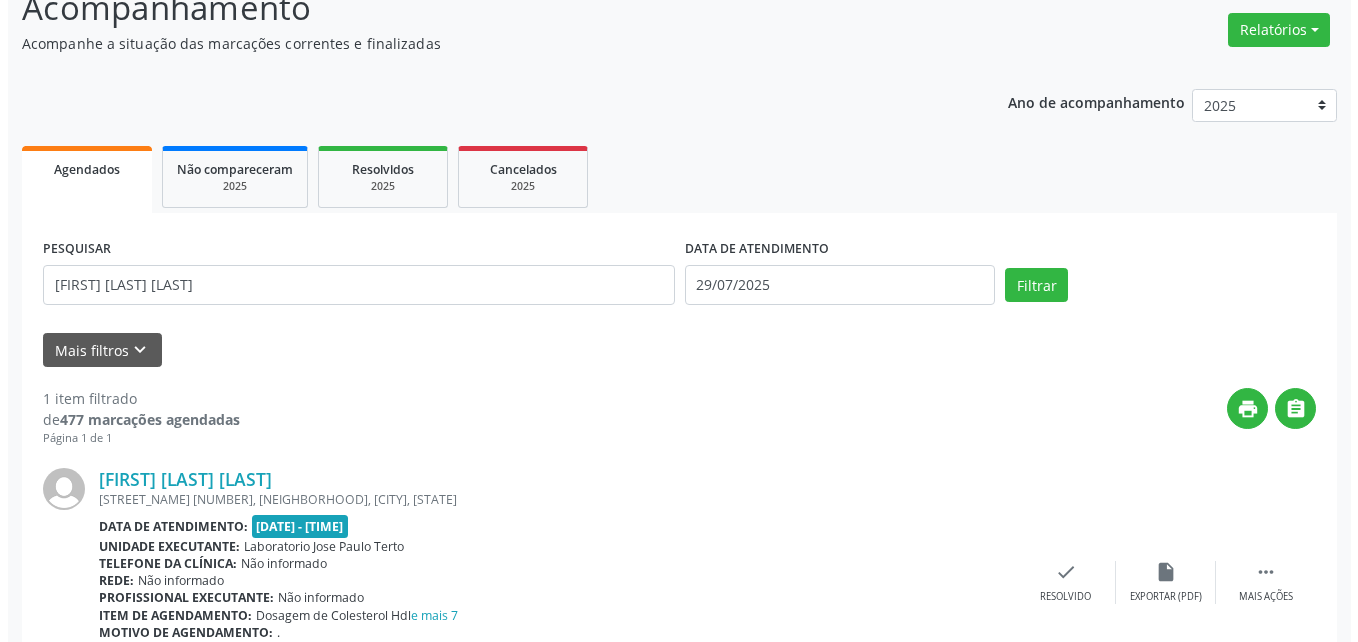 scroll, scrollTop: 263, scrollLeft: 0, axis: vertical 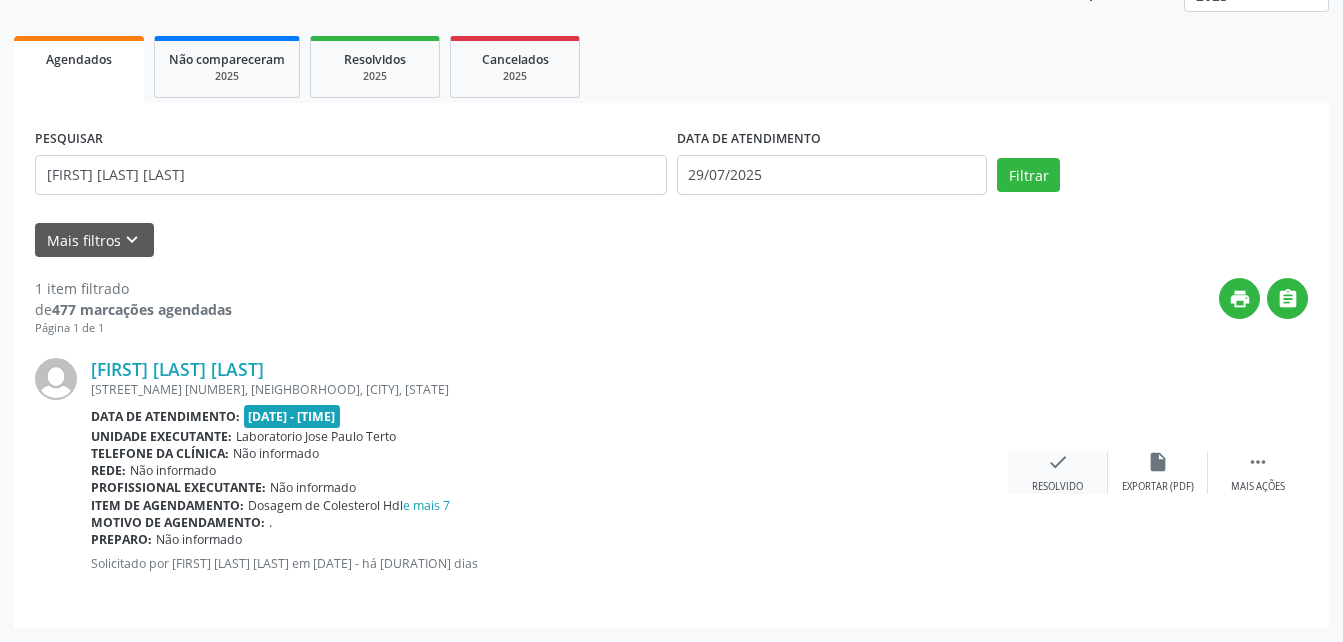 click on "check
Resolvido" at bounding box center (1058, 472) 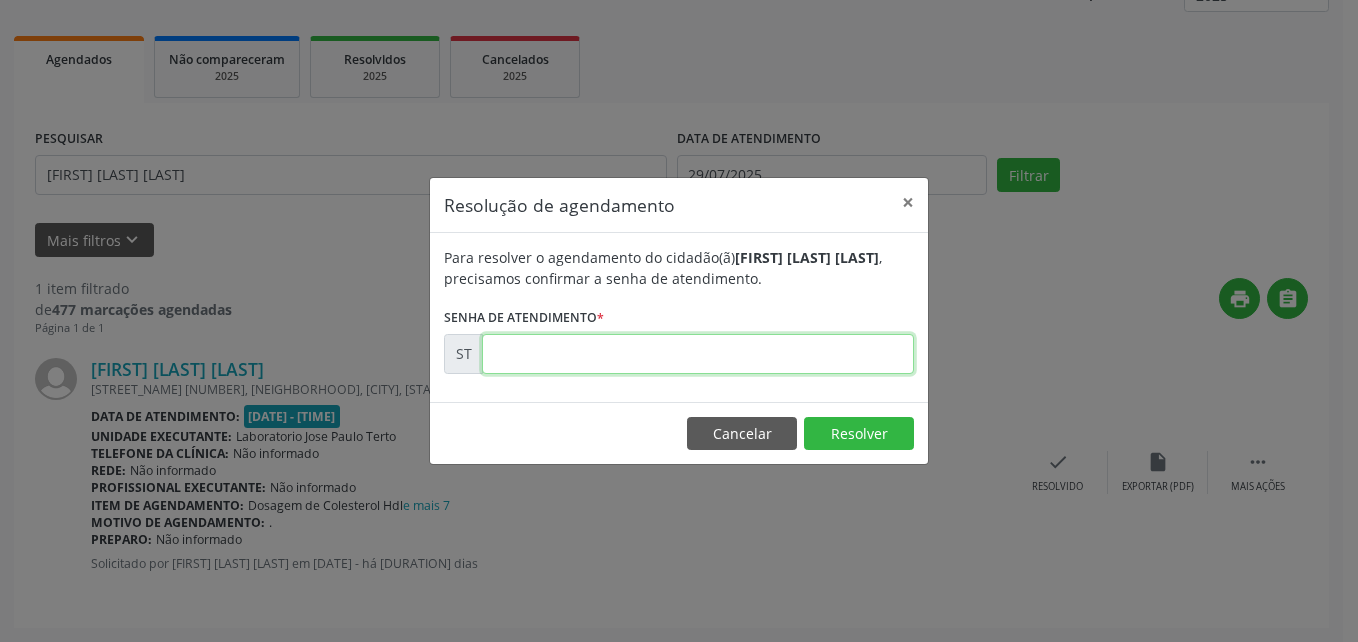 click at bounding box center (698, 354) 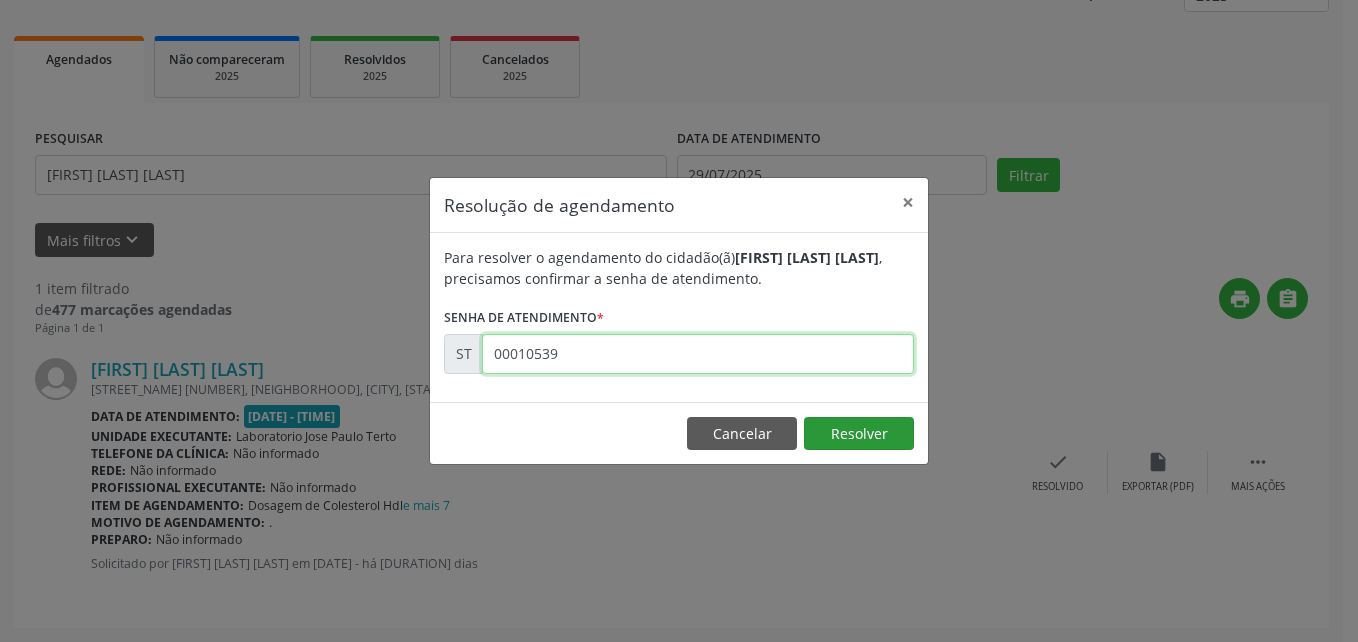type on "00010539" 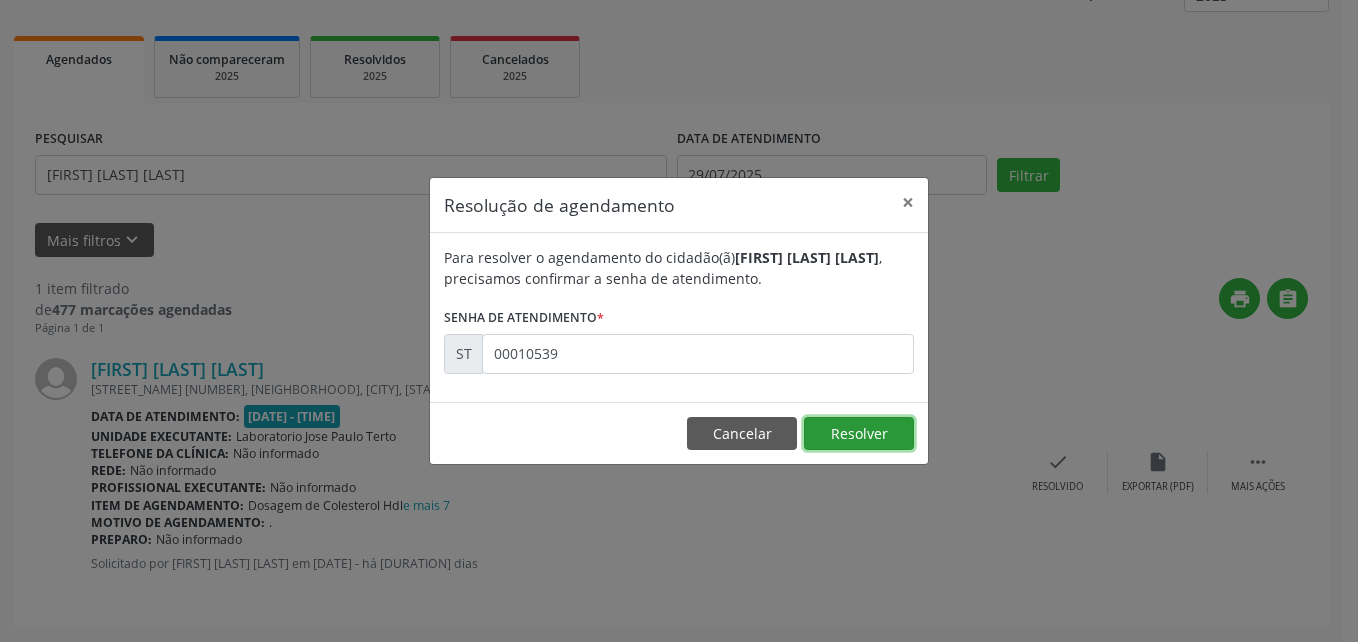 click on "Resolver" at bounding box center (859, 434) 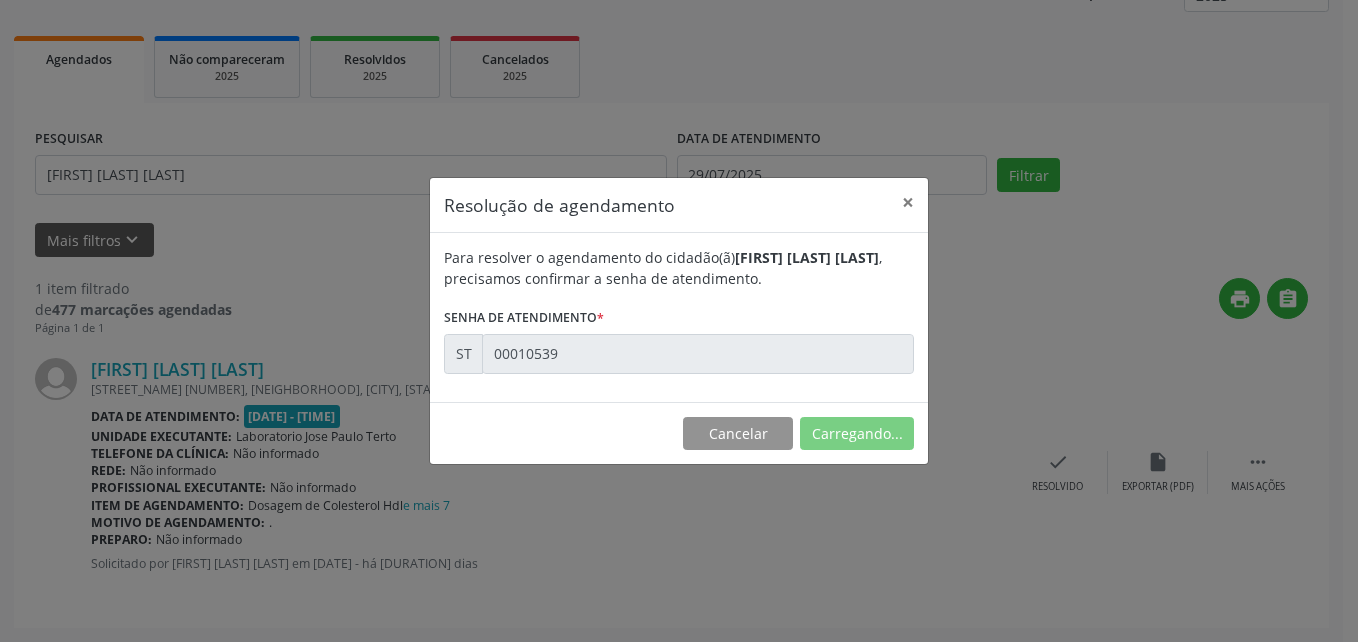 click on "Resolução de agendamento ×
Para resolver o agendamento do cidadão(ã)  [FIRST] [LAST] [LAST] ,
precisamos confirmar a senha de atendimento.
Senha de atendimento
*
ST [NUMBER]     Cancelar Carregando..." at bounding box center (679, 321) 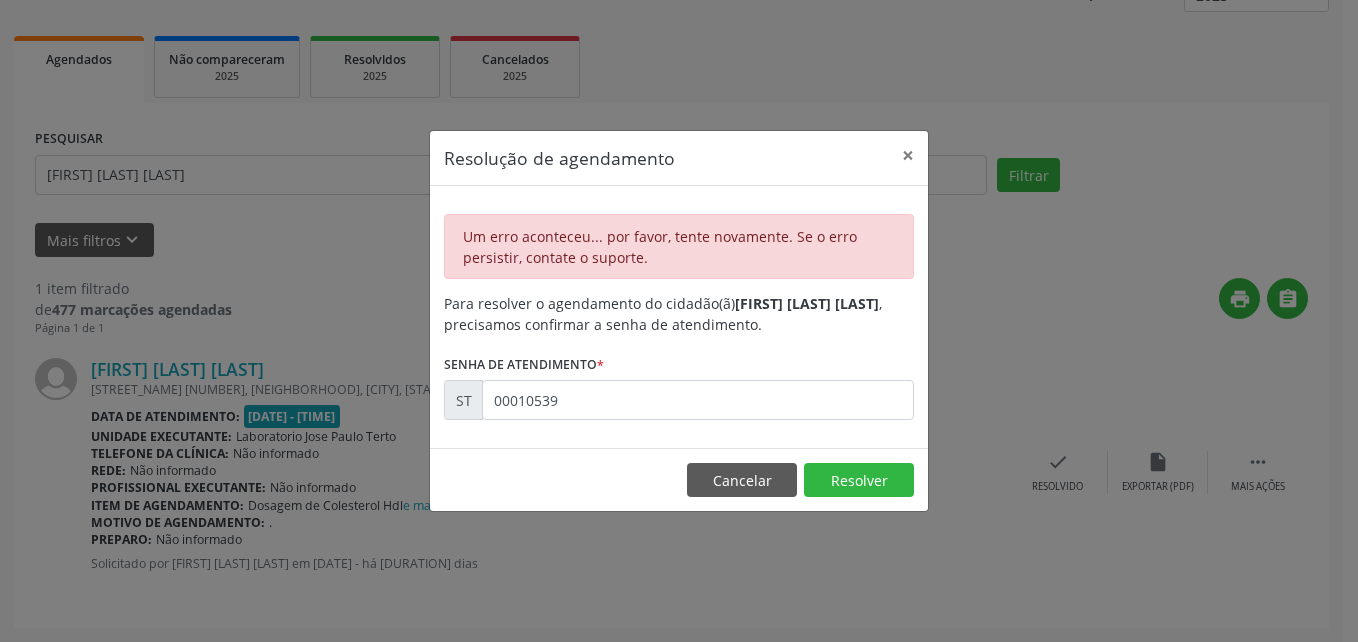 click on "Resolução de agendamento ×
Um erro aconteceu... por favor, tente novamente. Se o erro persistir, contate o suporte.
Para resolver o agendamento do cidadão(ã)  [FIRST] [LAST] ,
precisamos confirmar a senha de atendimento.
Senha de atendimento
*
ST [NUMBER]     Cancelar Resolver" at bounding box center [679, 321] 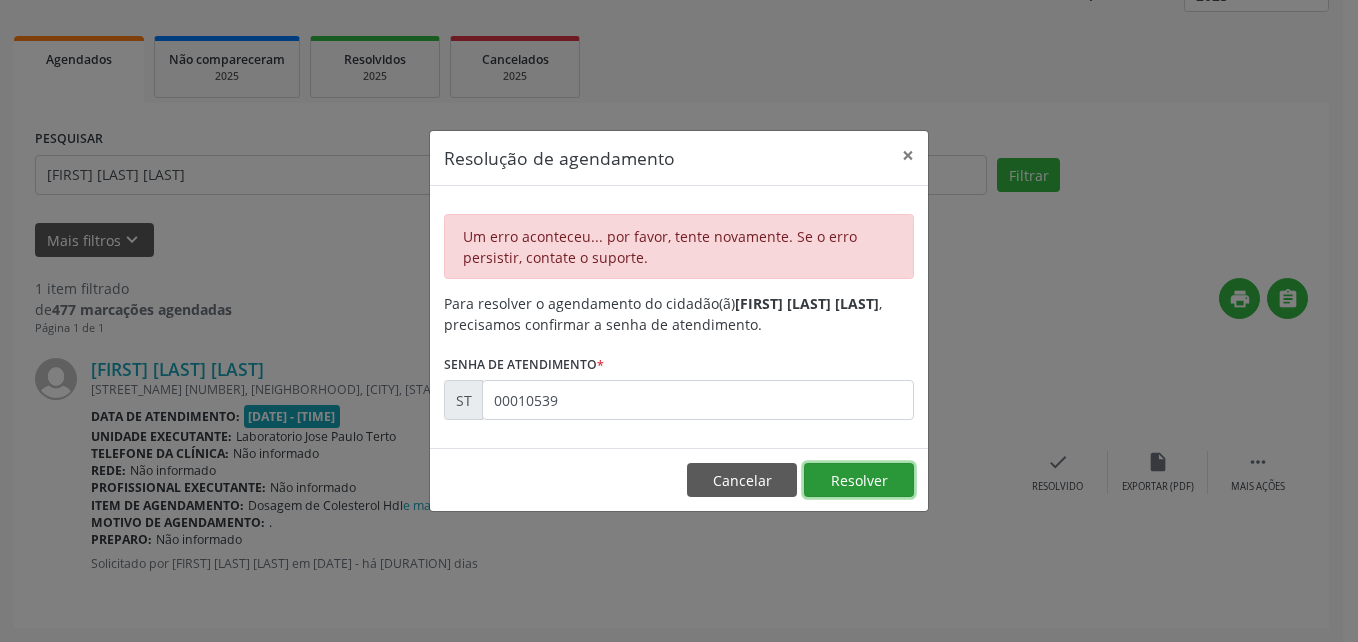 click on "Resolver" at bounding box center (859, 480) 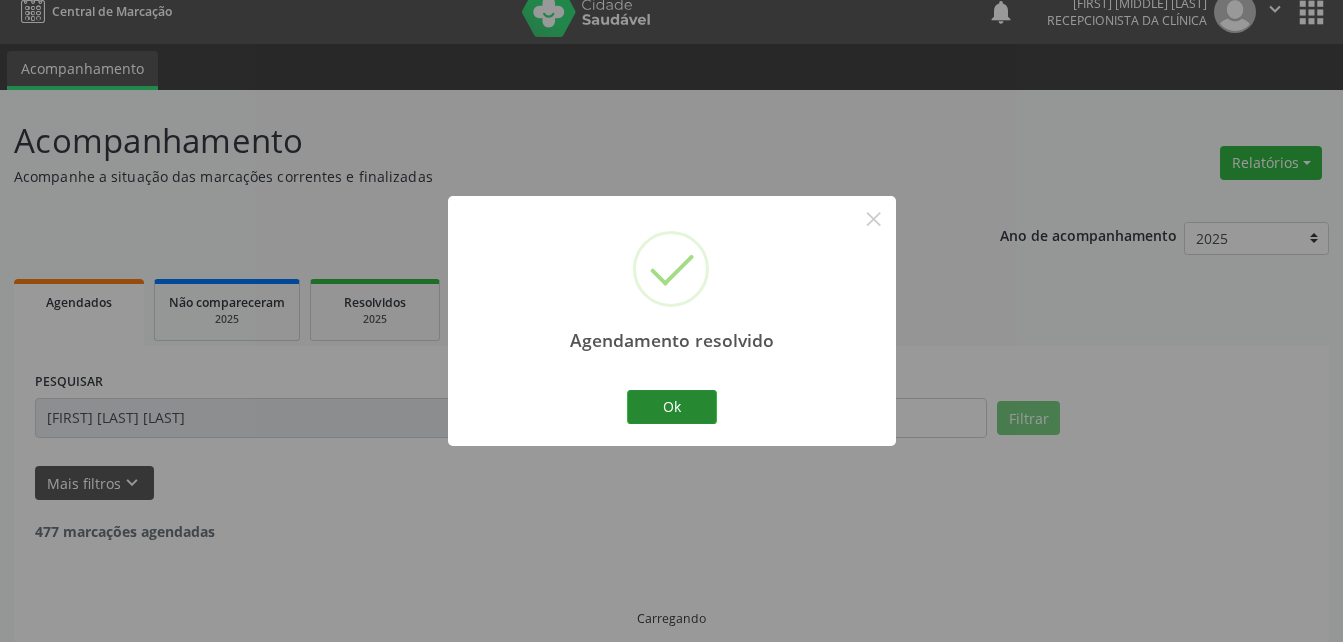 scroll, scrollTop: 41, scrollLeft: 0, axis: vertical 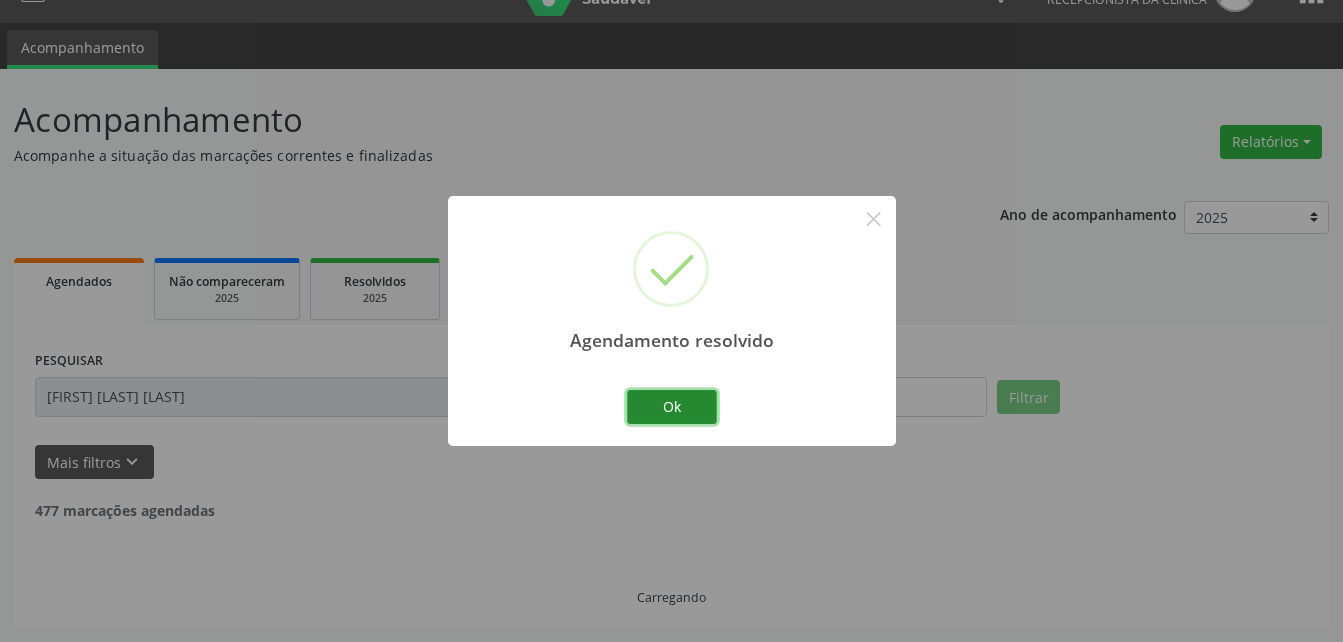 click on "Ok" at bounding box center [672, 407] 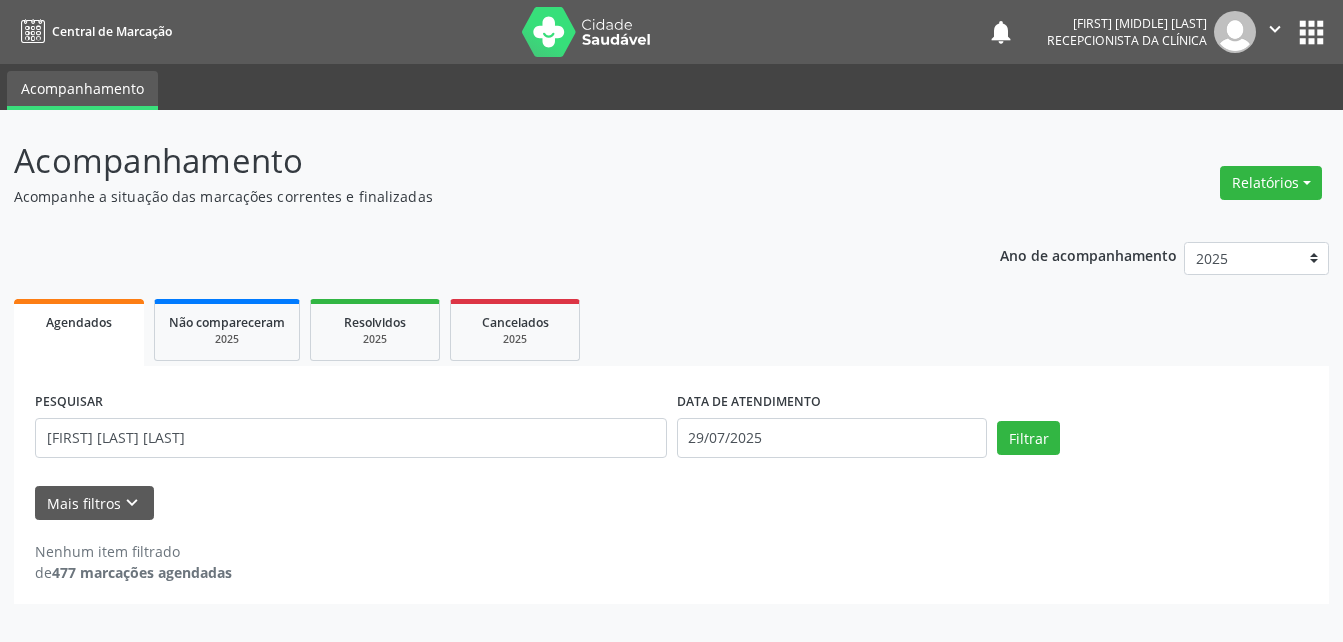 scroll, scrollTop: 0, scrollLeft: 0, axis: both 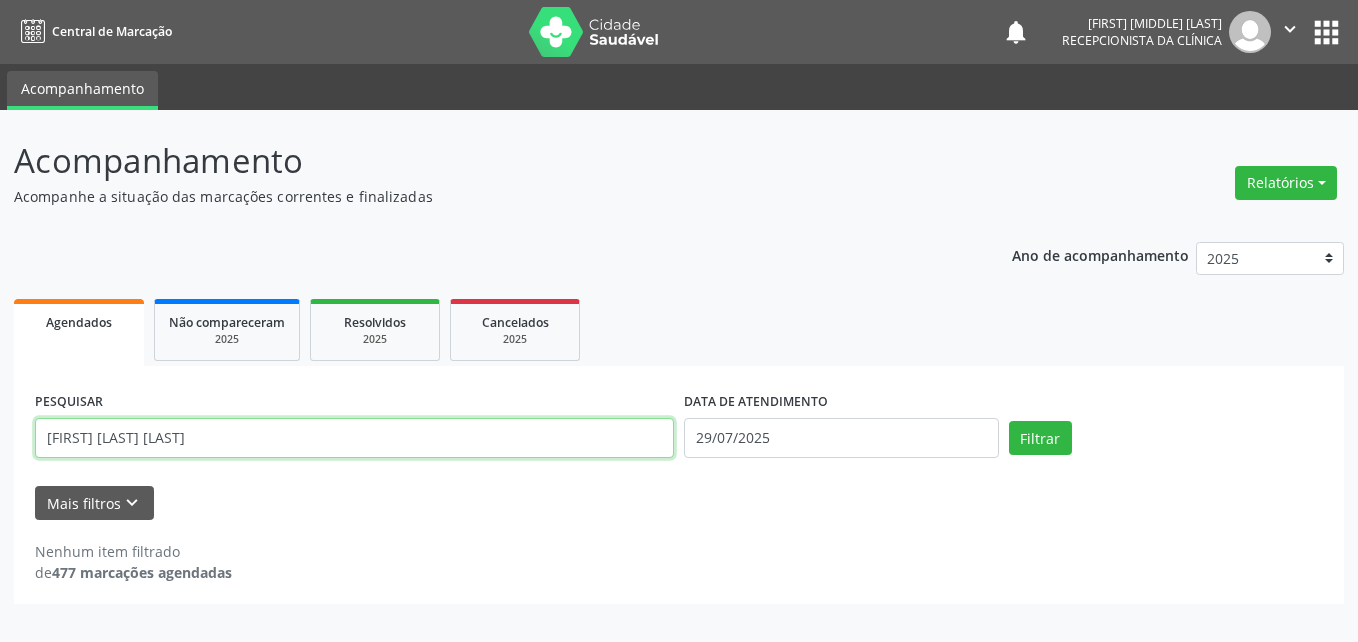 click on "[FIRST] [LAST] [LAST]" at bounding box center [354, 438] 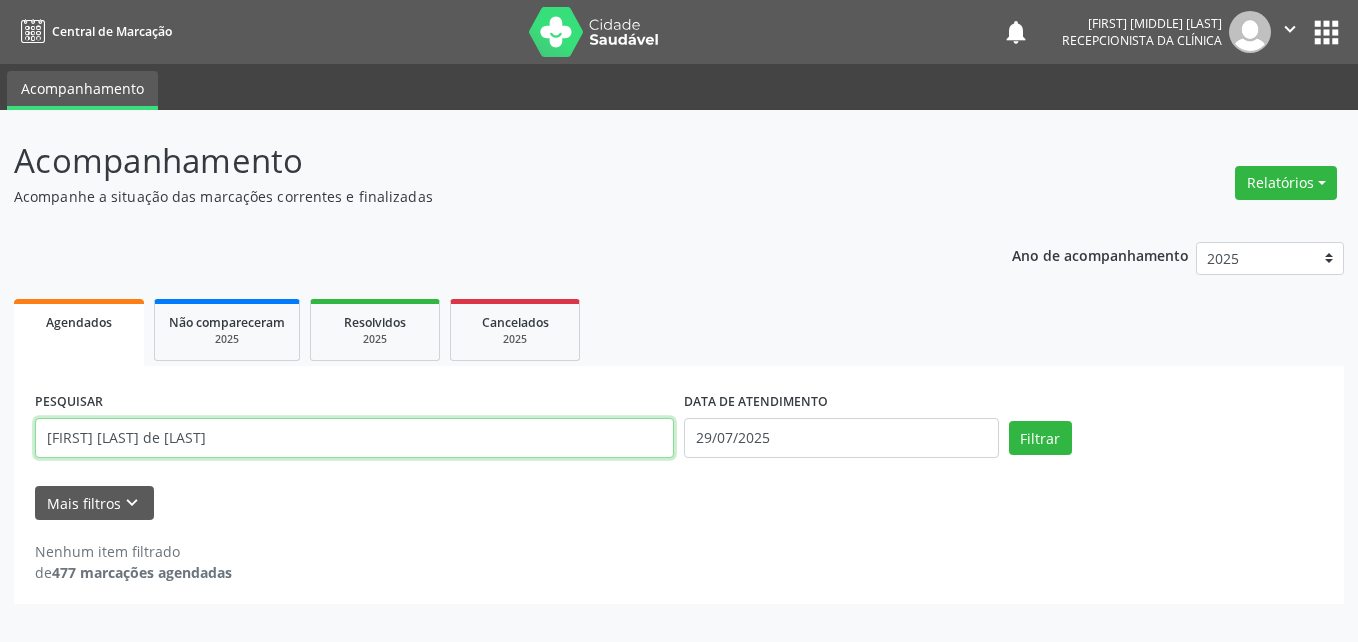 type on "[FIRST] [LAST] de [LAST]" 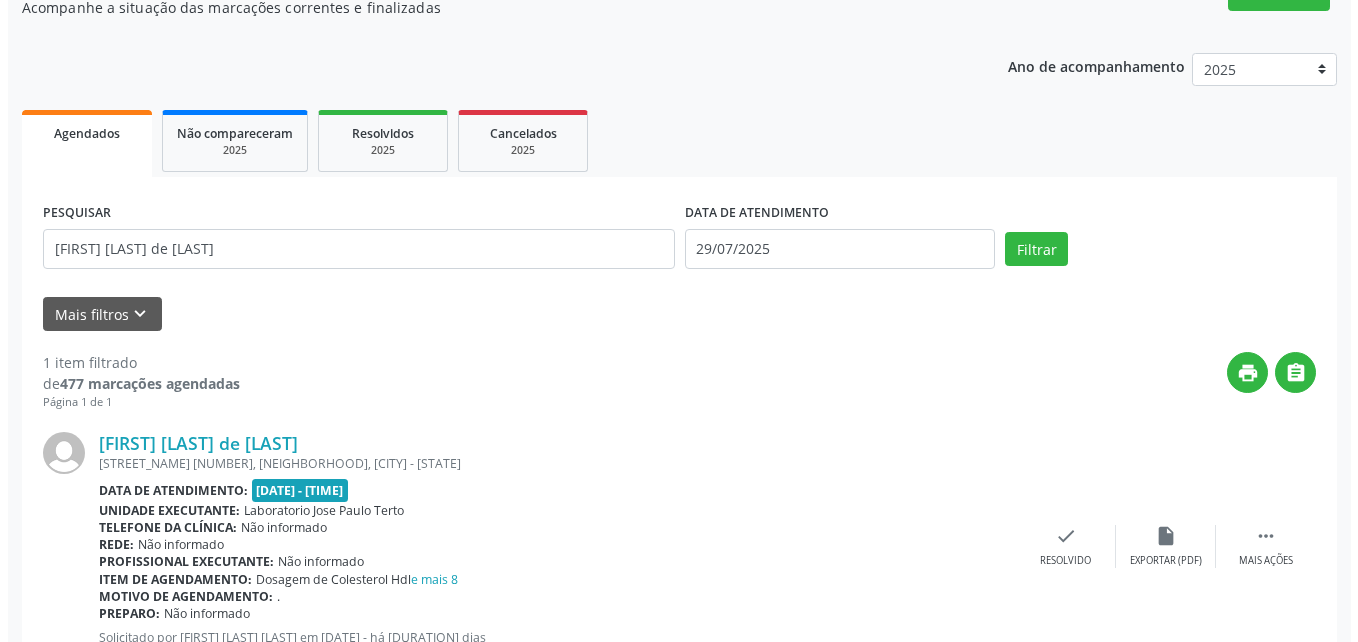 scroll, scrollTop: 263, scrollLeft: 0, axis: vertical 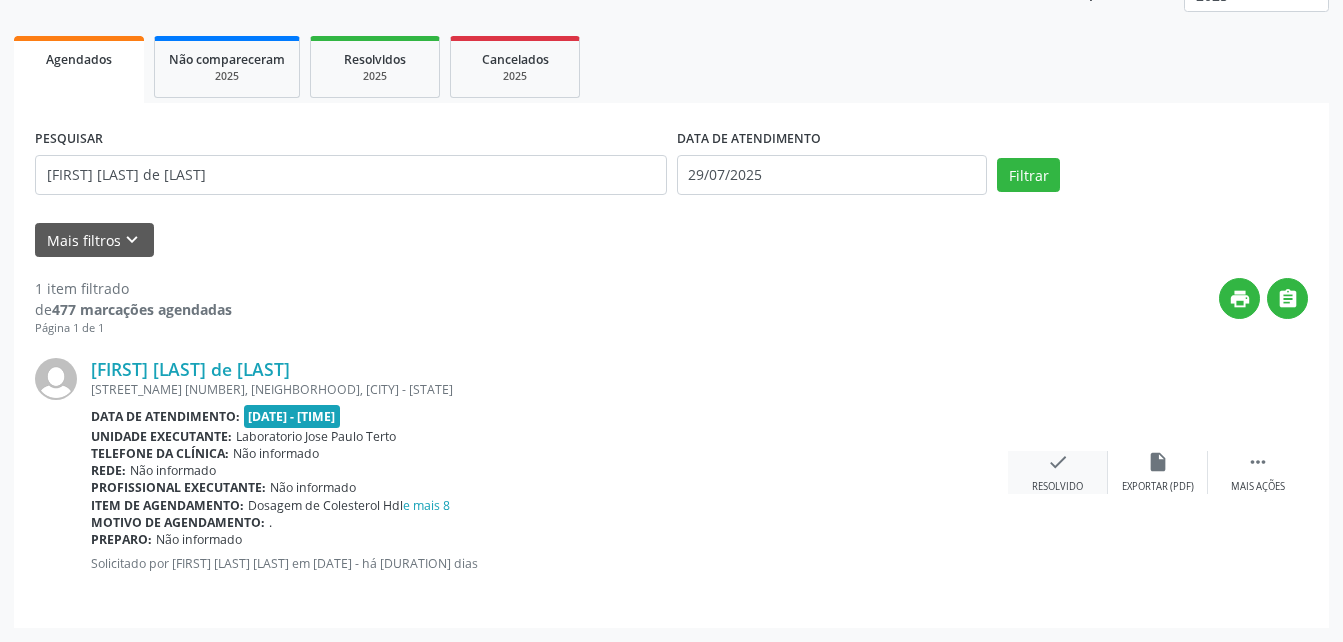 click on "Resolvido" at bounding box center [1057, 487] 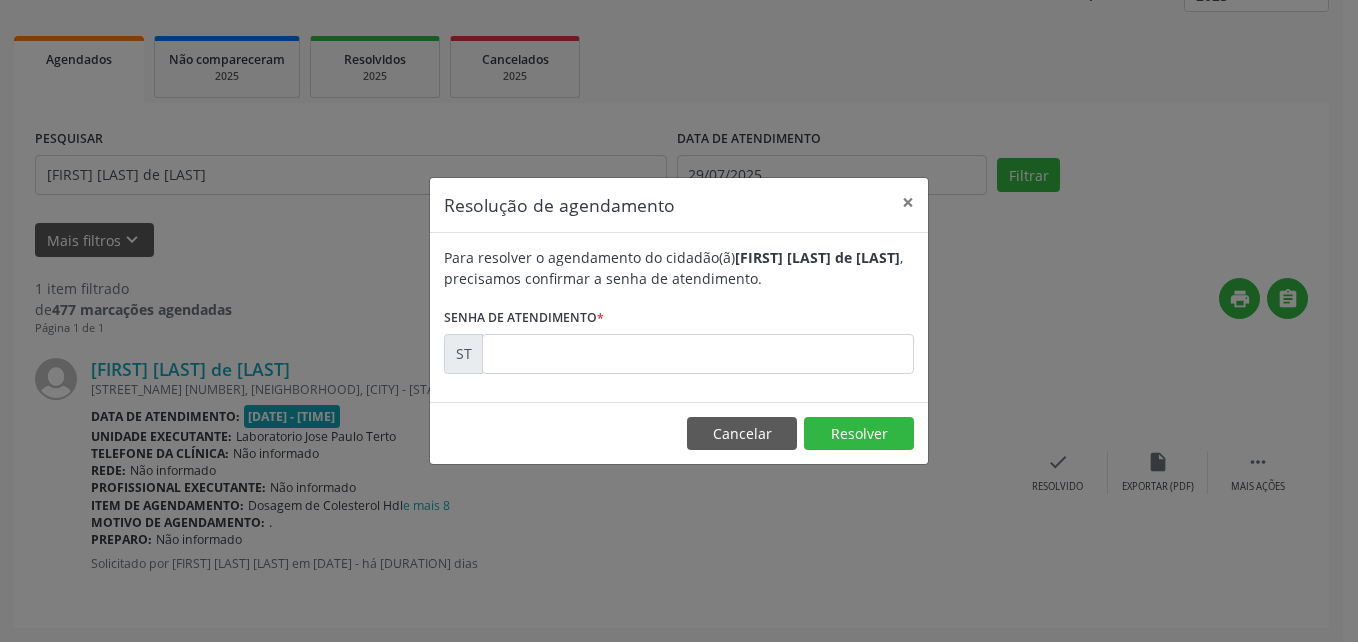 click on "Para resolver o agendamento do cidadão(ã)  [LAST] [LAST] [LAST] ,
precisamos confirmar a senha de atendimento.
Senha de atendimento
*
ST" at bounding box center (679, 310) 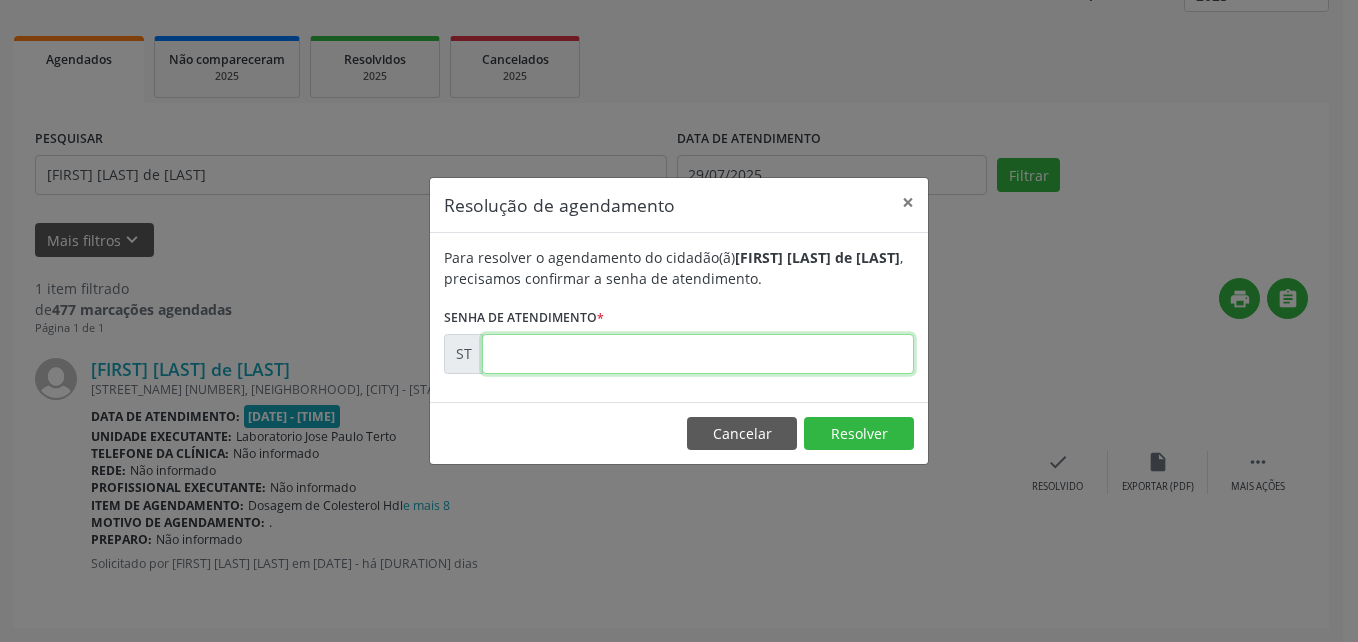 click at bounding box center [698, 354] 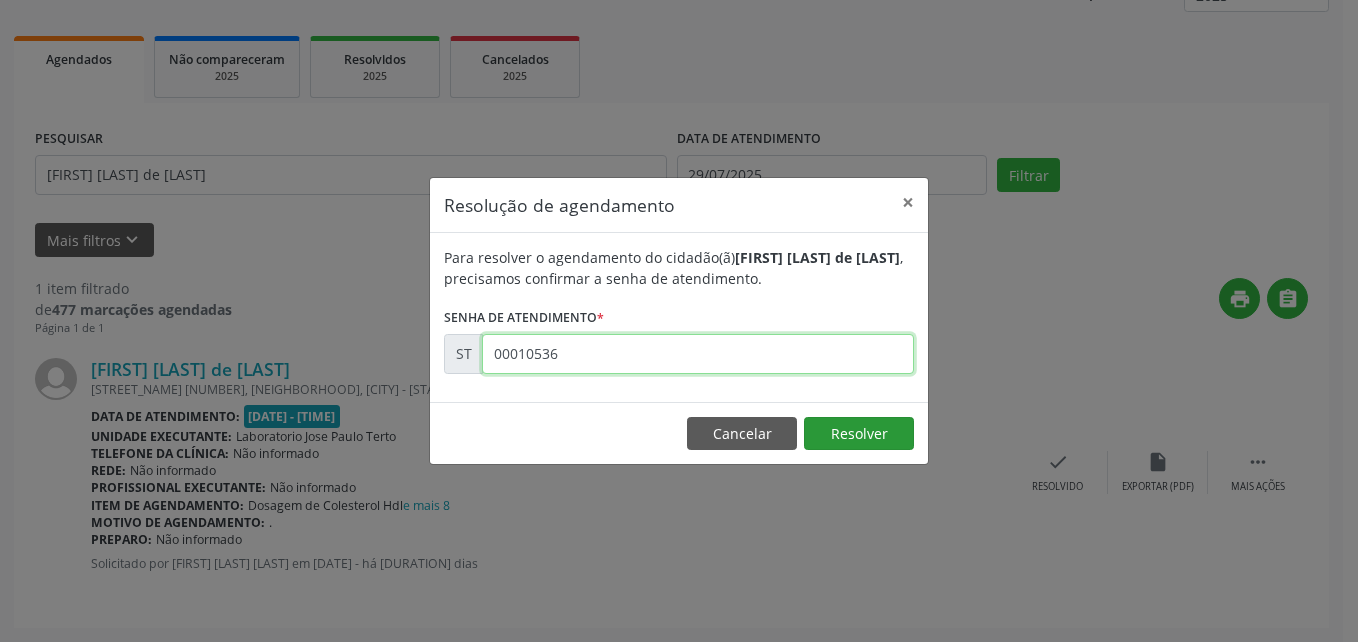 type on "00010536" 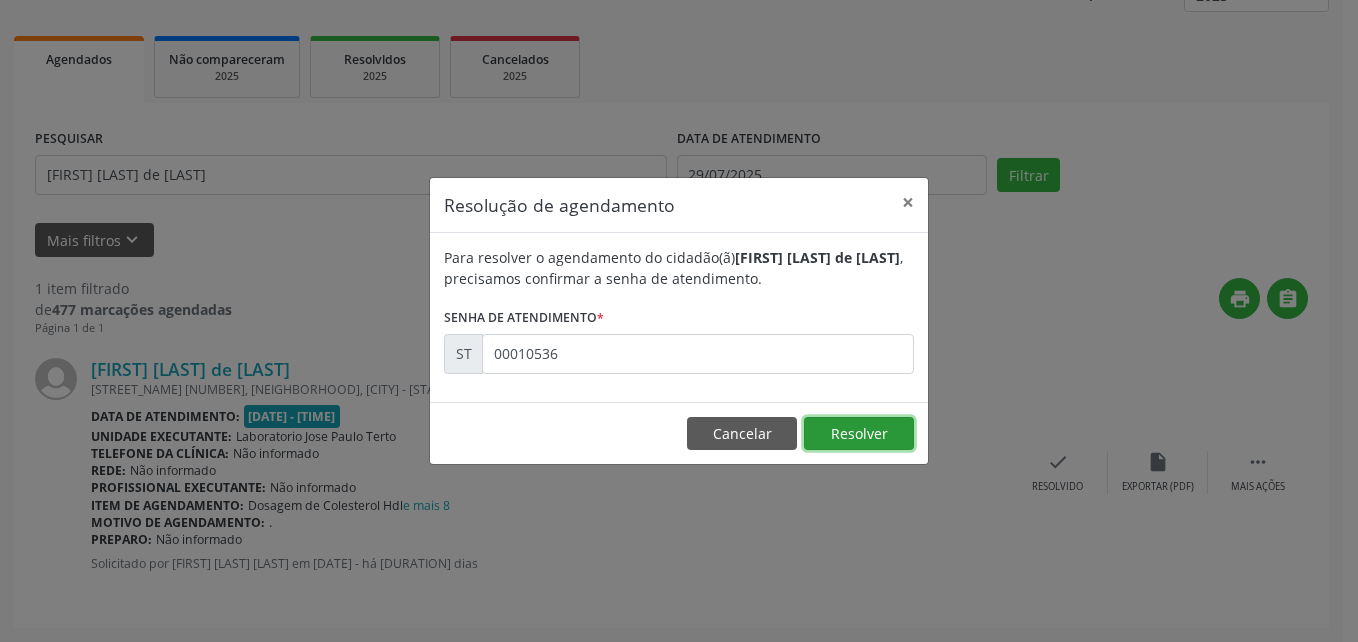 click on "Resolver" at bounding box center (859, 434) 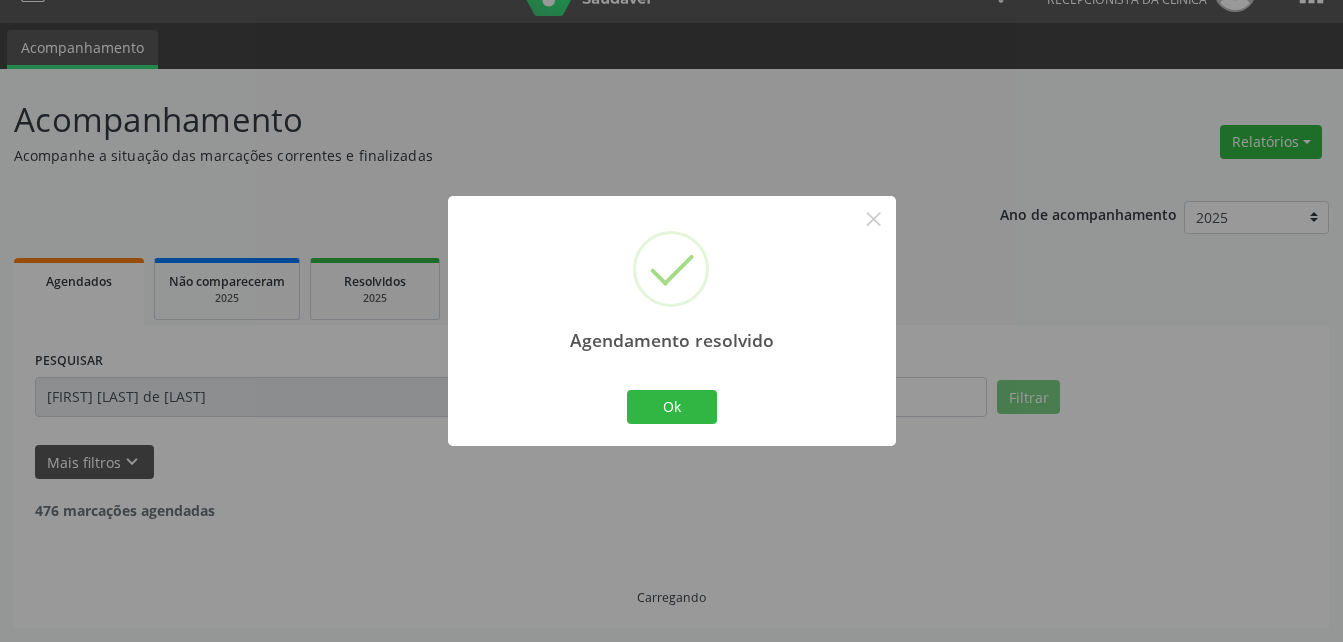 scroll, scrollTop: 0, scrollLeft: 0, axis: both 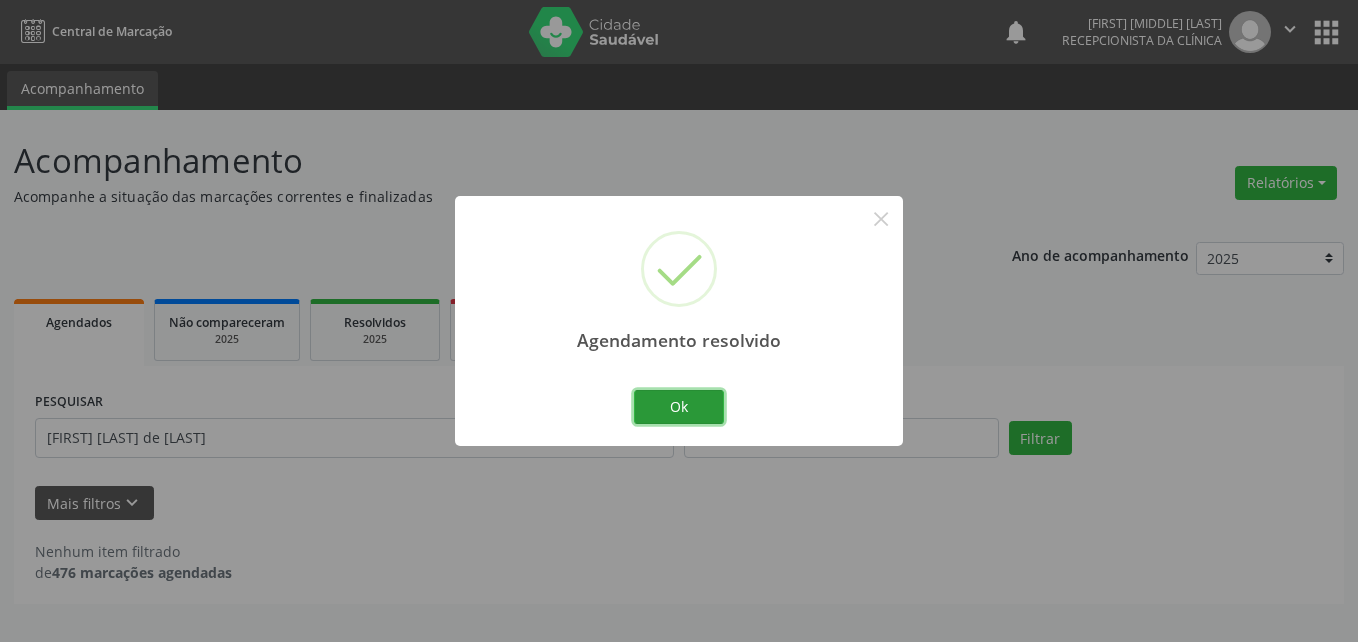 click on "Ok" at bounding box center [679, 407] 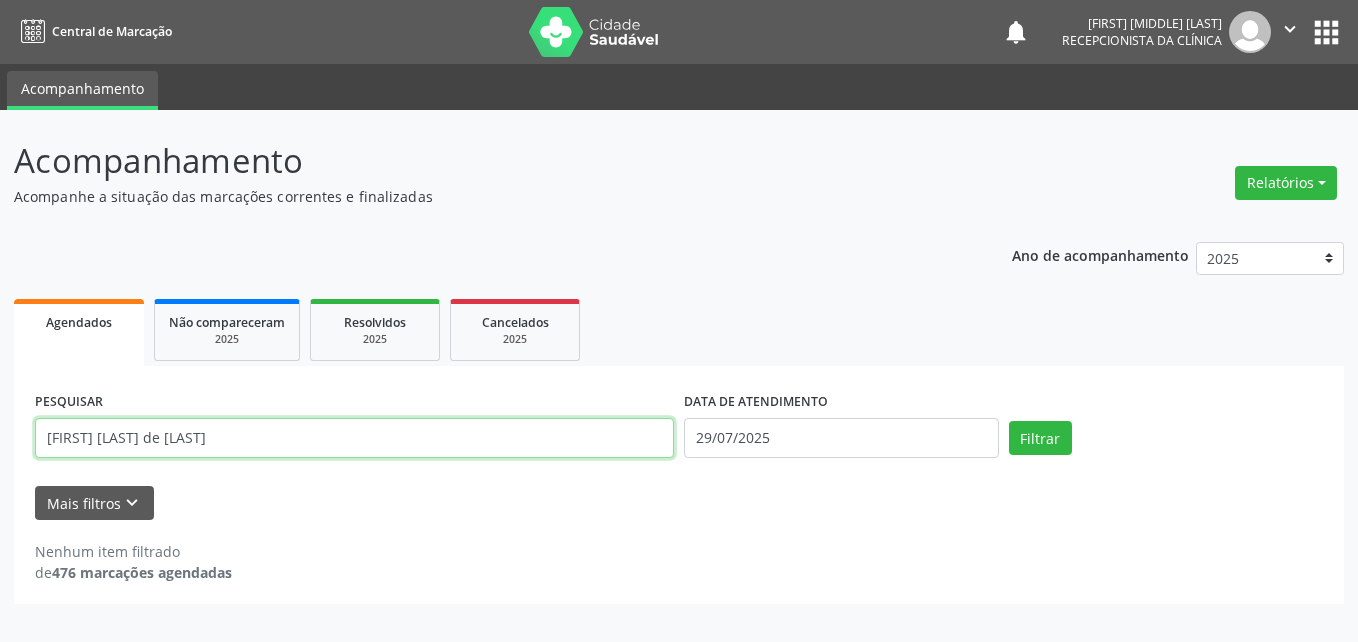 click on "[FIRST] [LAST] de [LAST]" at bounding box center (354, 438) 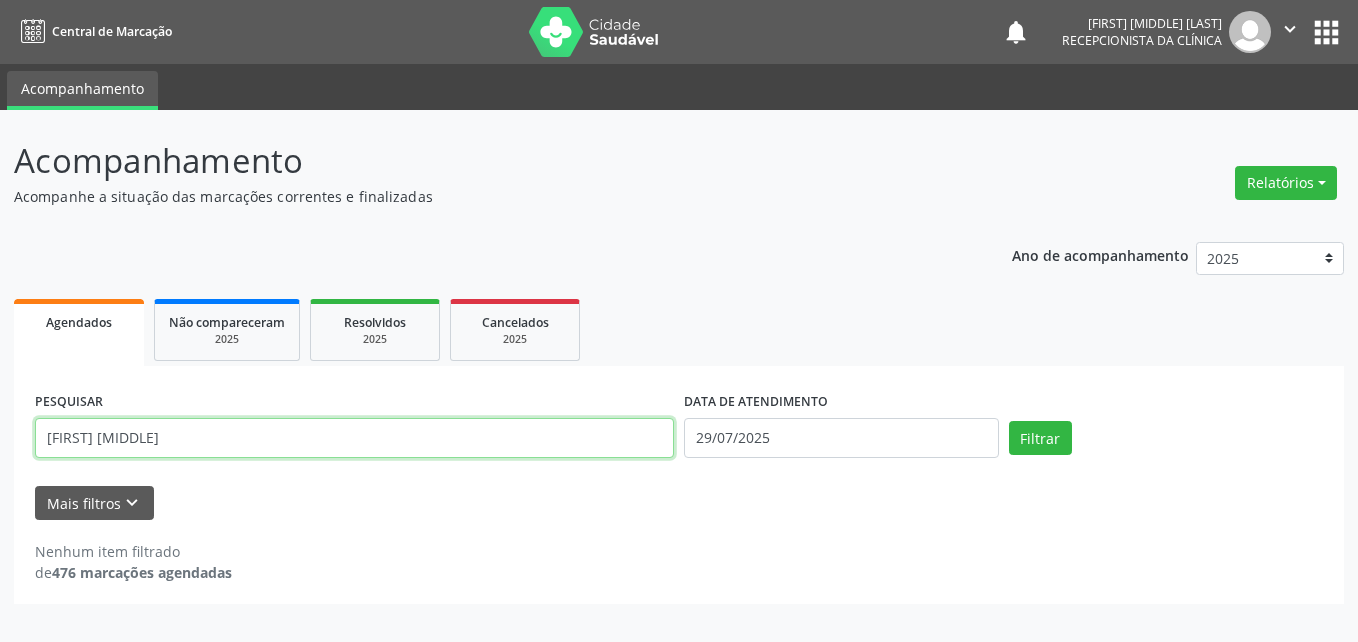 type on "[FIRST] [MIDDLE]" 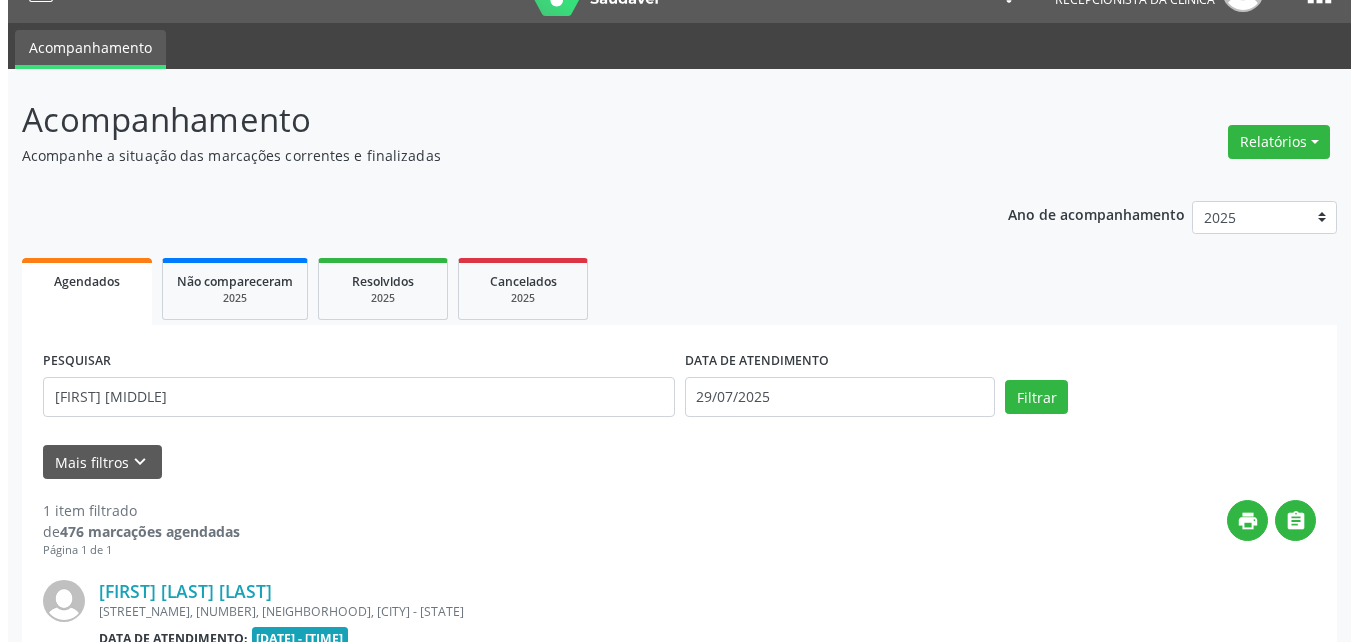 scroll, scrollTop: 263, scrollLeft: 0, axis: vertical 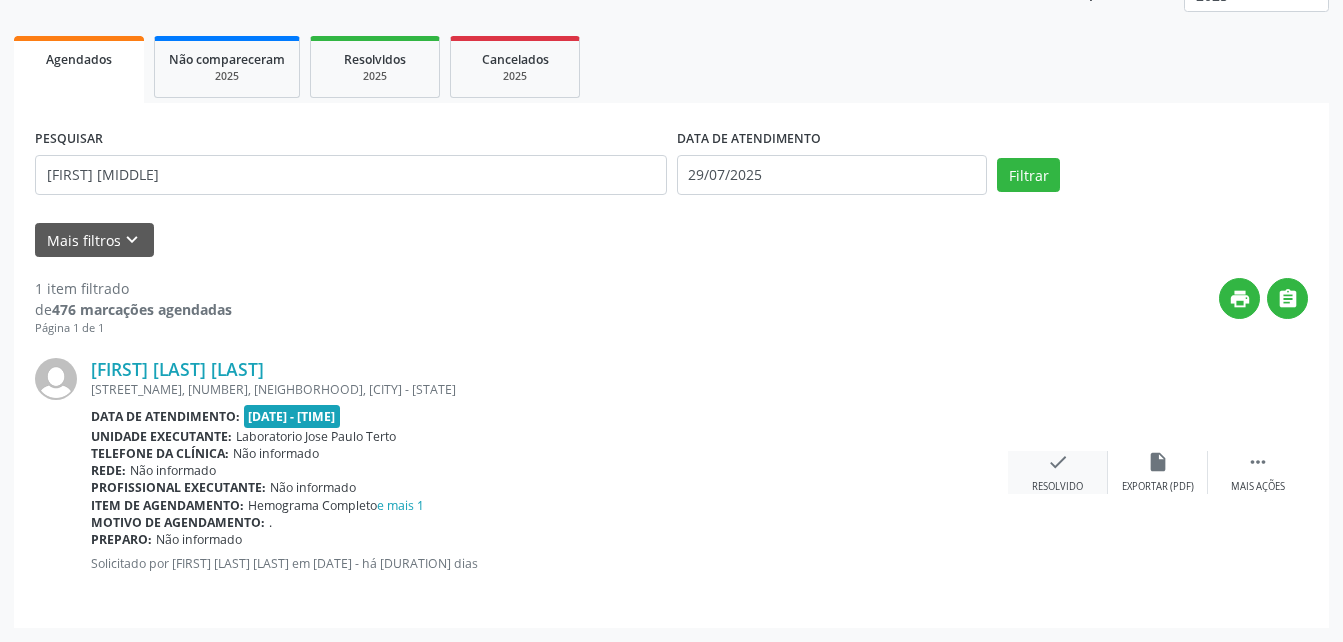 click on "check" at bounding box center [1058, 462] 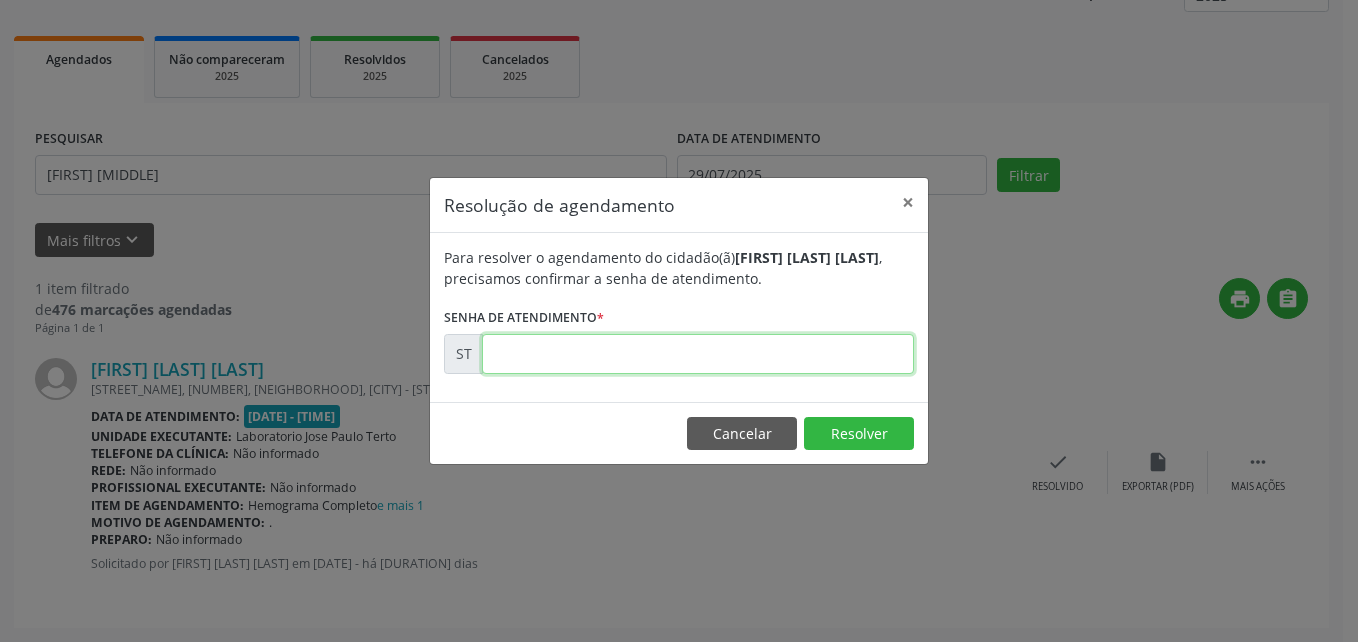 click at bounding box center (698, 354) 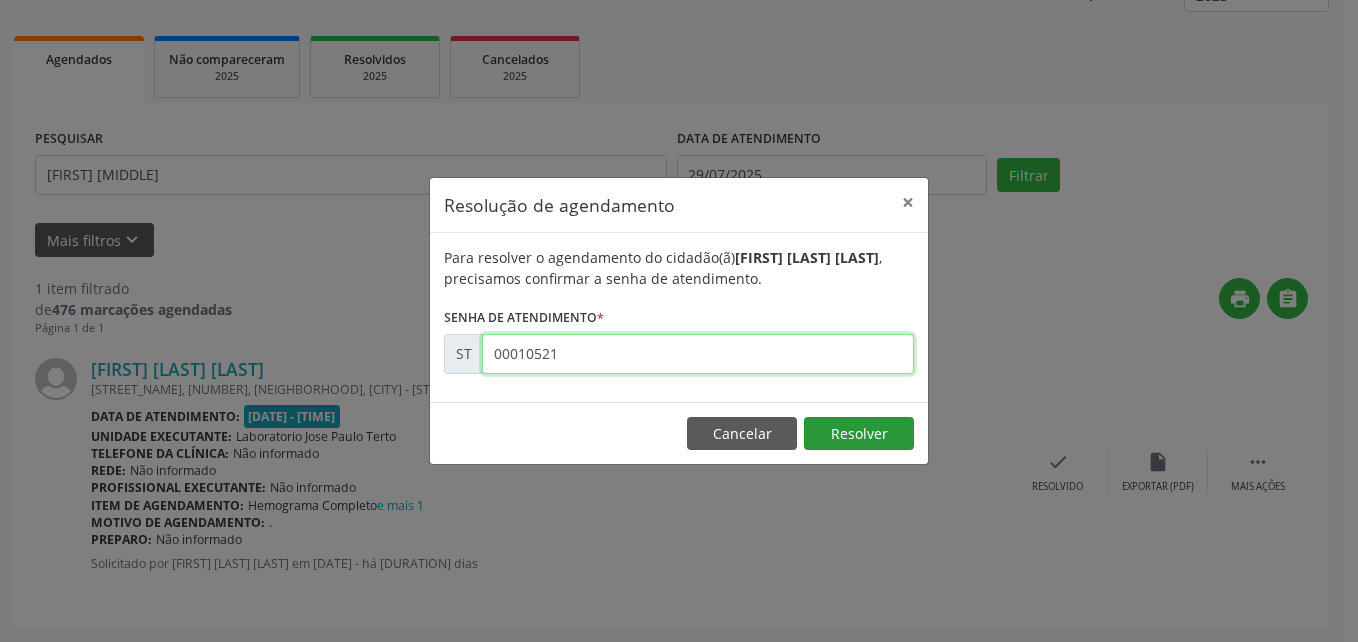 type on "00010521" 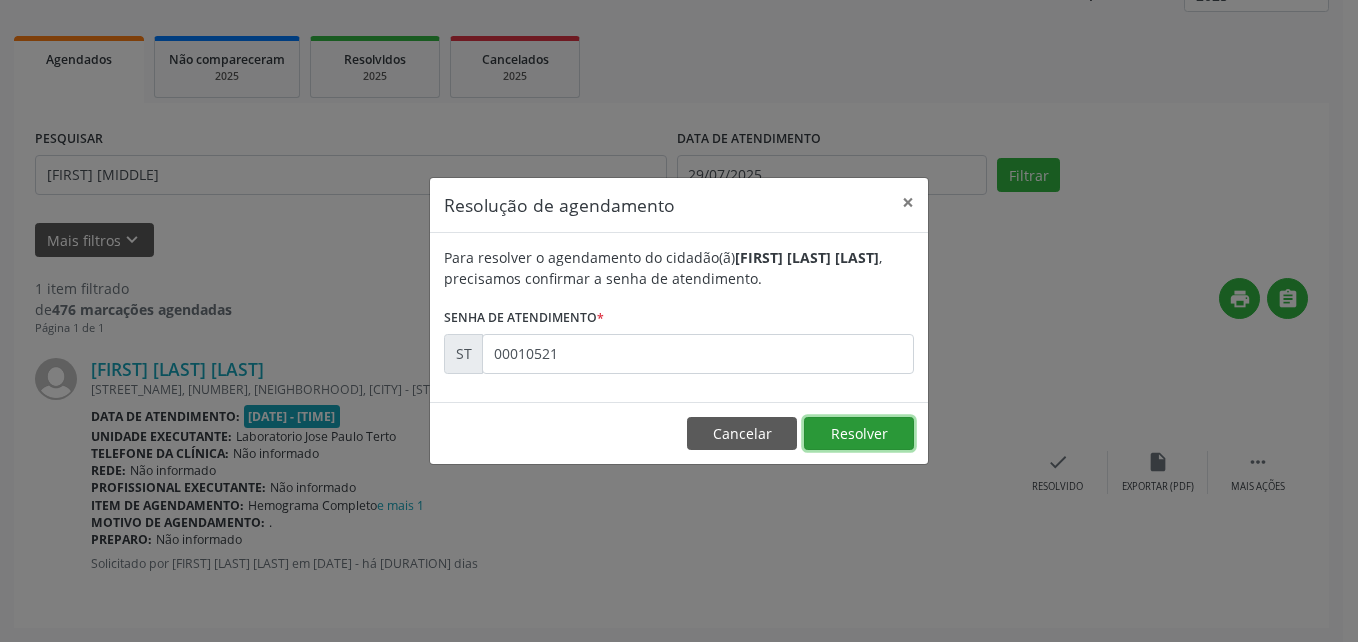 click on "Resolver" at bounding box center [859, 434] 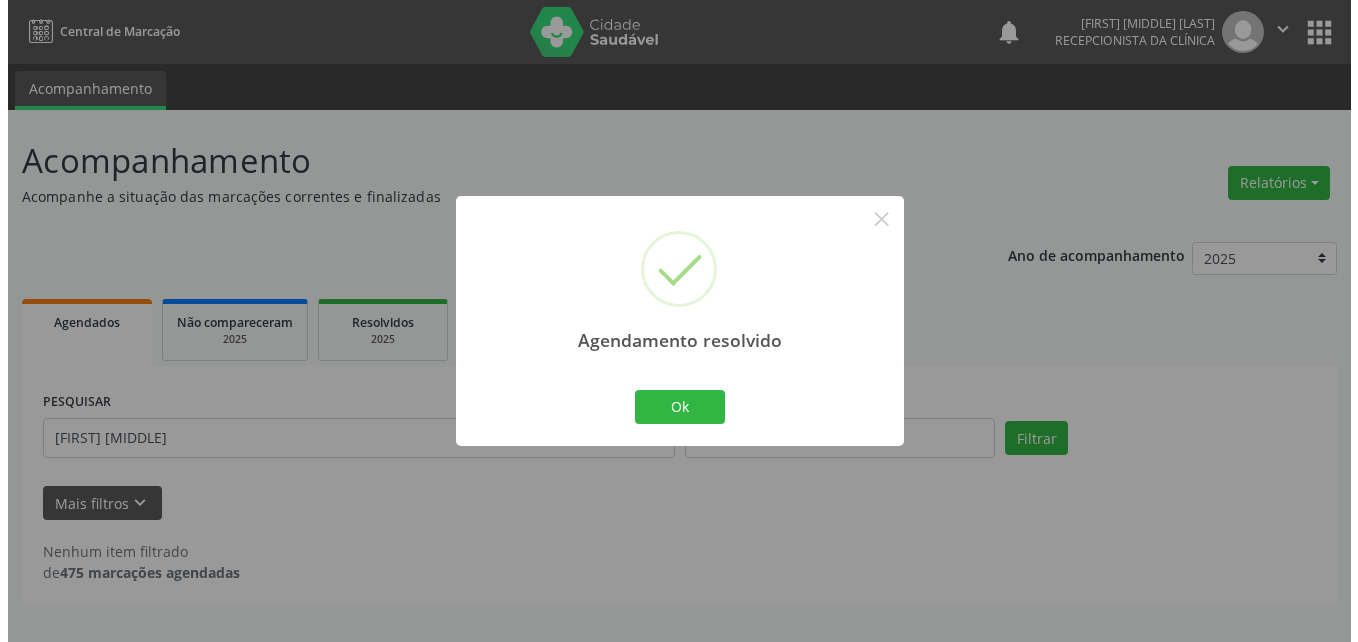 scroll, scrollTop: 0, scrollLeft: 0, axis: both 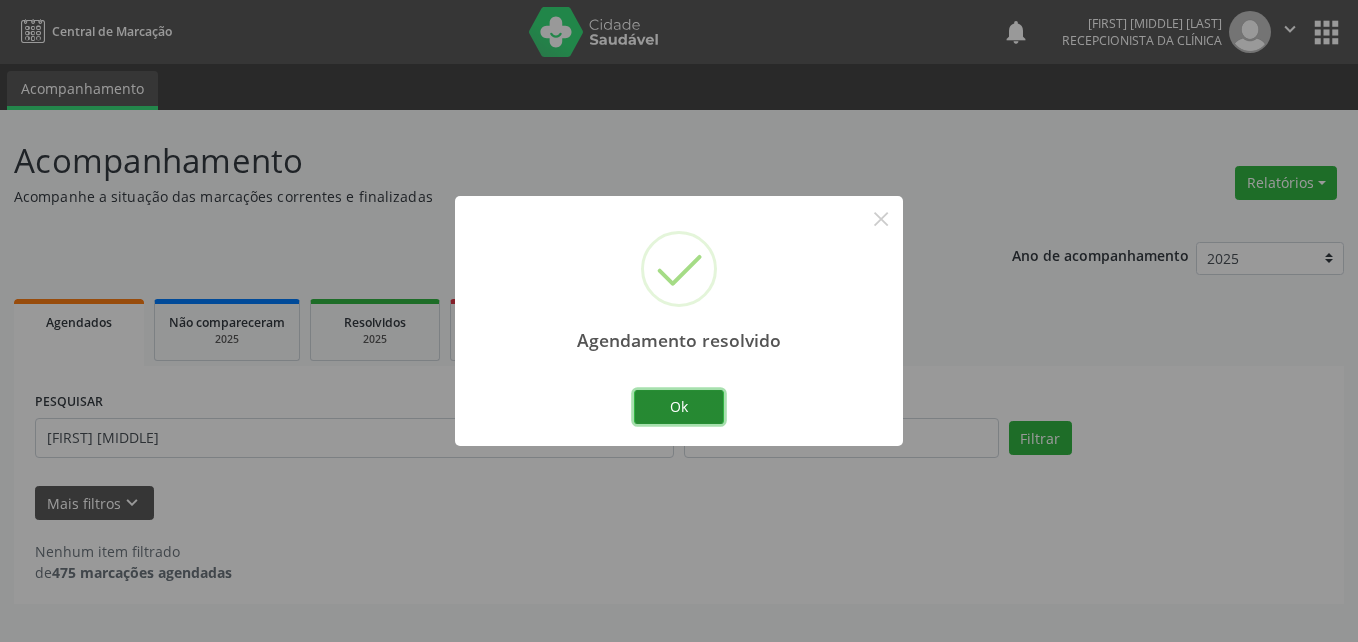 click on "Ok" at bounding box center (679, 407) 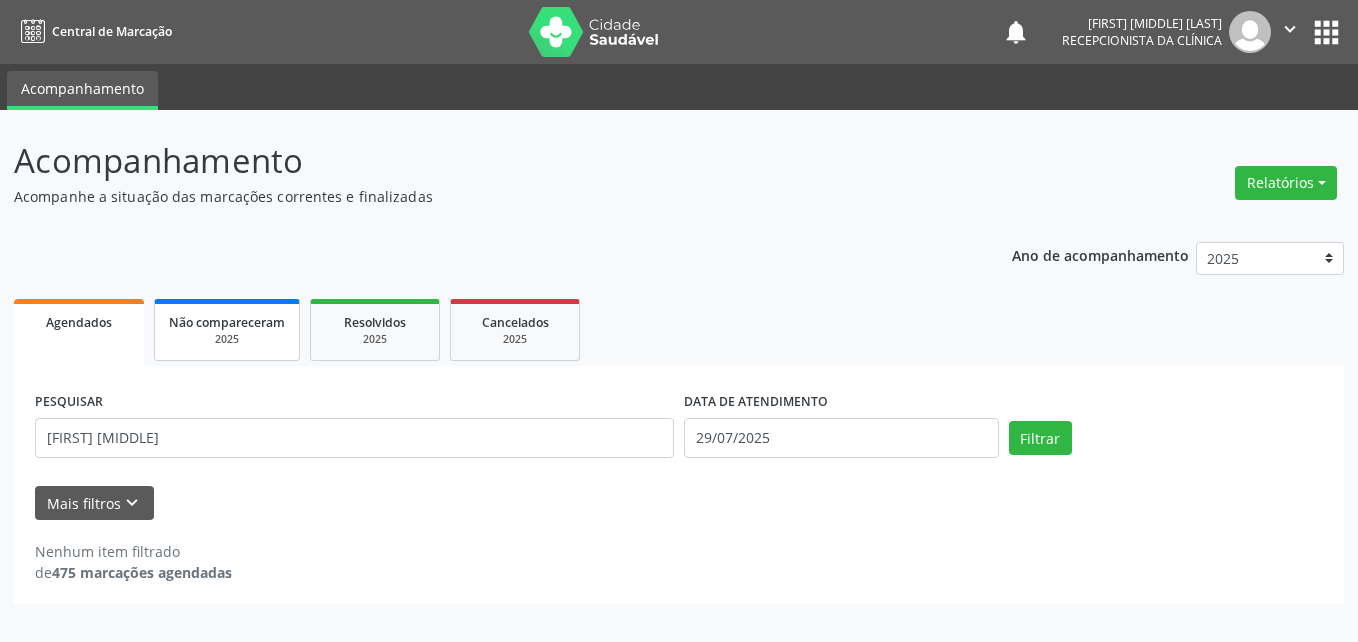 drag, startPoint x: 447, startPoint y: 578, endPoint x: 257, endPoint y: 306, distance: 331.7891 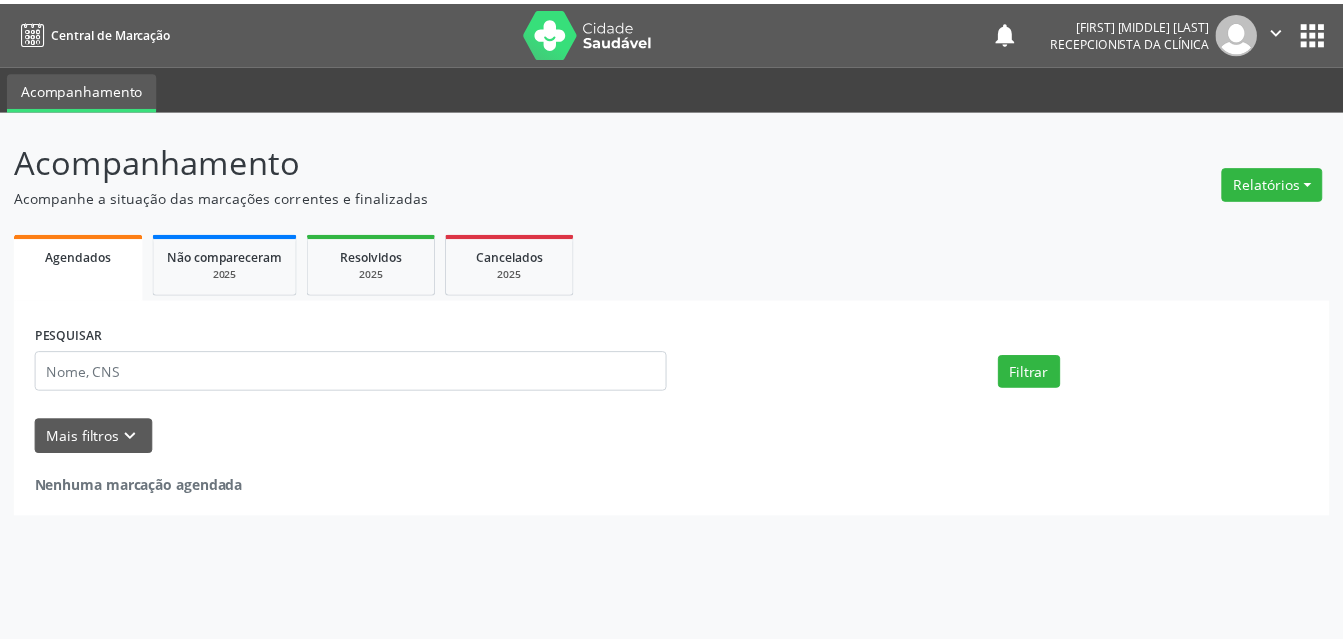 scroll, scrollTop: 0, scrollLeft: 0, axis: both 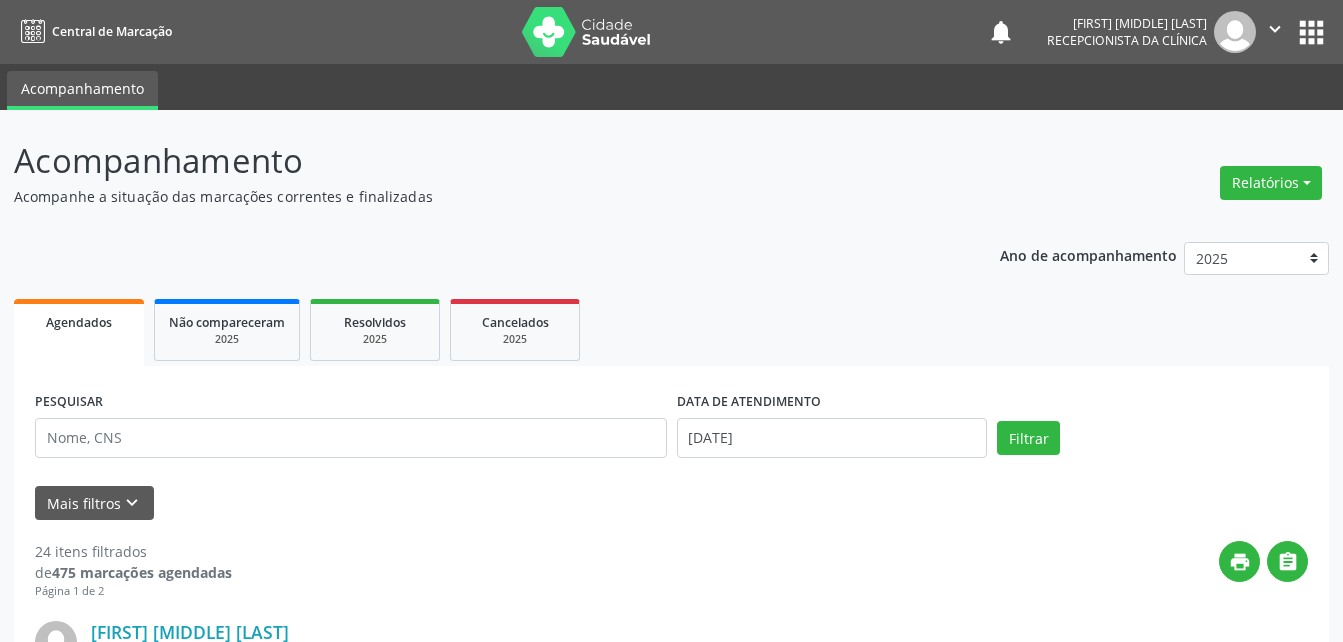 click on "Mais filtros
keyboard_arrow_down" at bounding box center [671, 503] 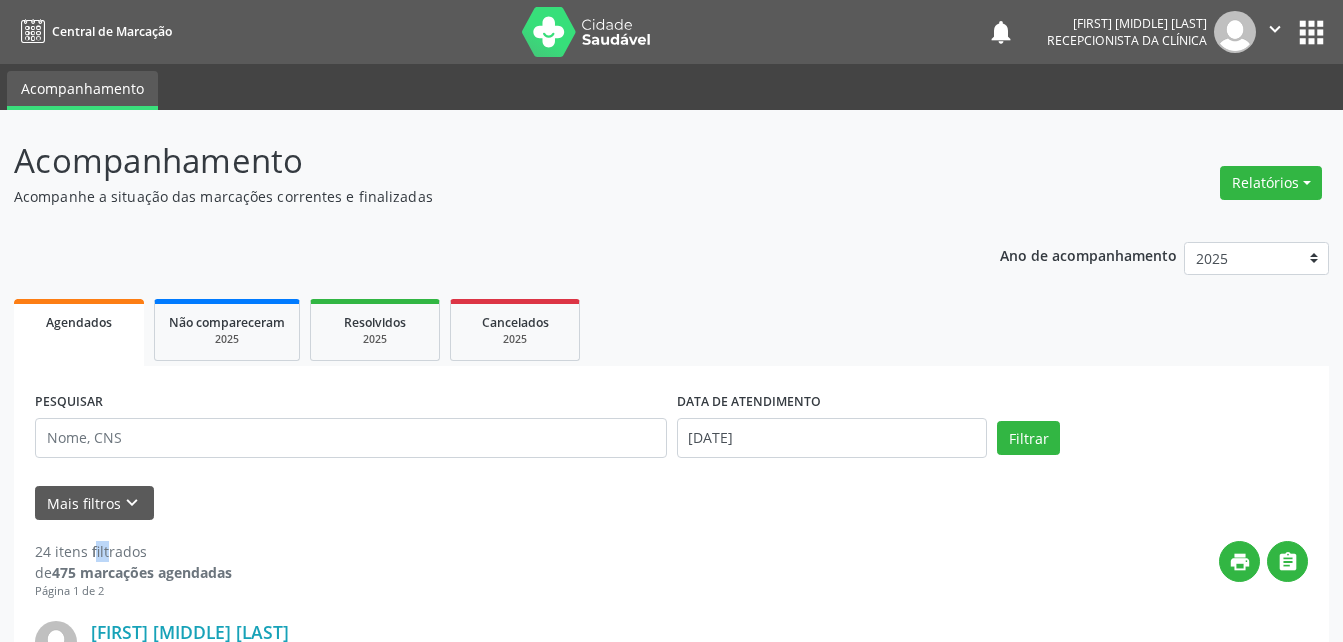 click on "Mais filtros
keyboard_arrow_down" at bounding box center [671, 503] 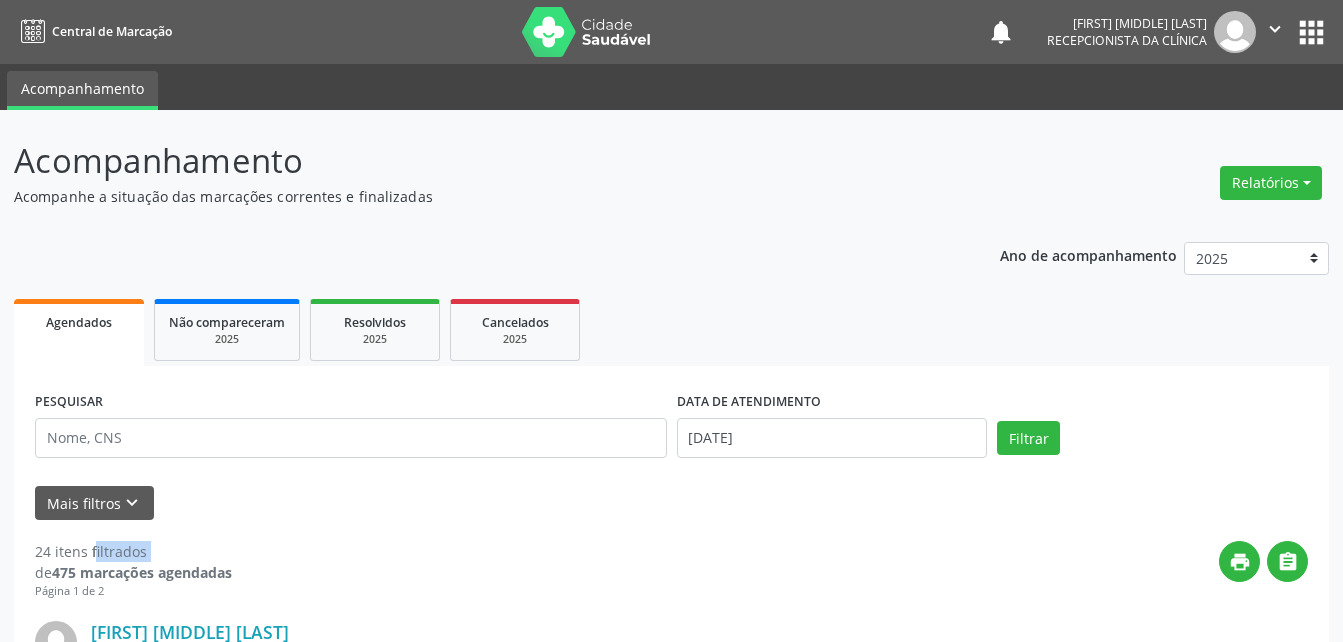 click on "Mais filtros
keyboard_arrow_down" at bounding box center (671, 503) 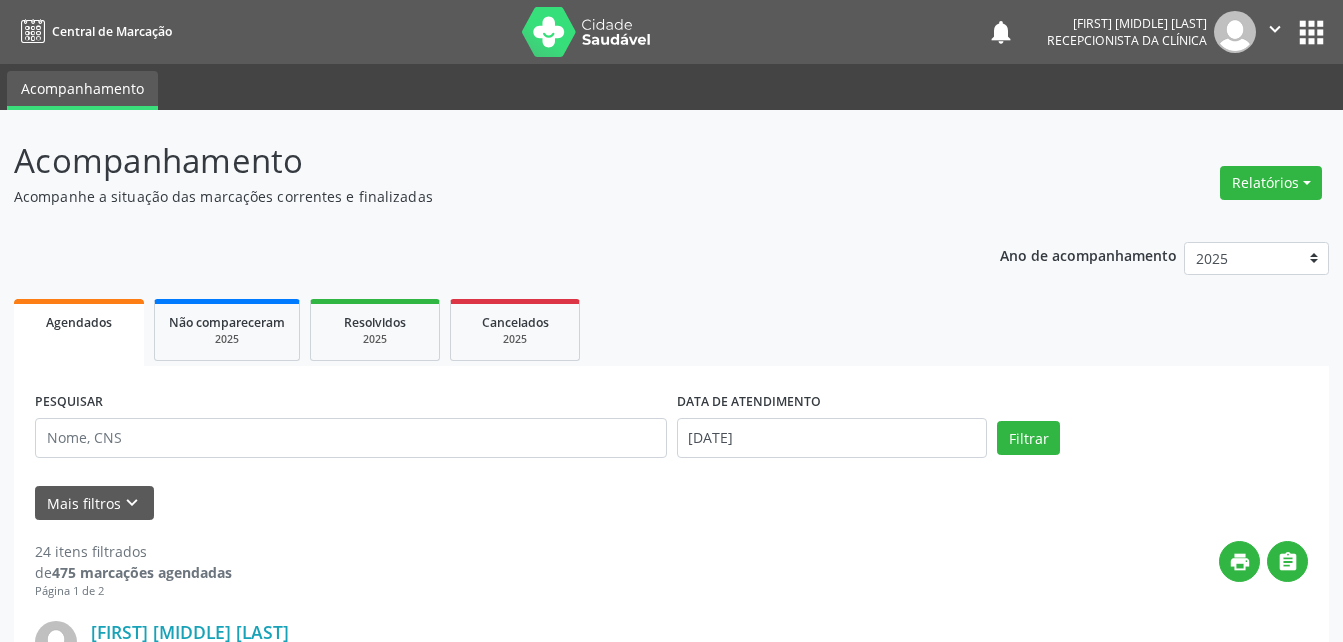 click on "Agendados   Não compareceram
2025
Resolvidos
2025
Cancelados
2025" at bounding box center (671, 330) 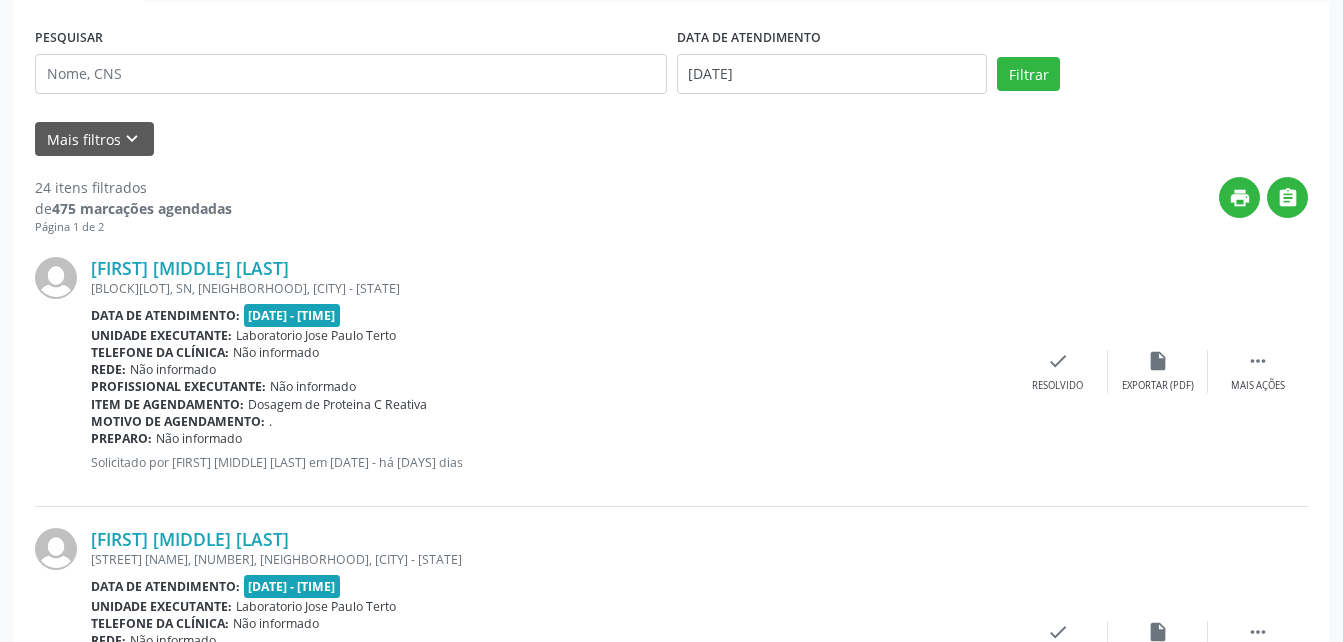scroll, scrollTop: 200, scrollLeft: 0, axis: vertical 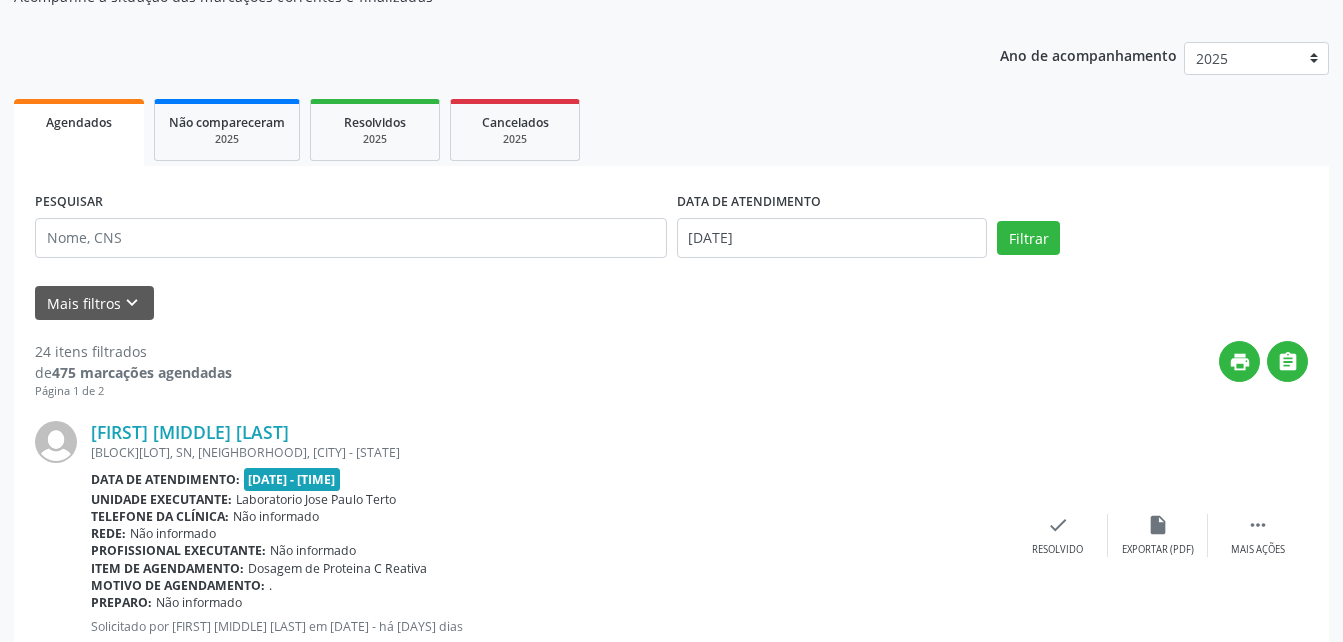 click on "print   " at bounding box center (770, 370) 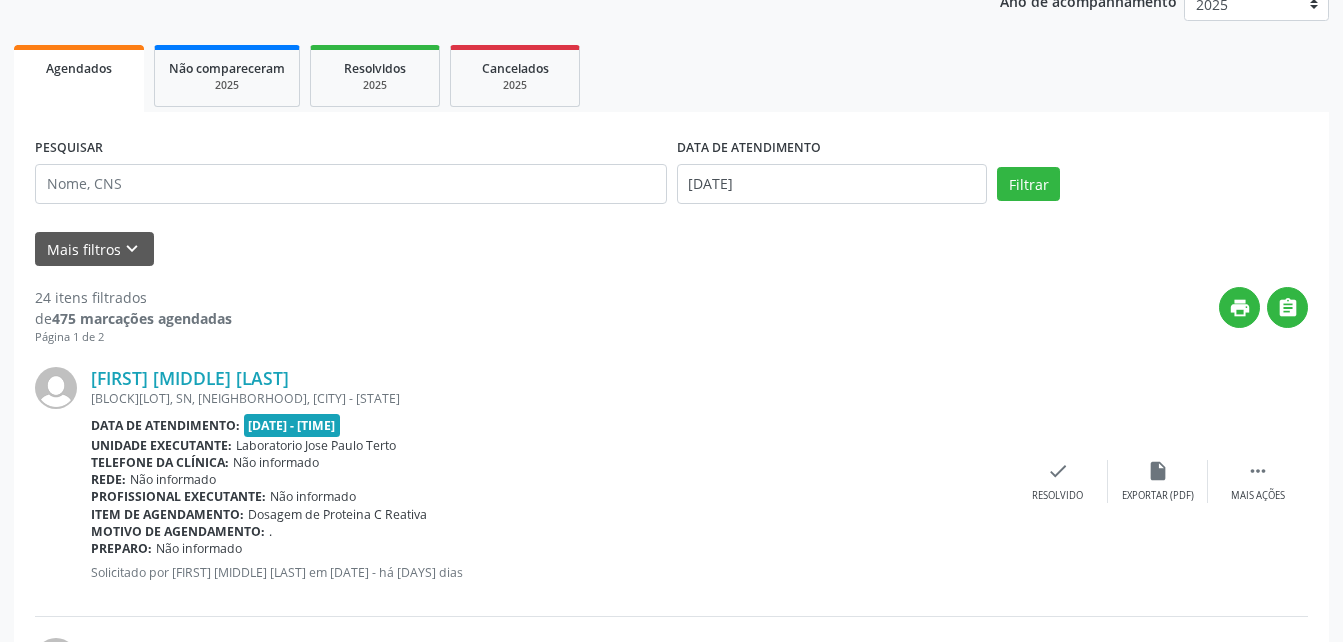 scroll, scrollTop: 100, scrollLeft: 0, axis: vertical 